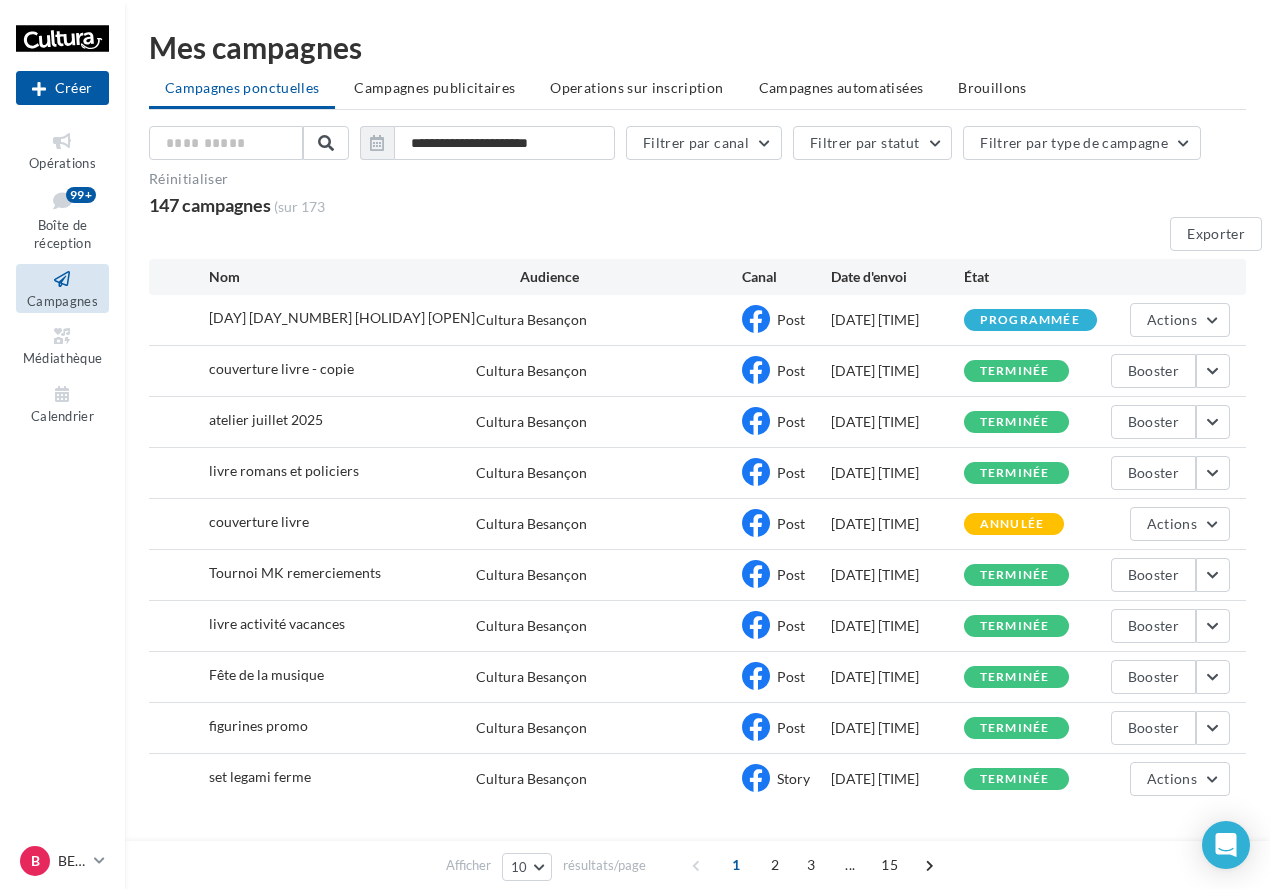 scroll, scrollTop: 0, scrollLeft: 0, axis: both 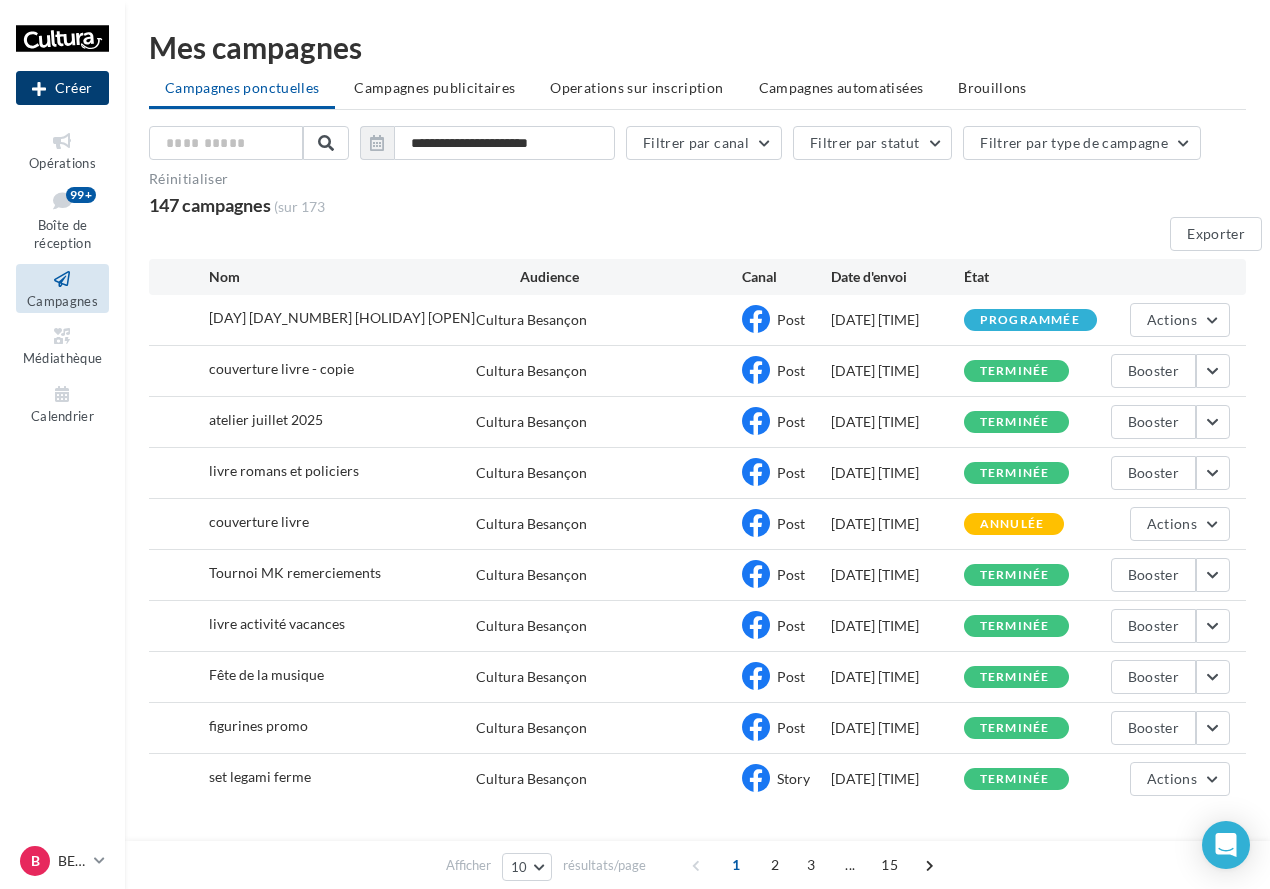 click on "Créer" at bounding box center [62, 88] 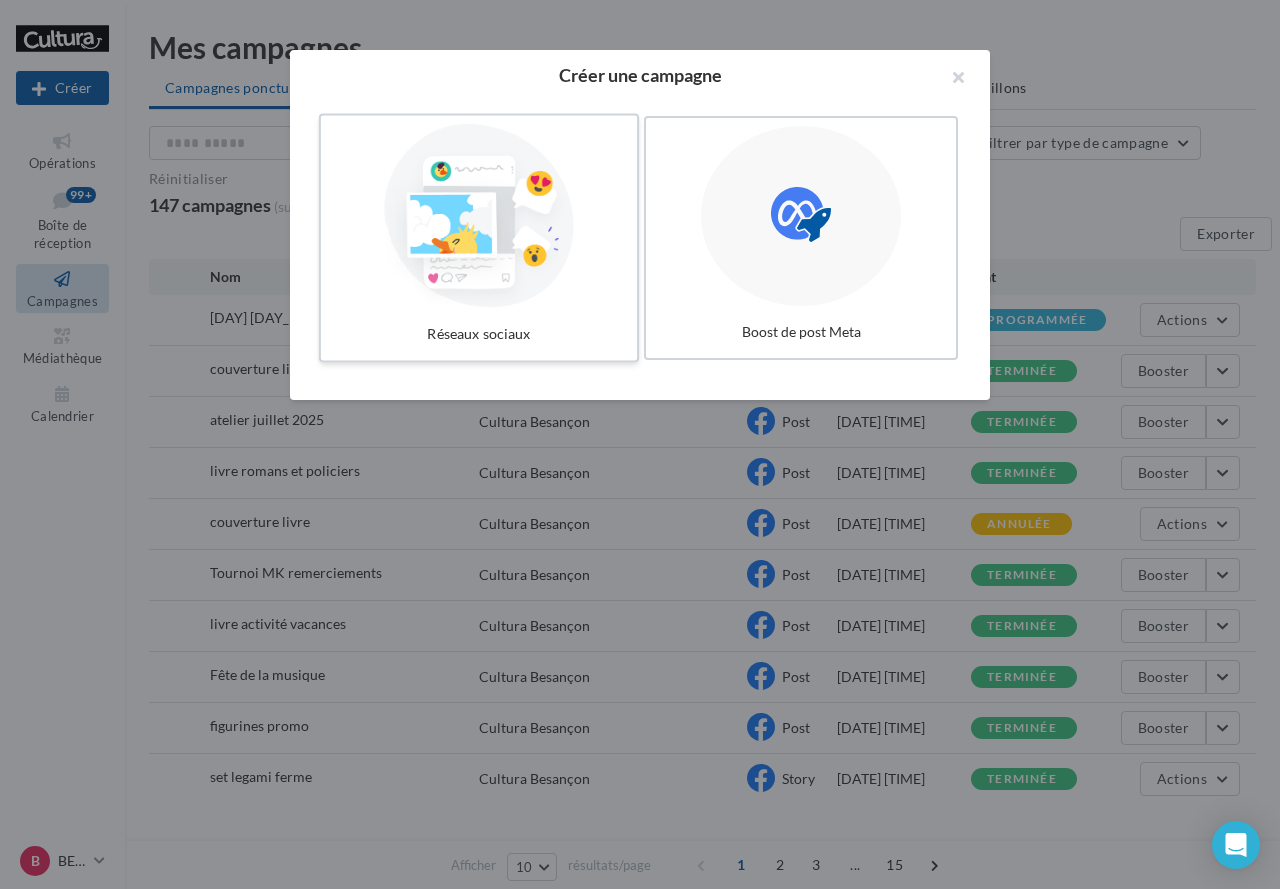 click at bounding box center (479, 216) 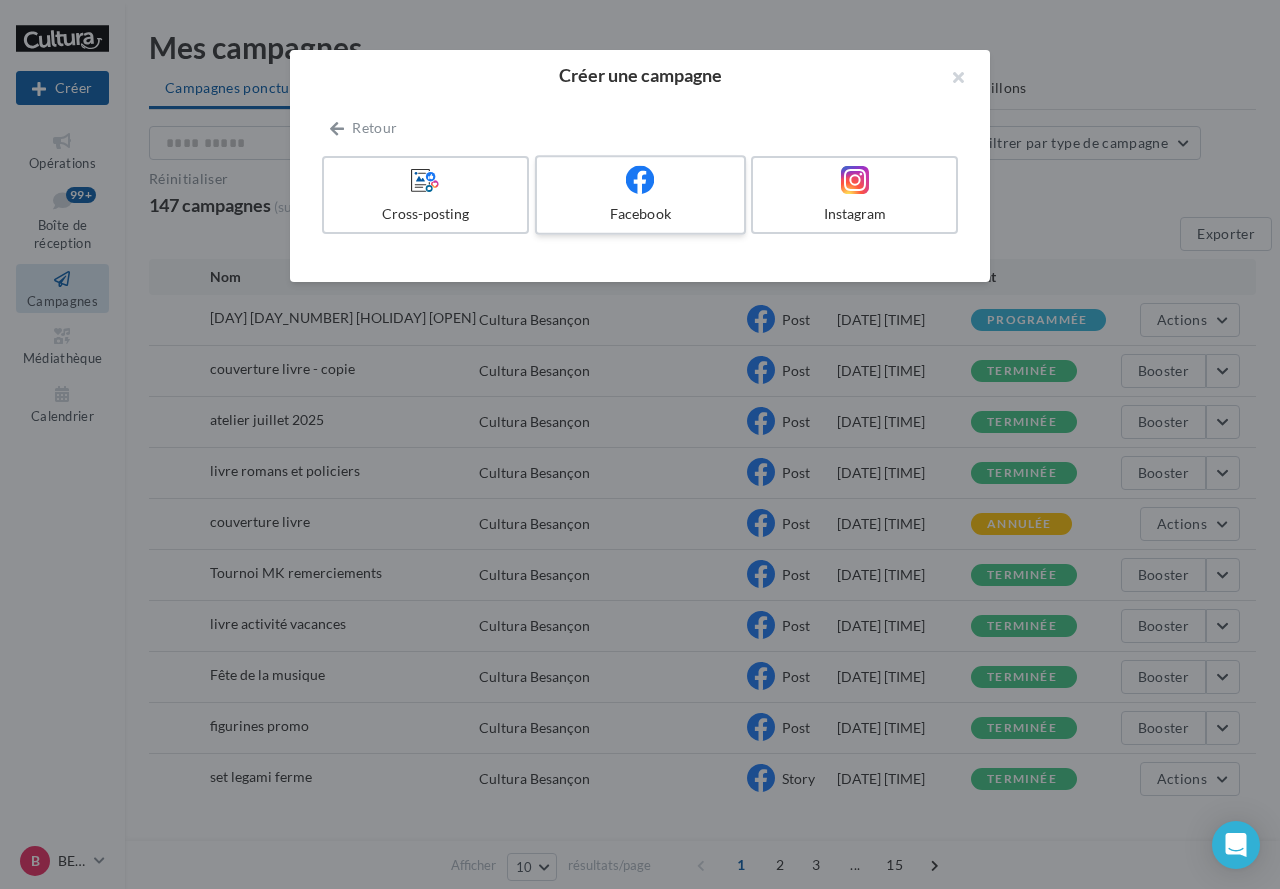 click on "Facebook" at bounding box center [640, 195] 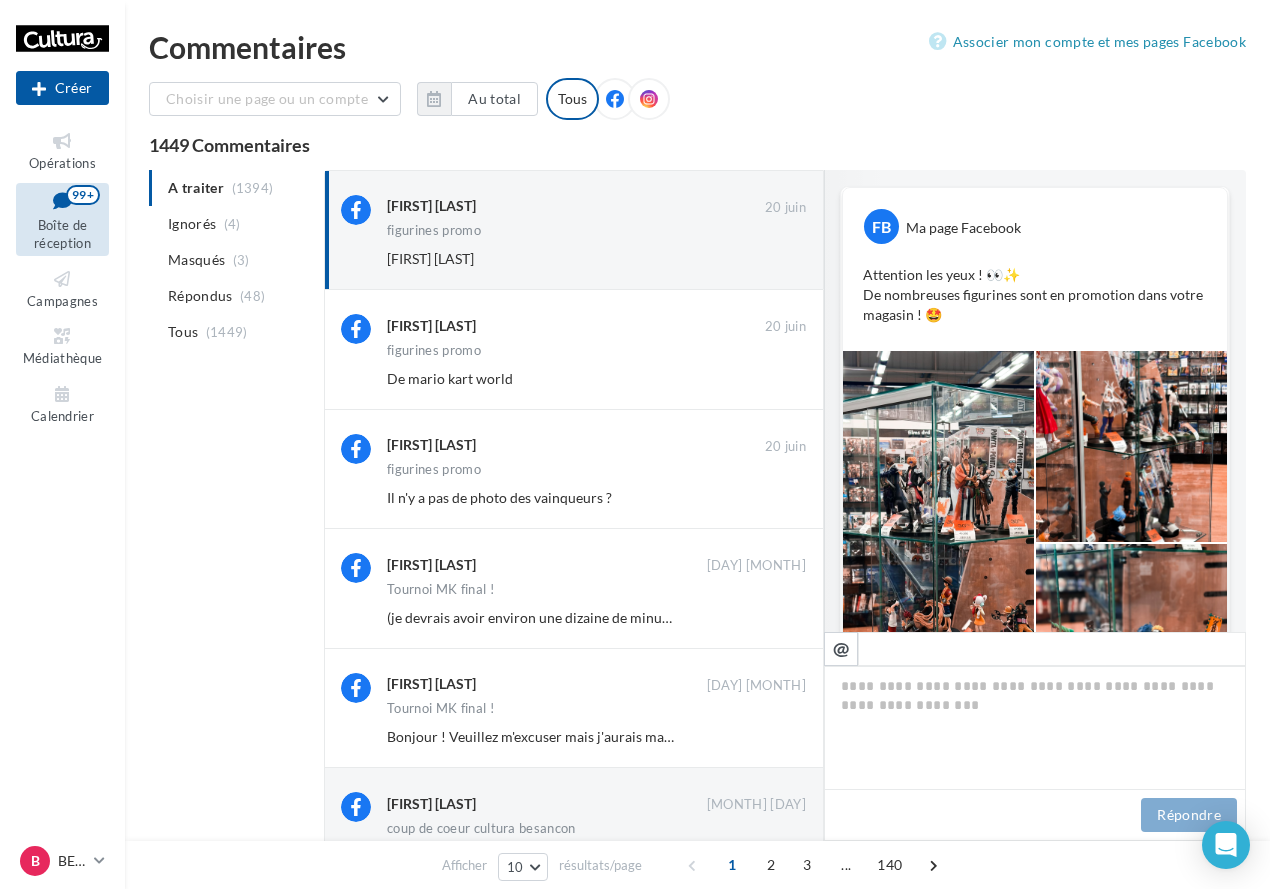 scroll, scrollTop: 0, scrollLeft: 0, axis: both 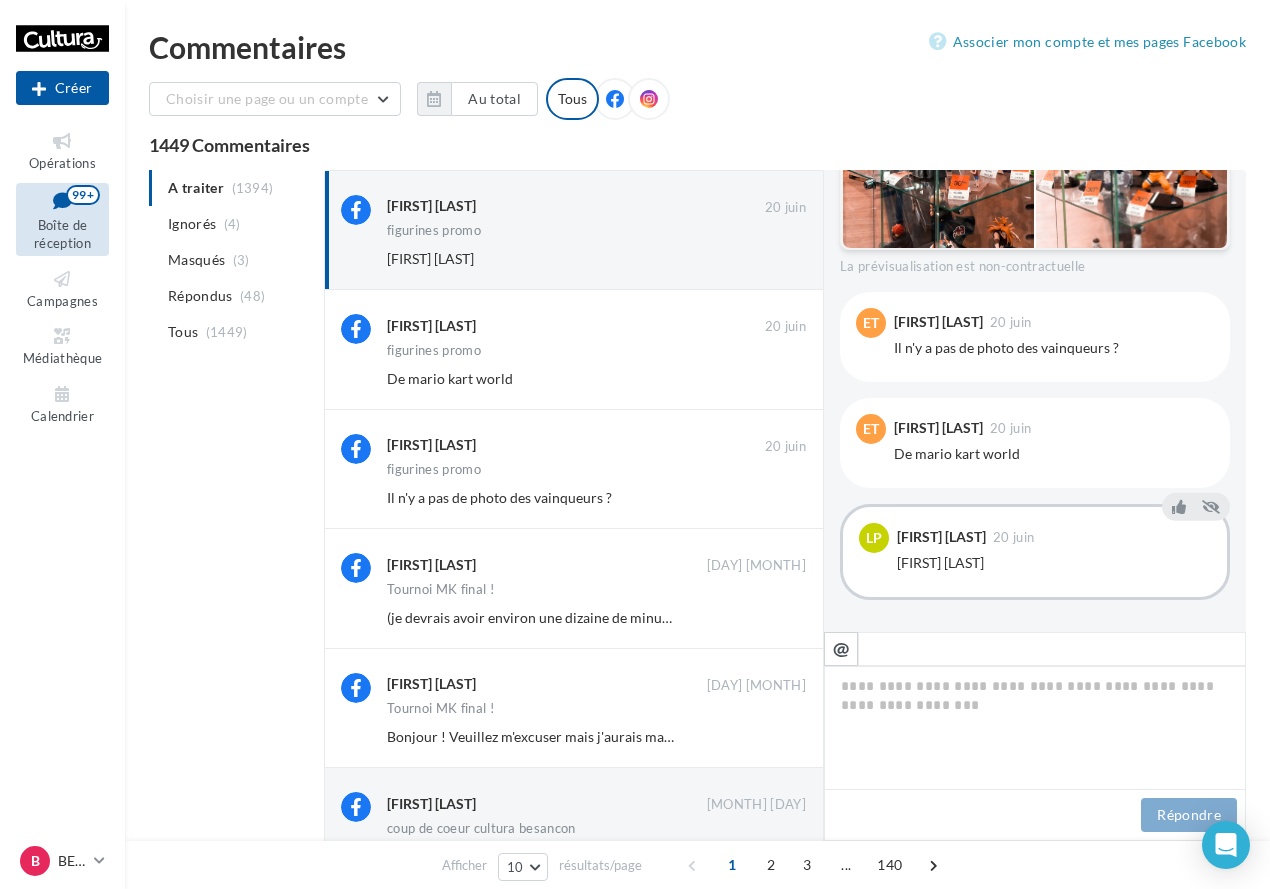 click at bounding box center [62, 200] 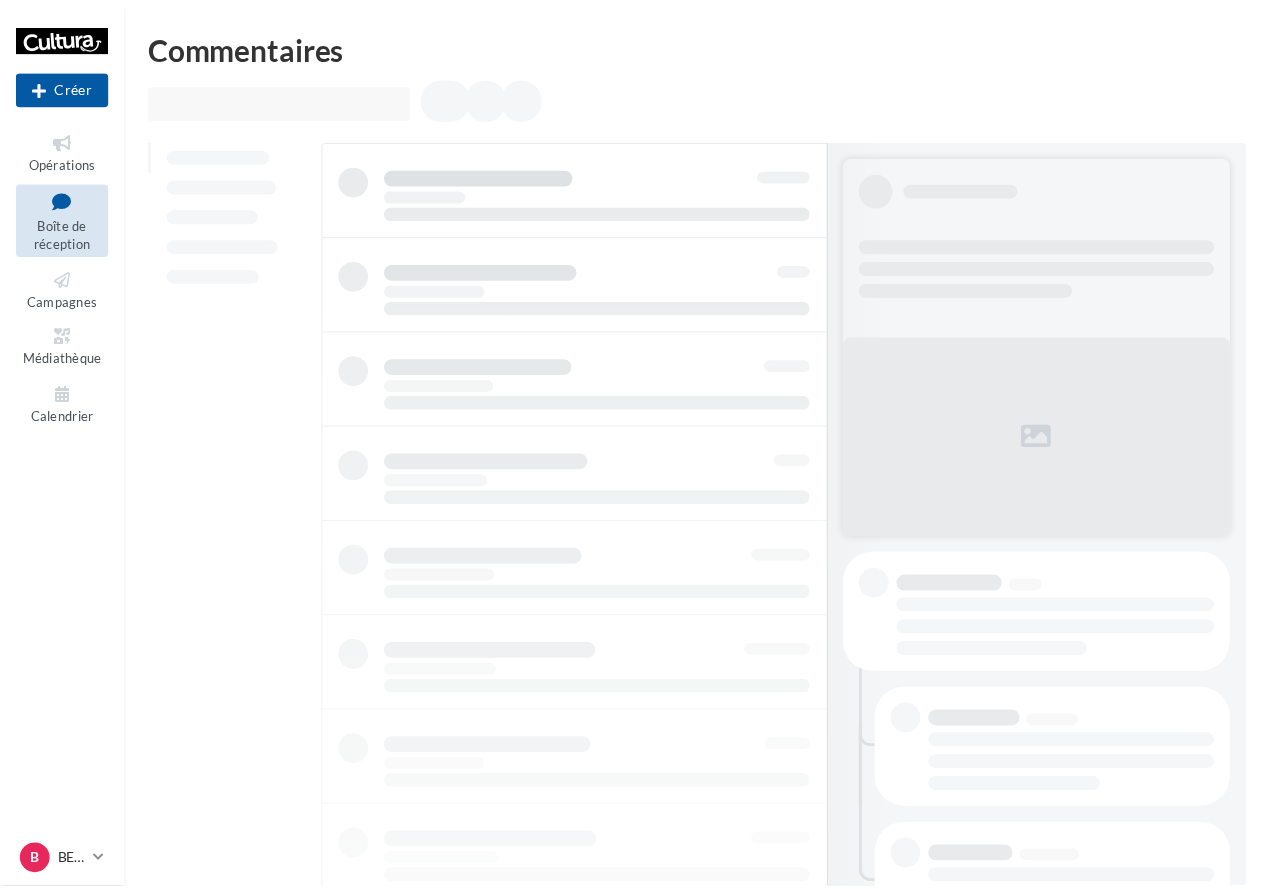 scroll, scrollTop: 0, scrollLeft: 0, axis: both 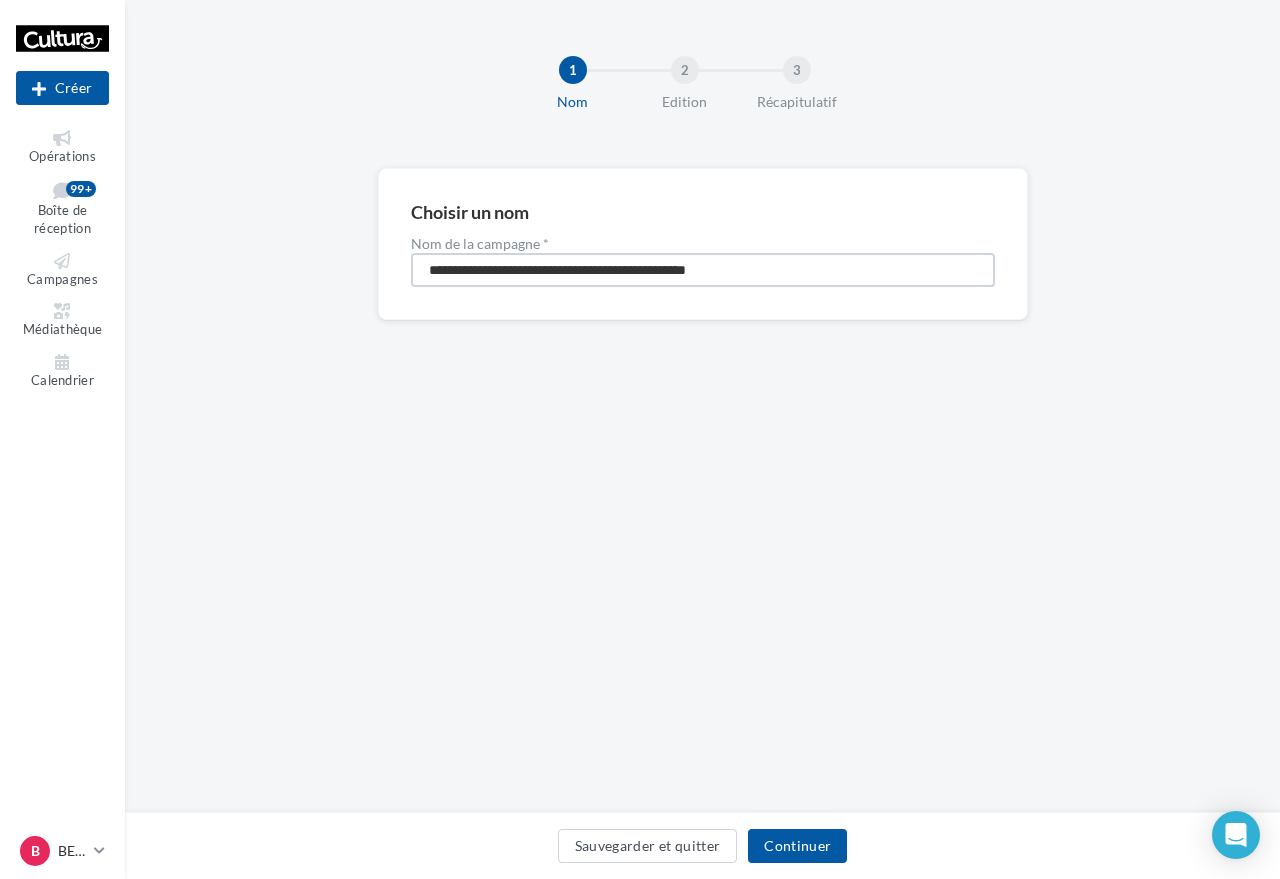 click on "**********" at bounding box center [703, 270] 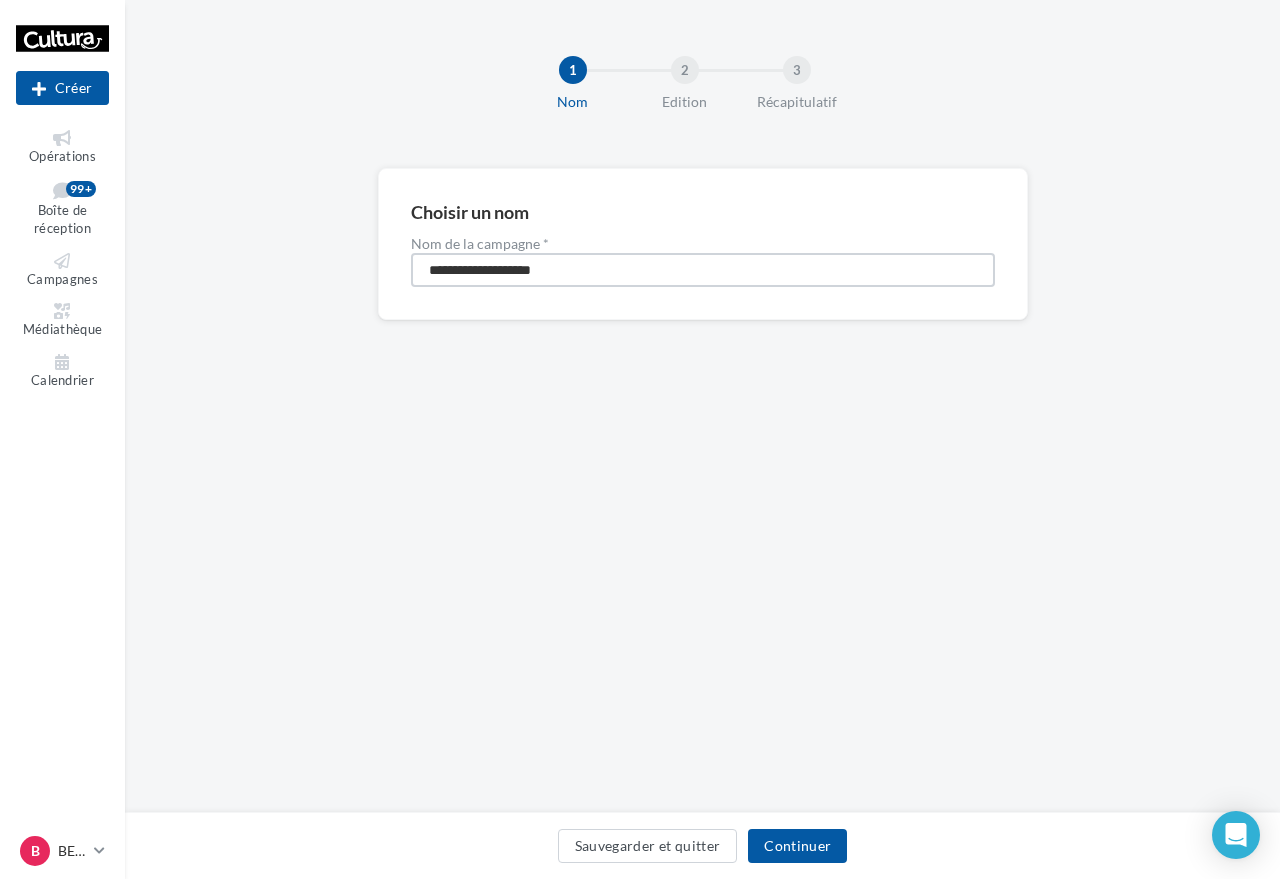 type on "**********" 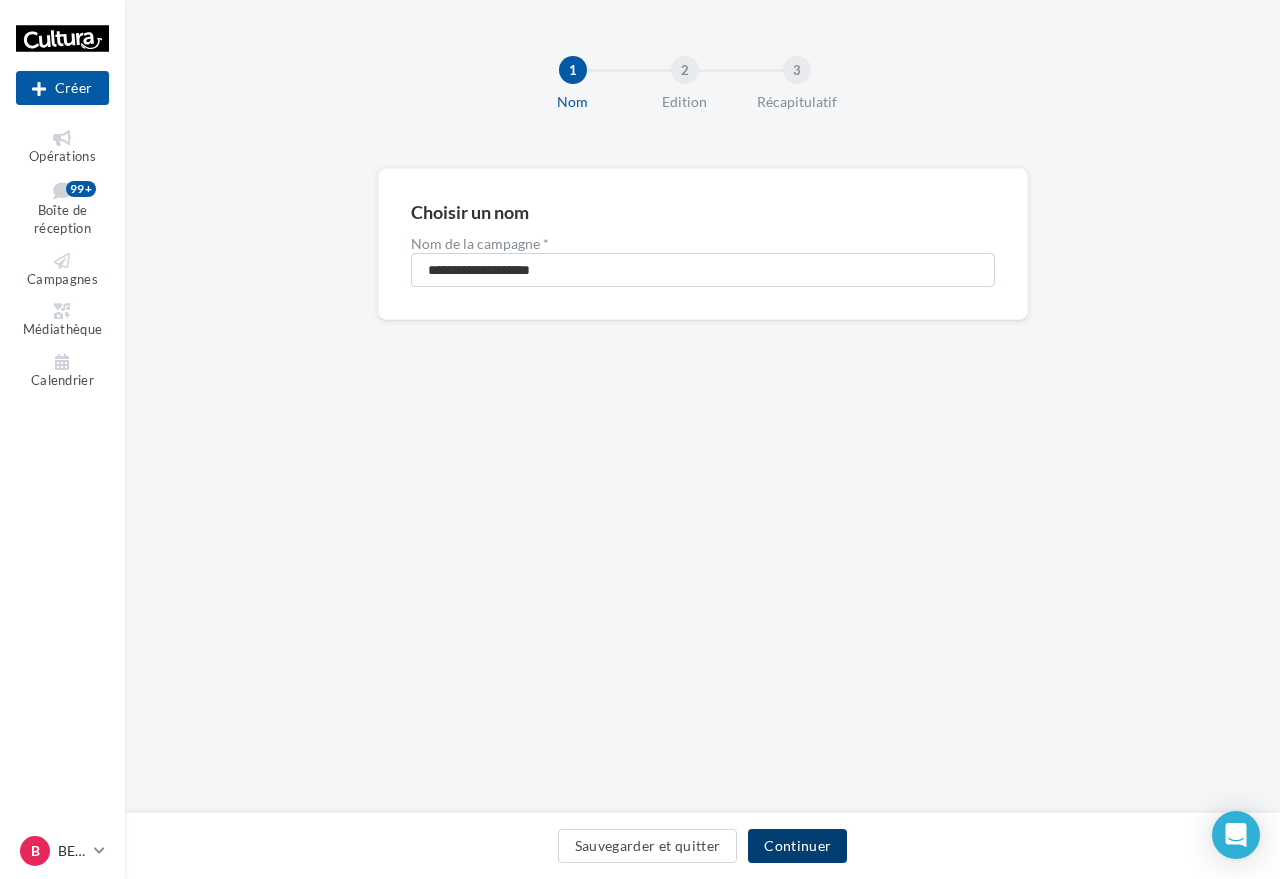 click on "Continuer" at bounding box center (797, 846) 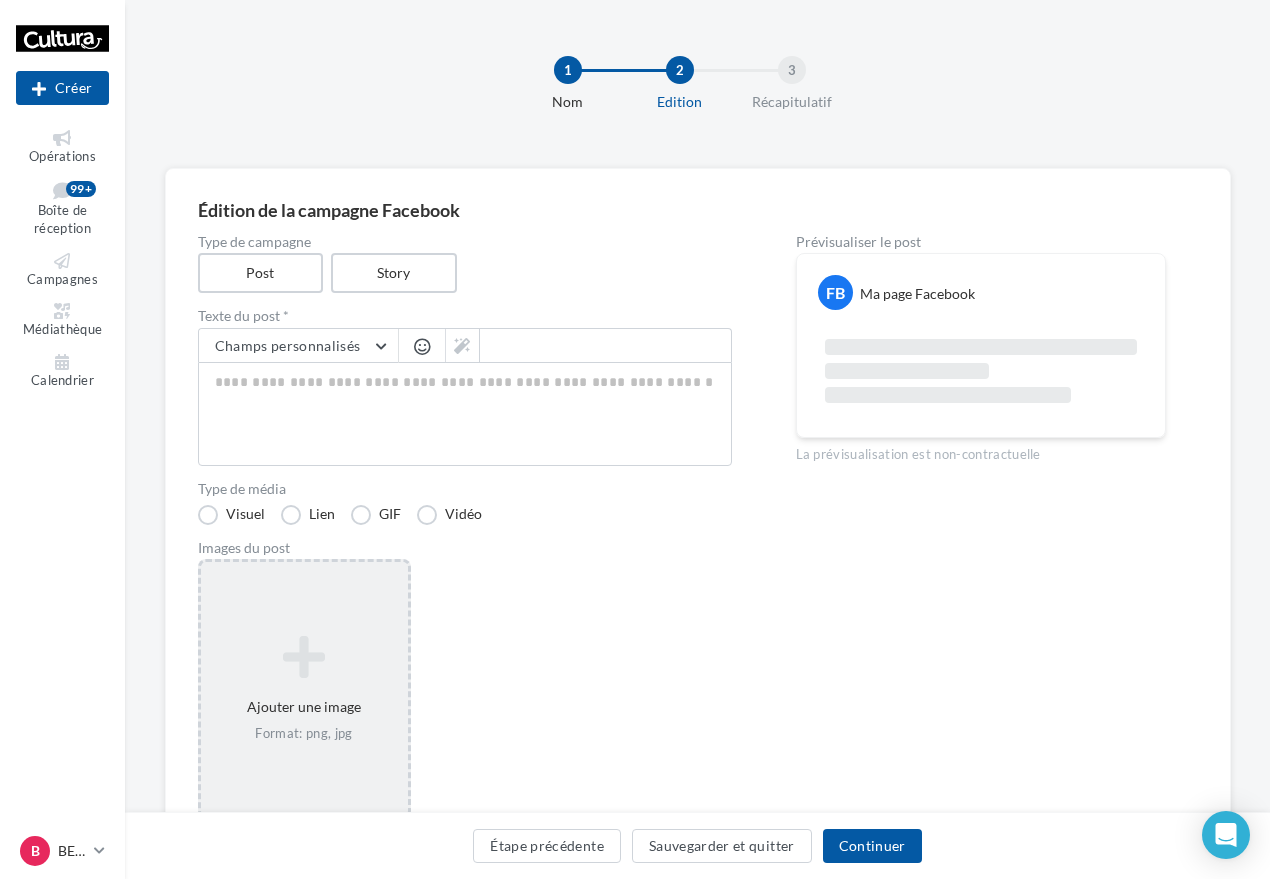 click on "Ajouter une image     Format: png, jpg" at bounding box center (304, 689) 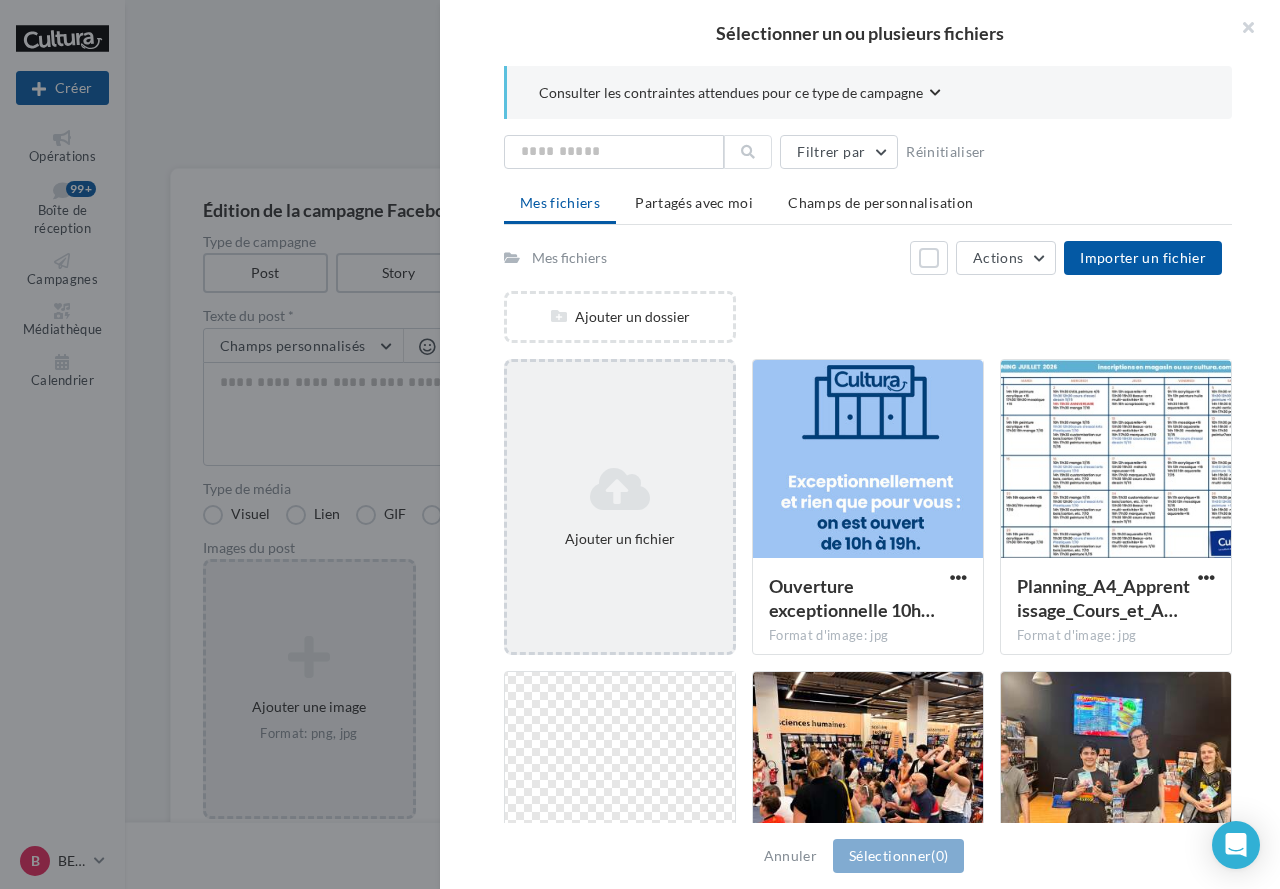click on "Ajouter un fichier" at bounding box center [620, 507] 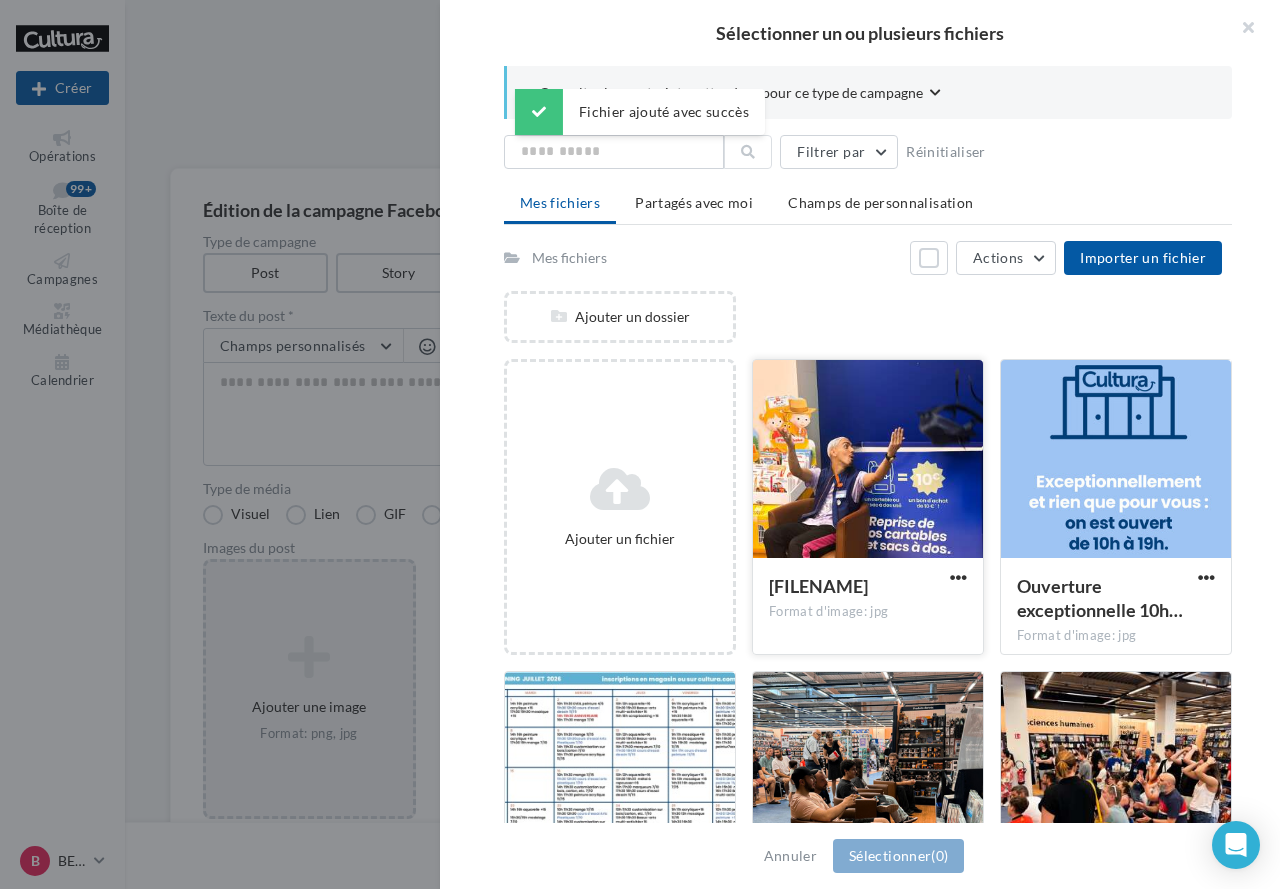 click at bounding box center [868, 460] 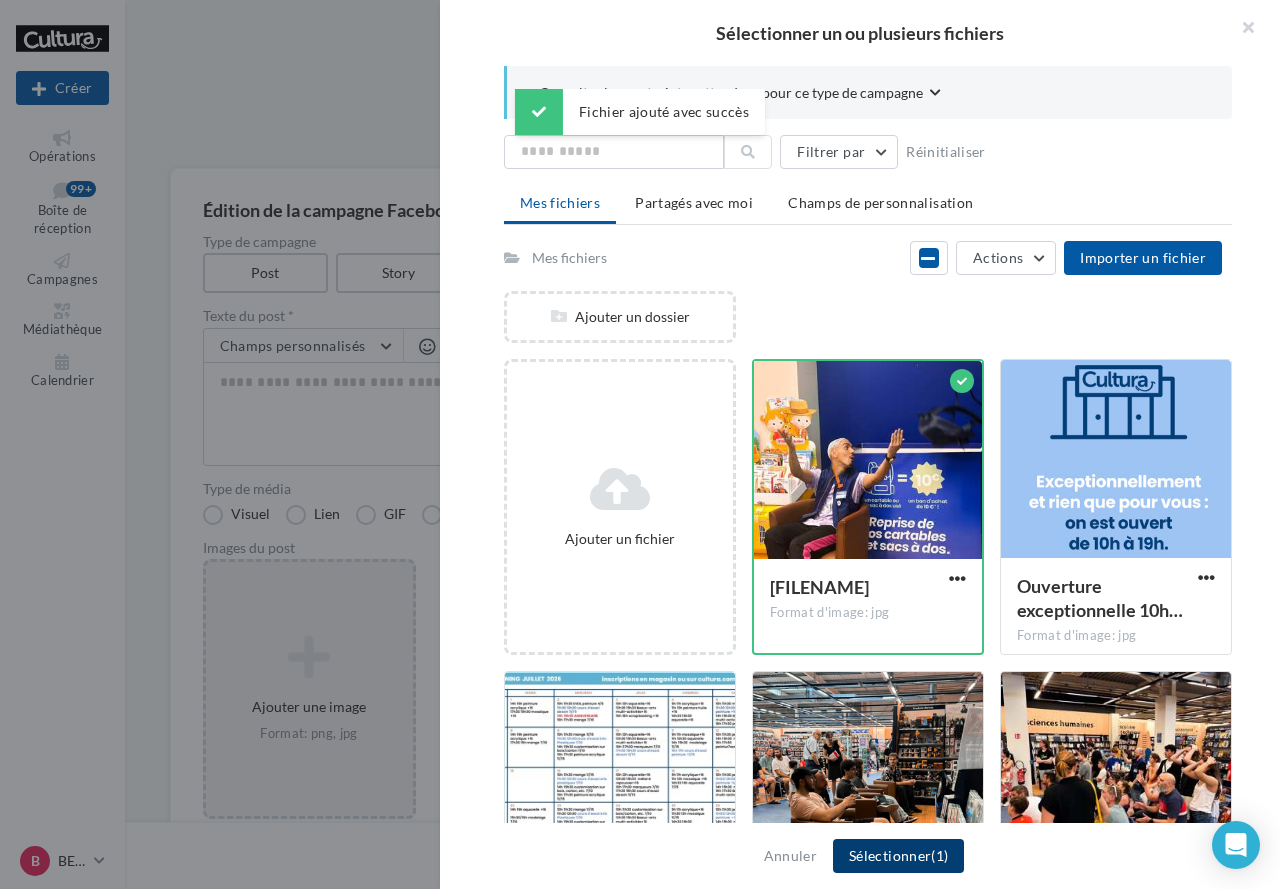 click on "Sélectionner   (1)" at bounding box center [898, 856] 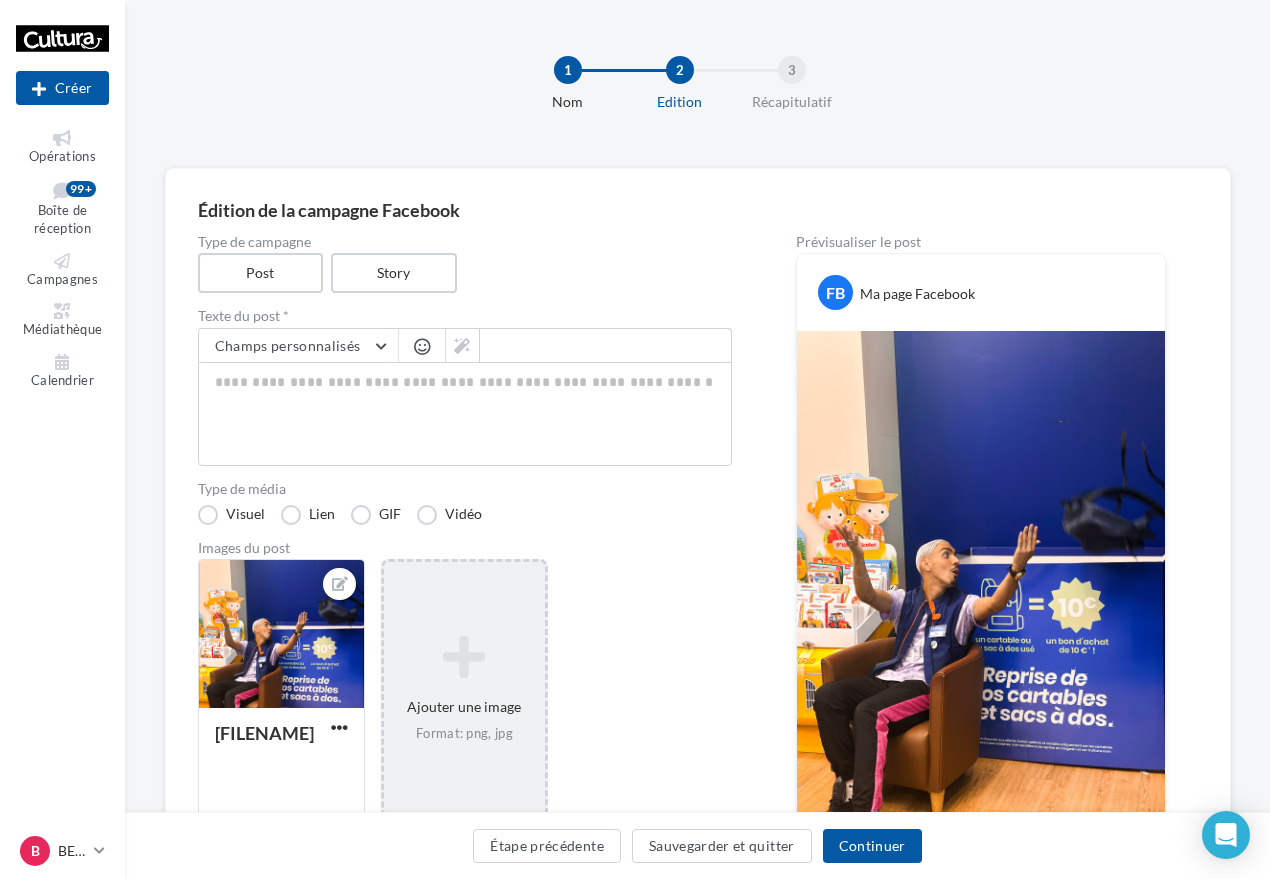scroll, scrollTop: 100, scrollLeft: 0, axis: vertical 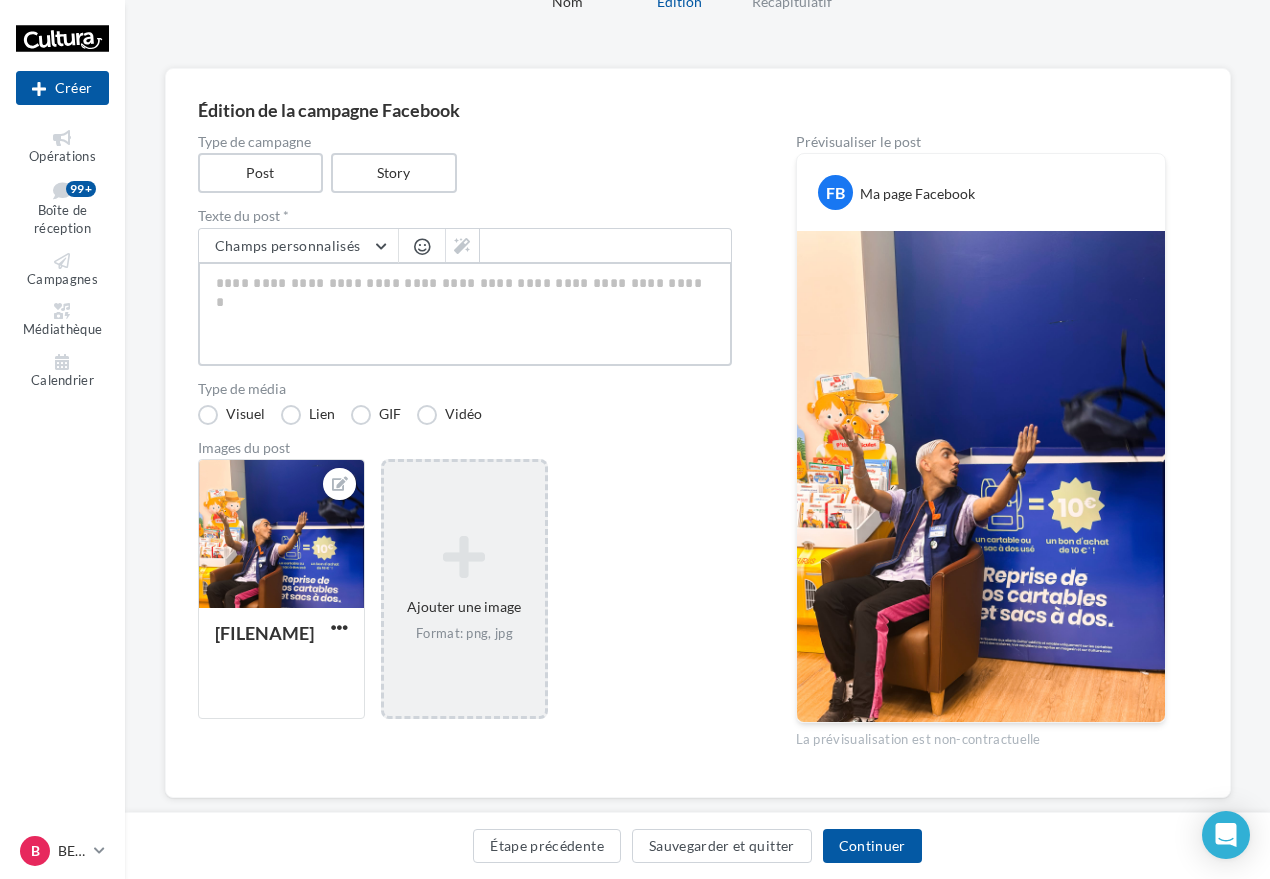 click at bounding box center (465, 314) 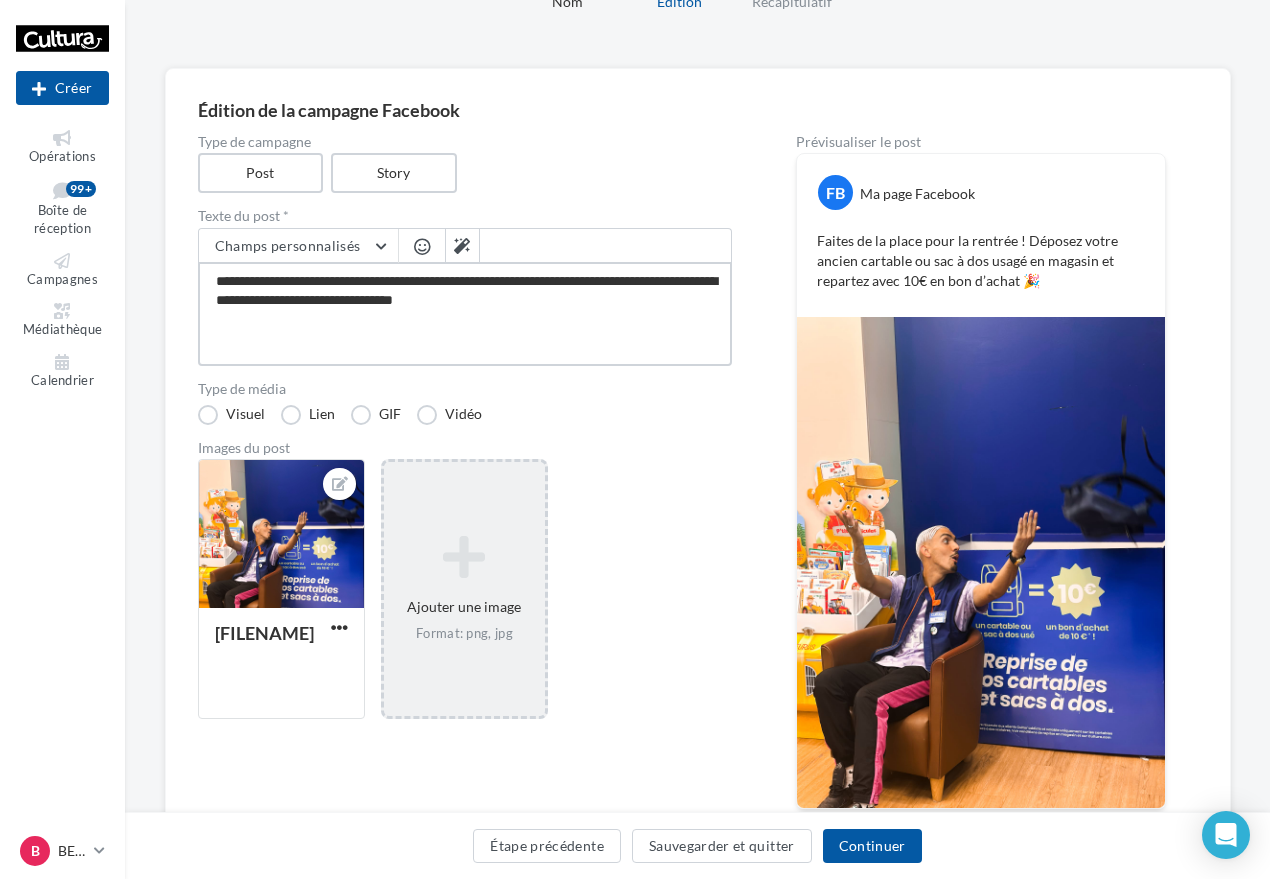 click on "**********" at bounding box center [465, 314] 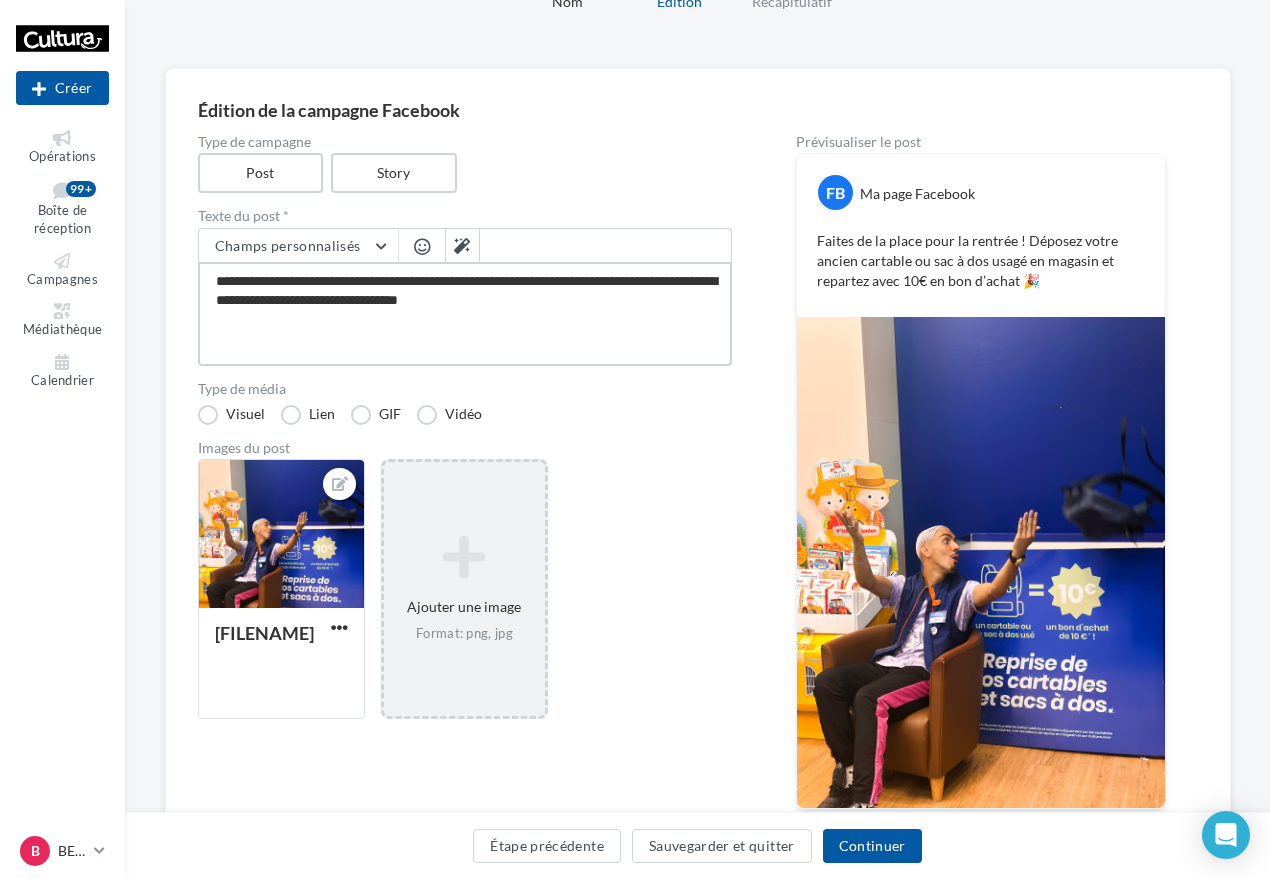 click on "**********" at bounding box center (465, 314) 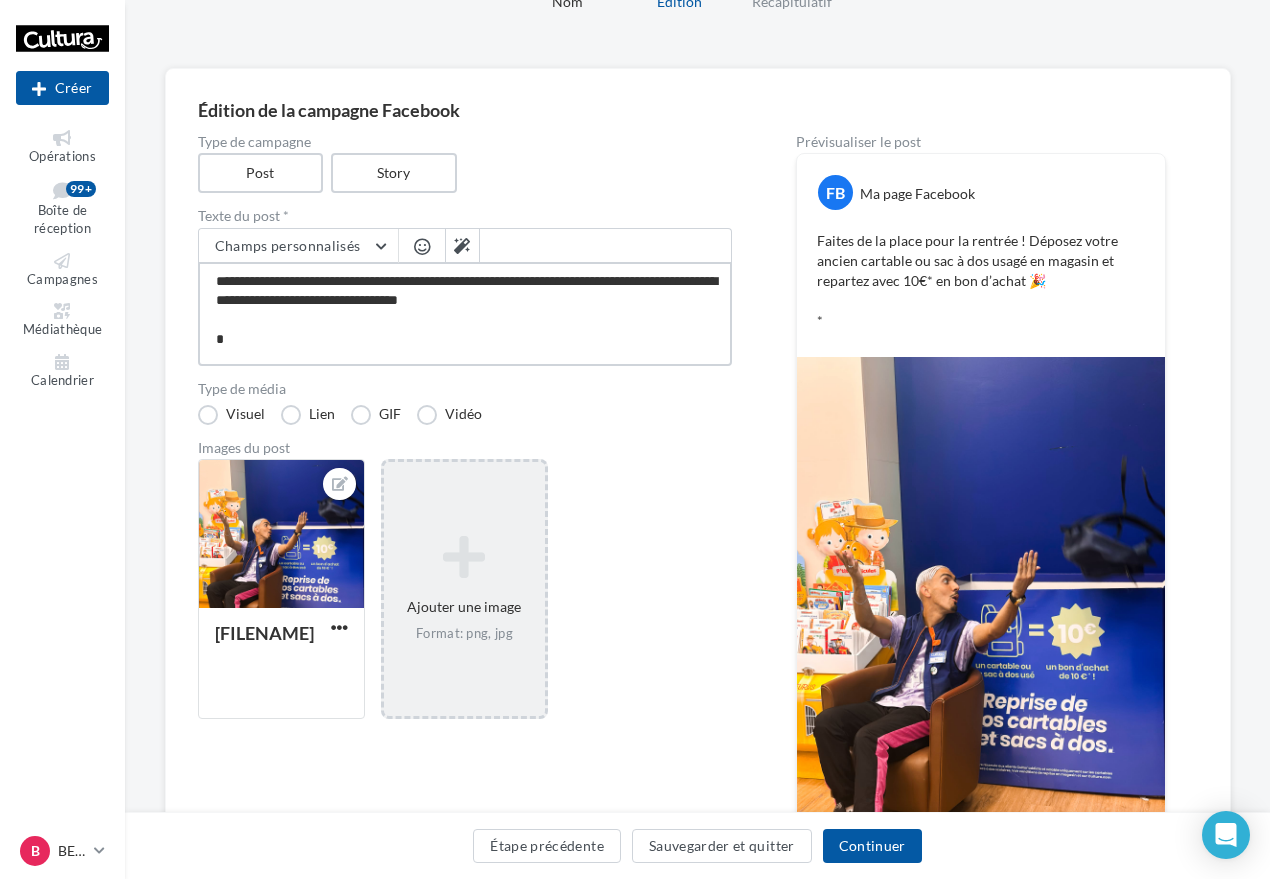 paste on "**********" 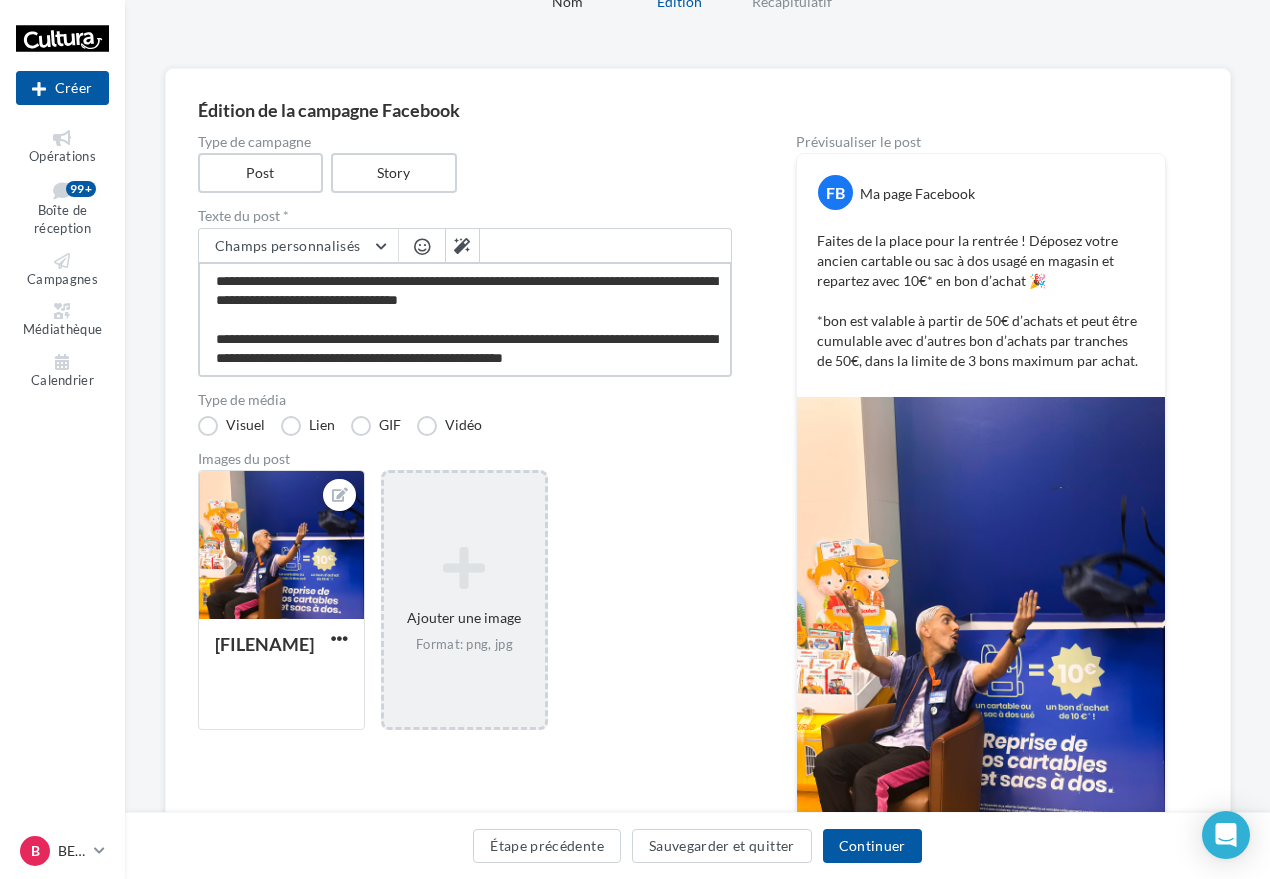 scroll, scrollTop: 12, scrollLeft: 0, axis: vertical 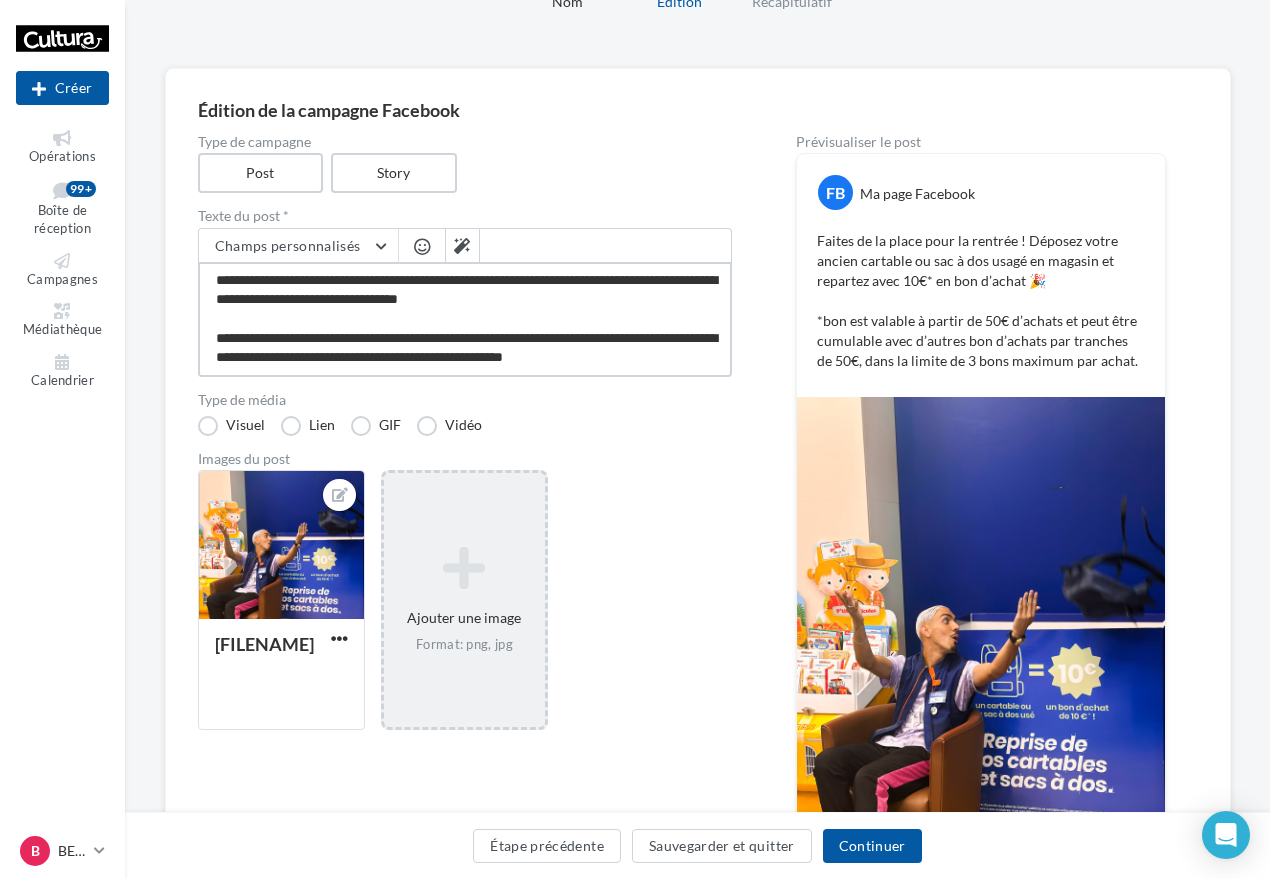 paste on "**********" 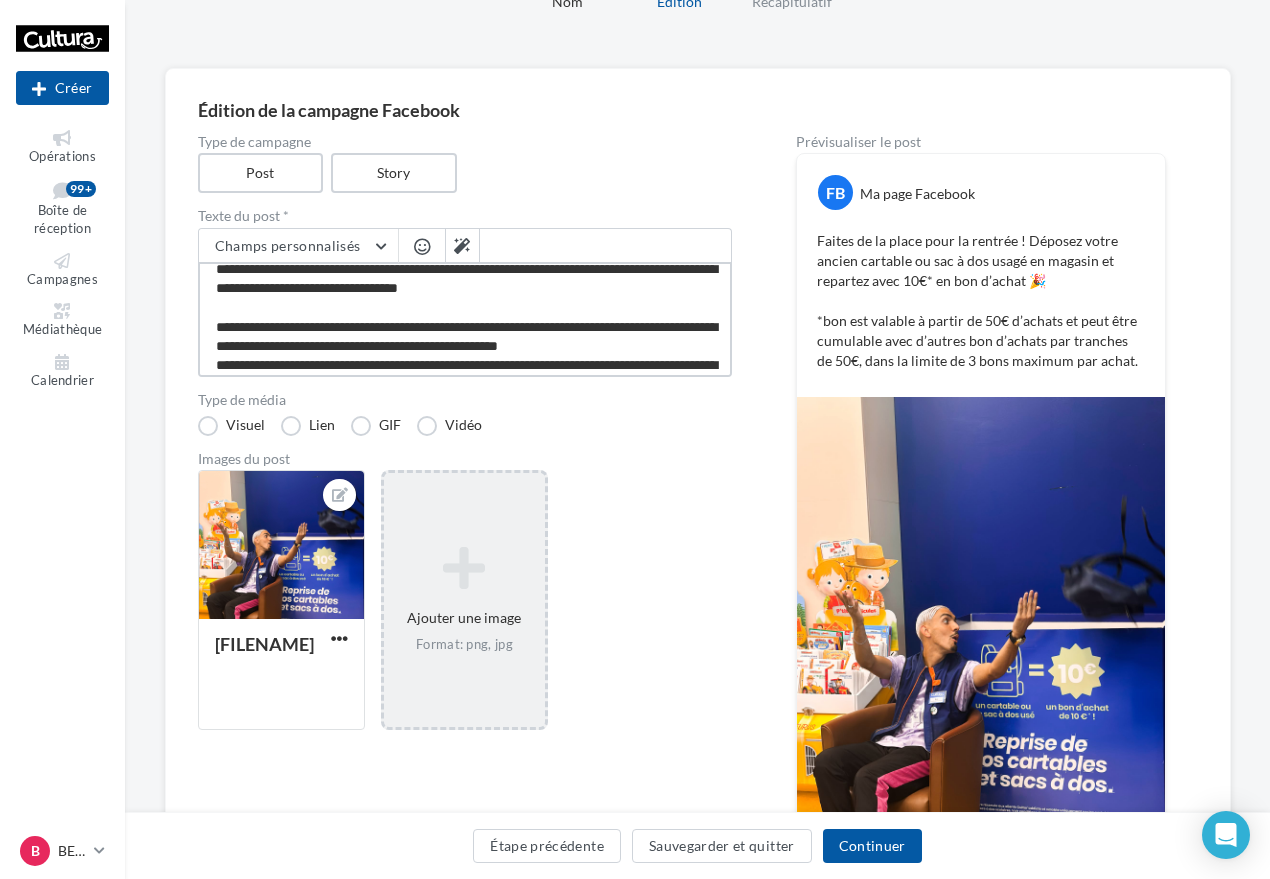 scroll, scrollTop: 69, scrollLeft: 0, axis: vertical 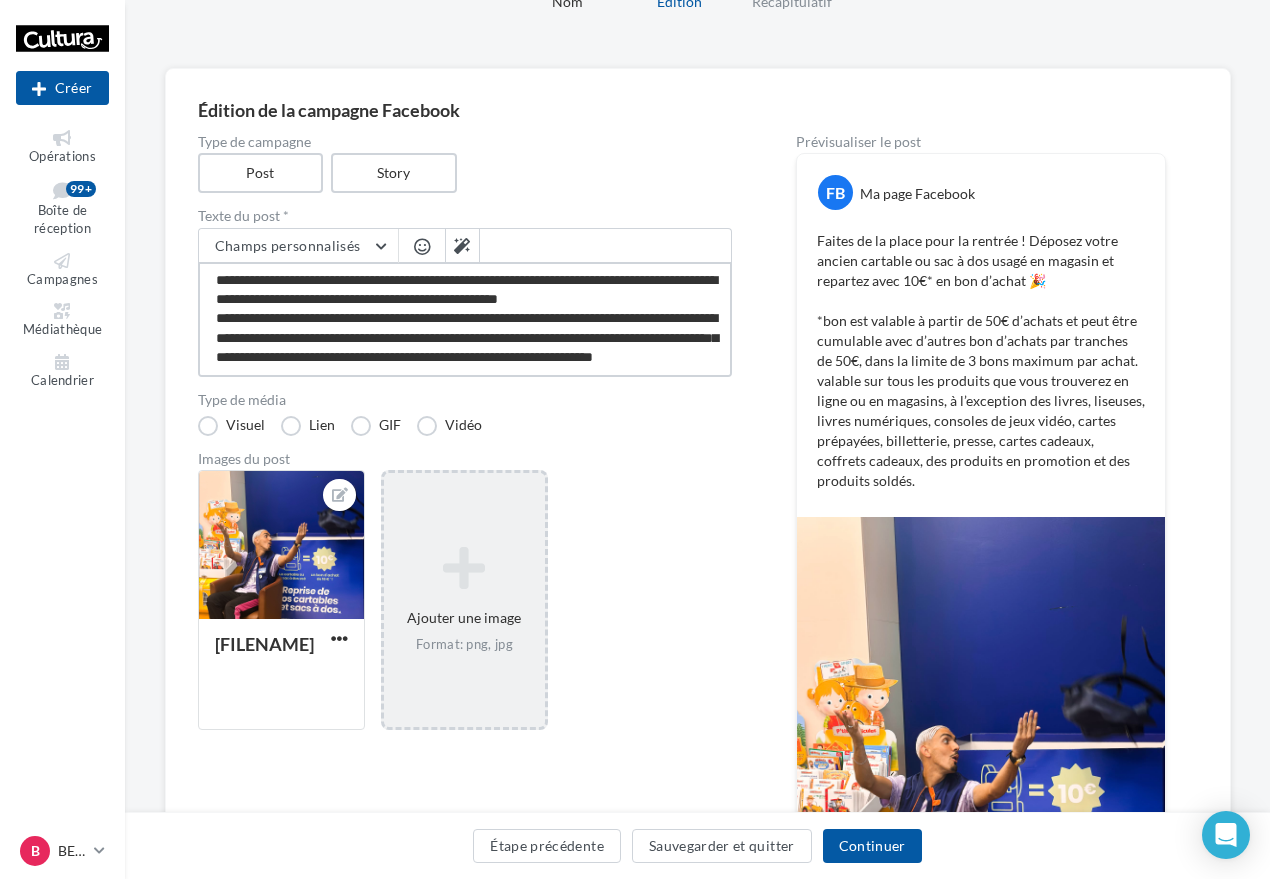click on "**********" at bounding box center [465, 319] 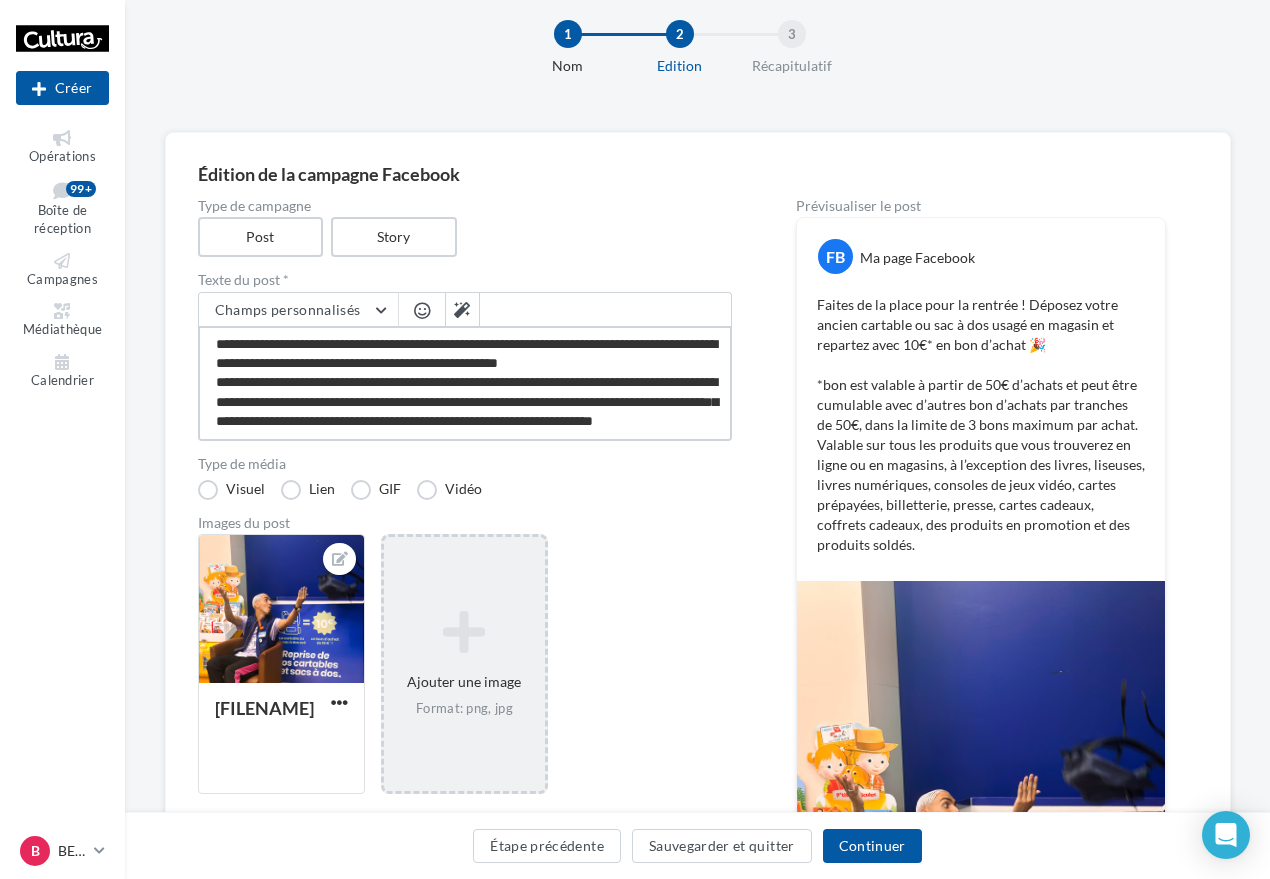 scroll, scrollTop: 0, scrollLeft: 0, axis: both 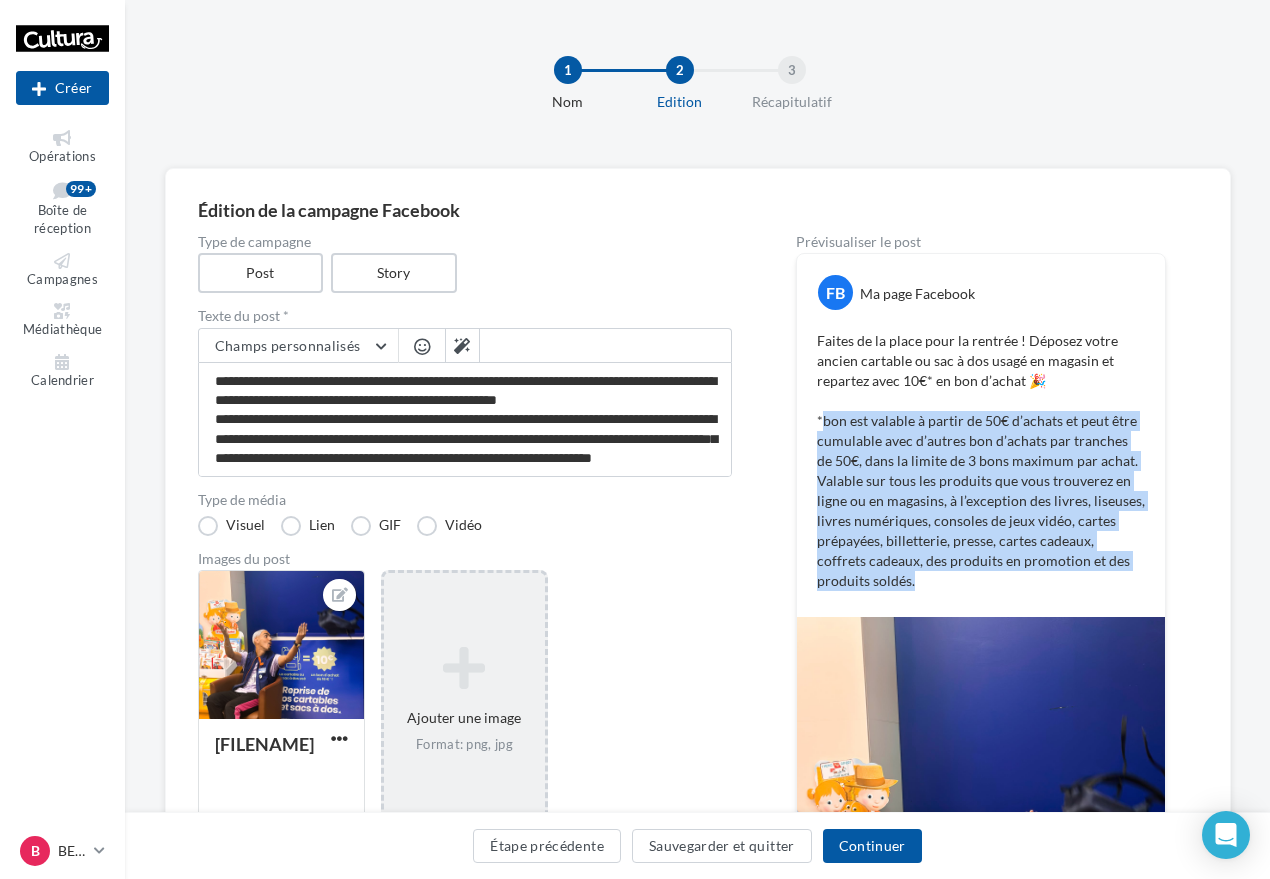 drag, startPoint x: 824, startPoint y: 420, endPoint x: 964, endPoint y: 595, distance: 224.10934 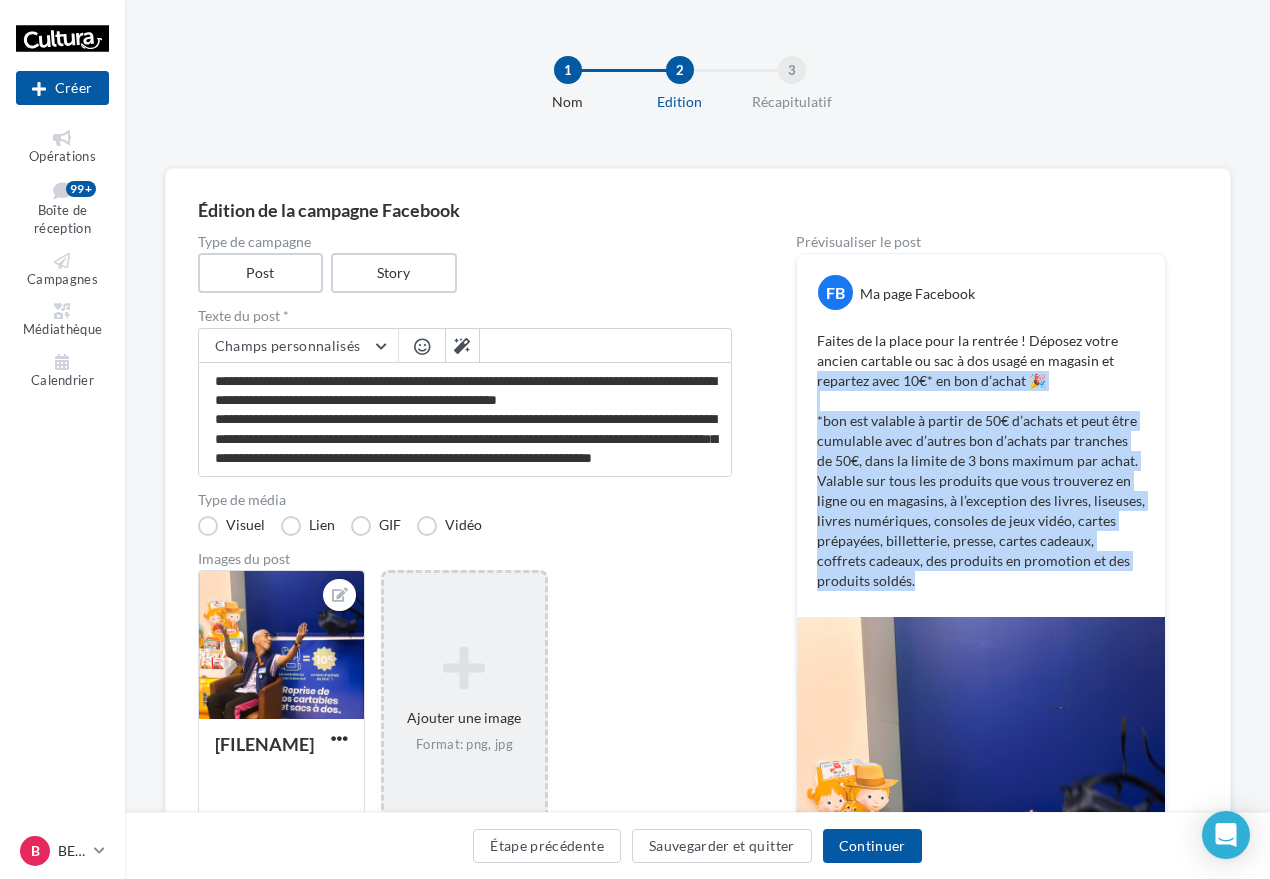 drag, startPoint x: 964, startPoint y: 595, endPoint x: 778, endPoint y: 381, distance: 283.53482 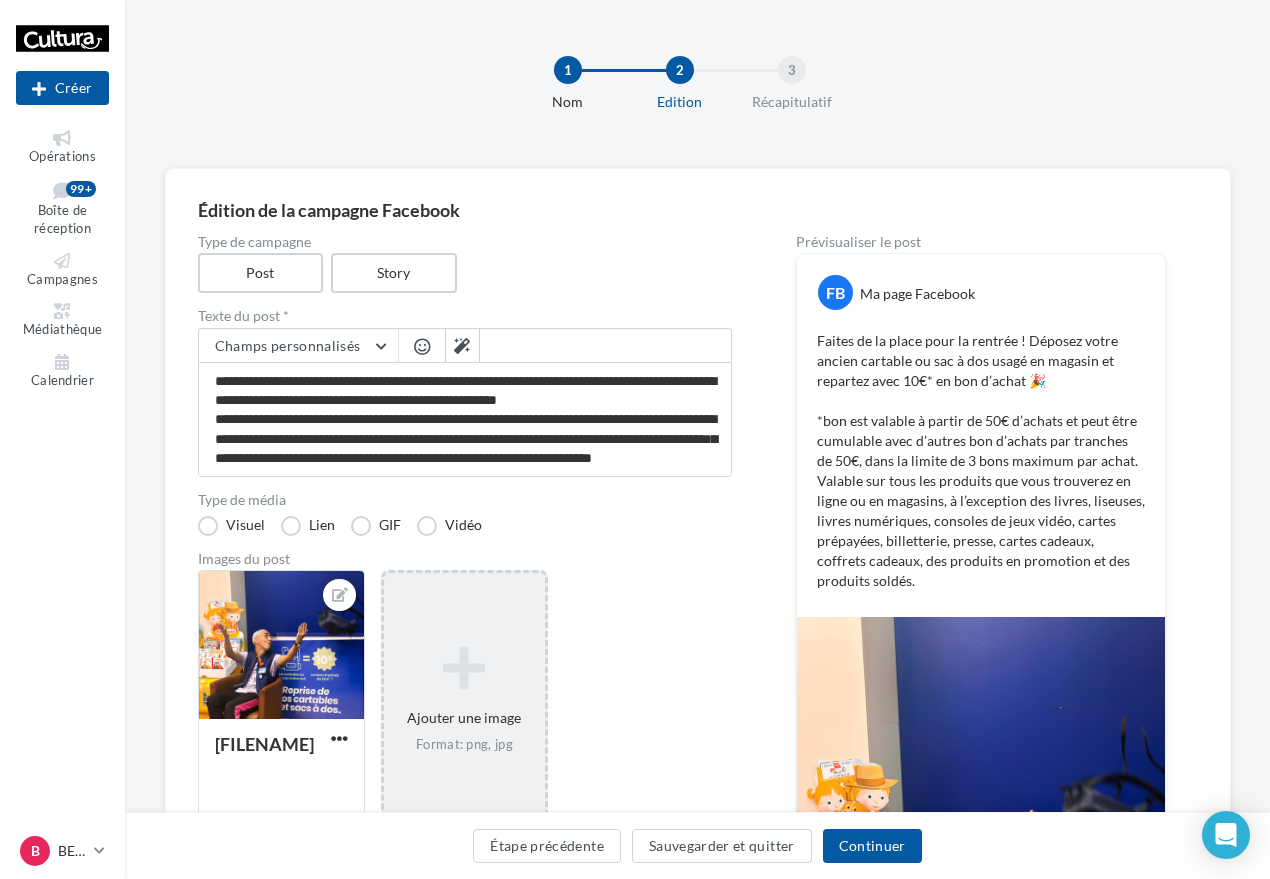 scroll, scrollTop: 0, scrollLeft: 0, axis: both 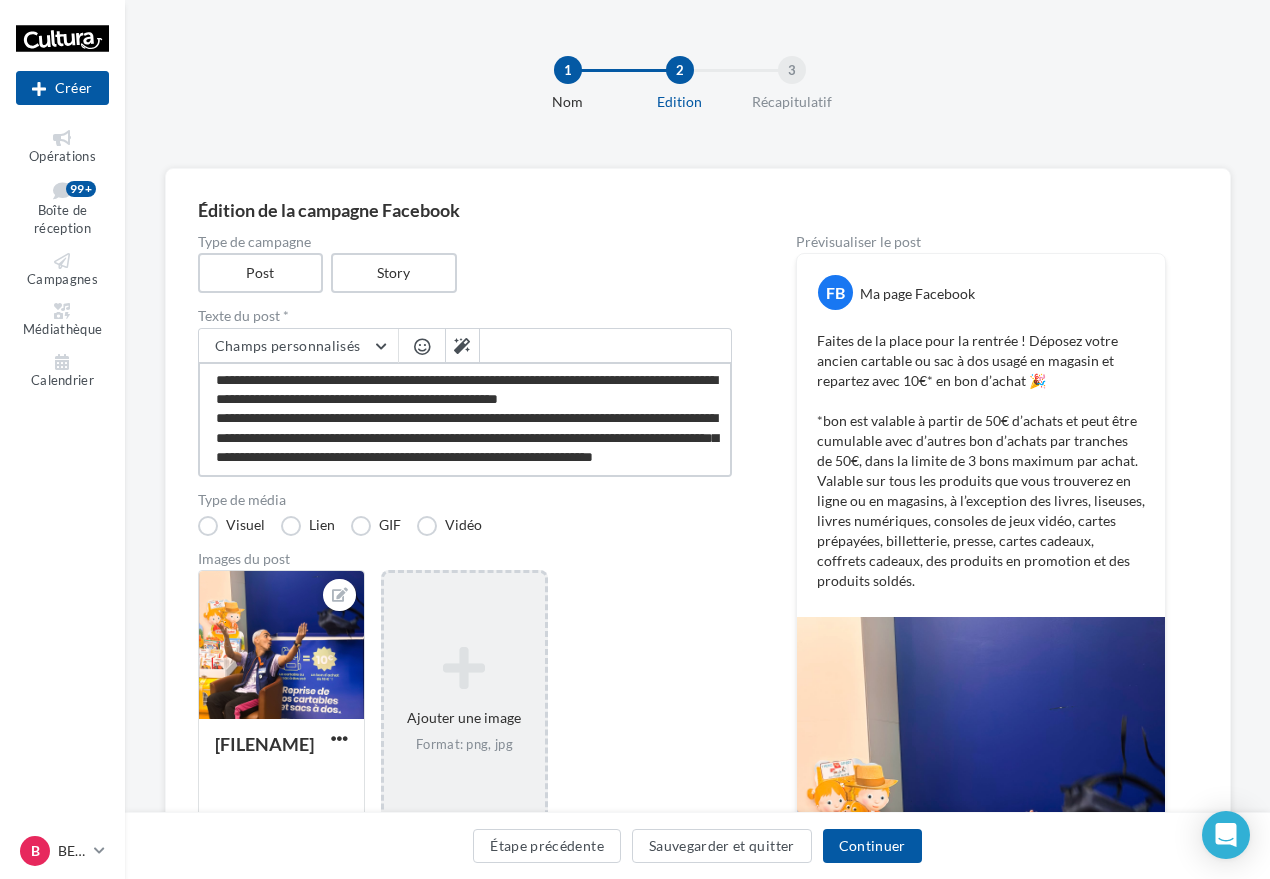 drag, startPoint x: 221, startPoint y: 438, endPoint x: 711, endPoint y: 559, distance: 504.71872 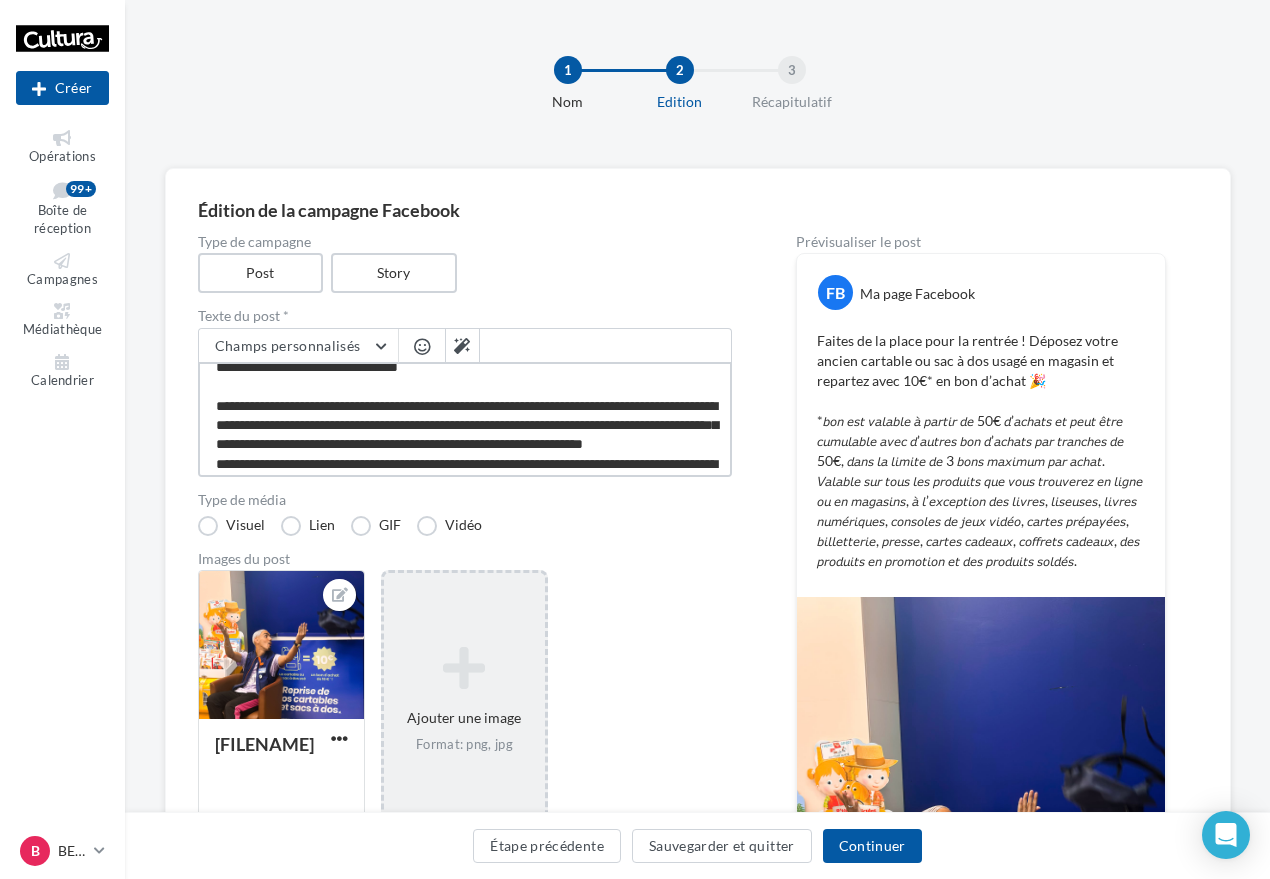 scroll, scrollTop: 0, scrollLeft: 0, axis: both 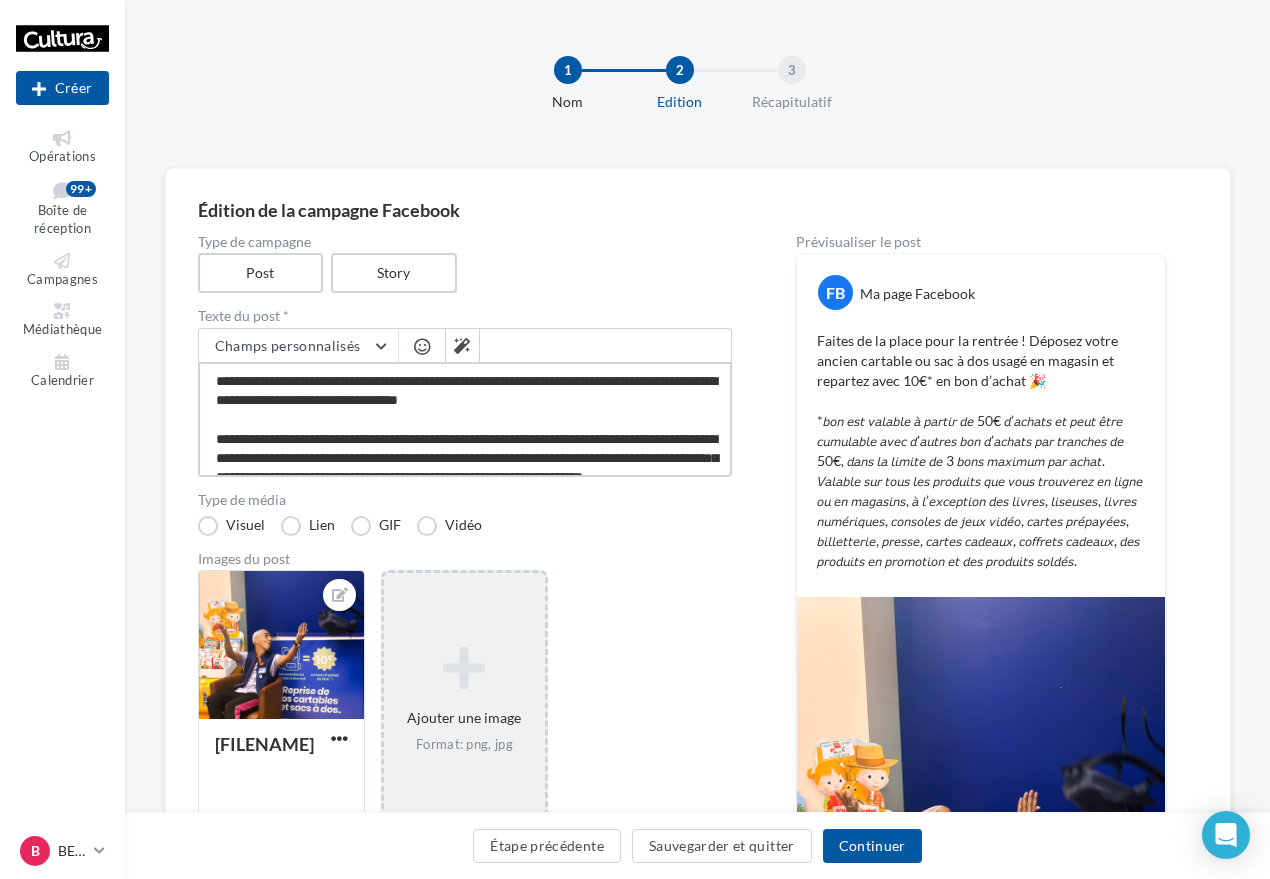 click on "**********" at bounding box center [465, 419] 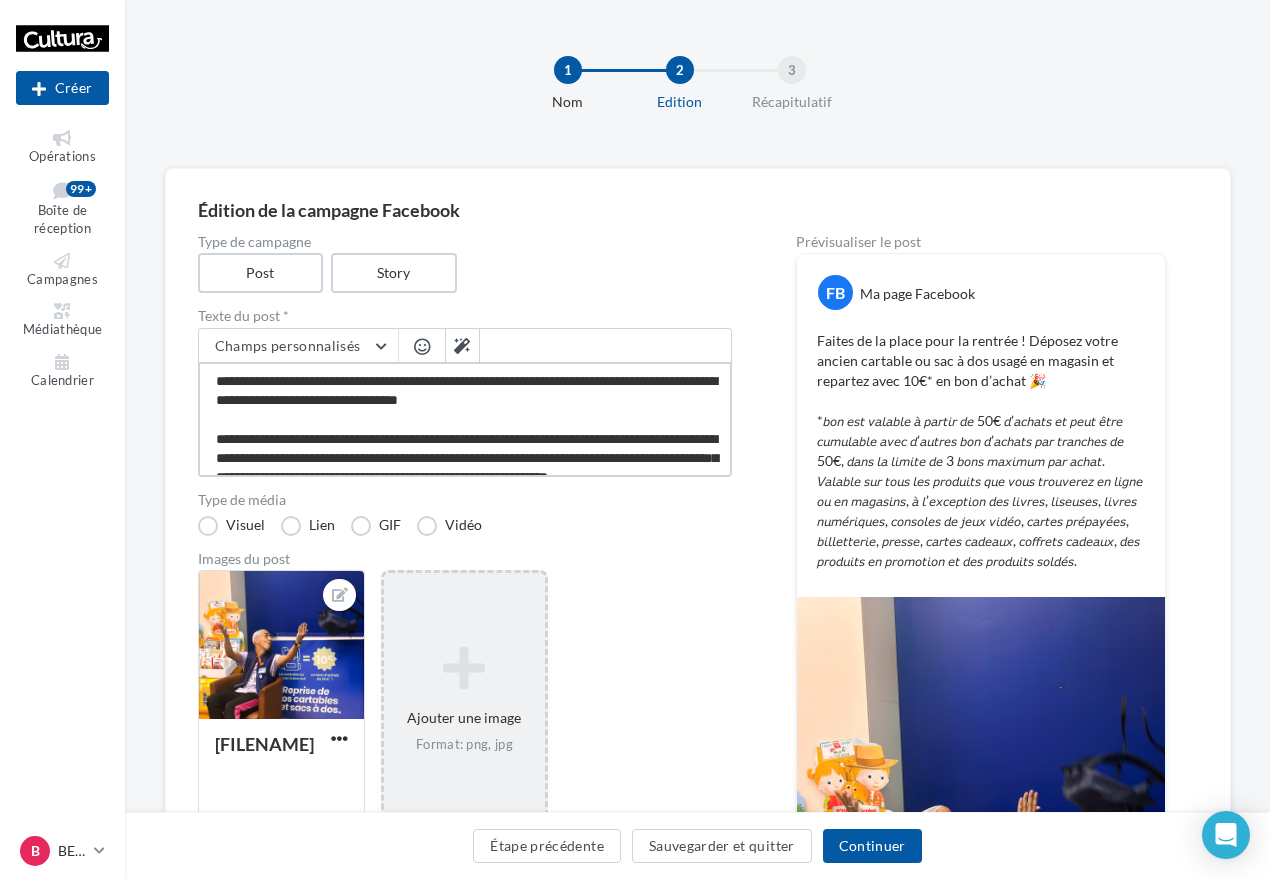 click on "**********" at bounding box center (465, 419) 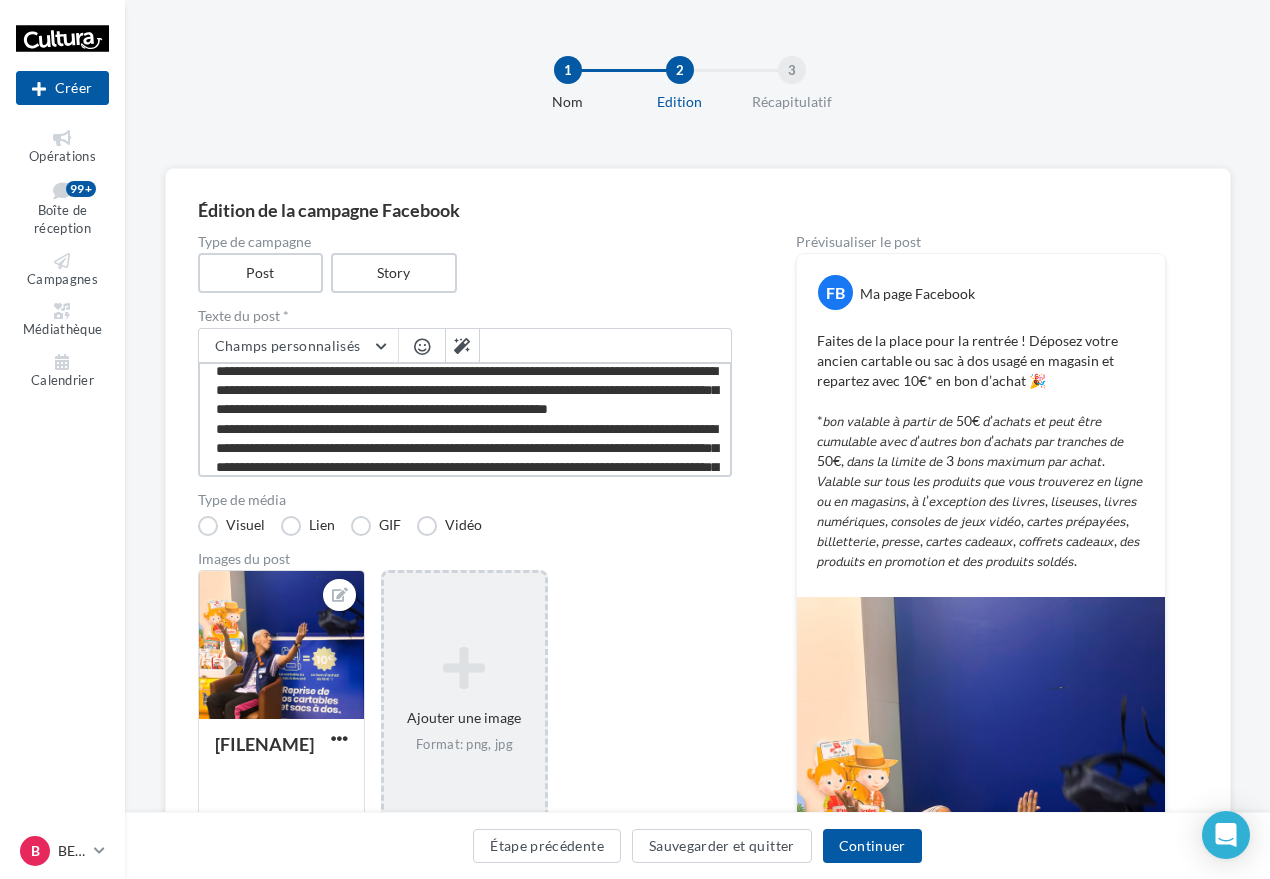 scroll, scrollTop: 78, scrollLeft: 0, axis: vertical 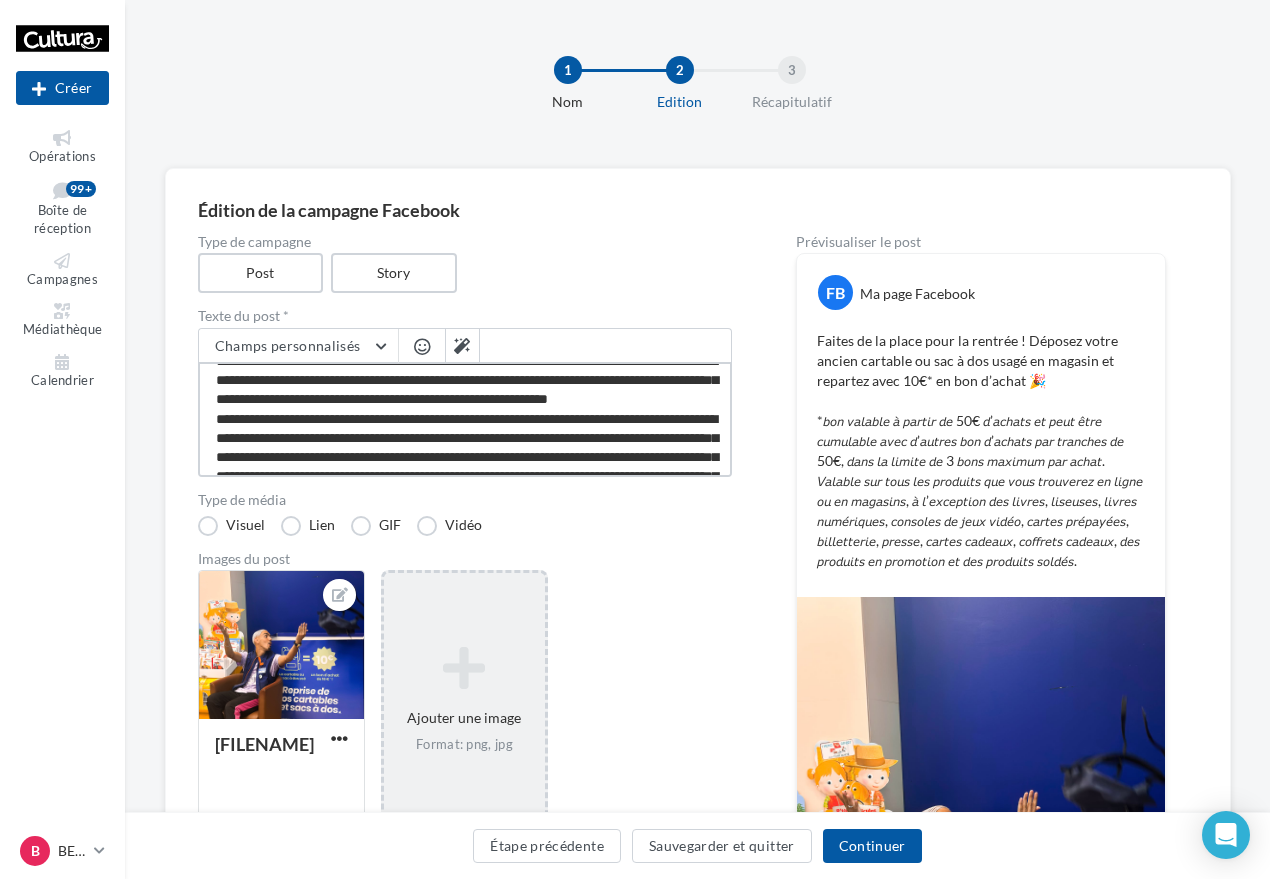 drag, startPoint x: 351, startPoint y: 447, endPoint x: 506, endPoint y: 424, distance: 156.69716 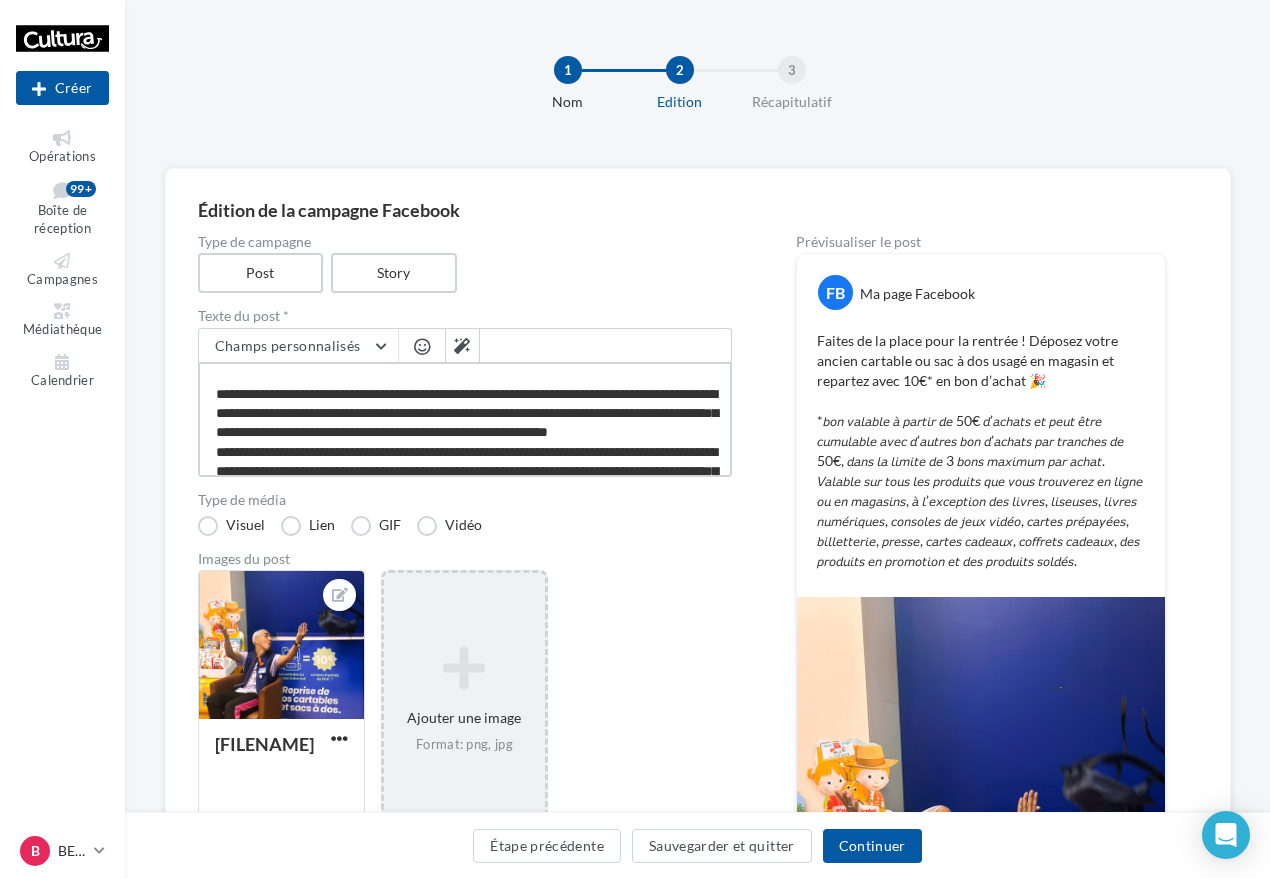 scroll, scrollTop: 3, scrollLeft: 0, axis: vertical 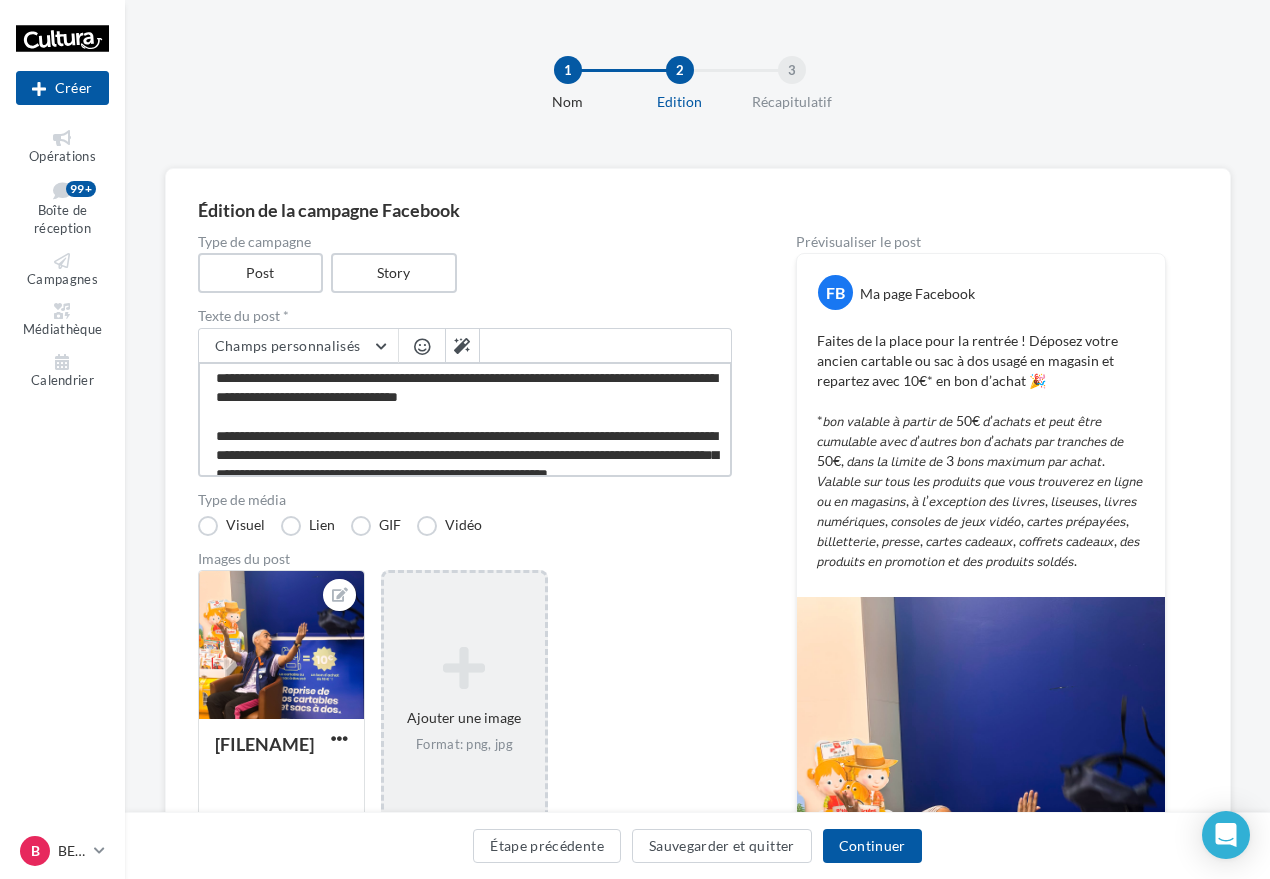 drag, startPoint x: 488, startPoint y: 381, endPoint x: 670, endPoint y: 378, distance: 182.02472 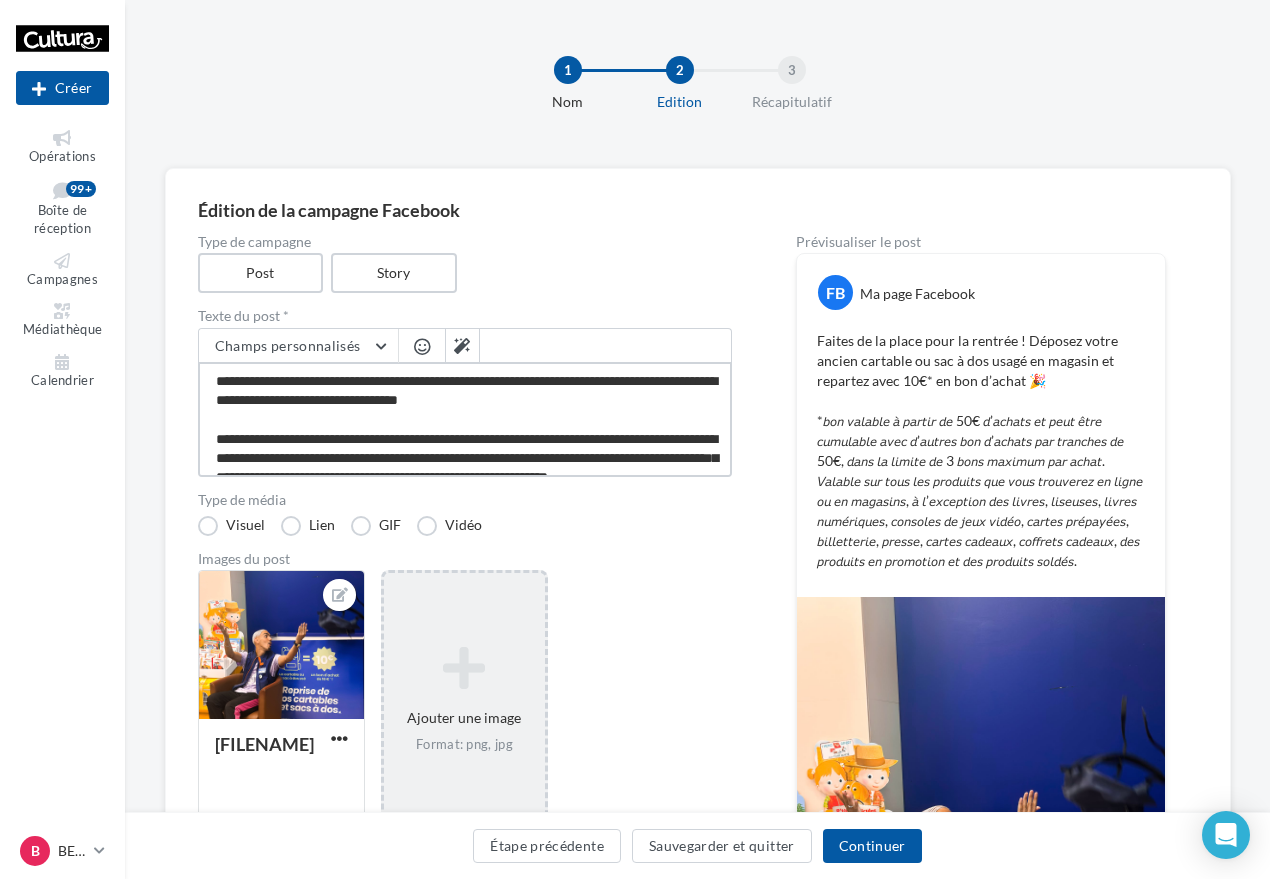 click on "**********" at bounding box center [465, 419] 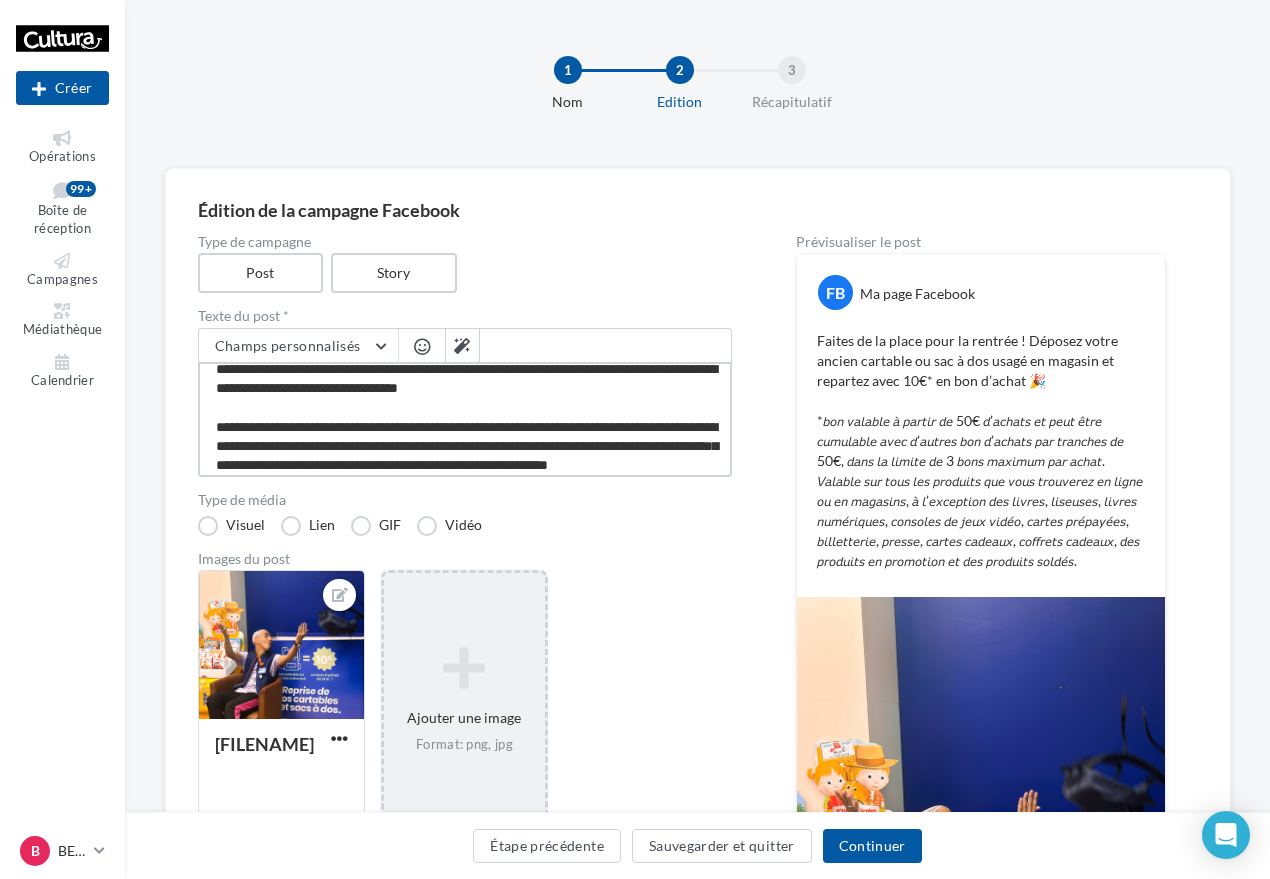 click on "**********" at bounding box center [465, 419] 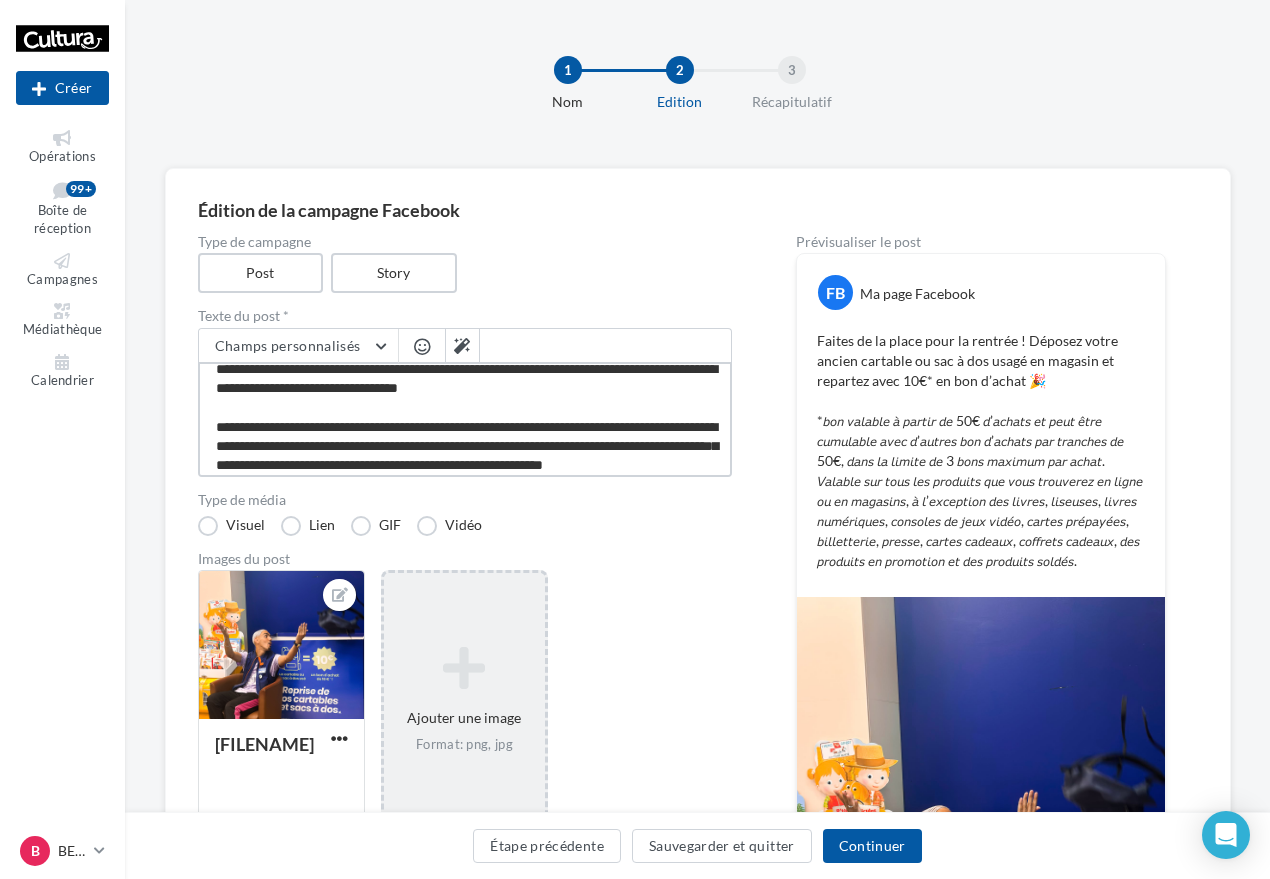 click on "**********" at bounding box center [465, 419] 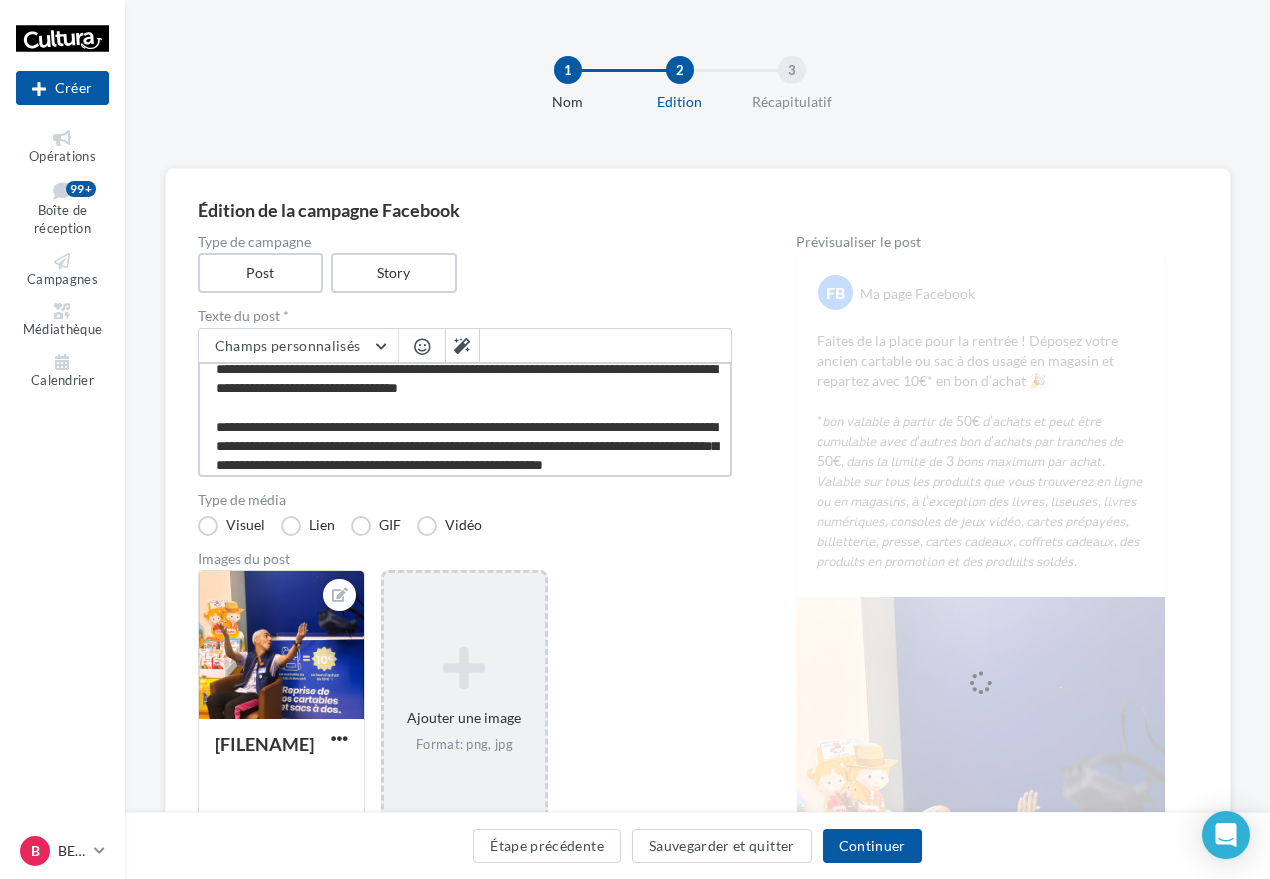 scroll, scrollTop: 31, scrollLeft: 0, axis: vertical 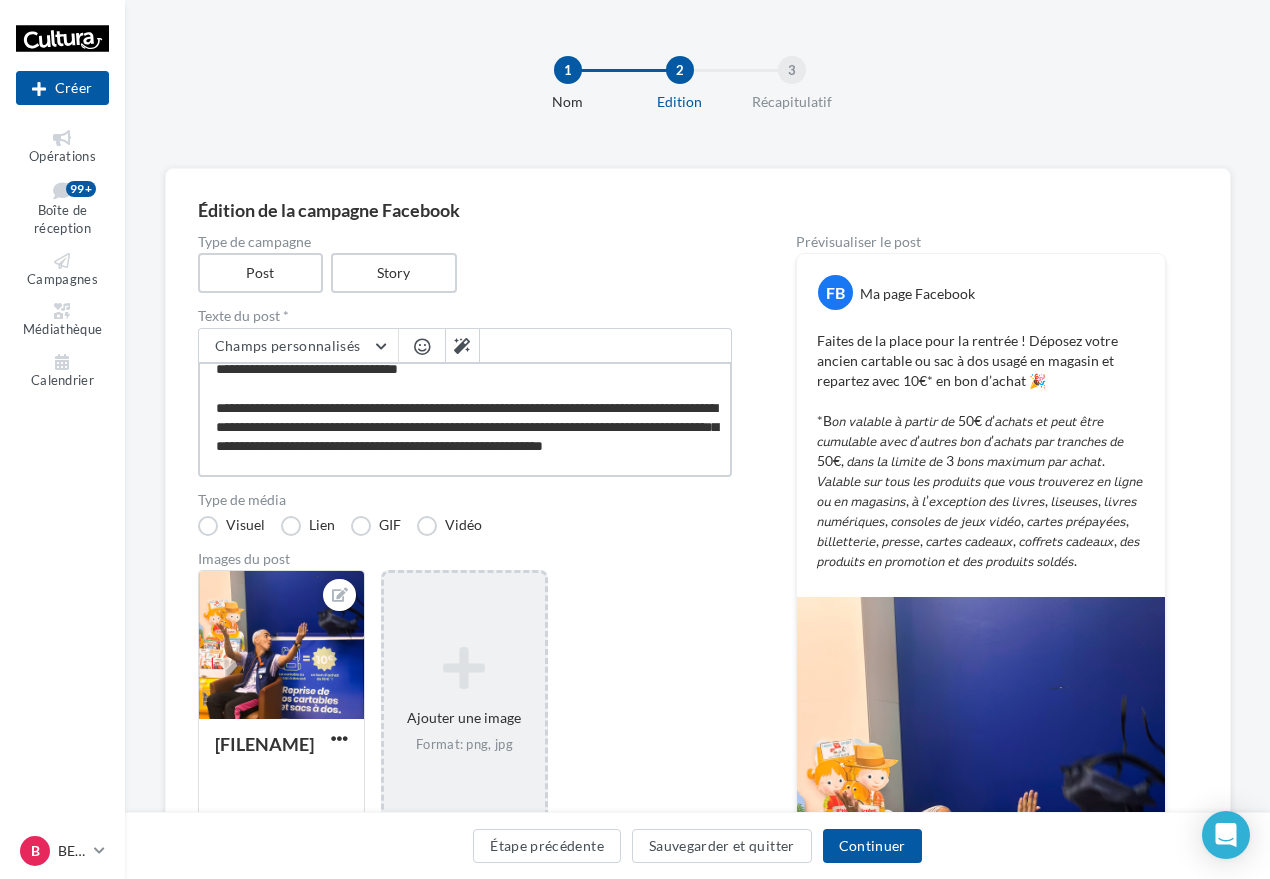 click on "**********" at bounding box center (465, 419) 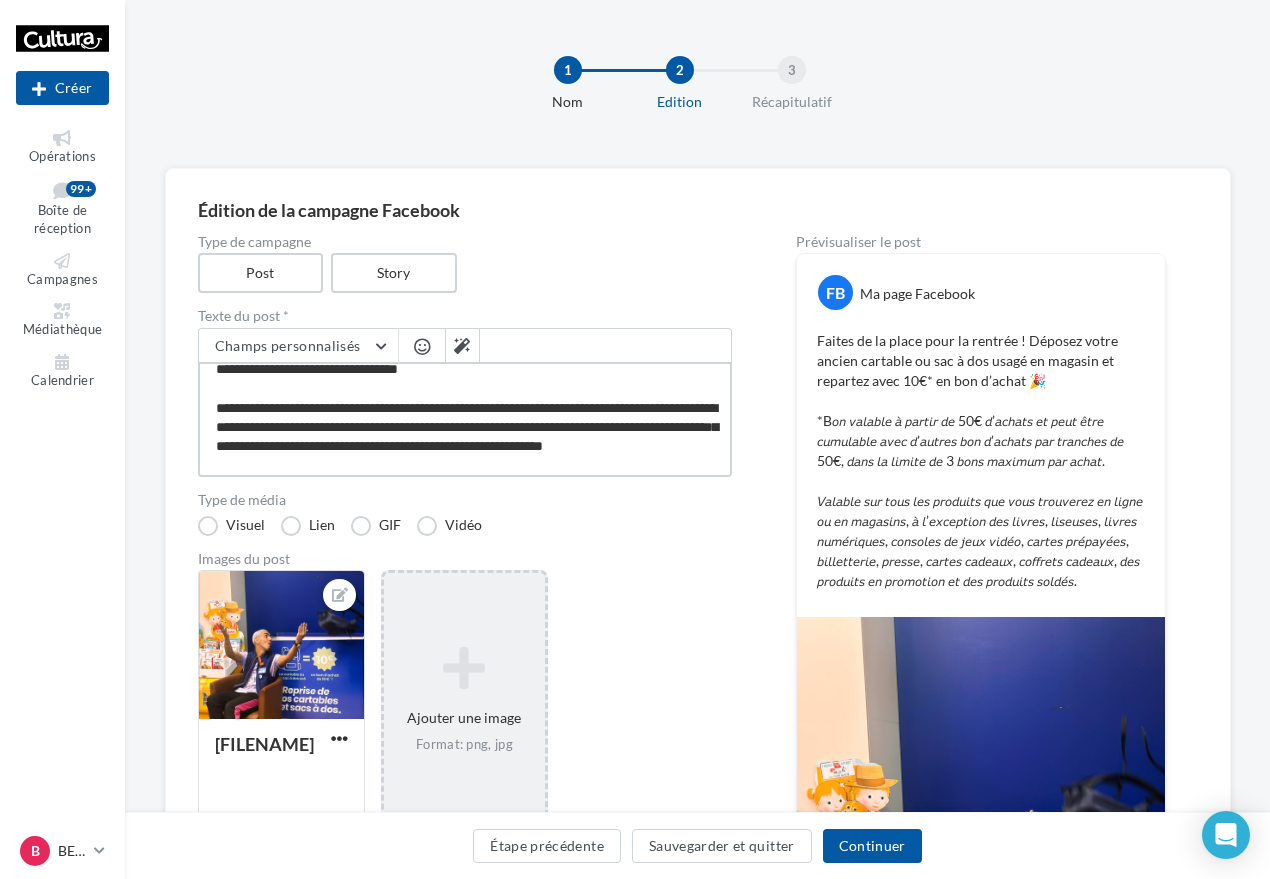 click on "**********" at bounding box center (465, 419) 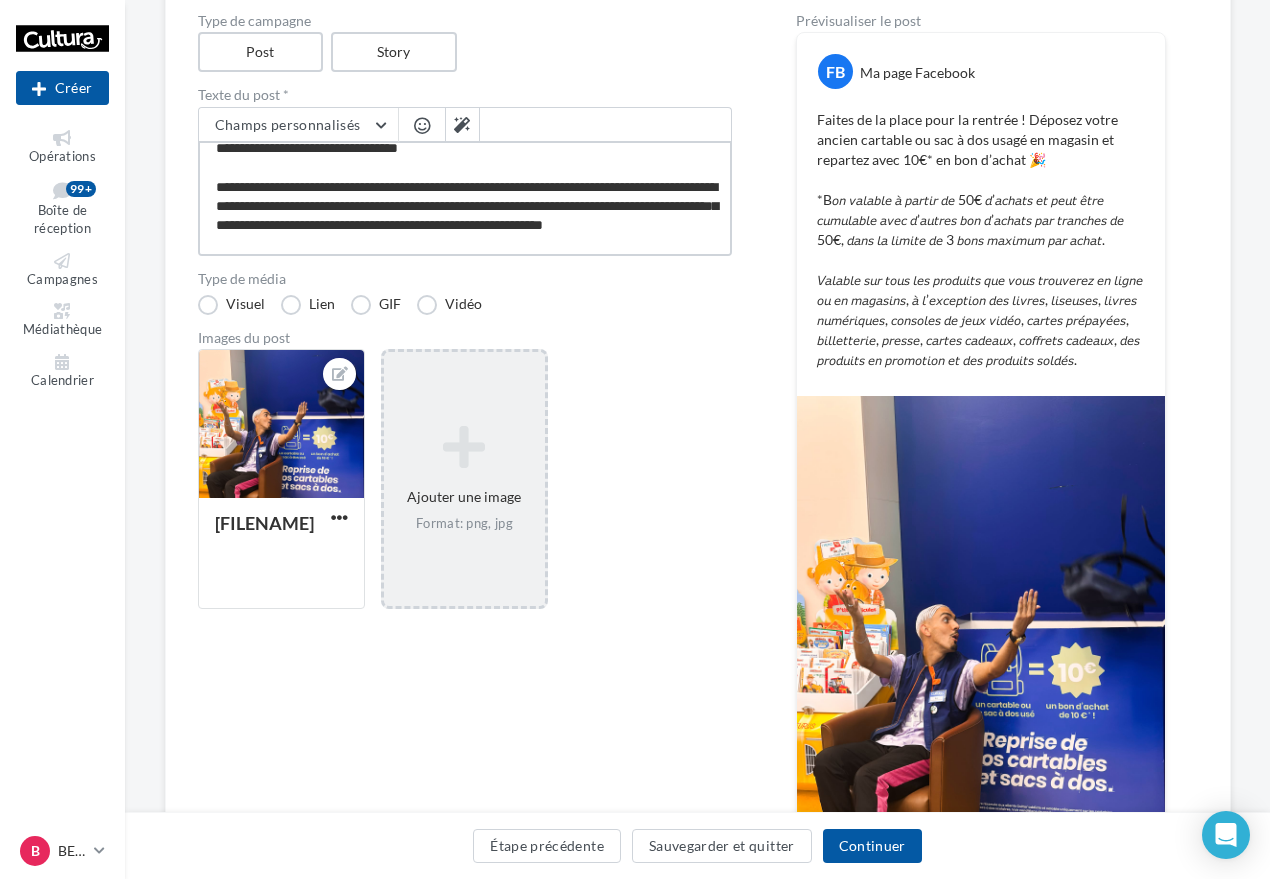 scroll, scrollTop: 100, scrollLeft: 0, axis: vertical 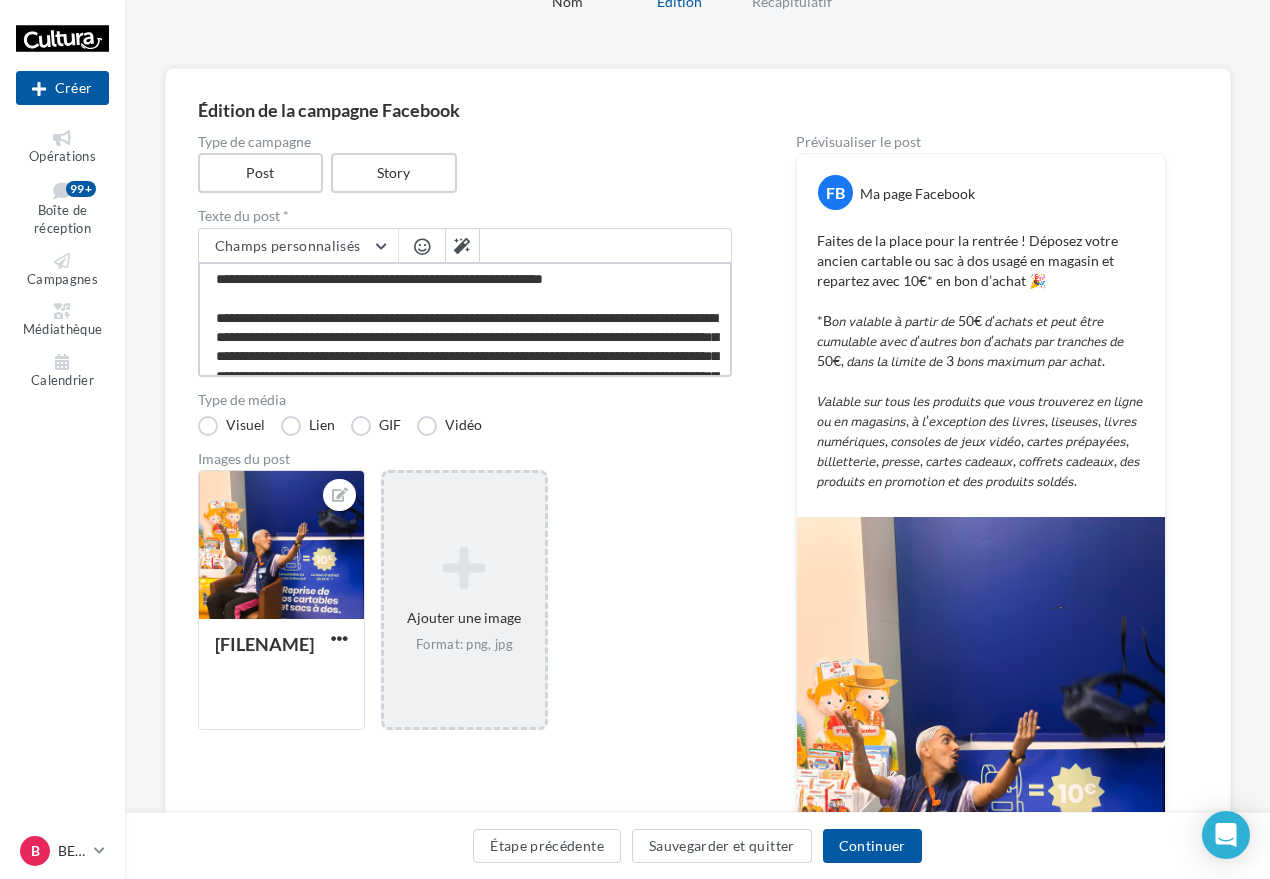 drag, startPoint x: 444, startPoint y: 298, endPoint x: 568, endPoint y: 361, distance: 139.0863 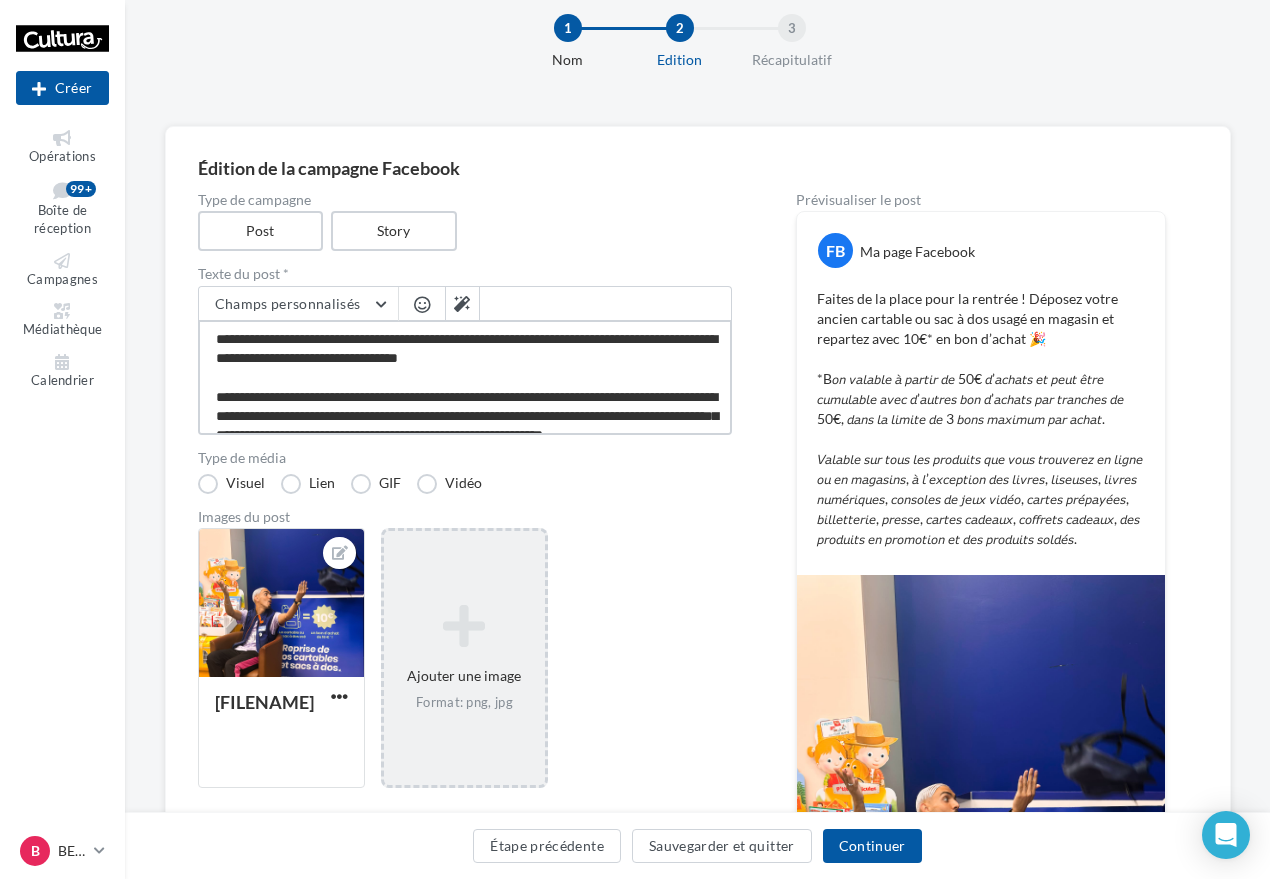 scroll, scrollTop: 0, scrollLeft: 0, axis: both 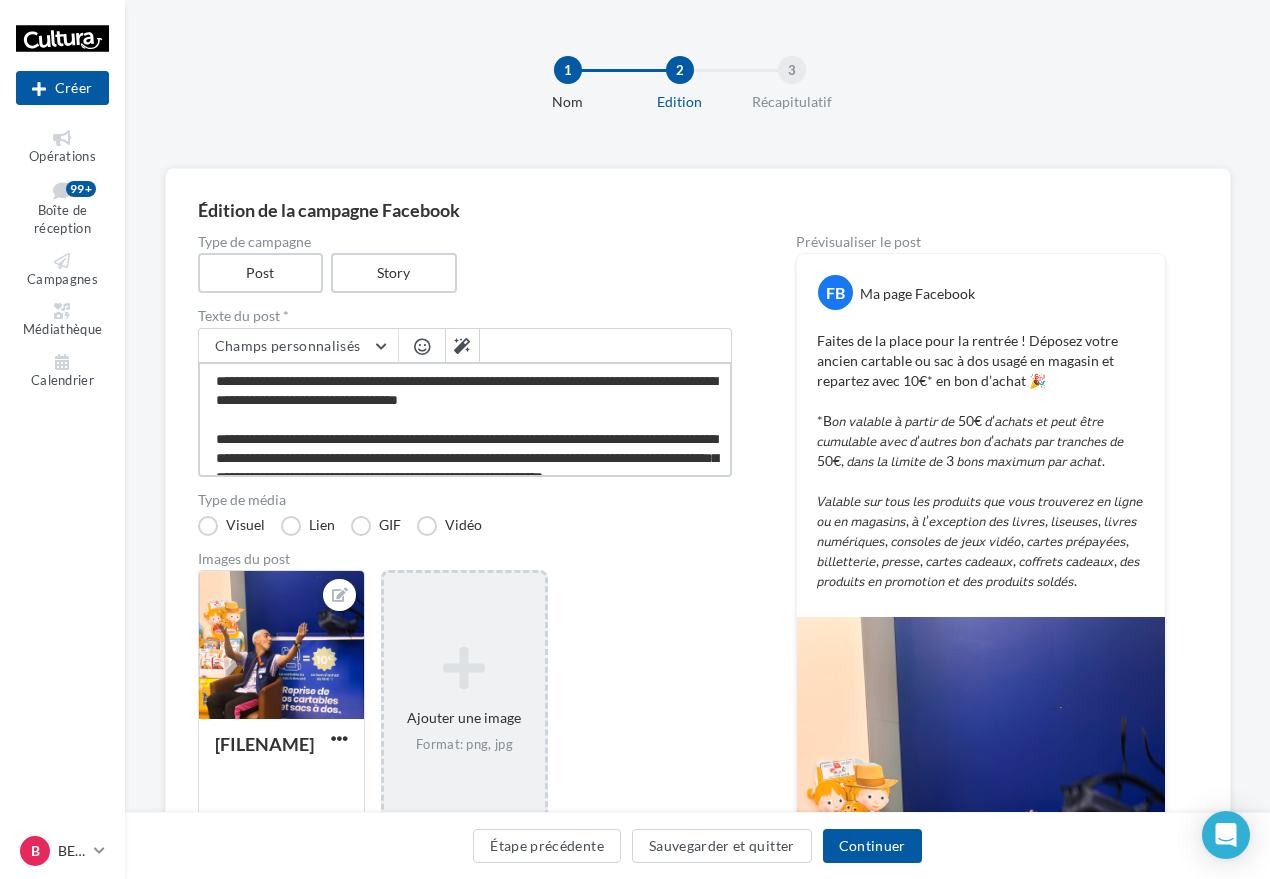 click on "**********" at bounding box center [465, 419] 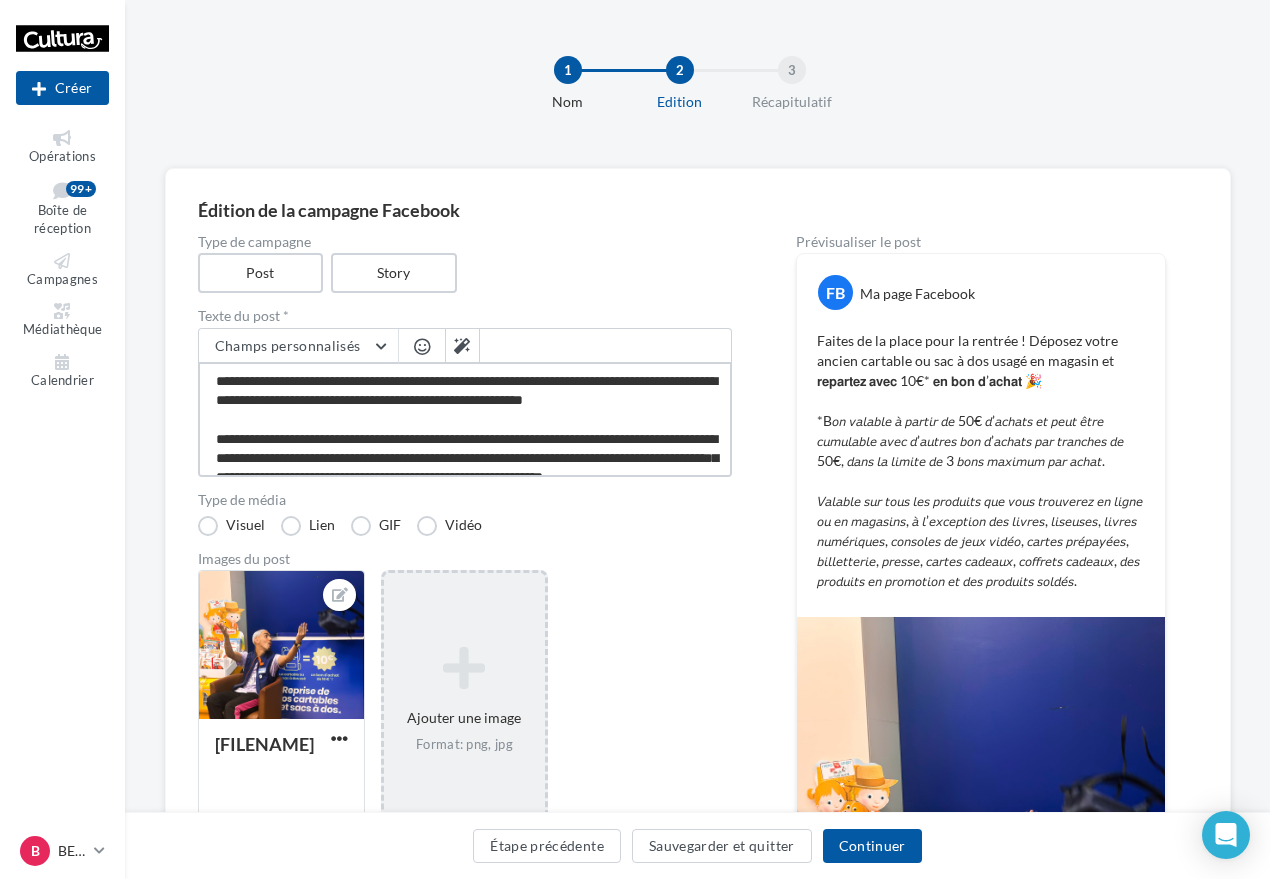 type on "**********" 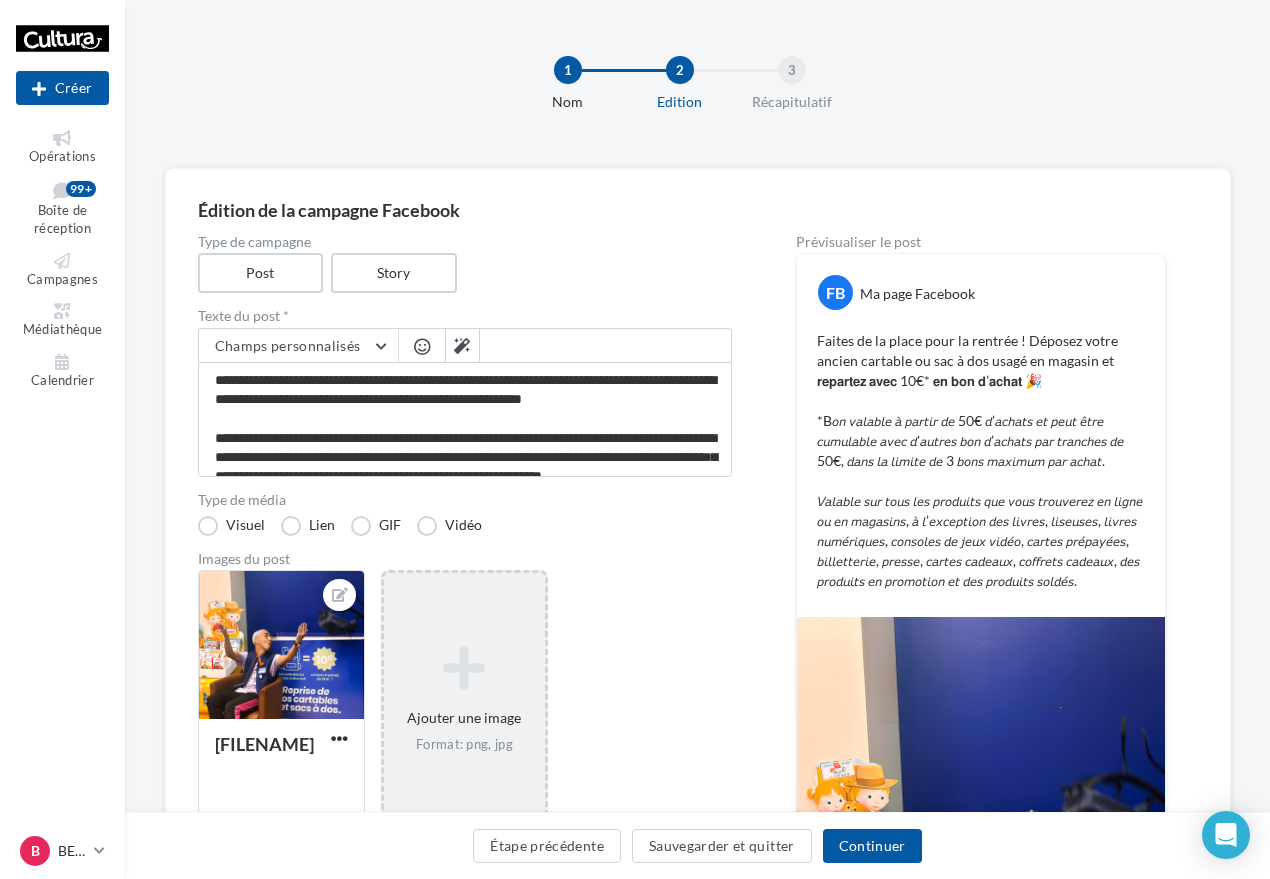 drag, startPoint x: 1090, startPoint y: 384, endPoint x: 835, endPoint y: 334, distance: 259.85574 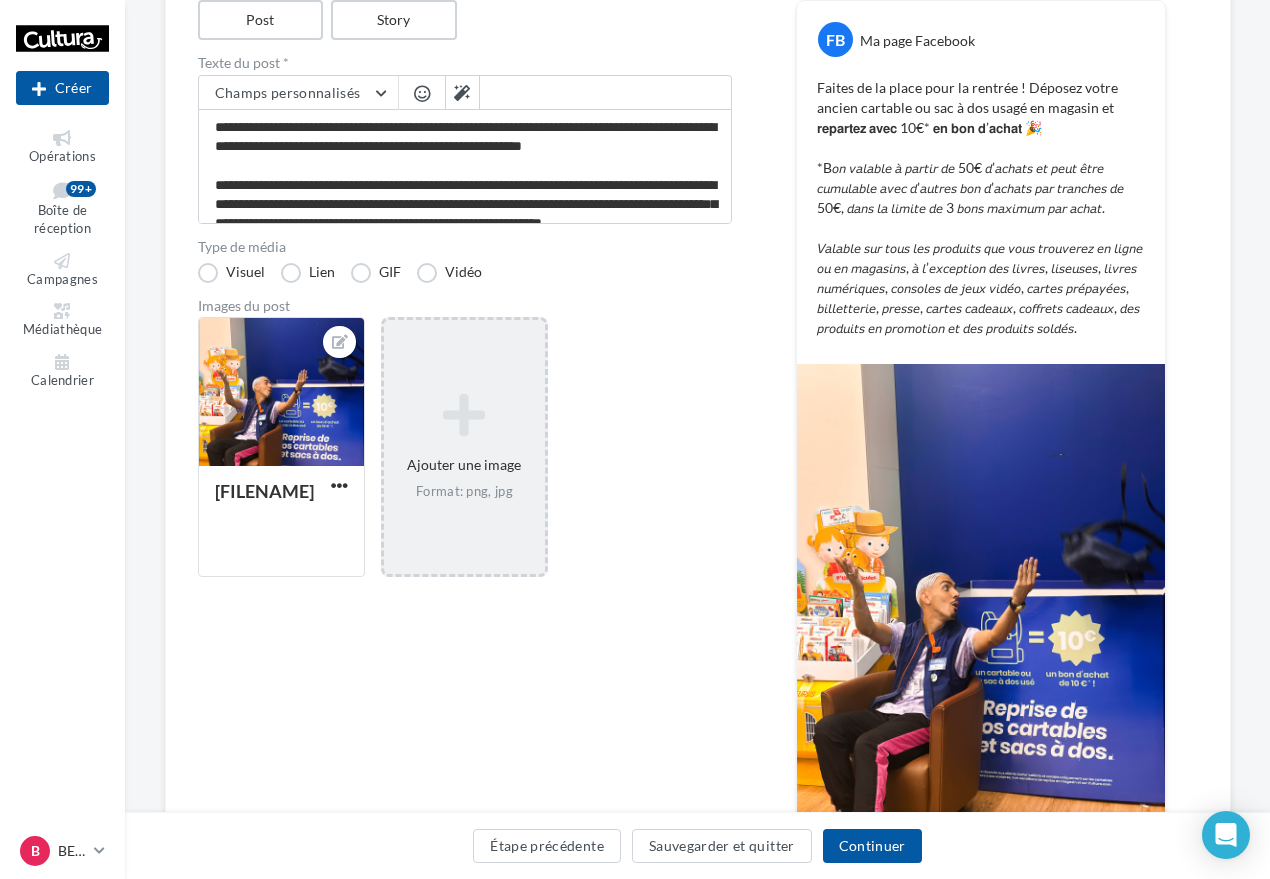 scroll, scrollTop: 300, scrollLeft: 0, axis: vertical 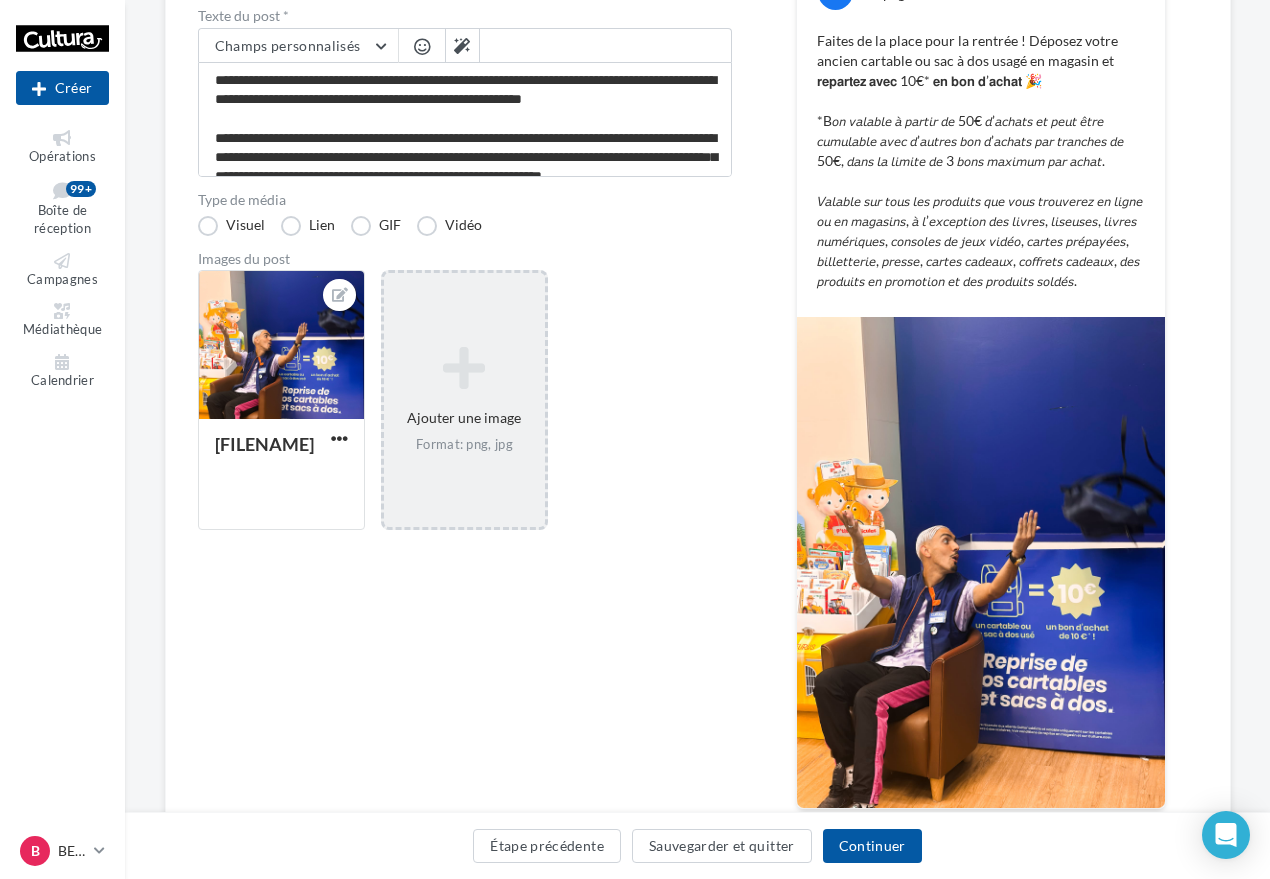 click on "Faites de la place pour la rentrée ! Déposez votre ancien cartable ou sac à dos usagé en magasin et 𝗿𝗲𝗽𝗮𝗿𝘁𝗲𝘇 𝗮𝘃𝗲𝗰 𝟭𝟬€* 𝗲𝗻 𝗯𝗼𝗻 𝗱’𝗮𝗰𝗵𝗮𝘁 🎉 *B𝘰𝘯 𝘷𝘢𝘭𝘢𝘣𝘭𝘦 𝘢̀ 𝘱𝘢𝘳𝘵𝘪𝘳 𝘥𝘦 50€ 𝘥’𝘢𝘤𝘩𝘢𝘵𝘴 𝘦𝘵 𝘱𝘦𝘶𝘵 𝘦̂𝘵𝘳𝘦 𝘤𝘶𝘮𝘶𝘭𝘢𝘣𝘭𝘦 𝘢𝘷𝘦𝘤 𝘥’𝘢𝘶𝘵𝘳𝘦𝘴 𝘣𝘰𝘯 𝘥’𝘢𝘤𝘩𝘢𝘵𝘴 𝘱𝘢𝘳 𝘵𝘳𝘢𝘯𝘤𝘩𝘦𝘴 𝘥𝘦 50€, 𝘥𝘢𝘯𝘴 𝘭𝘢 𝘭𝘪𝘮𝘪𝘵𝘦 𝘥𝘦 3 𝘣𝘰𝘯𝘴 𝘮𝘢𝘹𝘪𝘮𝘶𝘮 𝘱𝘢𝘳 𝘢𝘤𝘩𝘢𝘵." at bounding box center (981, 161) 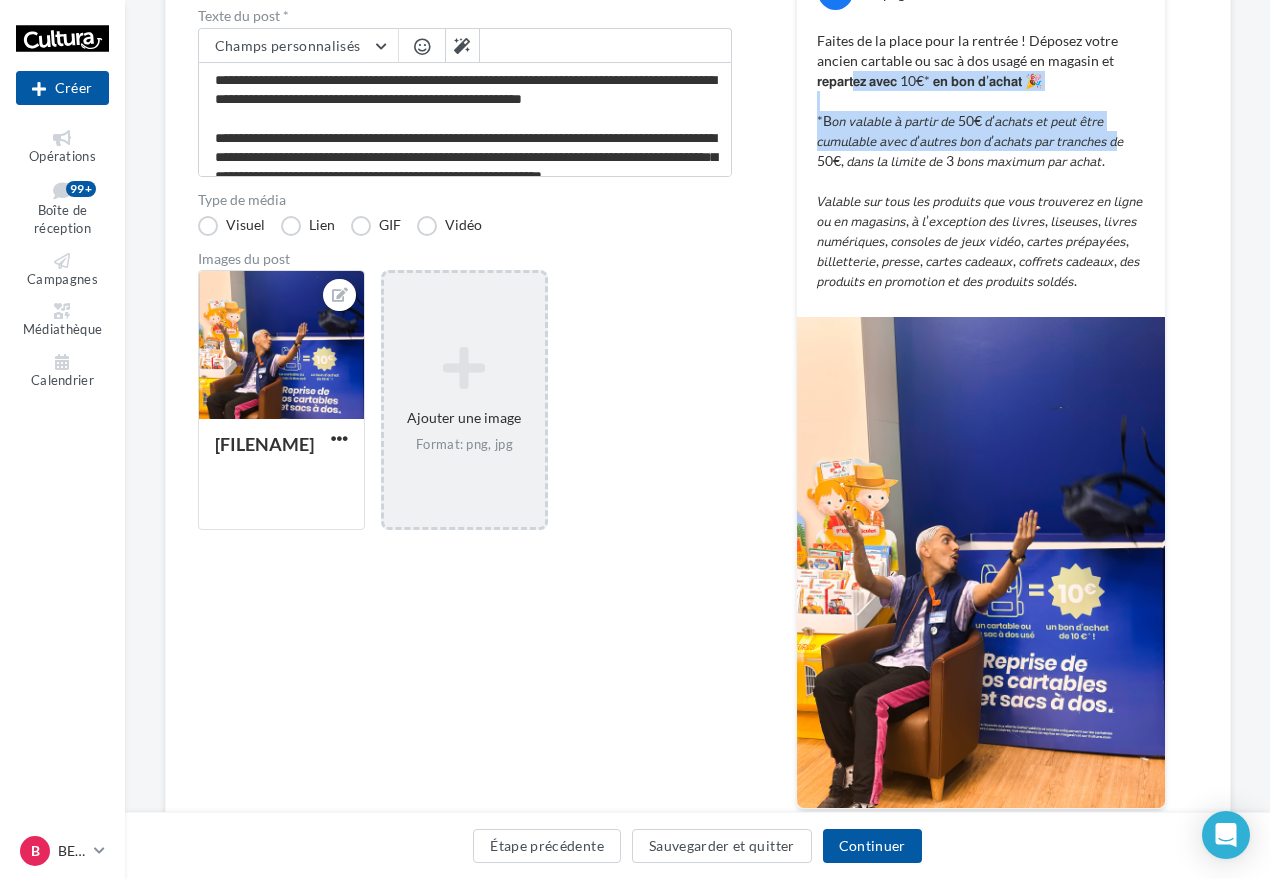 drag, startPoint x: 857, startPoint y: 75, endPoint x: 1132, endPoint y: 132, distance: 280.84515 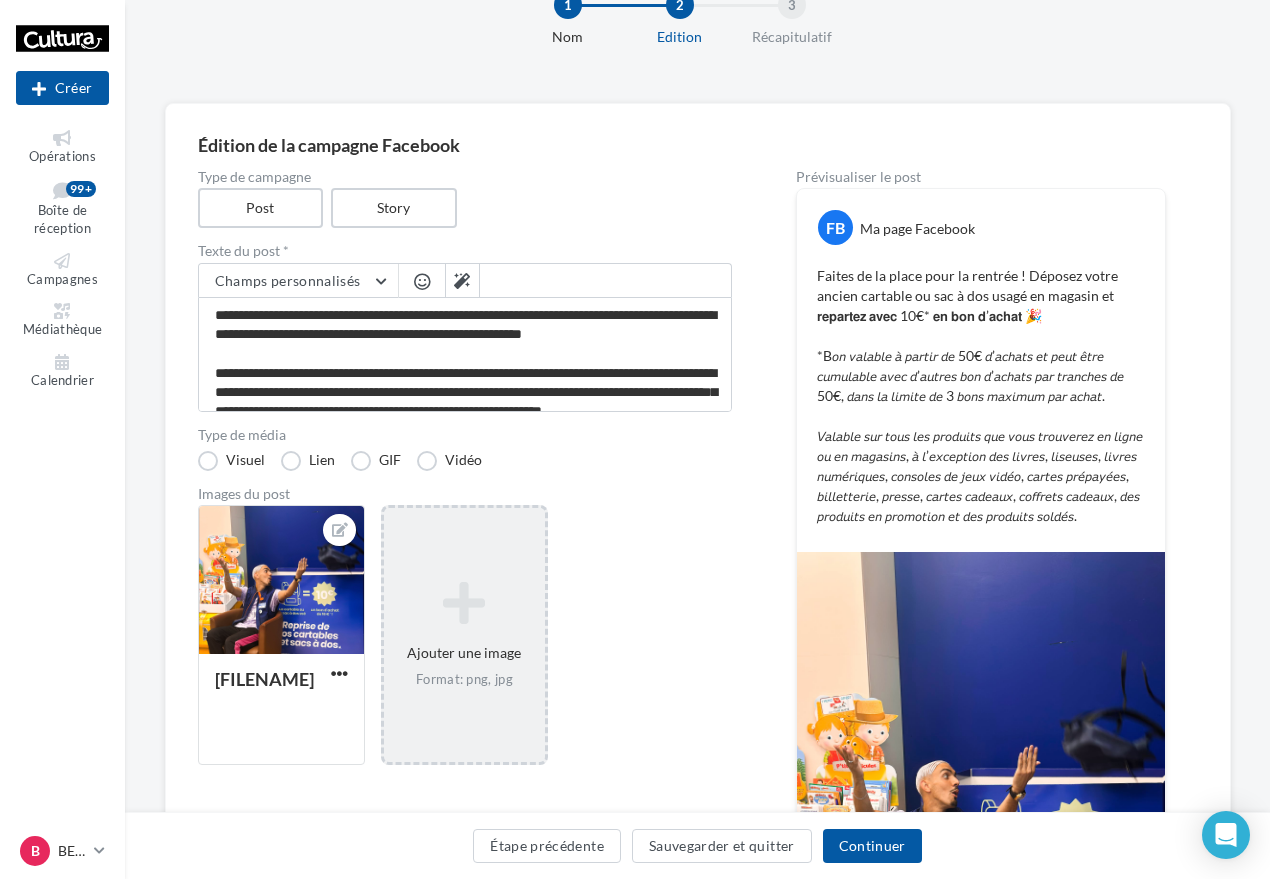 scroll, scrollTop: 43, scrollLeft: 0, axis: vertical 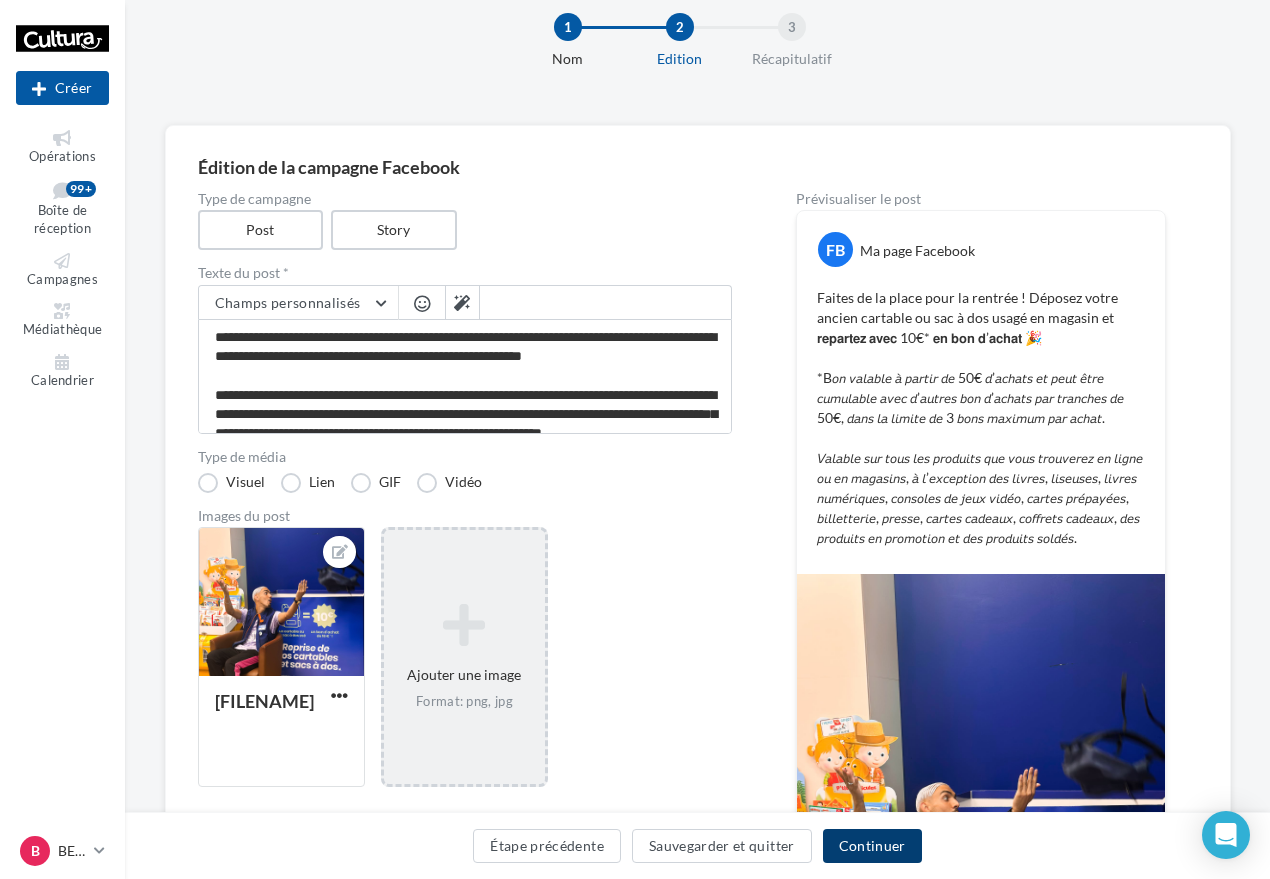 click on "Continuer" at bounding box center (872, 846) 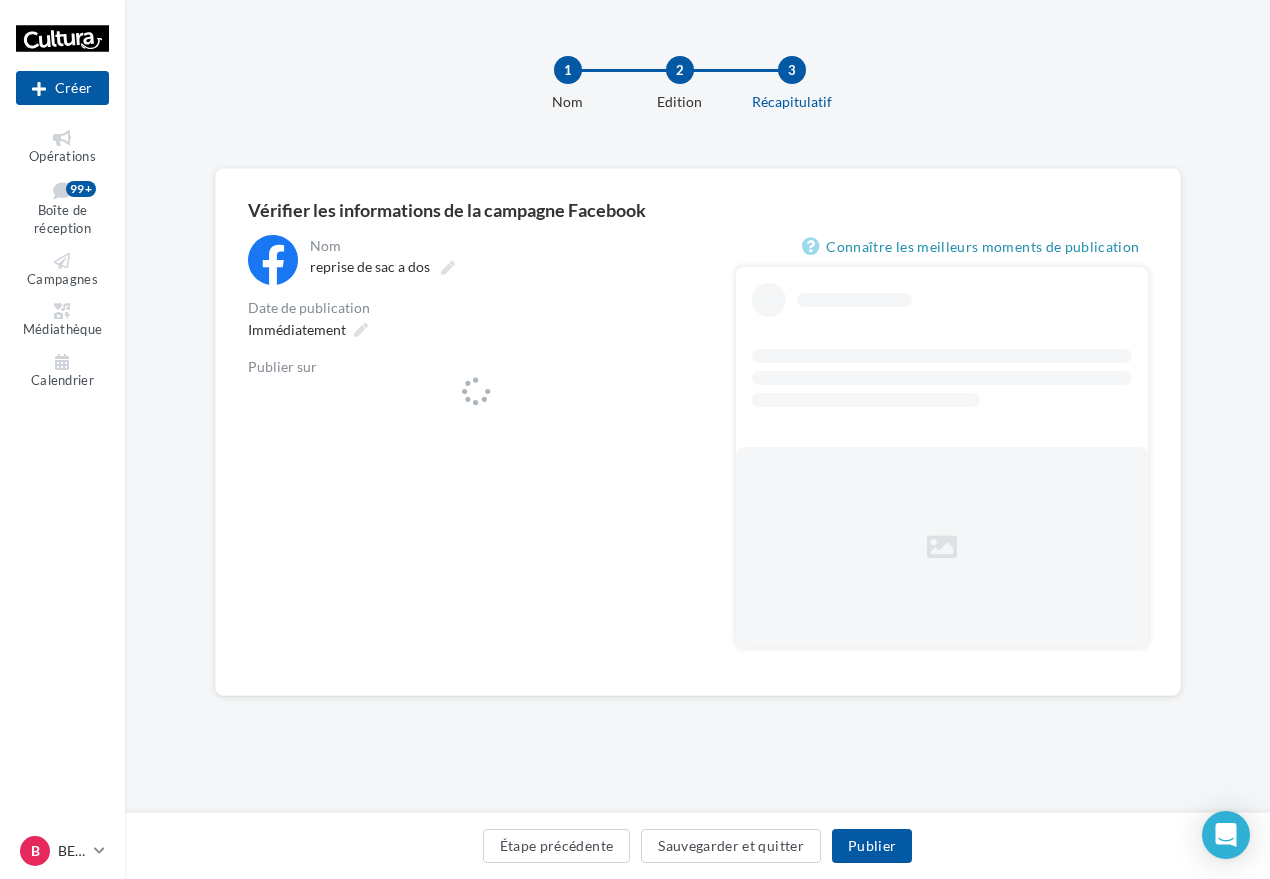 scroll, scrollTop: 0, scrollLeft: 0, axis: both 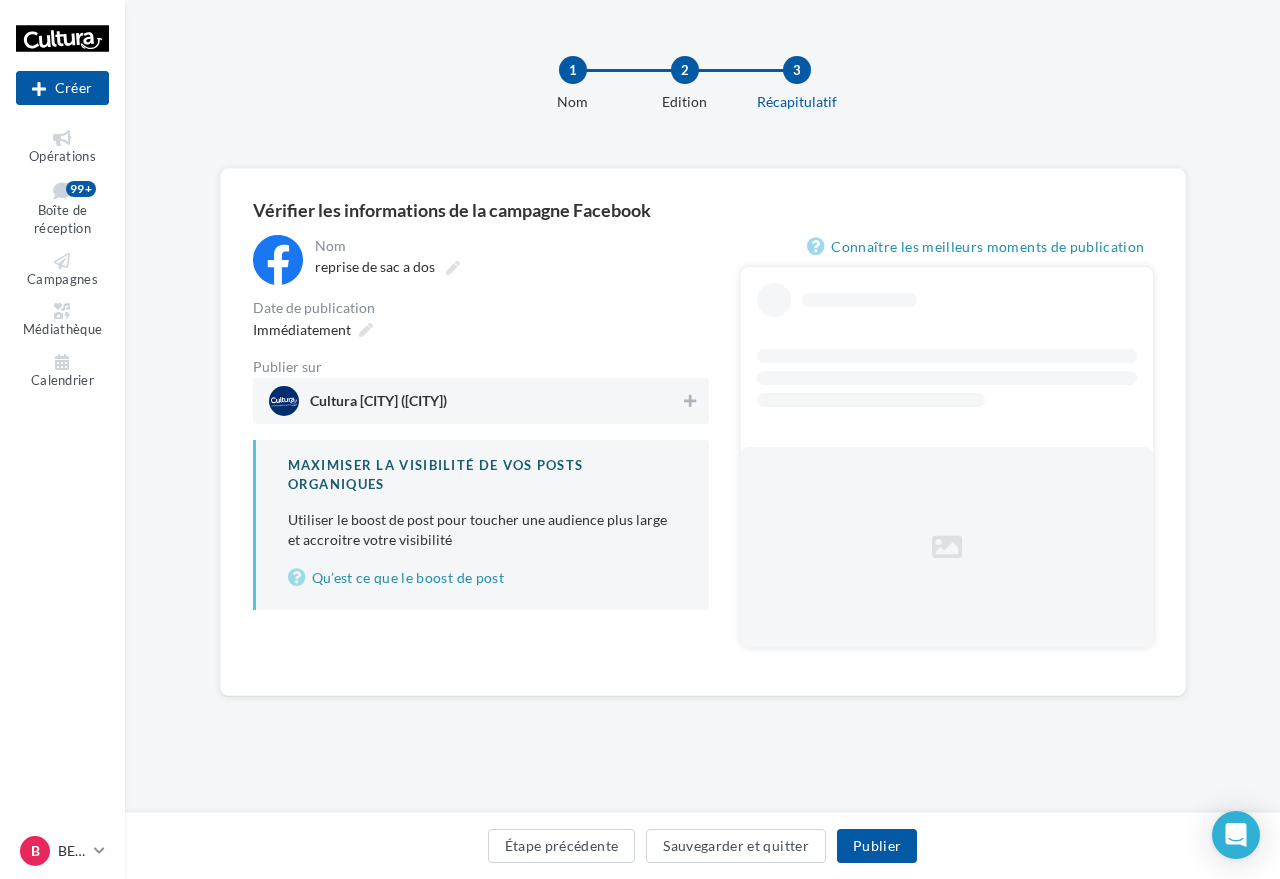 click on "Cultura Besançon (Besançon)" at bounding box center (378, 405) 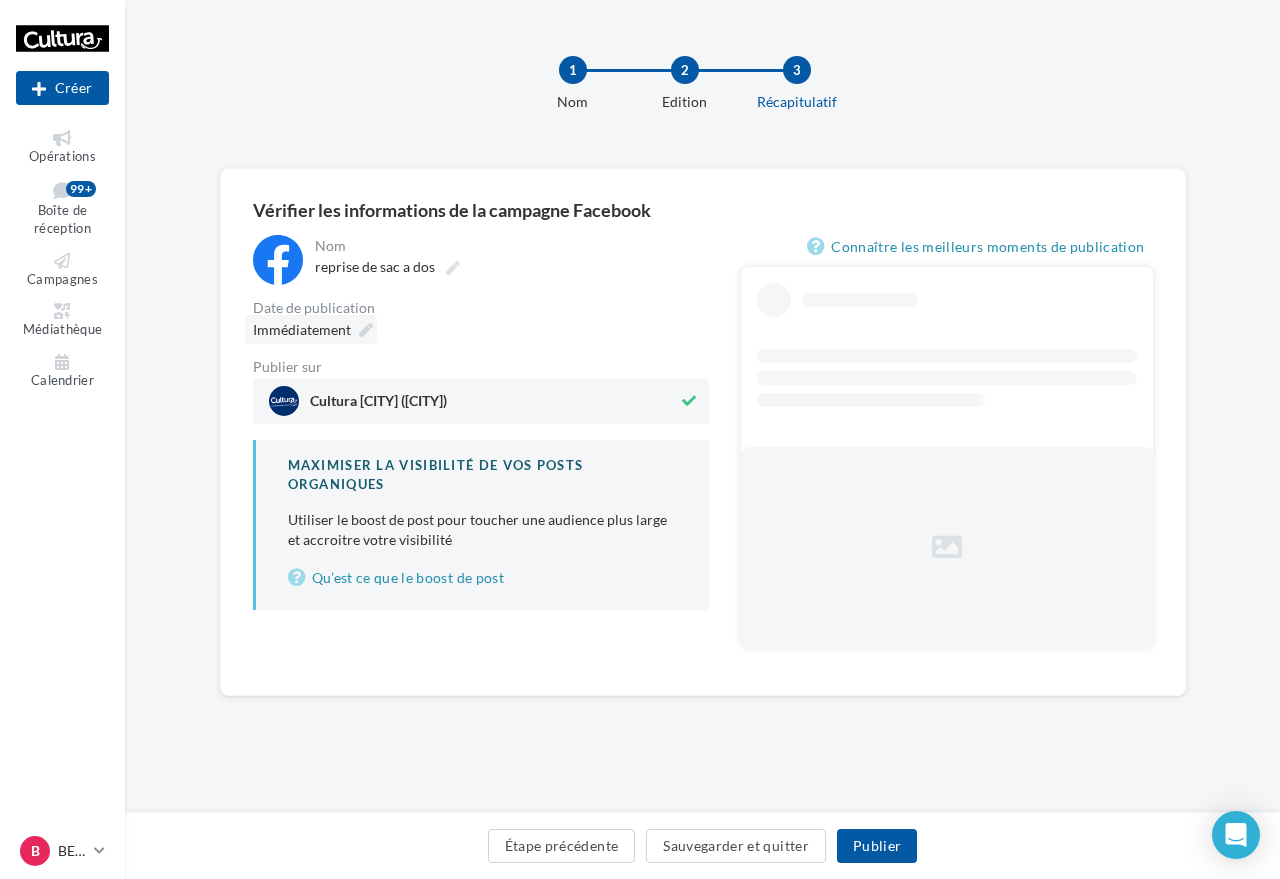 click on "Immédiatement" at bounding box center (302, 330) 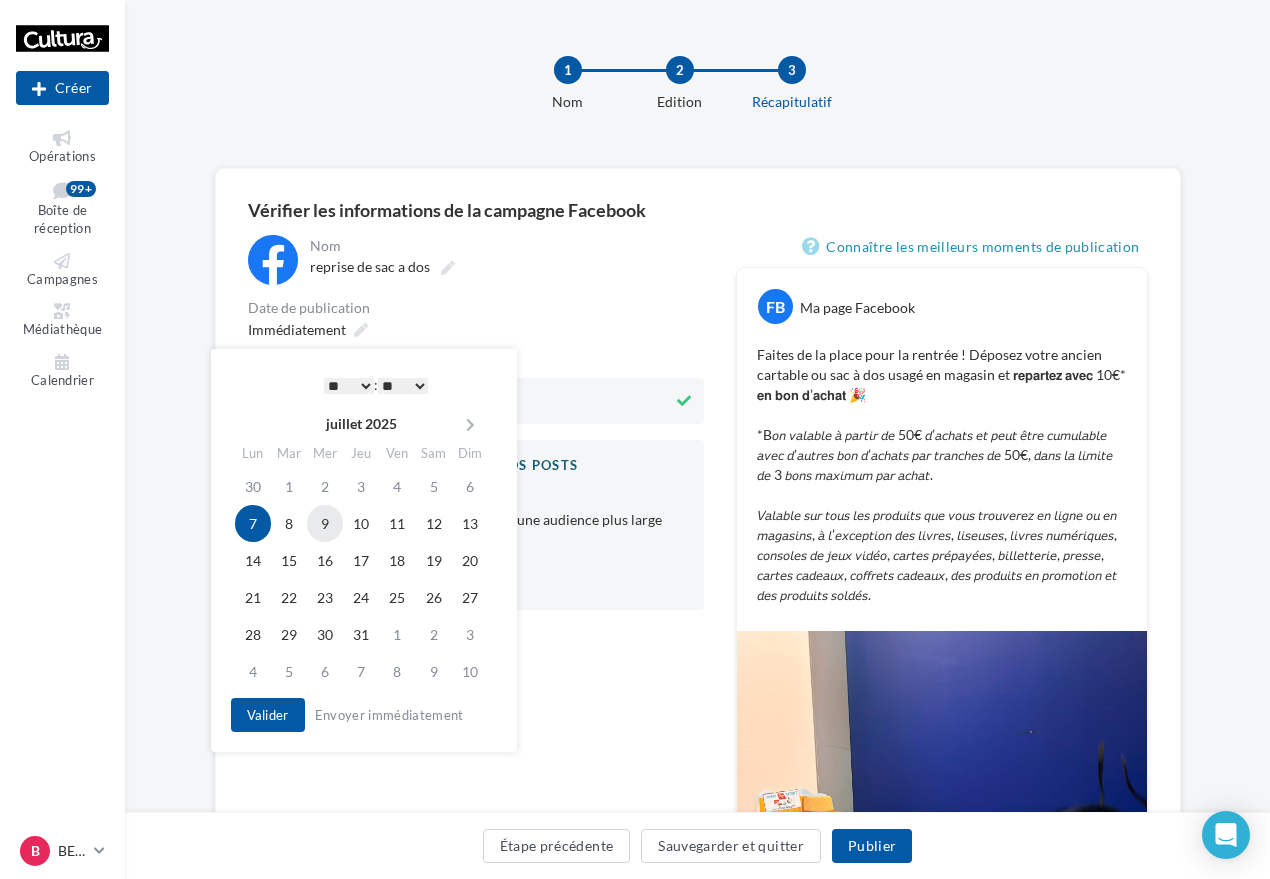 click on "9" at bounding box center [325, 523] 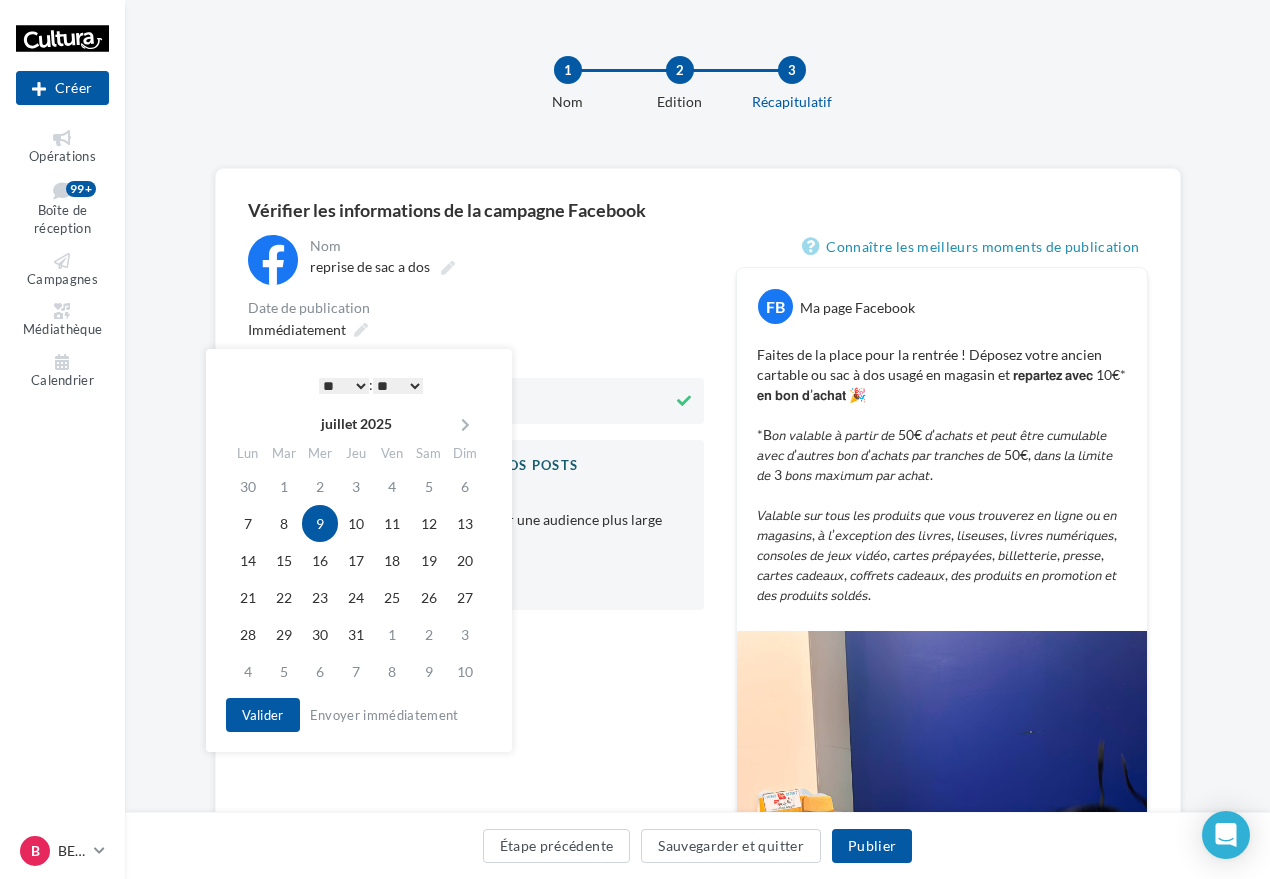 click on "* * * * * * * * * * ** ** ** ** ** ** ** ** ** ** ** ** ** **" at bounding box center [344, 386] 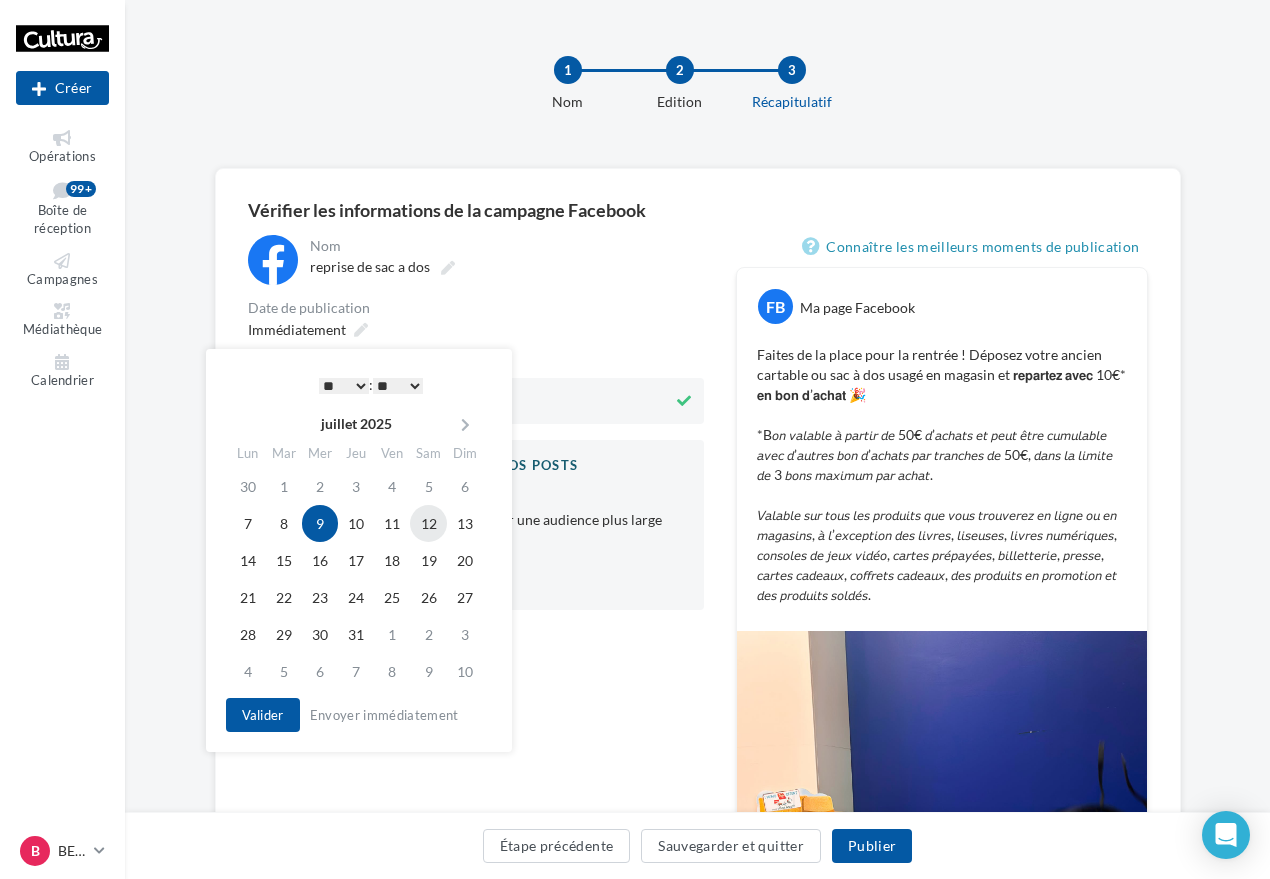 click on "12" at bounding box center [428, 523] 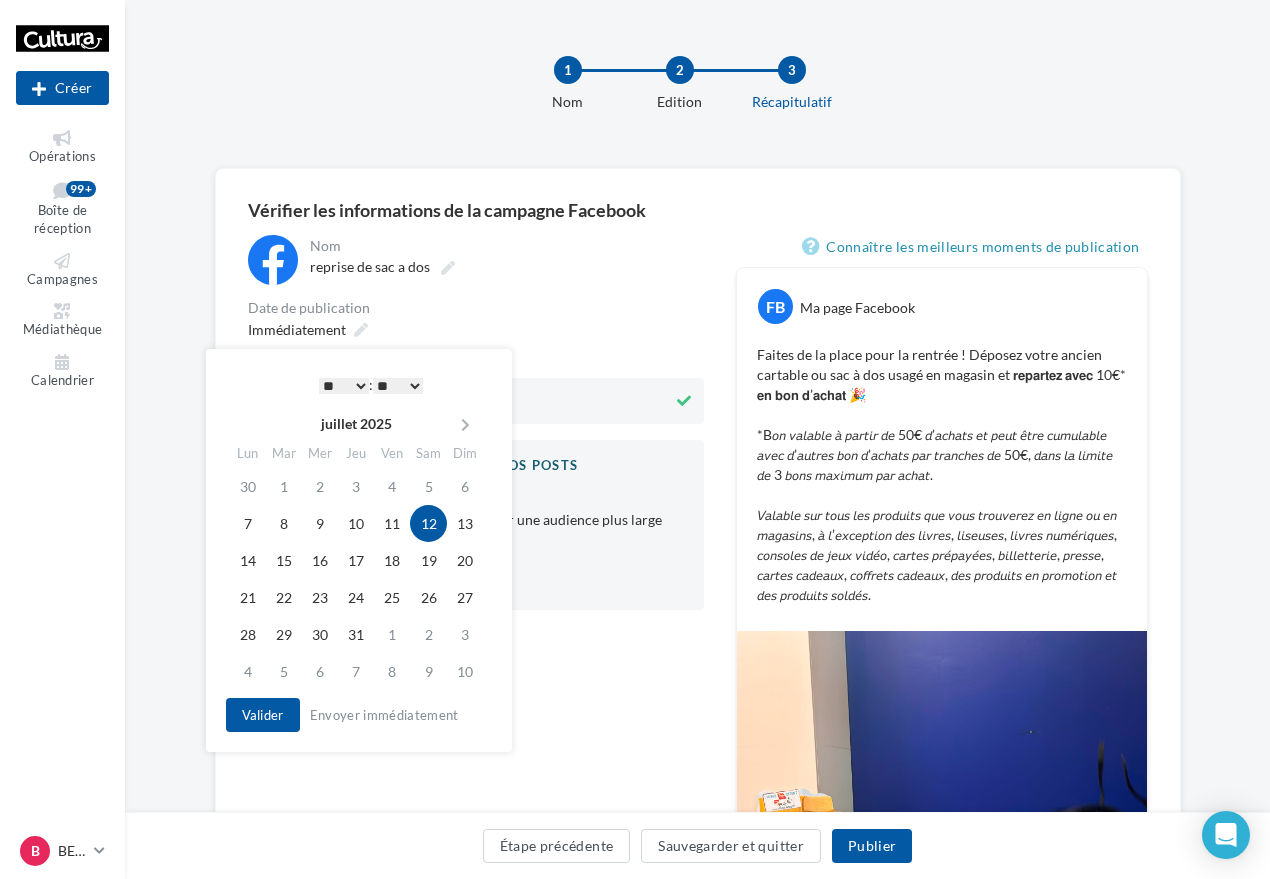 click on "Immédiatement" at bounding box center [505, 260] 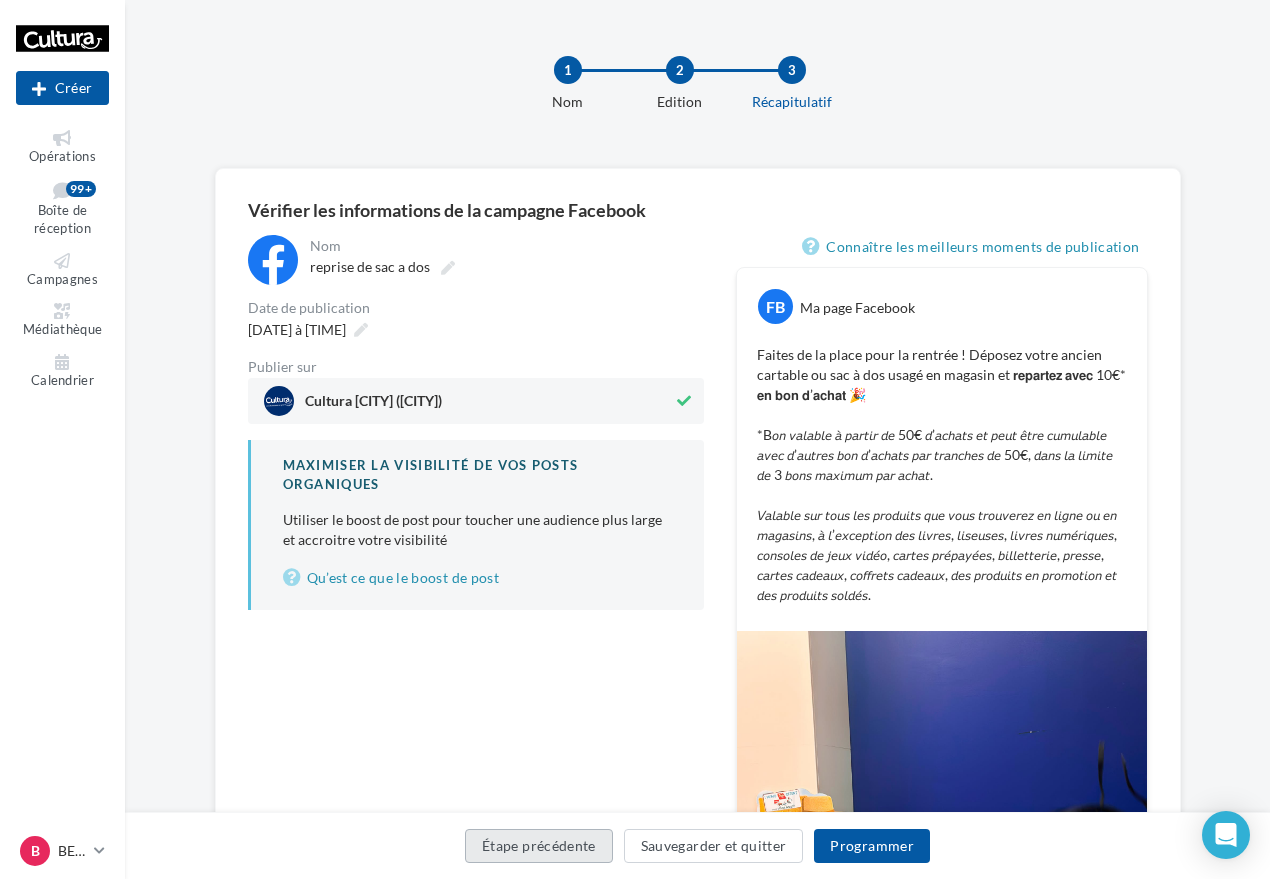 click on "Étape précédente" at bounding box center (539, 846) 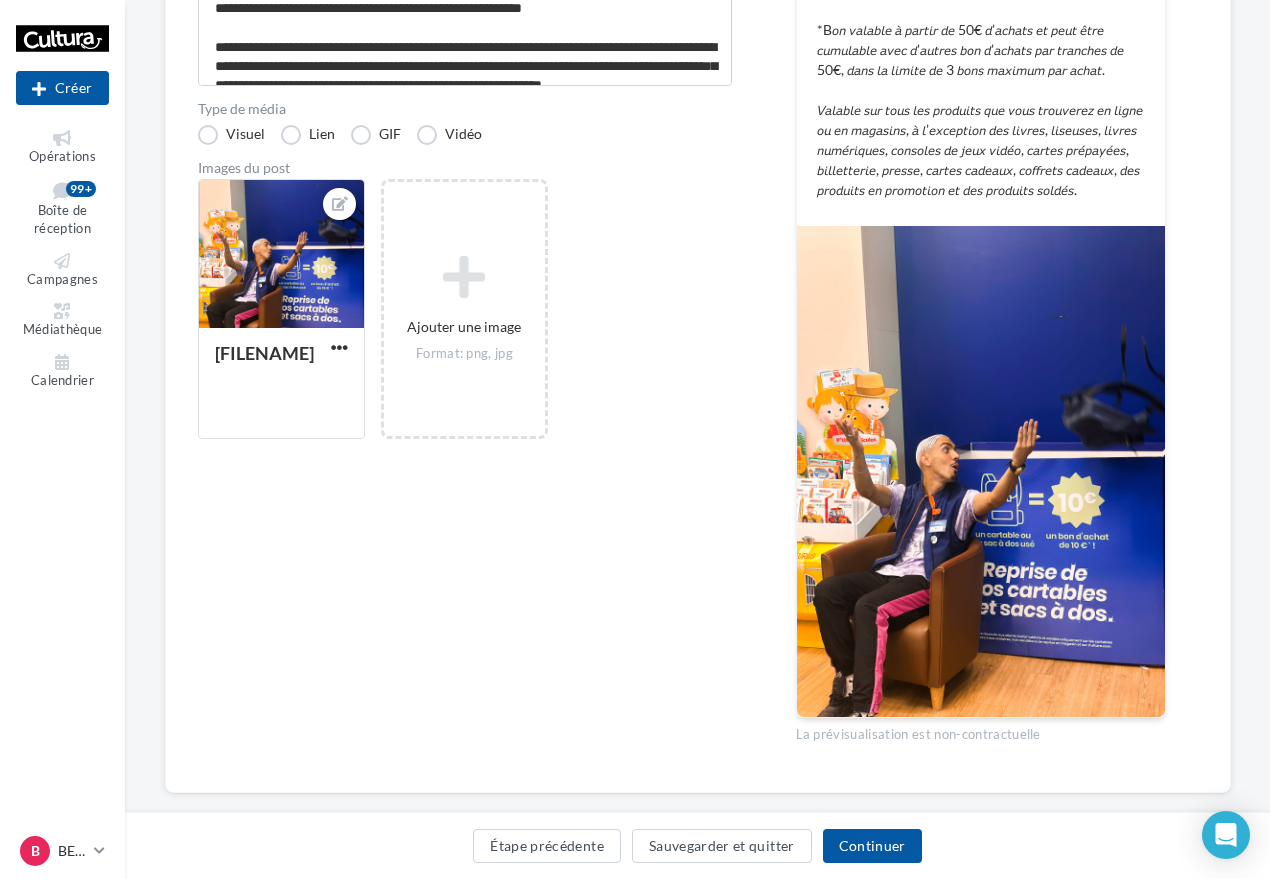 scroll, scrollTop: 343, scrollLeft: 0, axis: vertical 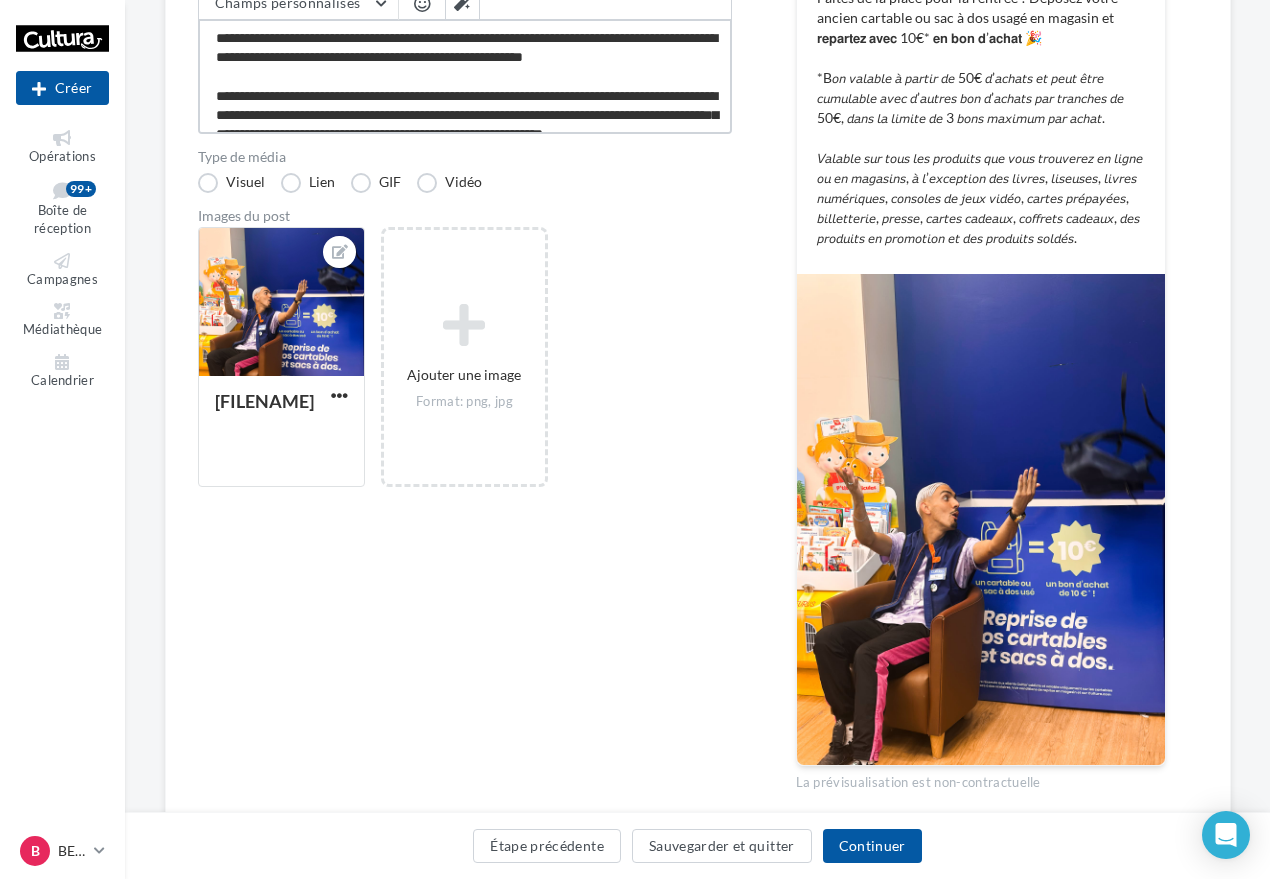 click on "**********" at bounding box center [465, 76] 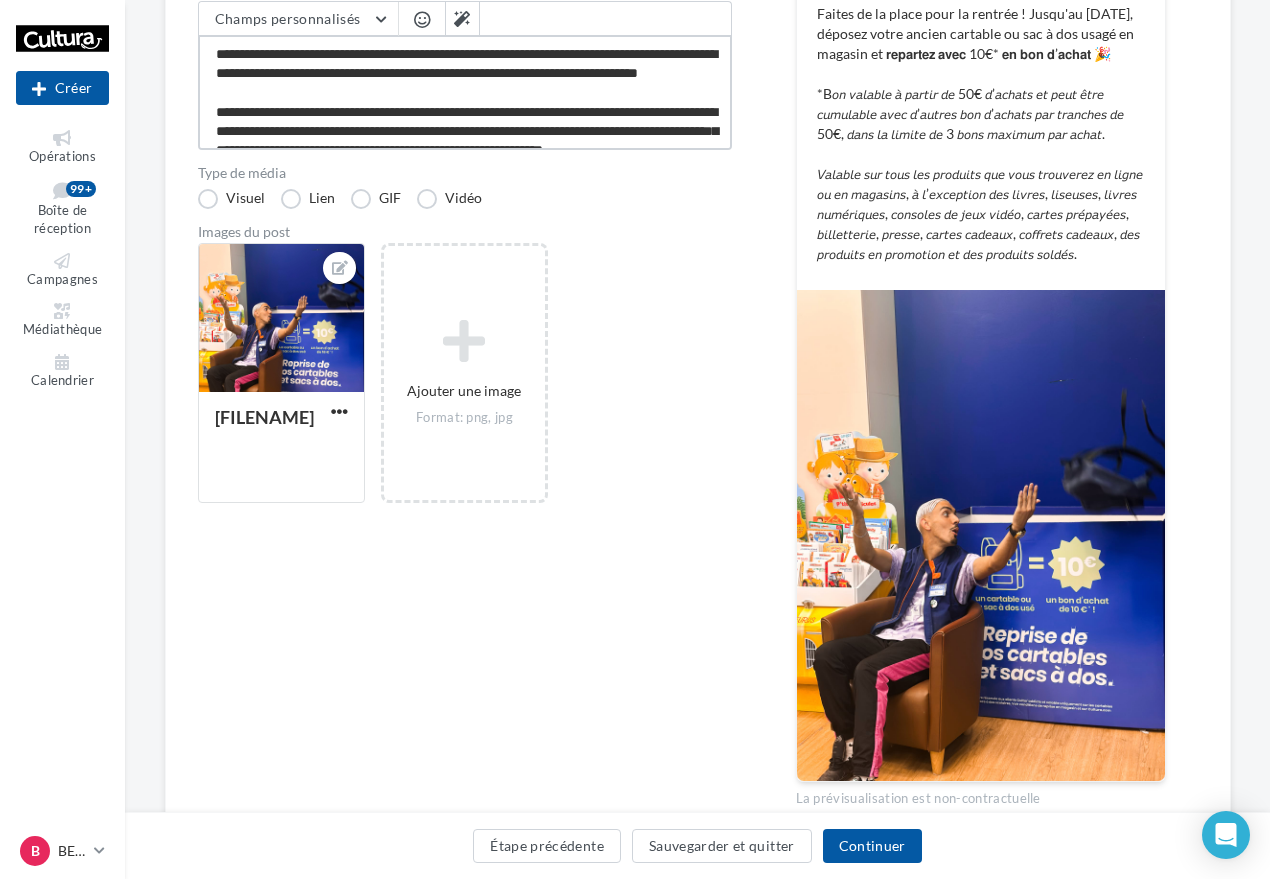 scroll, scrollTop: 443, scrollLeft: 0, axis: vertical 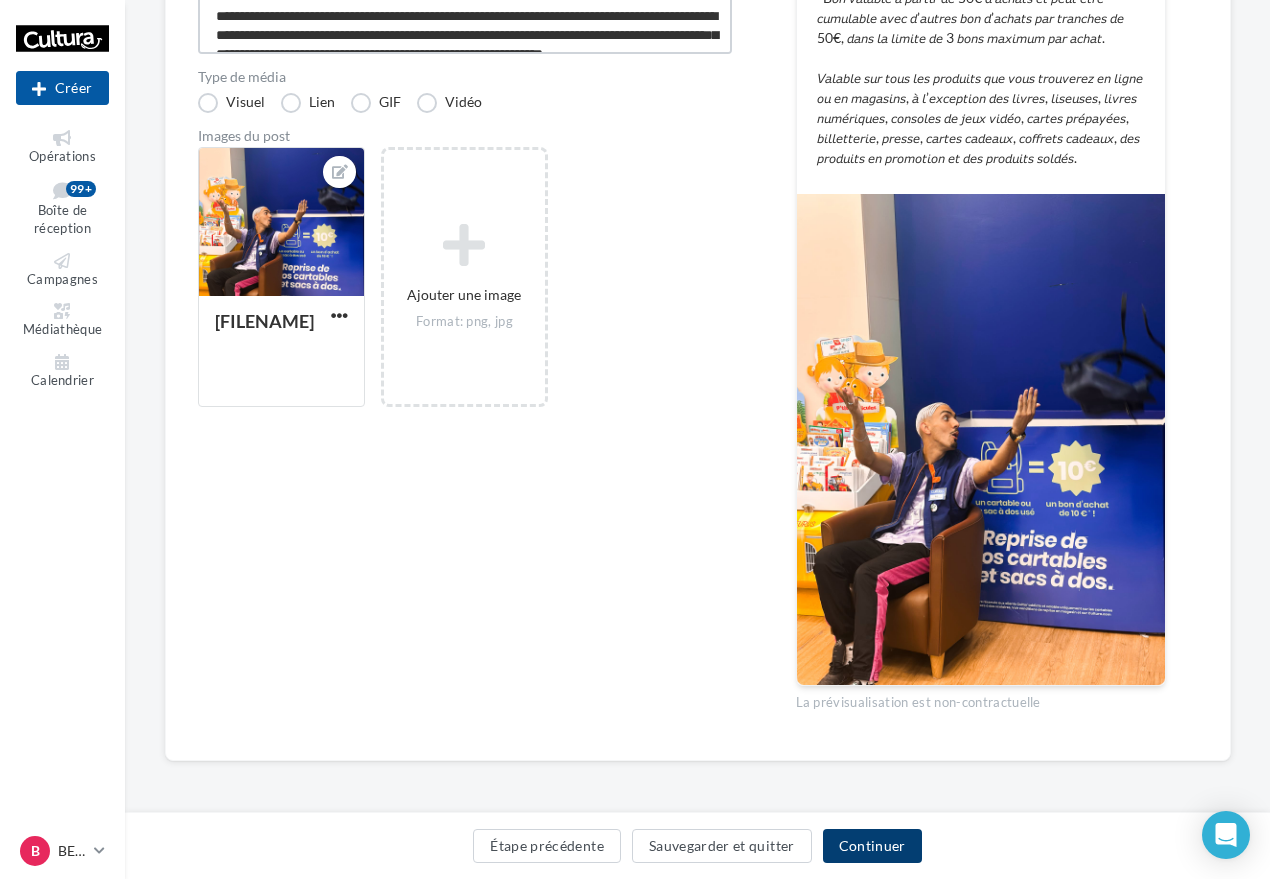 type on "**********" 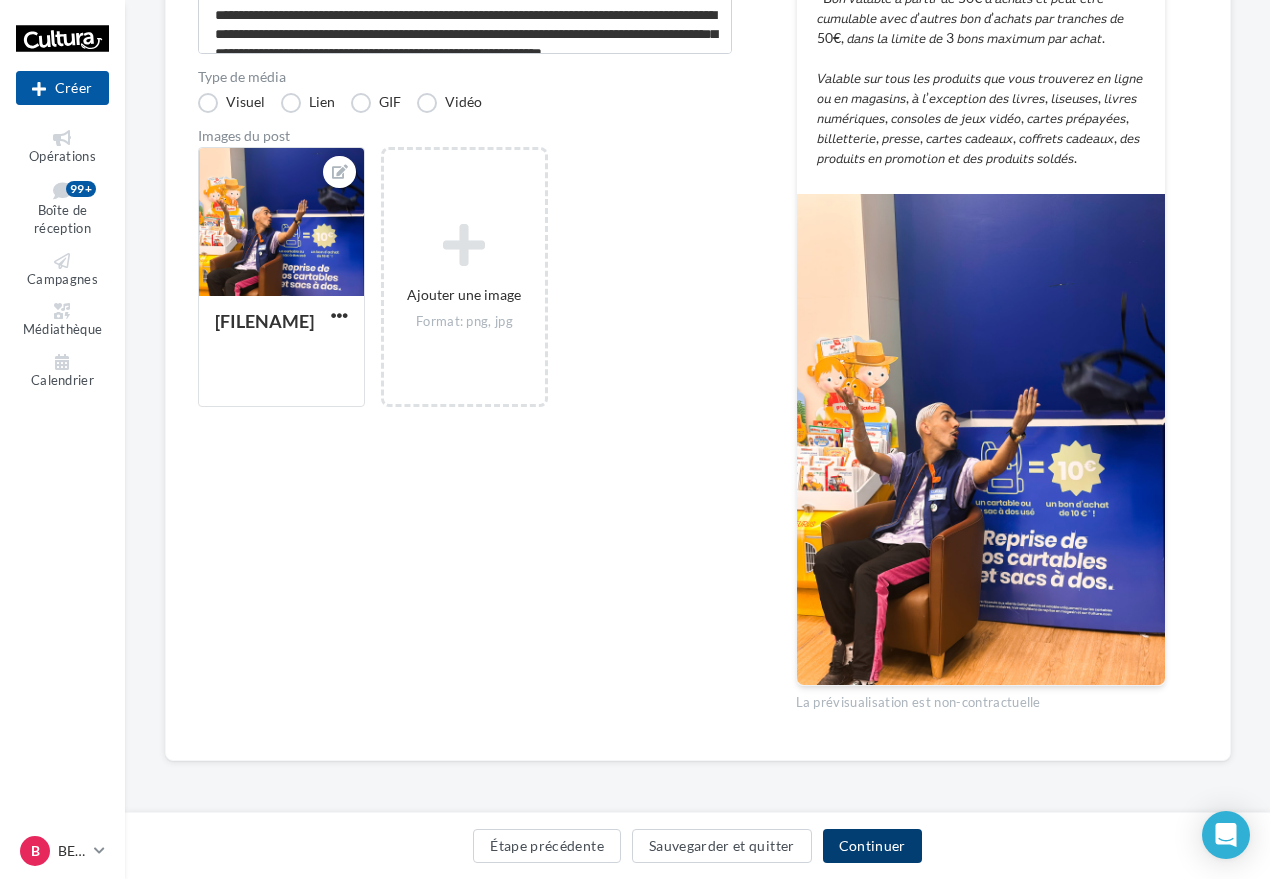 click on "Continuer" at bounding box center (872, 846) 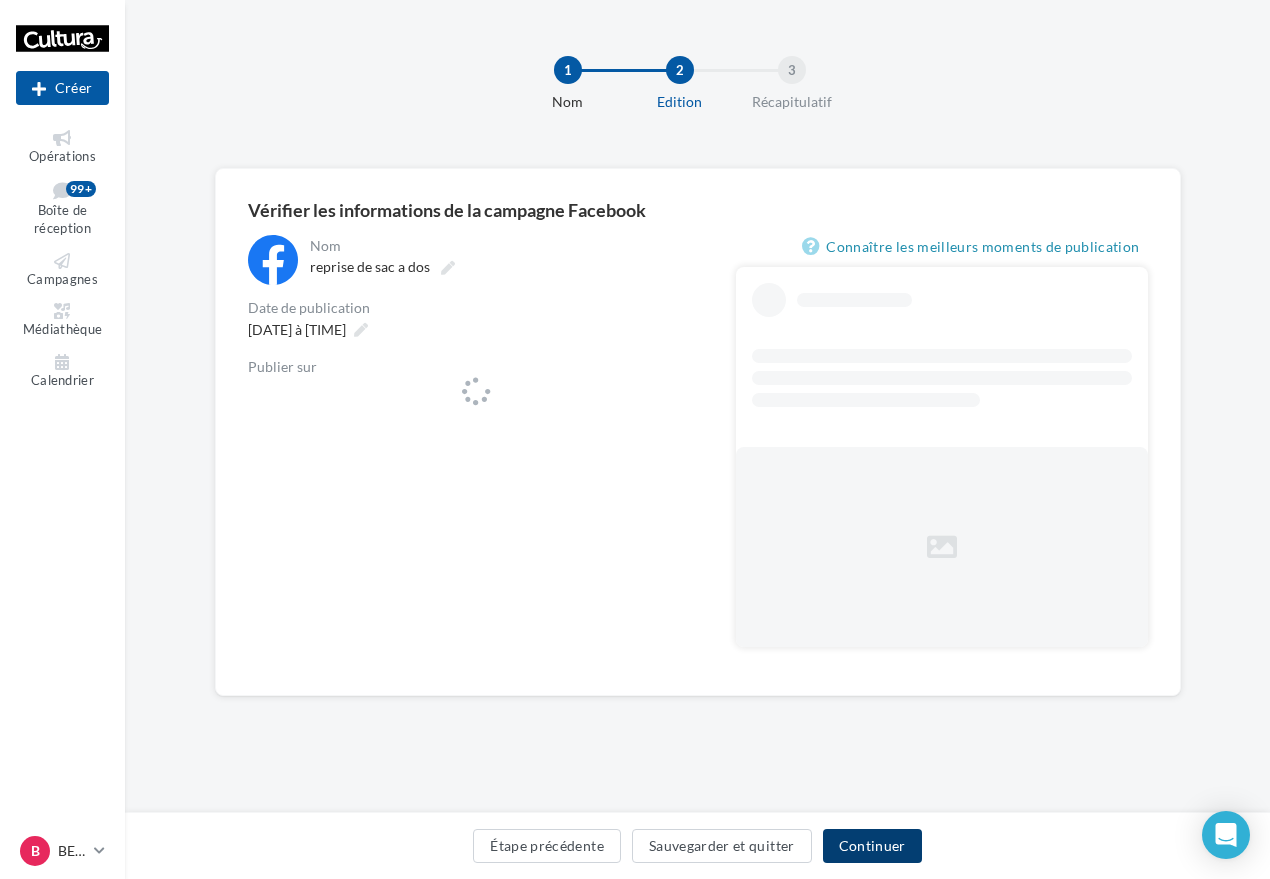 scroll, scrollTop: 0, scrollLeft: 0, axis: both 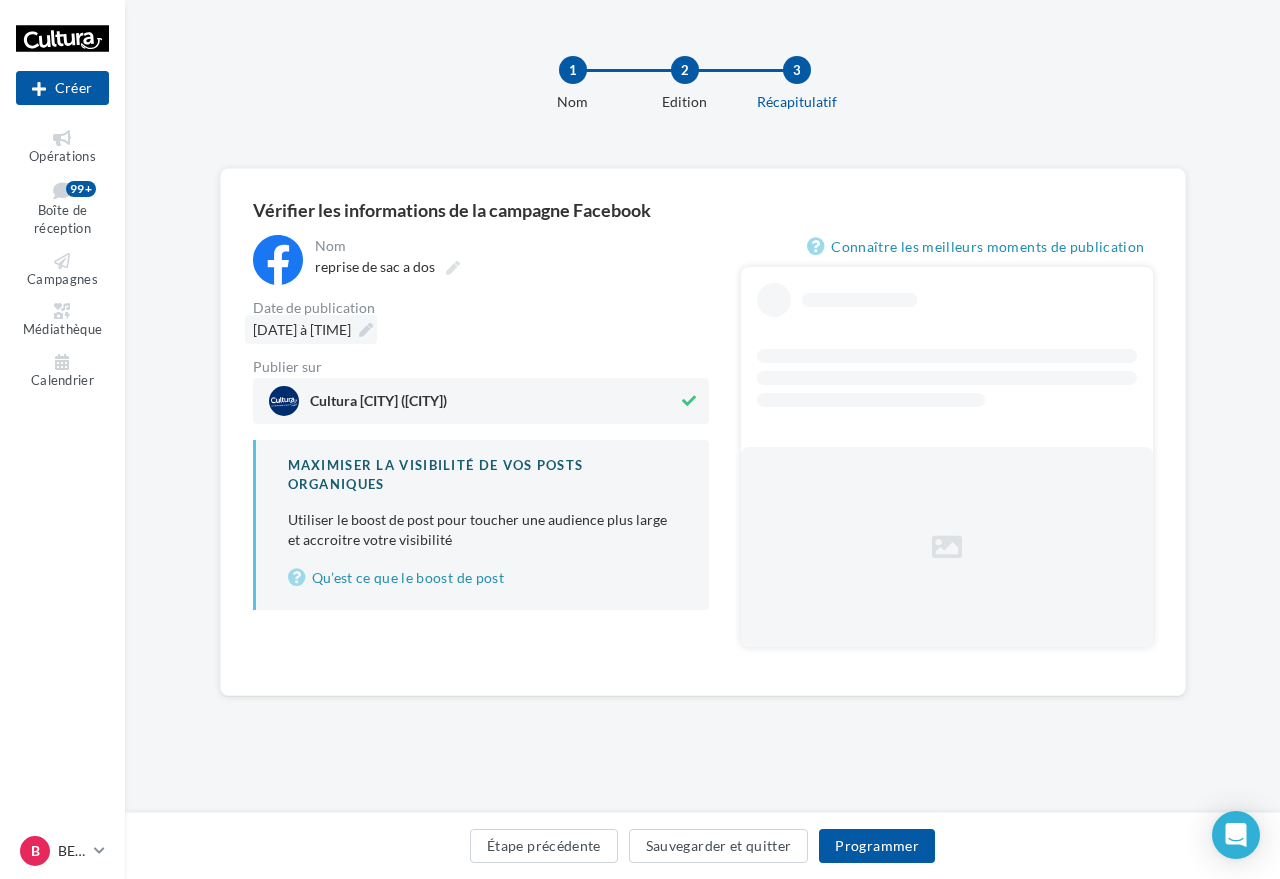 click on "12/07/2025 à 12:00" at bounding box center [302, 329] 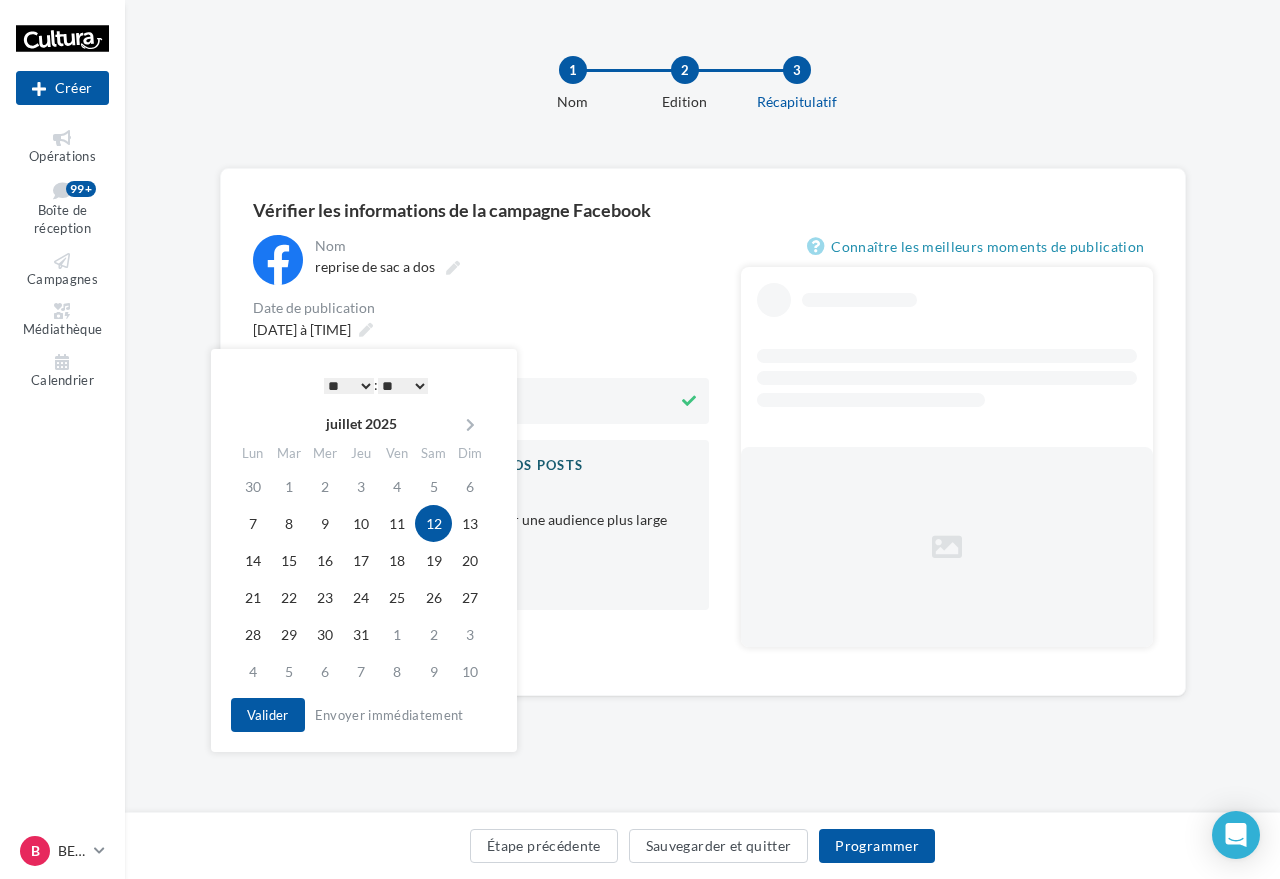 click on "* * * * * * * * * * ** ** ** ** ** ** ** ** ** ** ** ** ** **" at bounding box center (349, 386) 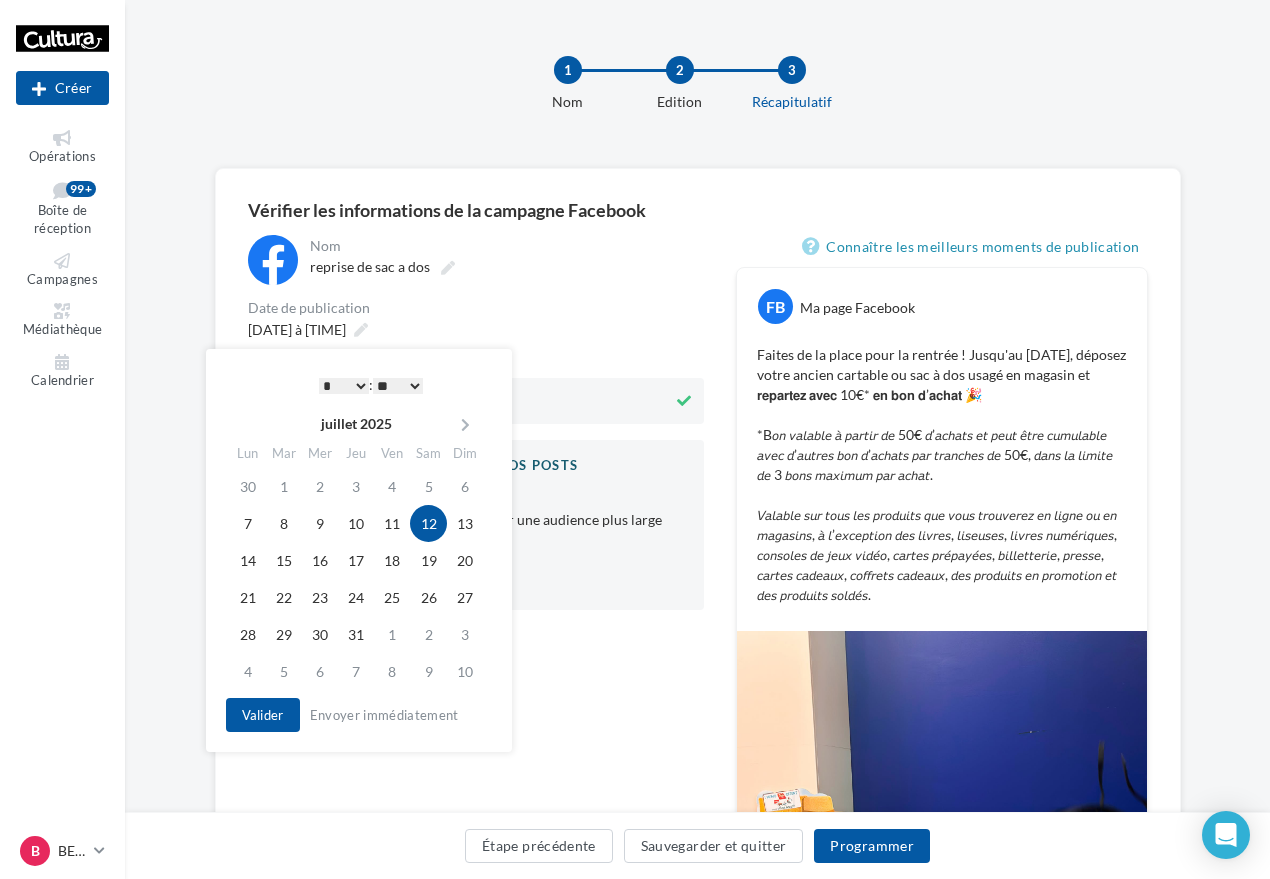 click on "** ** ** ** ** **" at bounding box center [398, 386] 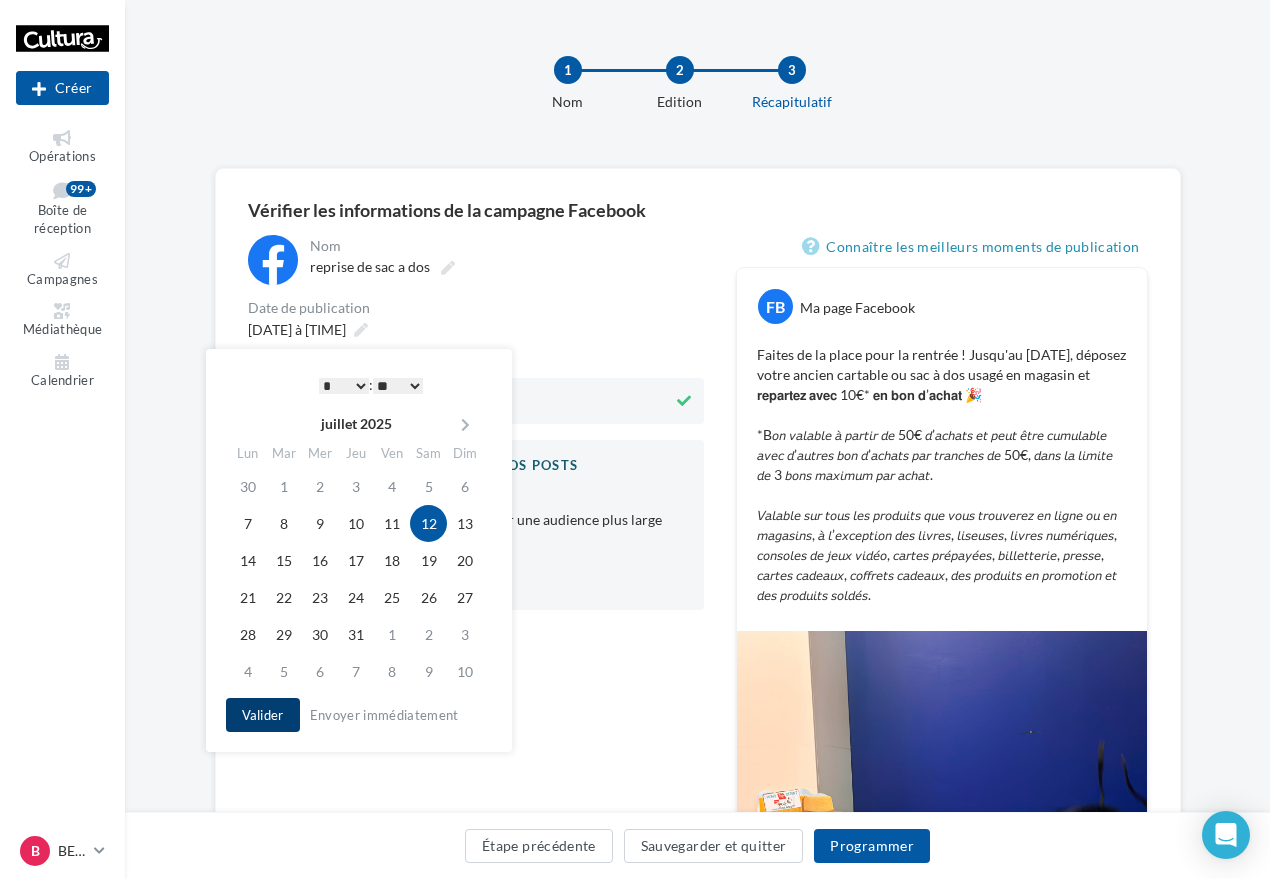 click on "Valider" at bounding box center [263, 715] 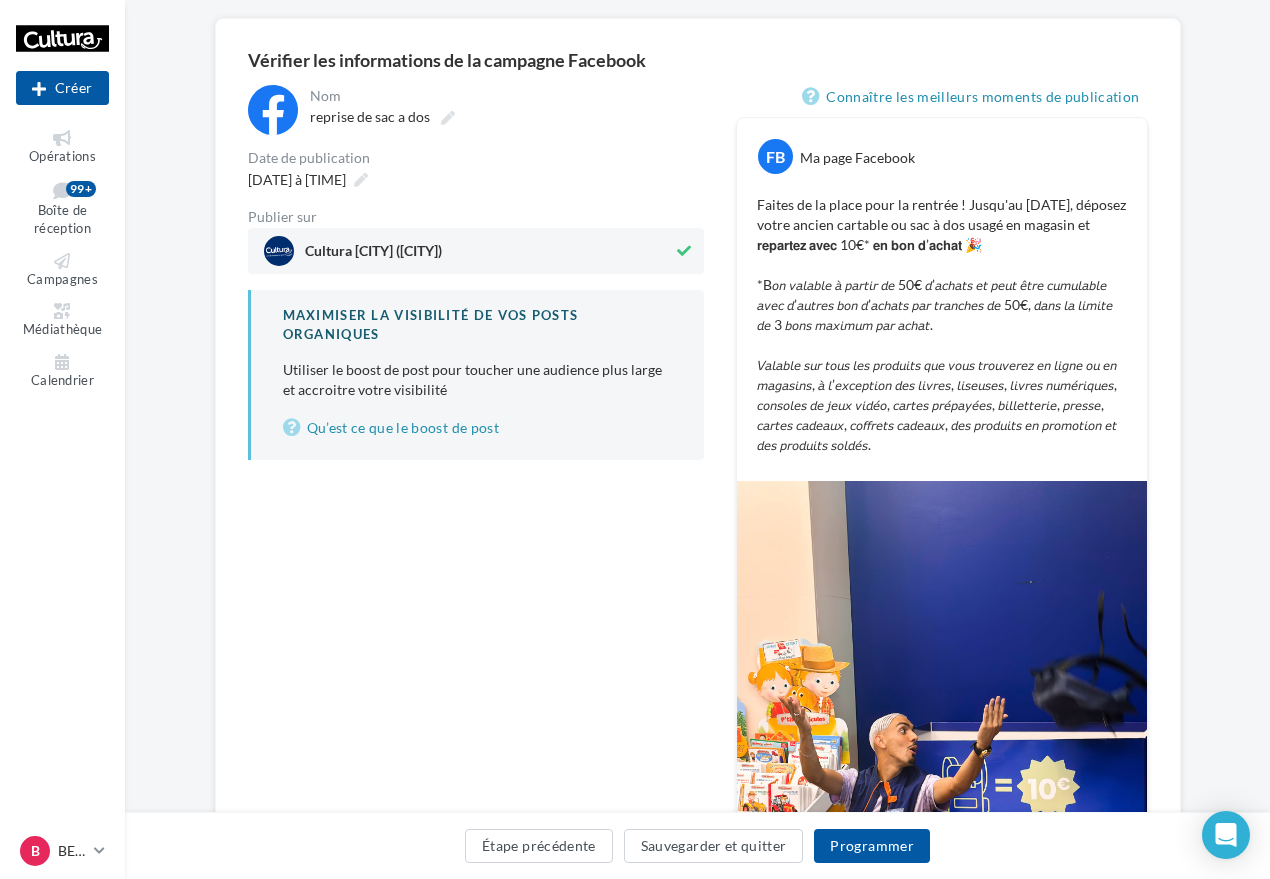 scroll, scrollTop: 200, scrollLeft: 0, axis: vertical 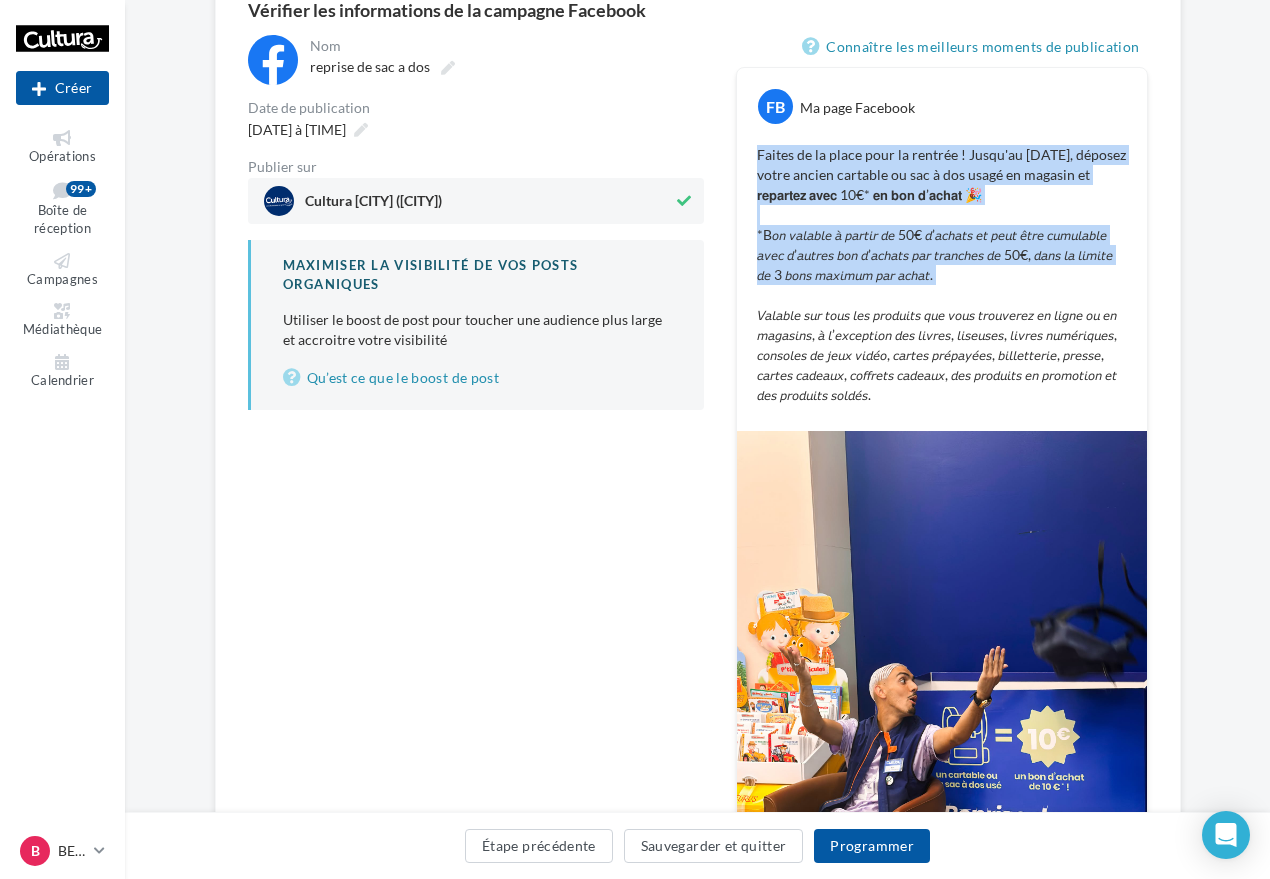 drag, startPoint x: 747, startPoint y: 147, endPoint x: 1043, endPoint y: 287, distance: 327.43854 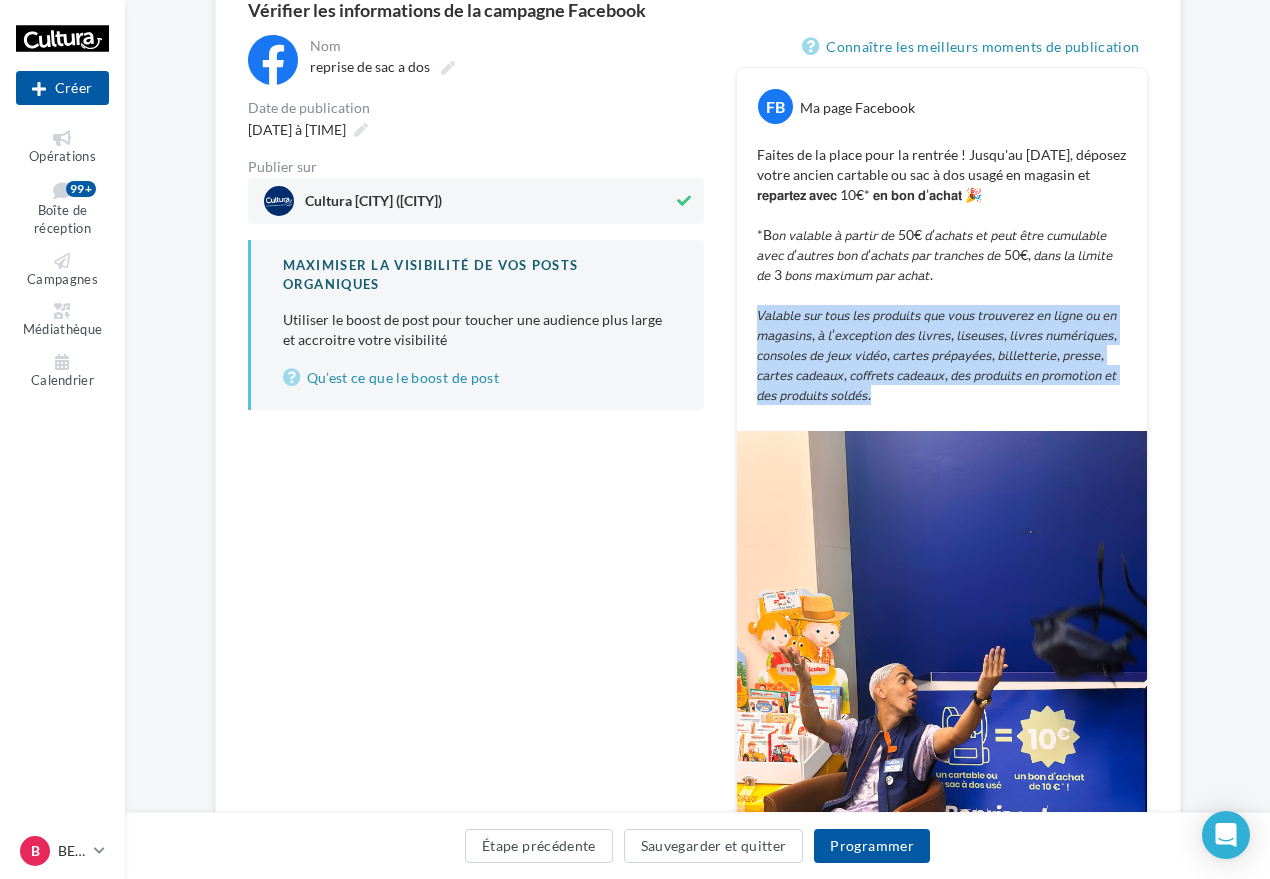 drag, startPoint x: 734, startPoint y: 308, endPoint x: 1048, endPoint y: 399, distance: 326.92047 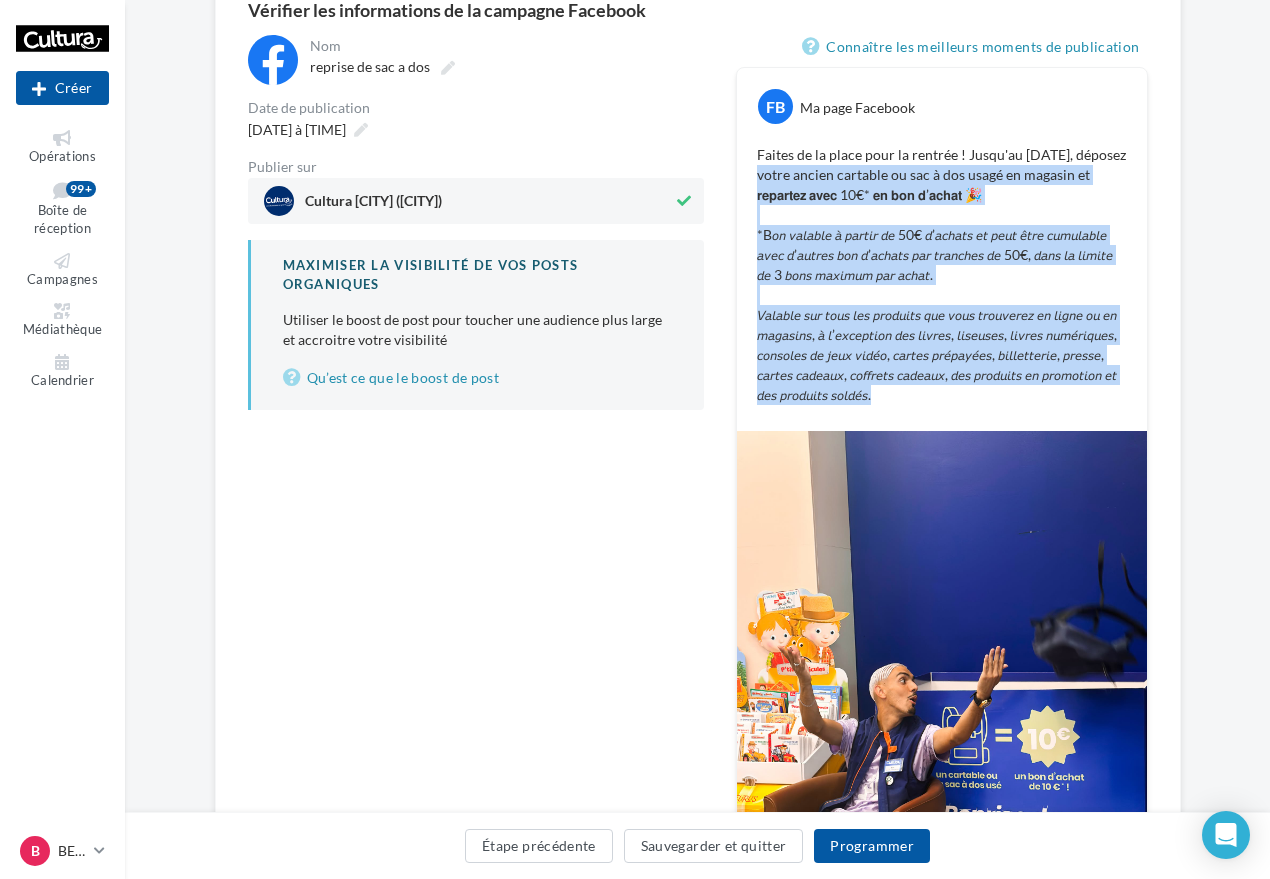 drag, startPoint x: 1048, startPoint y: 399, endPoint x: 766, endPoint y: 168, distance: 364.53394 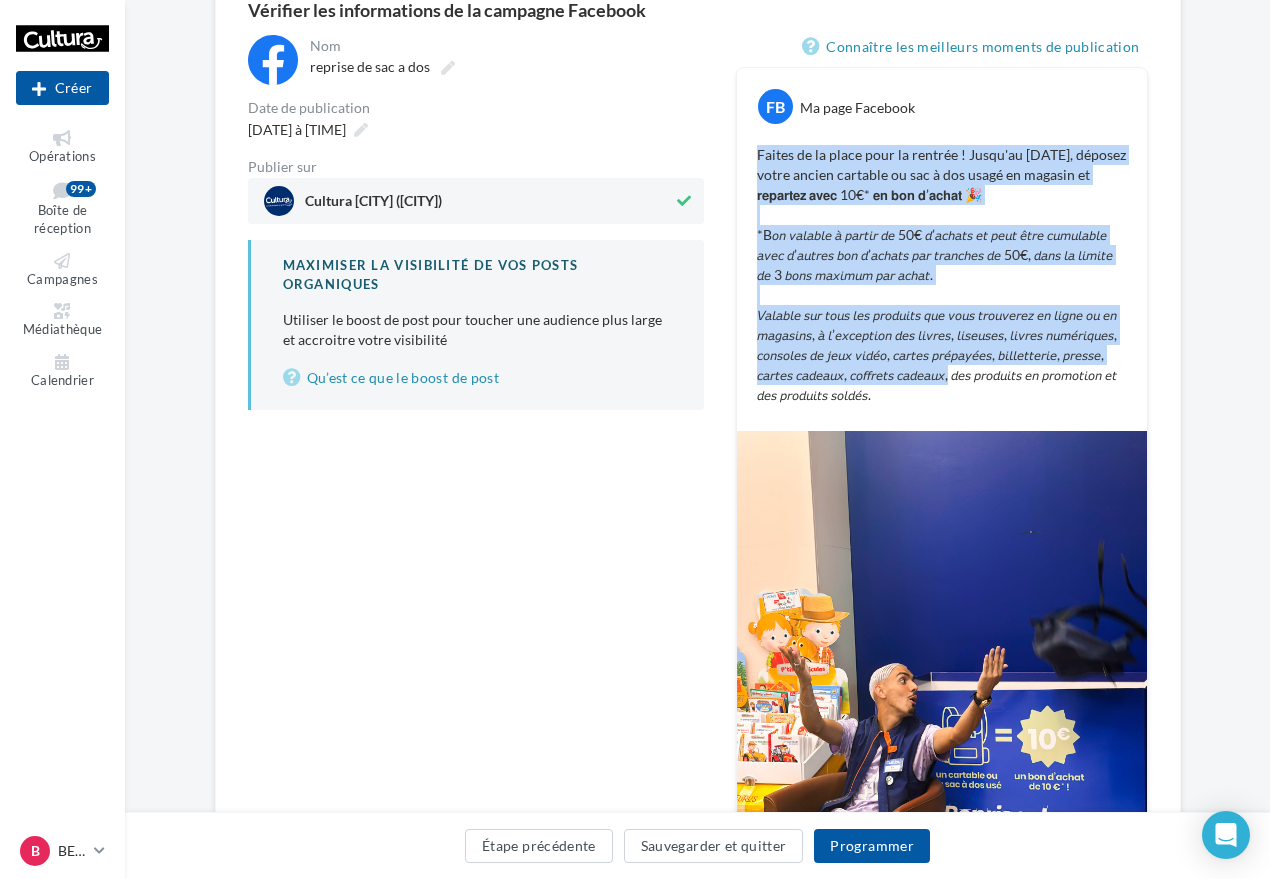 drag, startPoint x: 746, startPoint y: 143, endPoint x: 1079, endPoint y: 370, distance: 403.01117 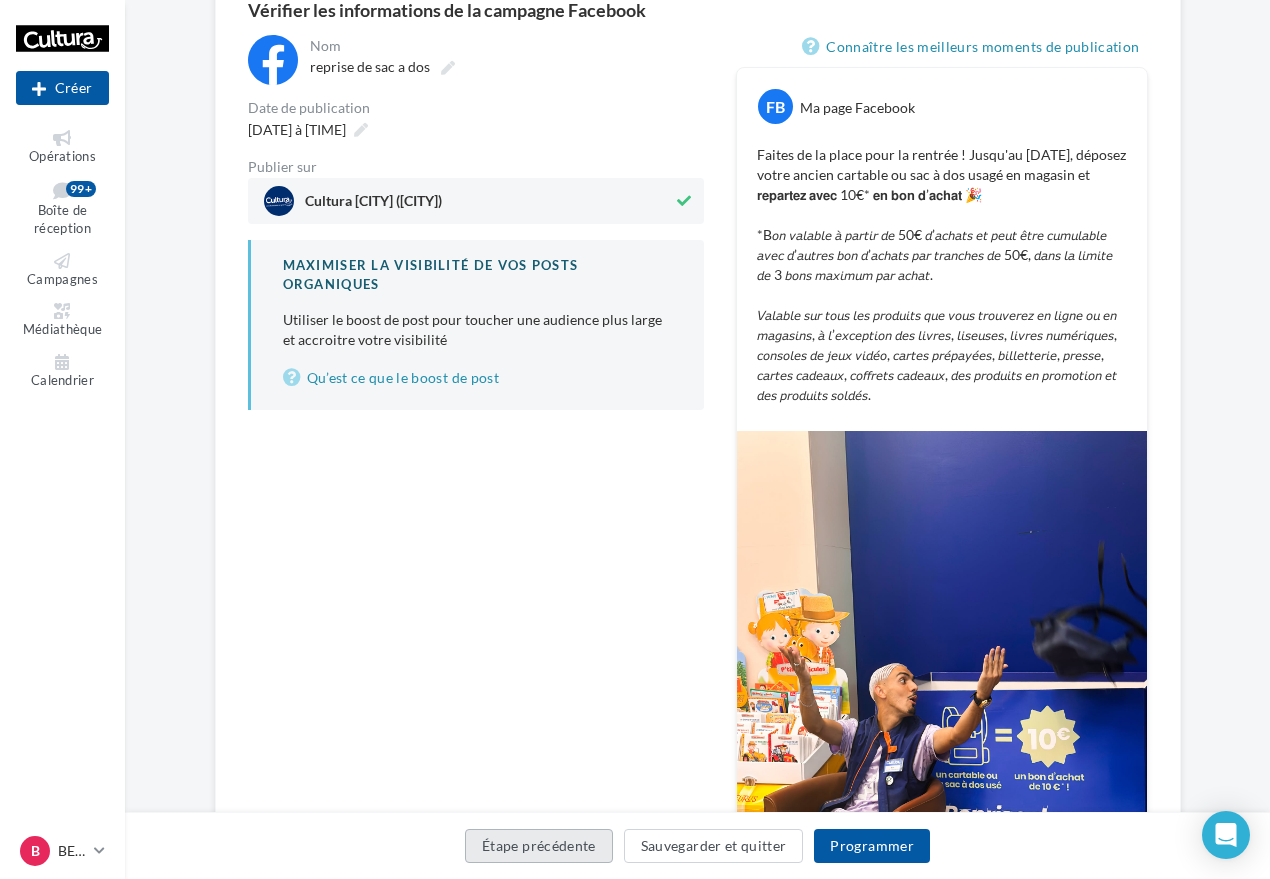 click on "Étape précédente" at bounding box center (539, 846) 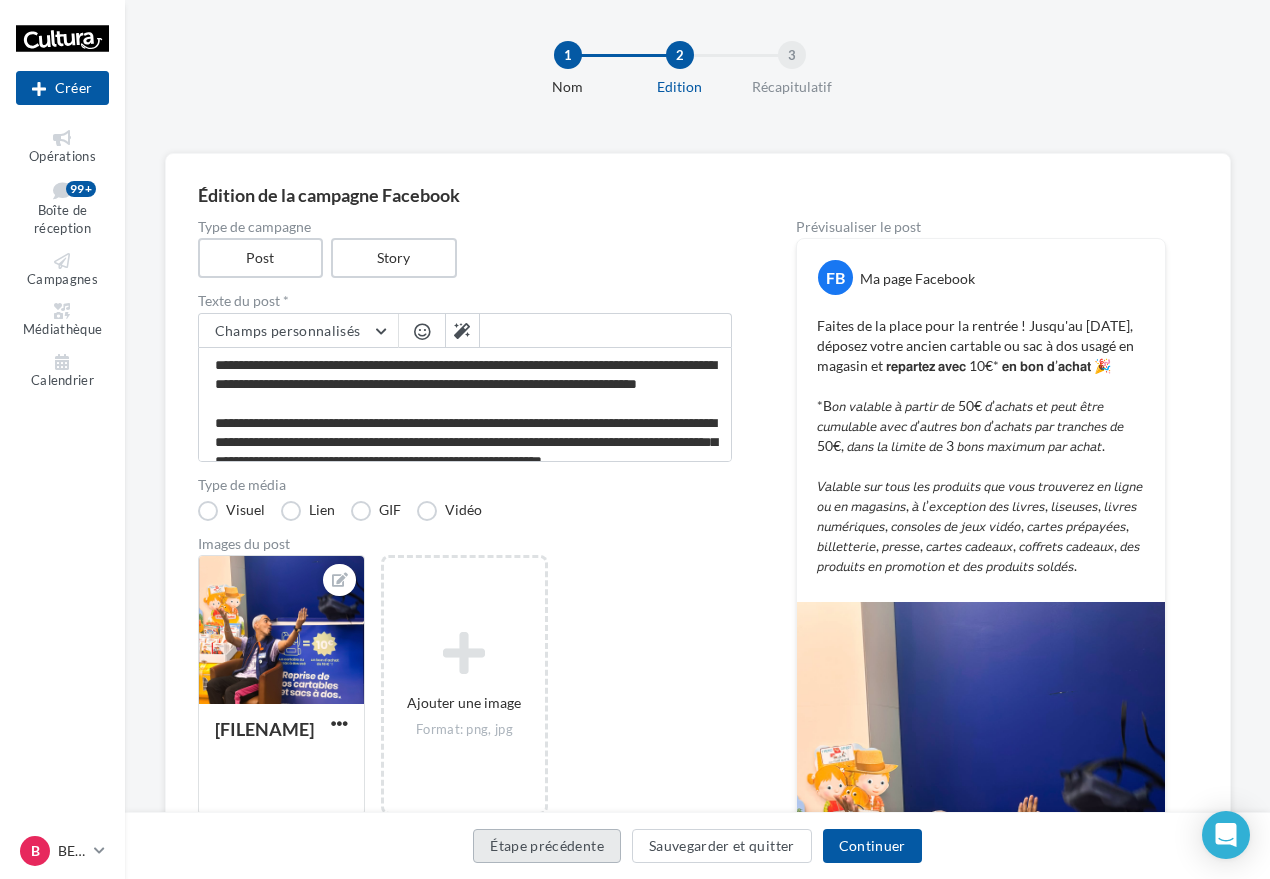 click on "Étape précédente" at bounding box center (547, 846) 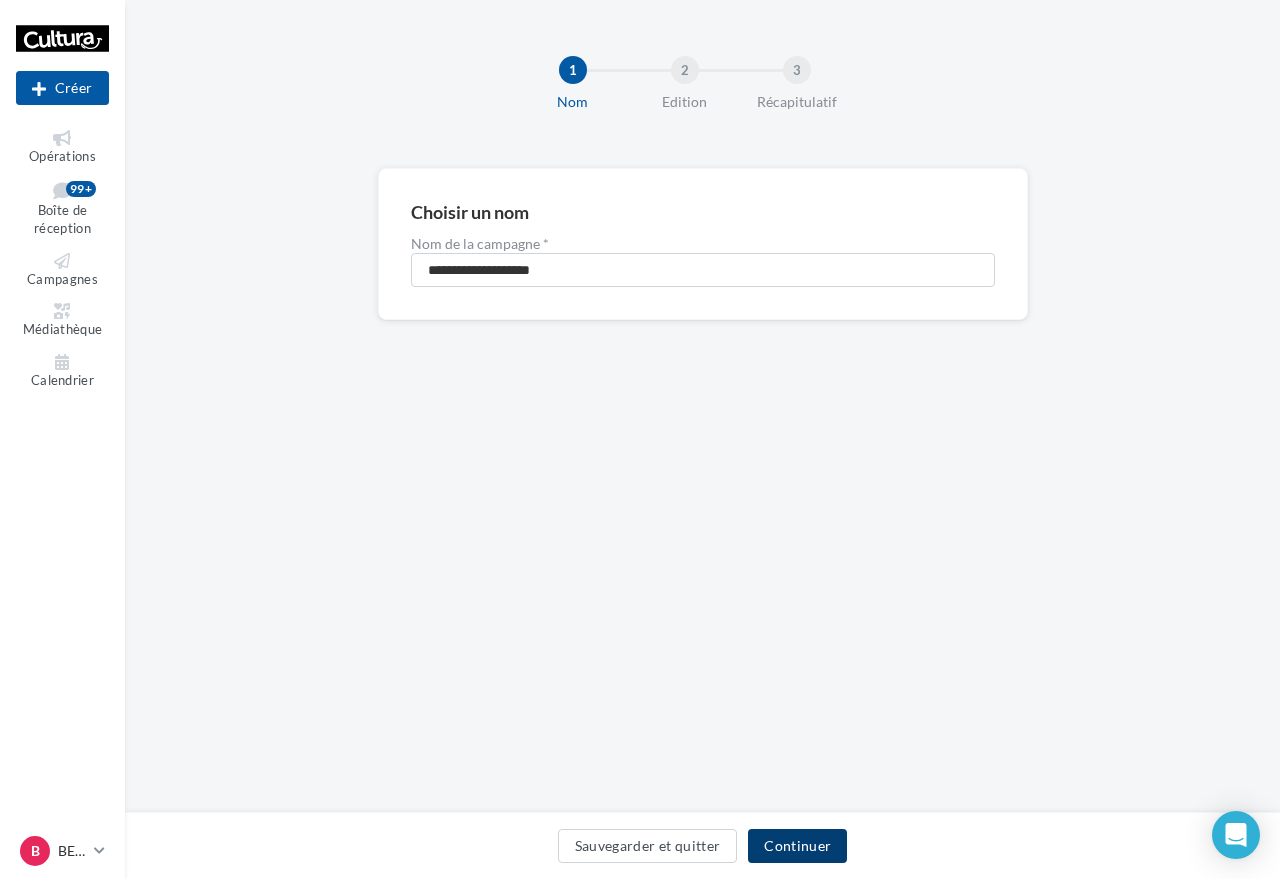 click on "Continuer" at bounding box center (797, 846) 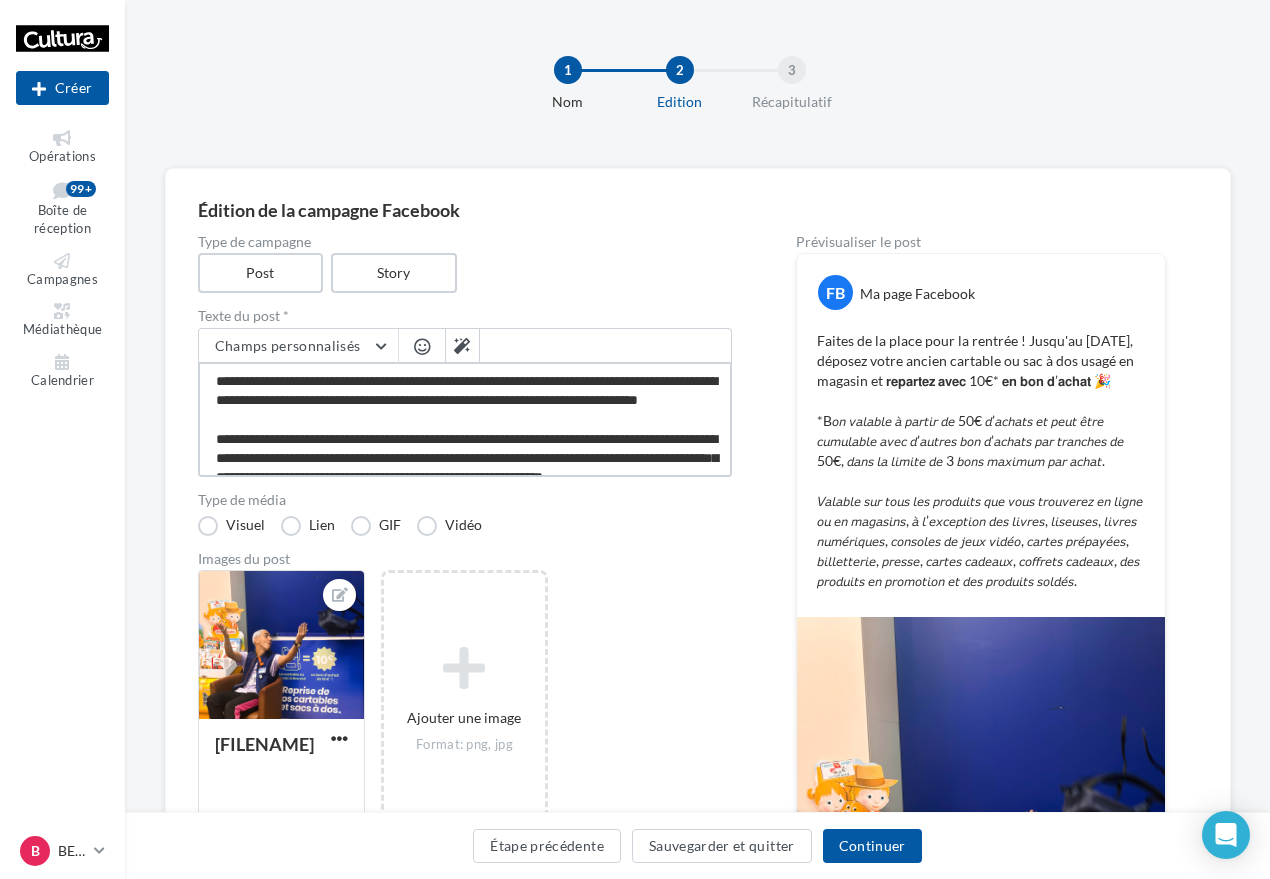 click on "**********" at bounding box center (465, 419) 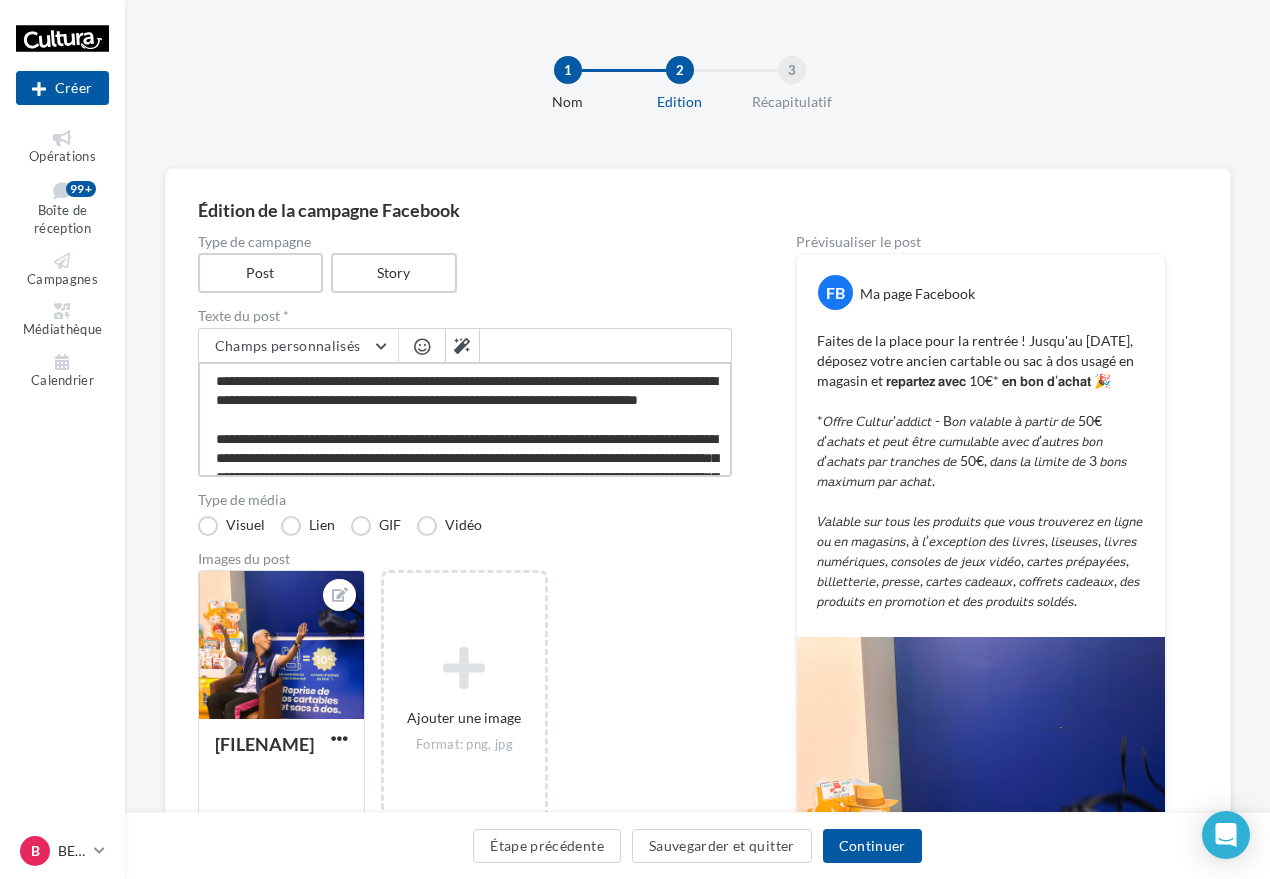 type on "**********" 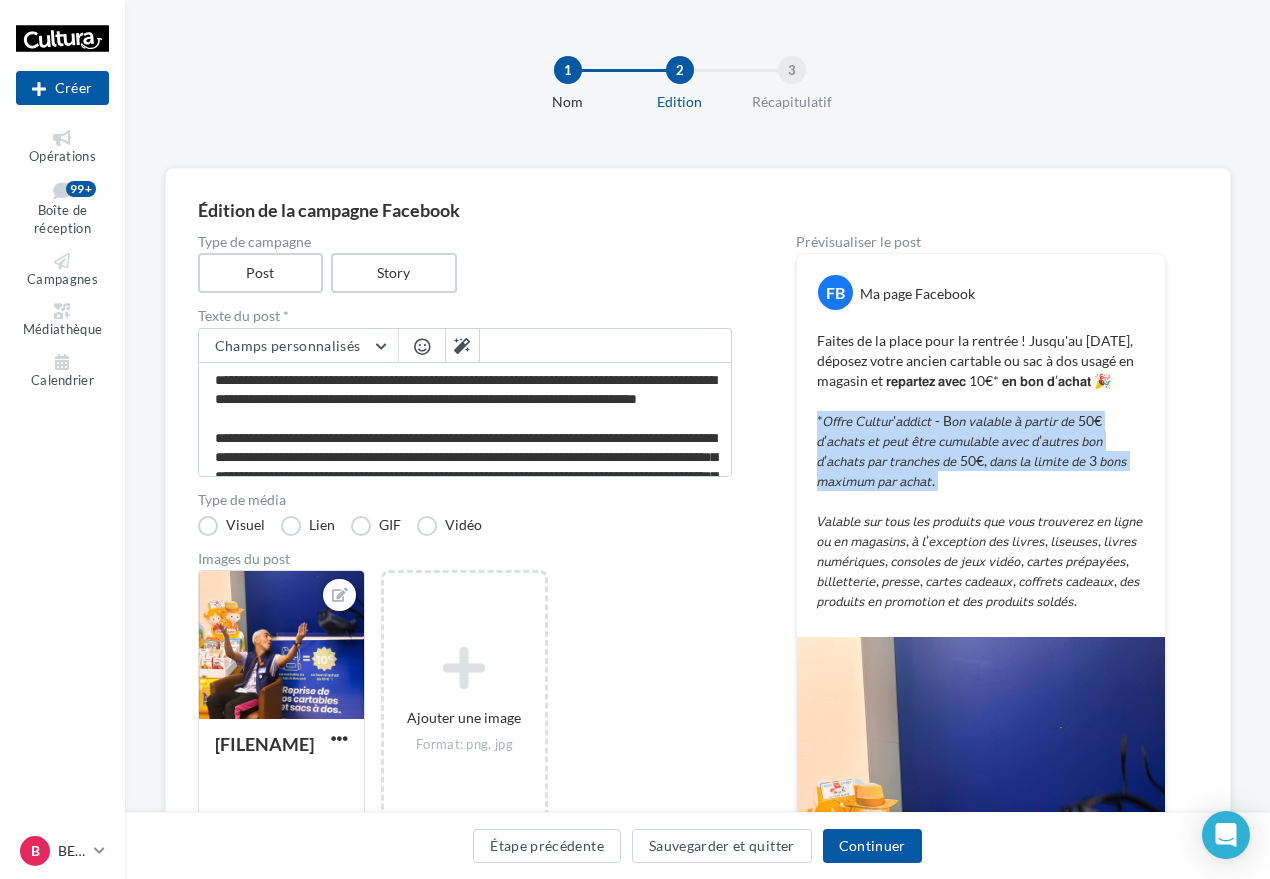 drag, startPoint x: 977, startPoint y: 518, endPoint x: 799, endPoint y: 439, distance: 194.74342 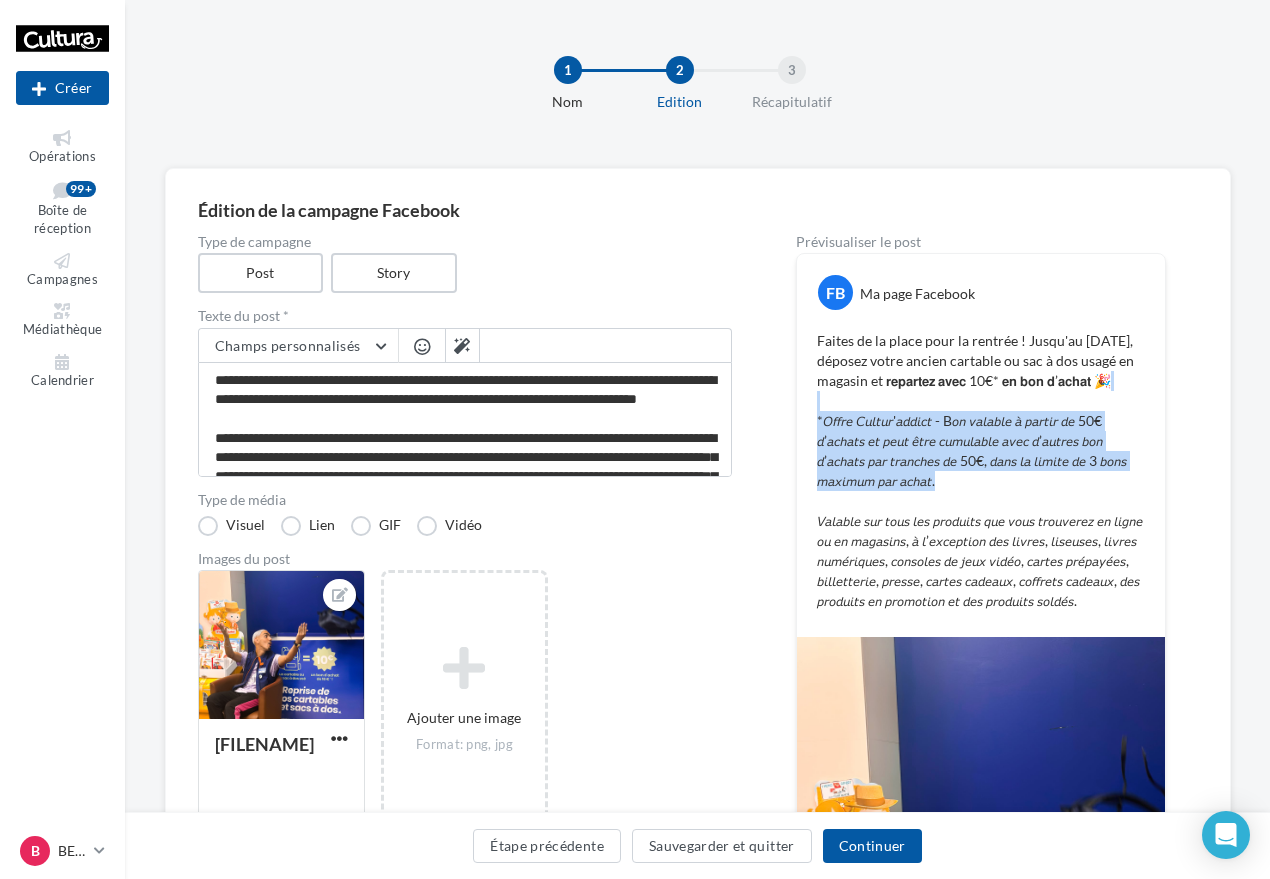 drag, startPoint x: 1000, startPoint y: 501, endPoint x: 874, endPoint y: 430, distance: 144.6271 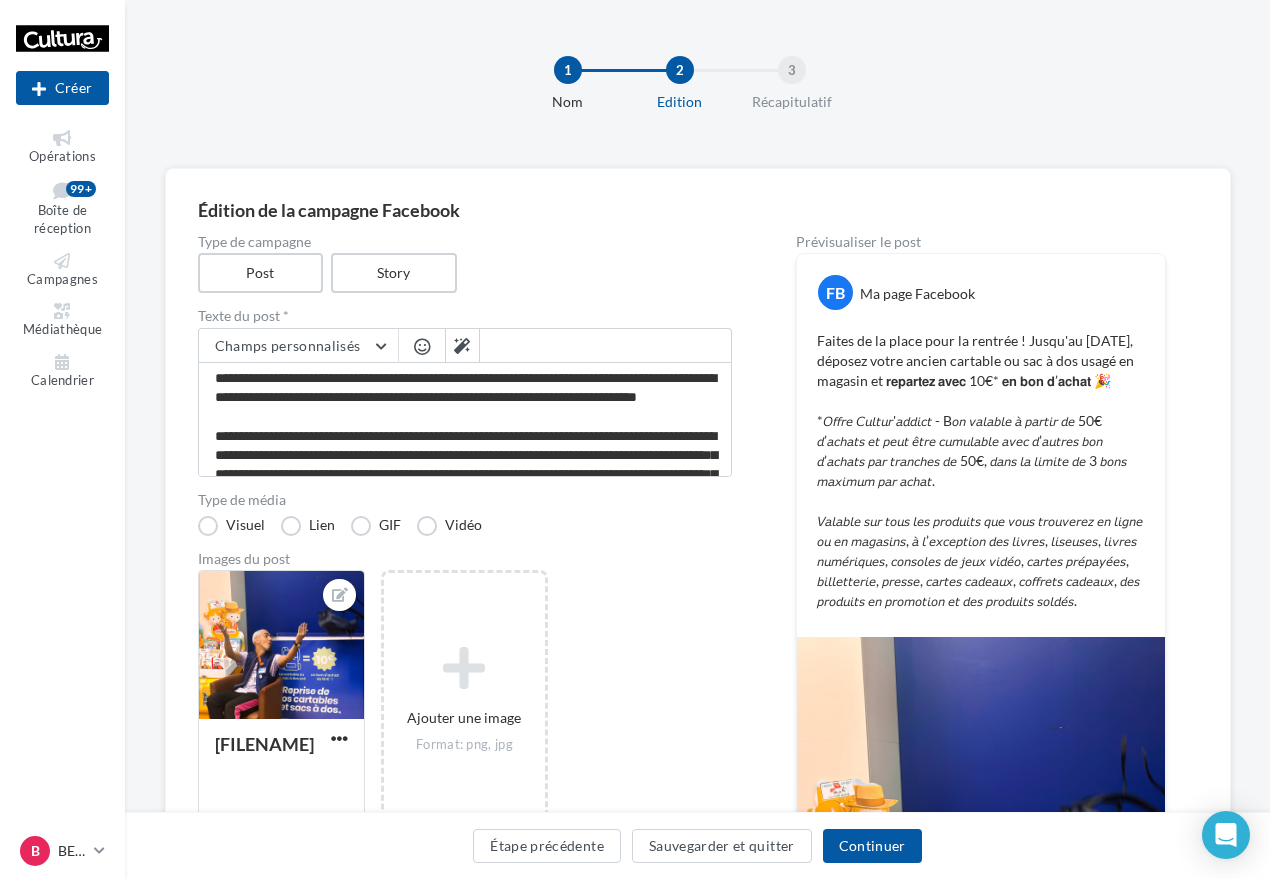 scroll, scrollTop: 0, scrollLeft: 0, axis: both 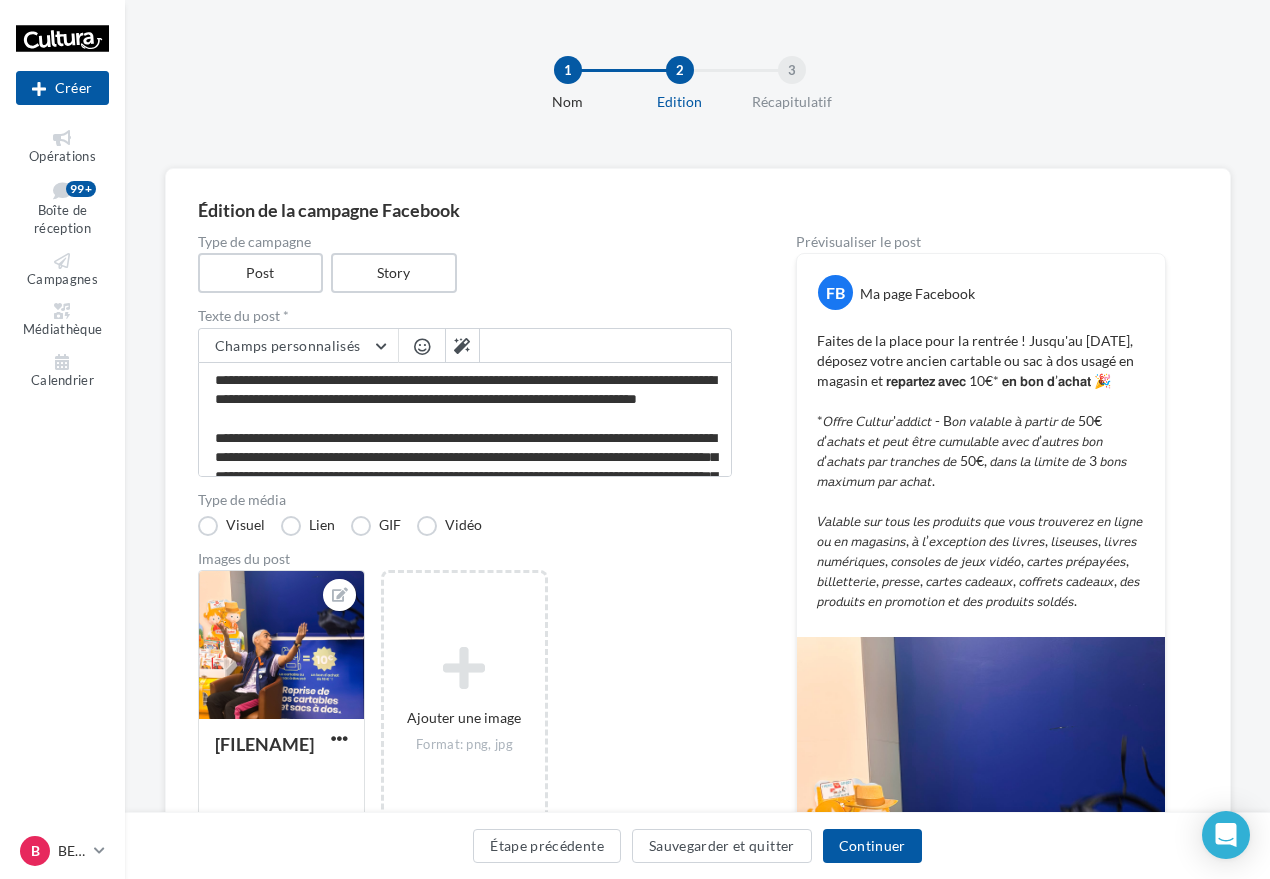 click on "Type de campagne
Post
Story
Texte du post
*     Champs personnalisés         Site internet de l'entreprise     Adresse de l'entreprise     Signature de l'entreprise     Nom de l'entreprise     Téléphone de l'entreprise     Code Postal     Ville                                        Type de média
Visuel   Lien   GIF   Vidéo
Images du post
515215082_727701160119486_332568927...                              Ajouter une image     Format: png, jpg
Prévisualiser le post
FB
Ma page Facebook
La prévisualisation est non-contractuelle" at bounding box center [698, 703] 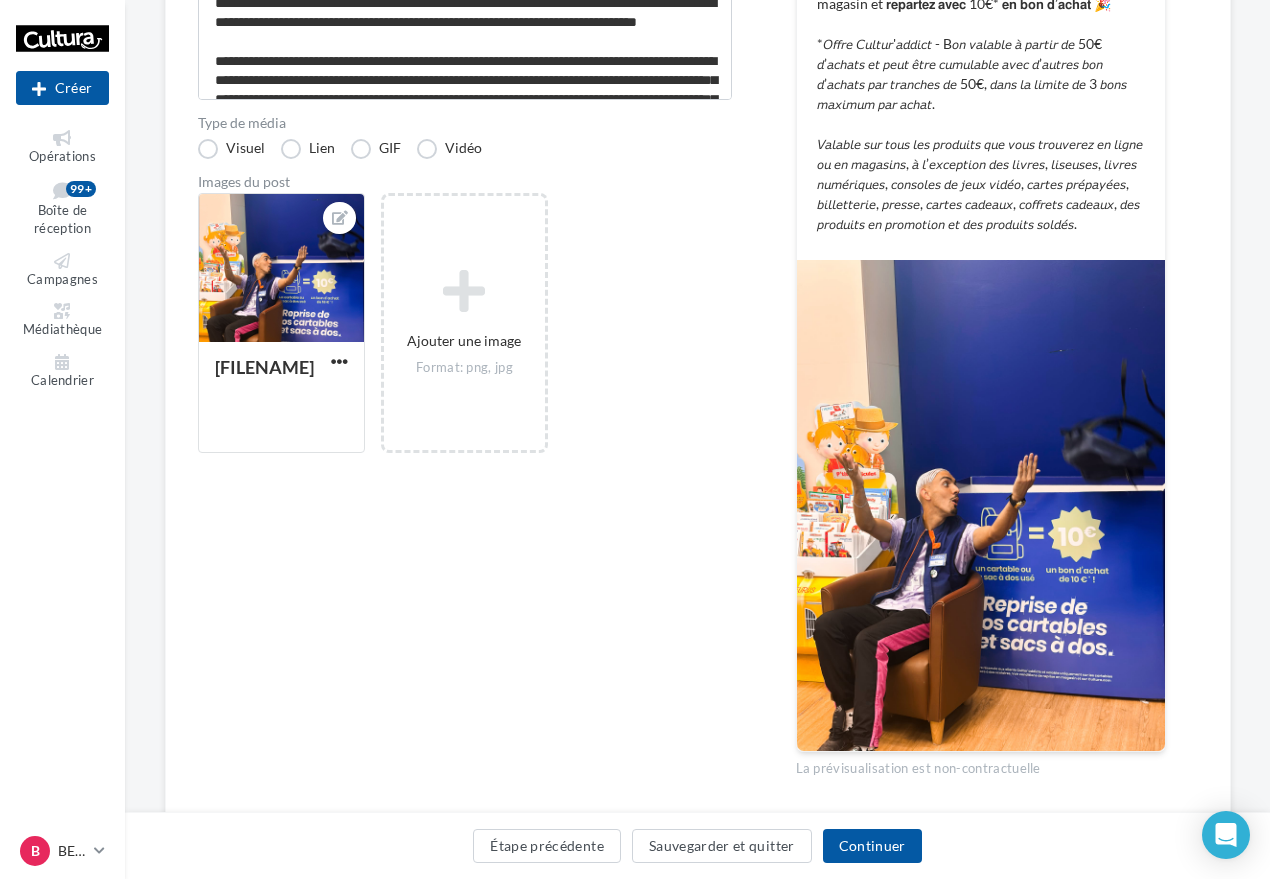 scroll, scrollTop: 483, scrollLeft: 0, axis: vertical 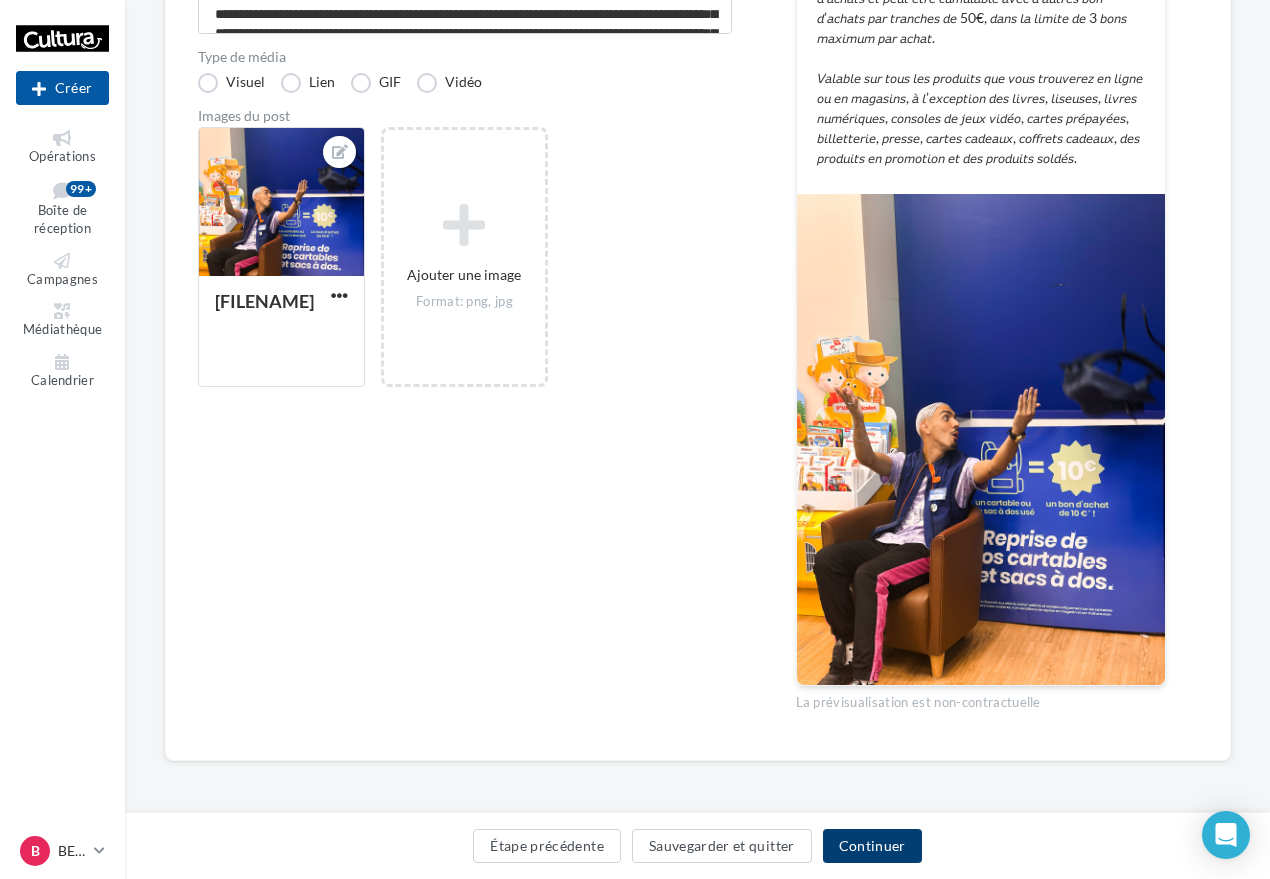 click on "Continuer" at bounding box center (872, 846) 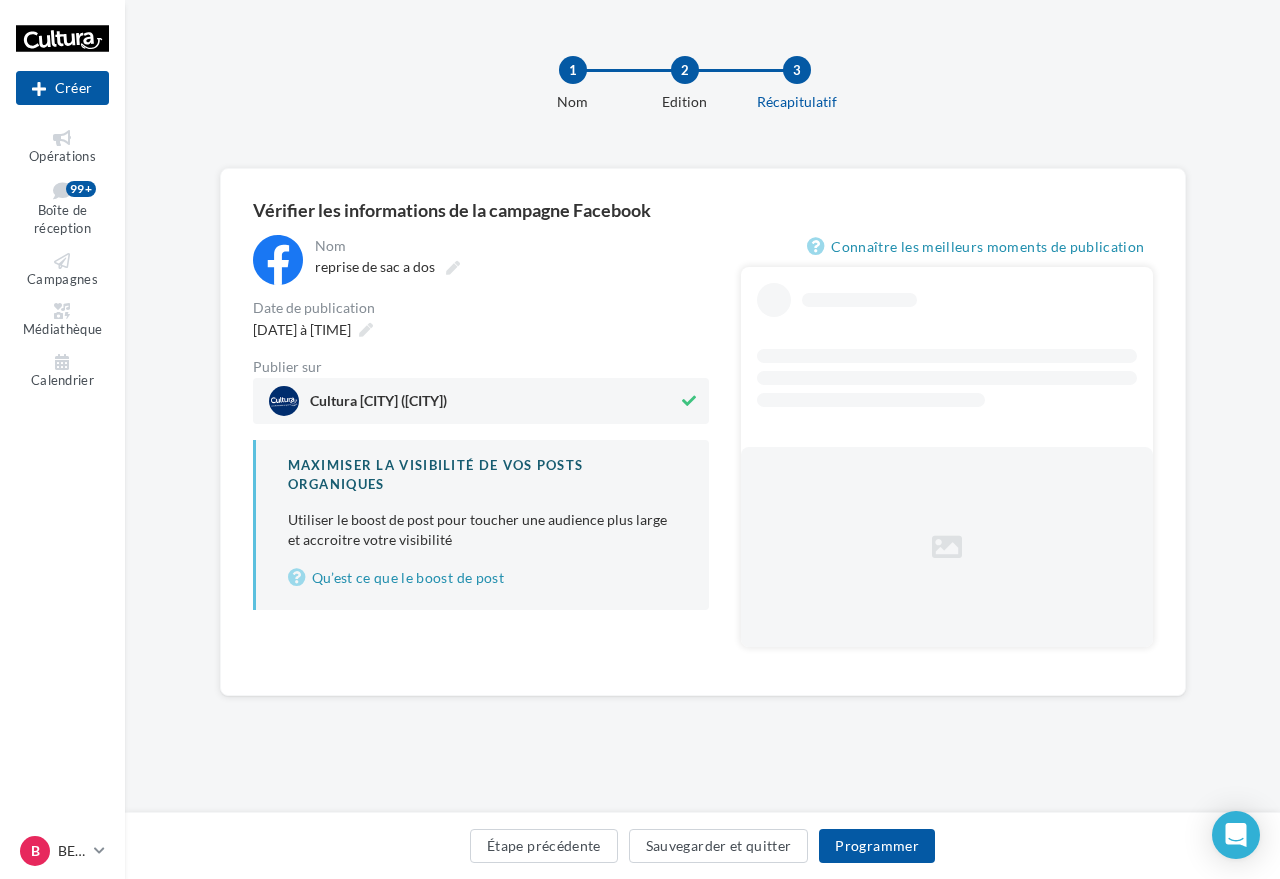 click on "Cultura Besançon (Besançon)" at bounding box center (481, 401) 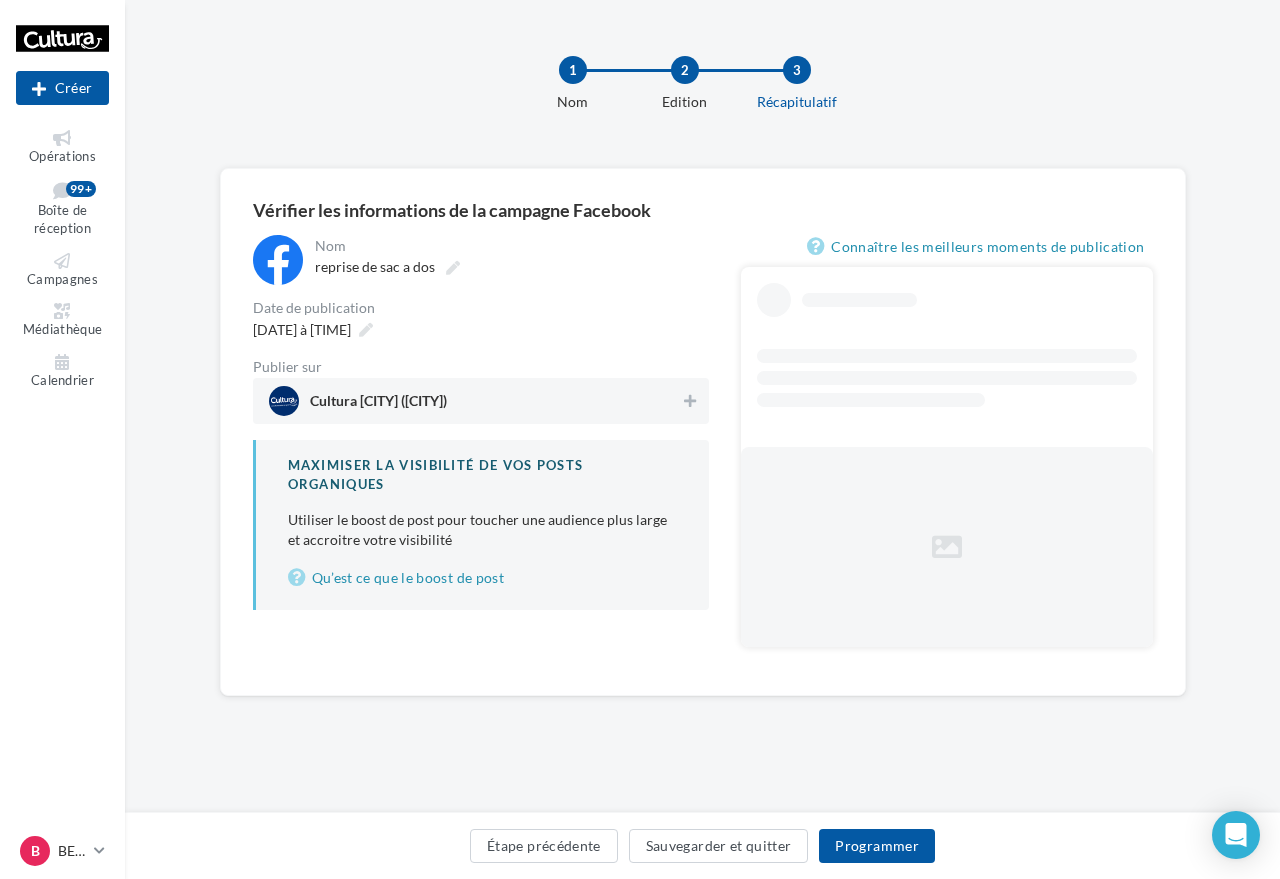 click on "[CITY] ([CITY])" at bounding box center [481, 401] 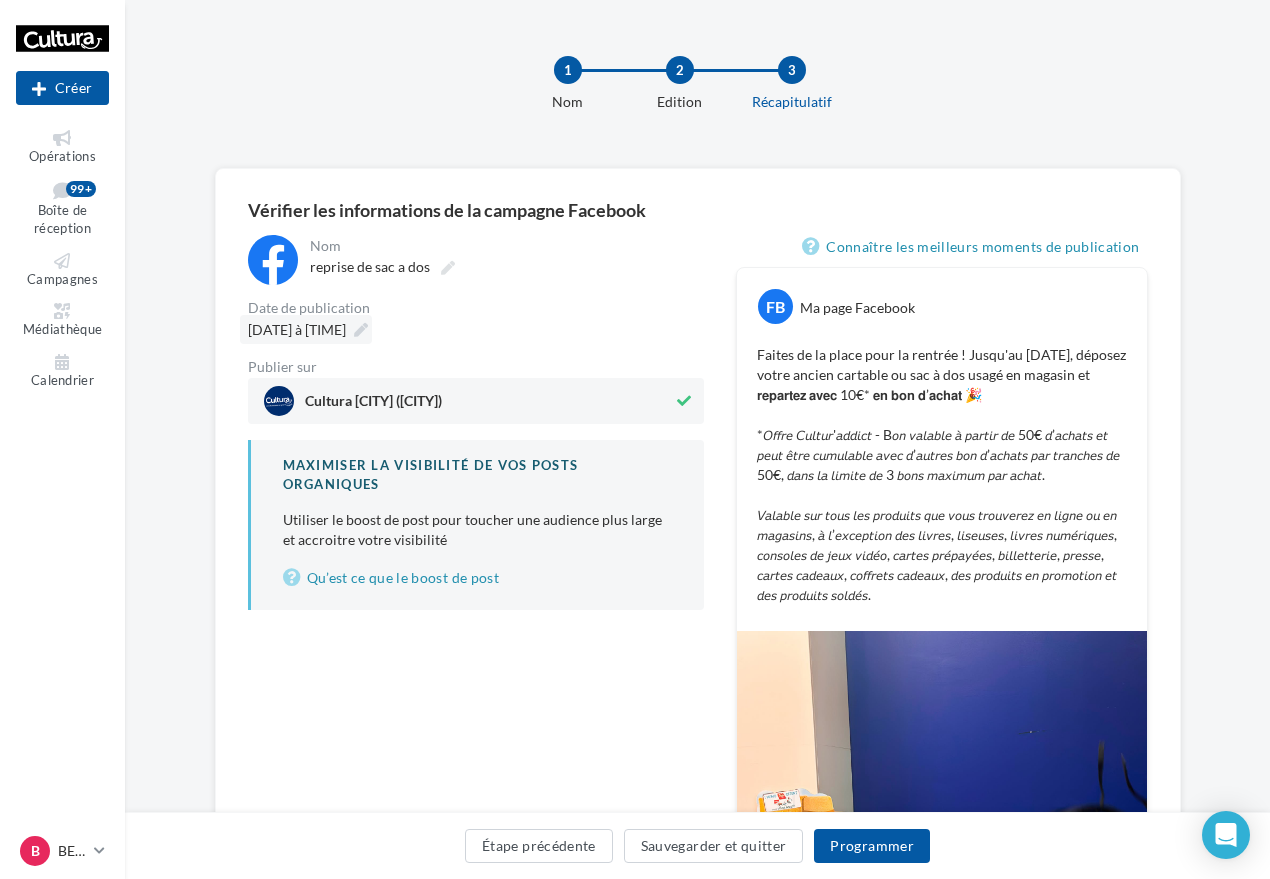 click on "12/07/2025 à 09:30" at bounding box center (297, 329) 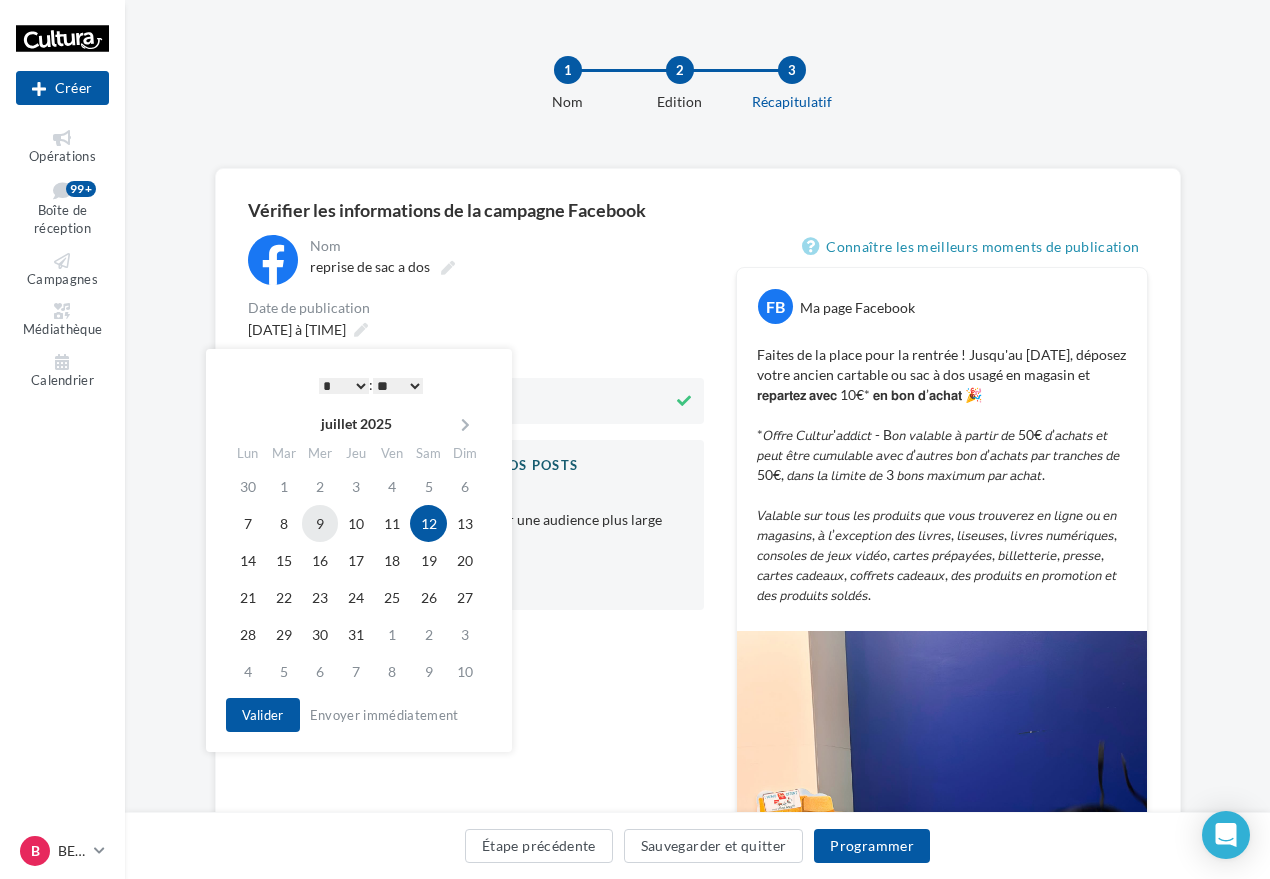 click on "9" at bounding box center [320, 523] 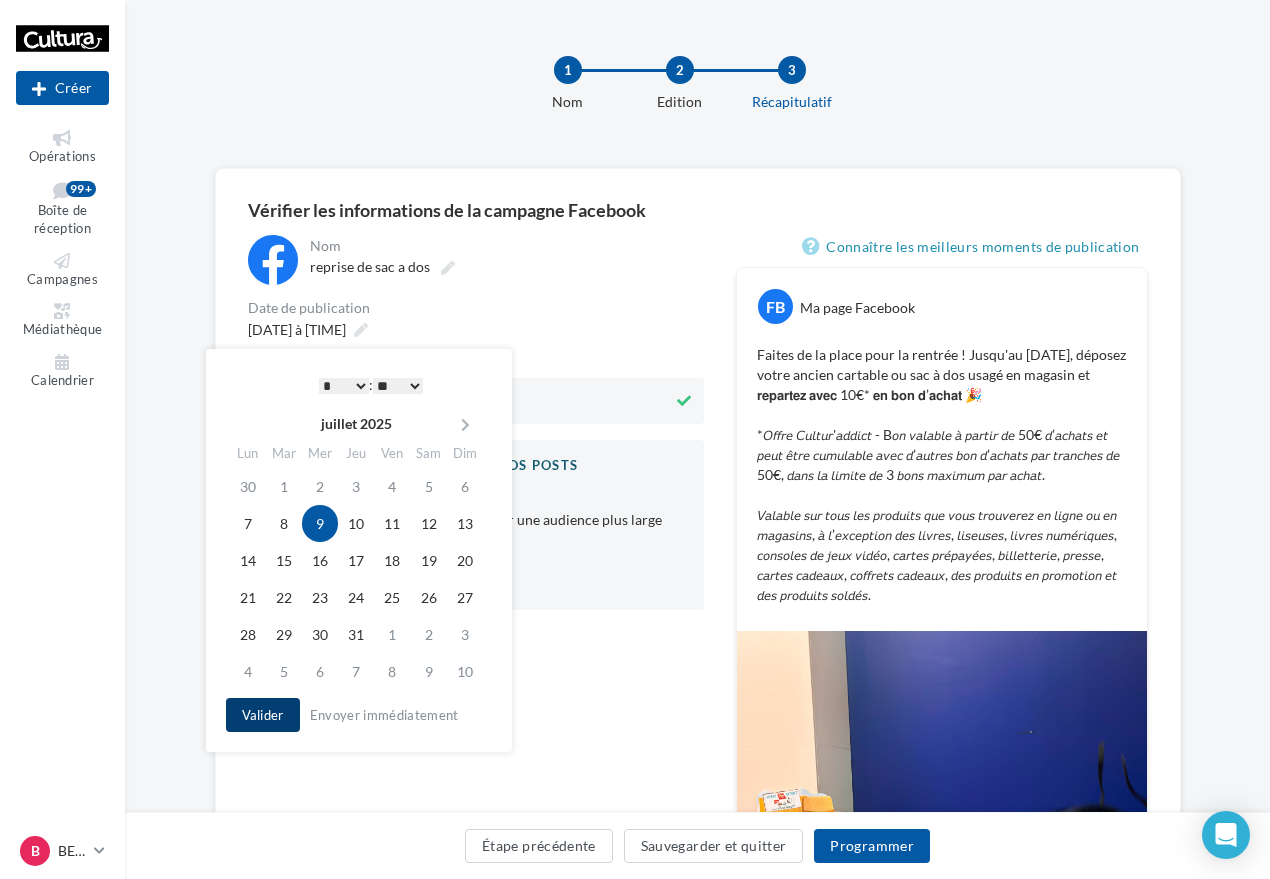 click on "Valider" at bounding box center [263, 715] 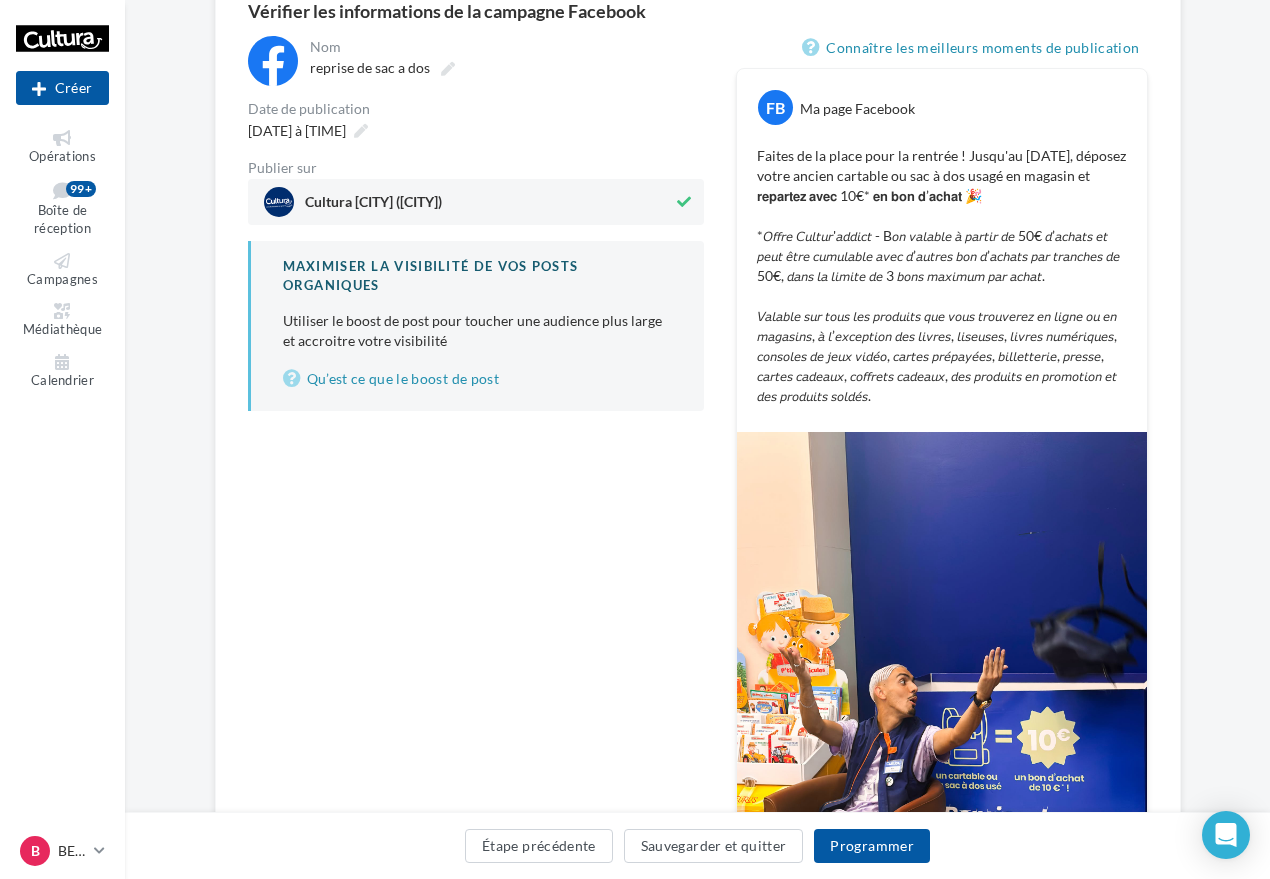 scroll, scrollTop: 497, scrollLeft: 0, axis: vertical 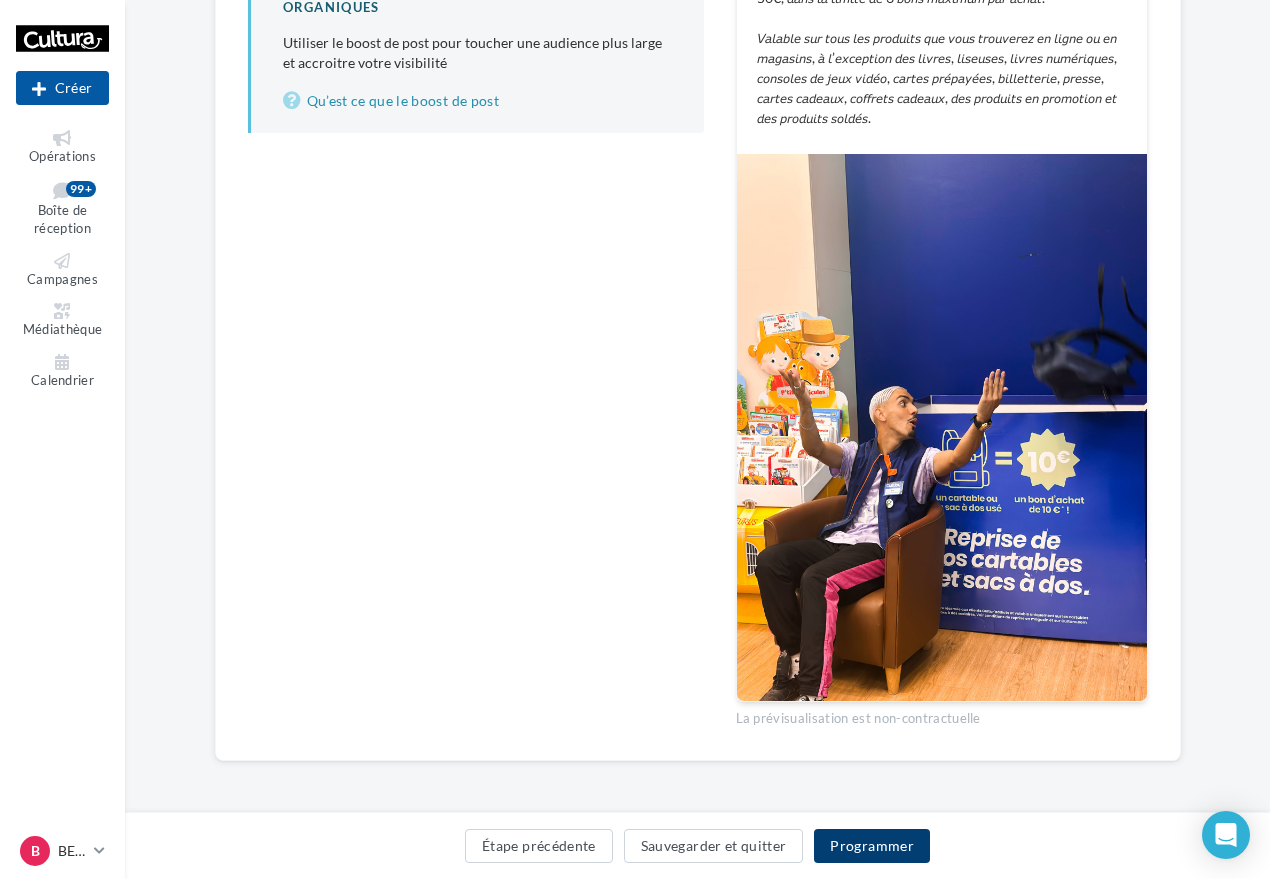 click on "Programmer" at bounding box center [872, 846] 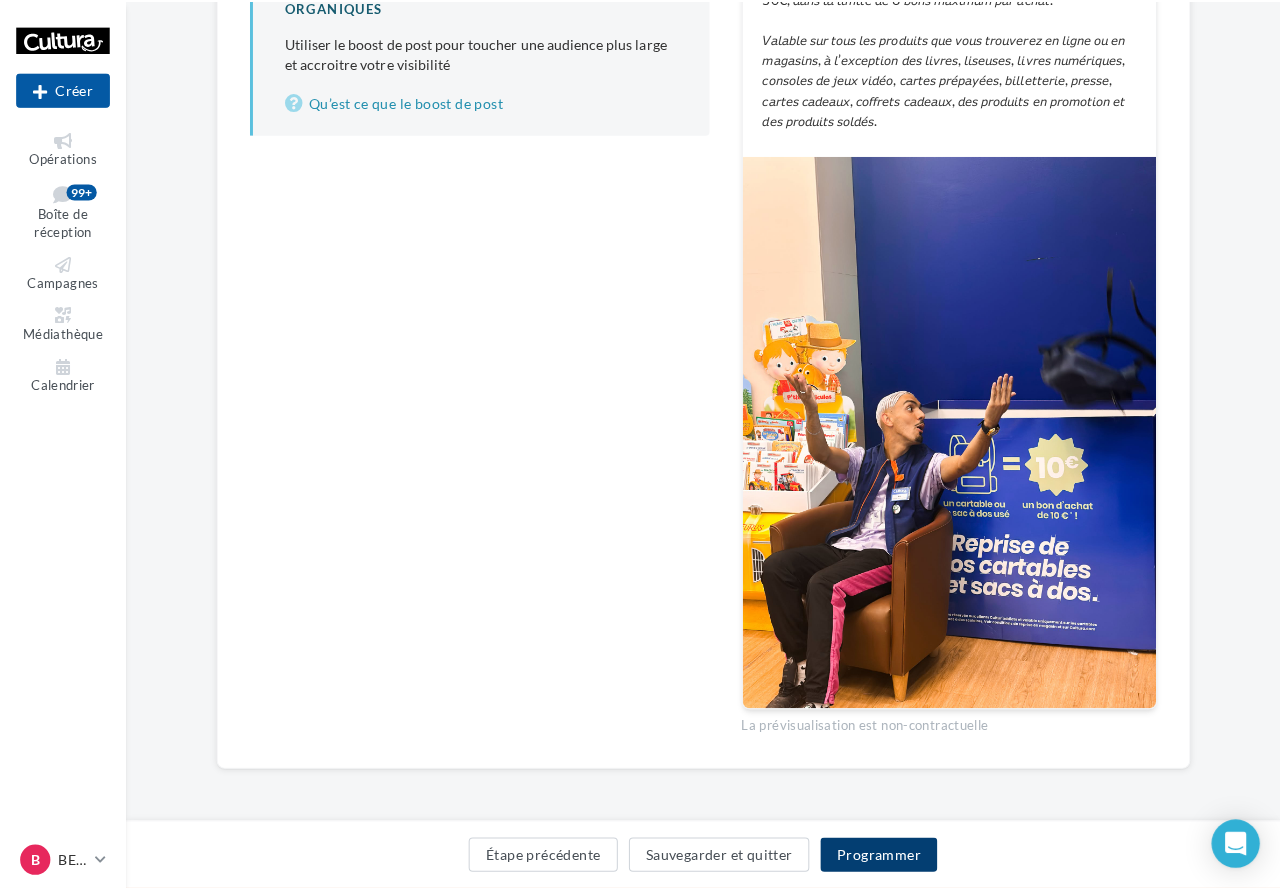 scroll, scrollTop: 487, scrollLeft: 0, axis: vertical 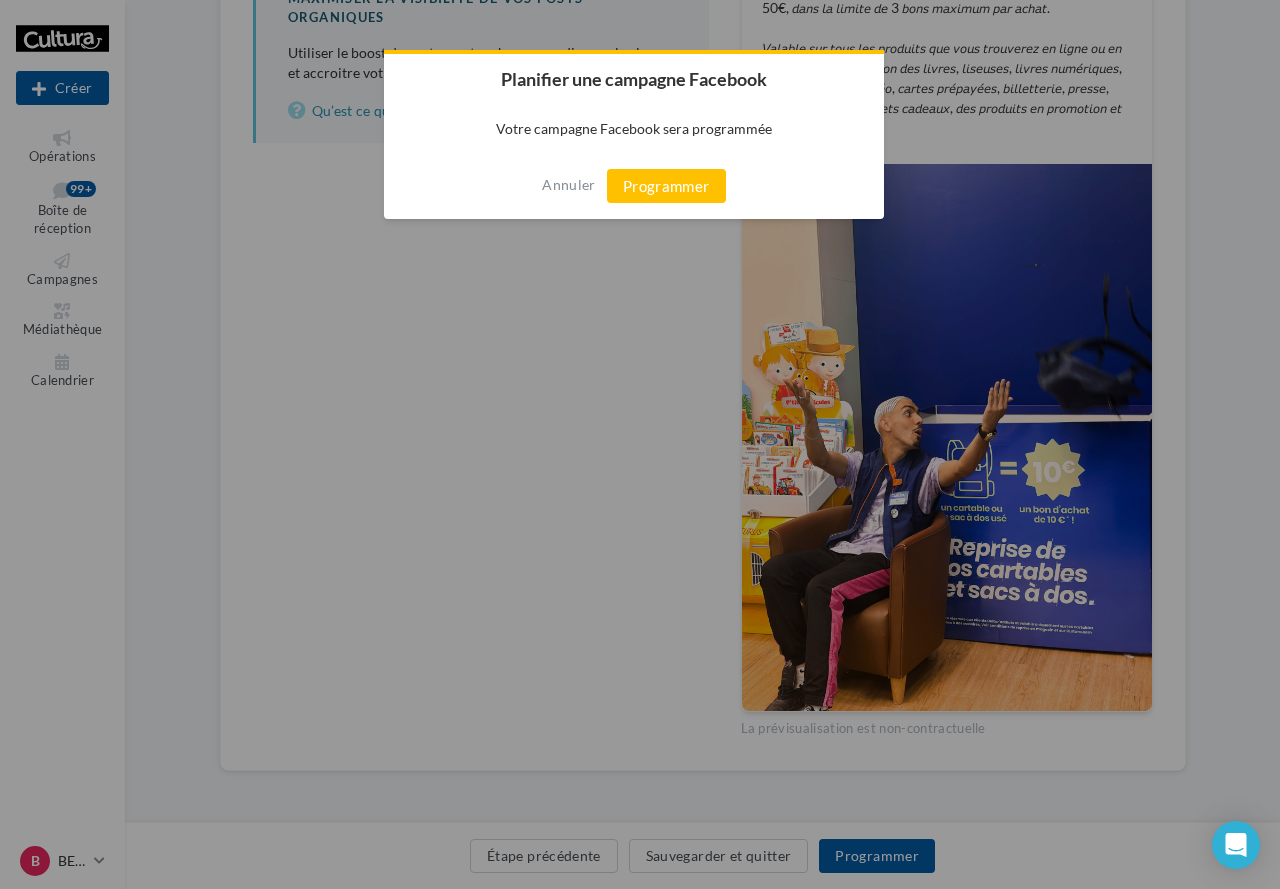 click on "Annuler
Programmer" at bounding box center [634, 186] 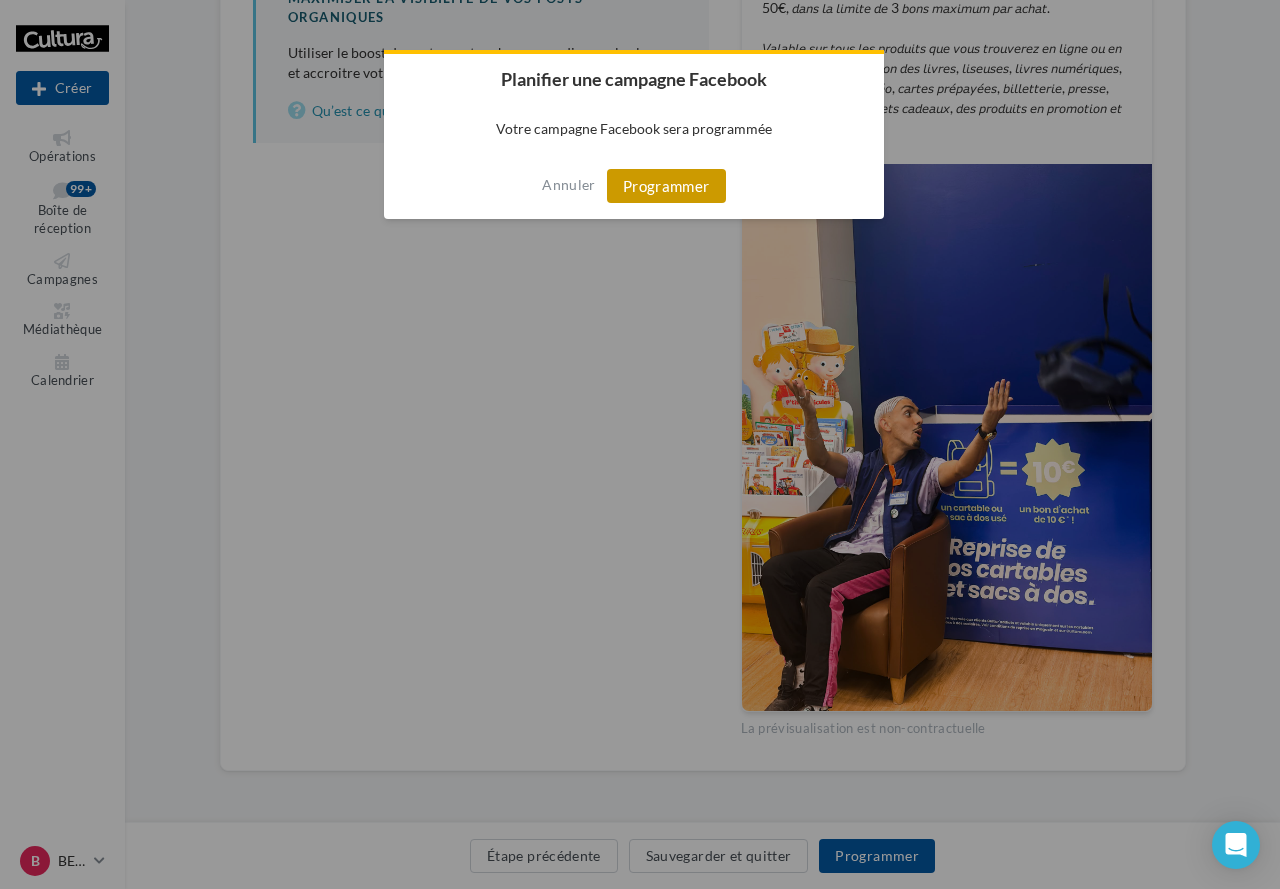 click on "Programmer" at bounding box center [666, 186] 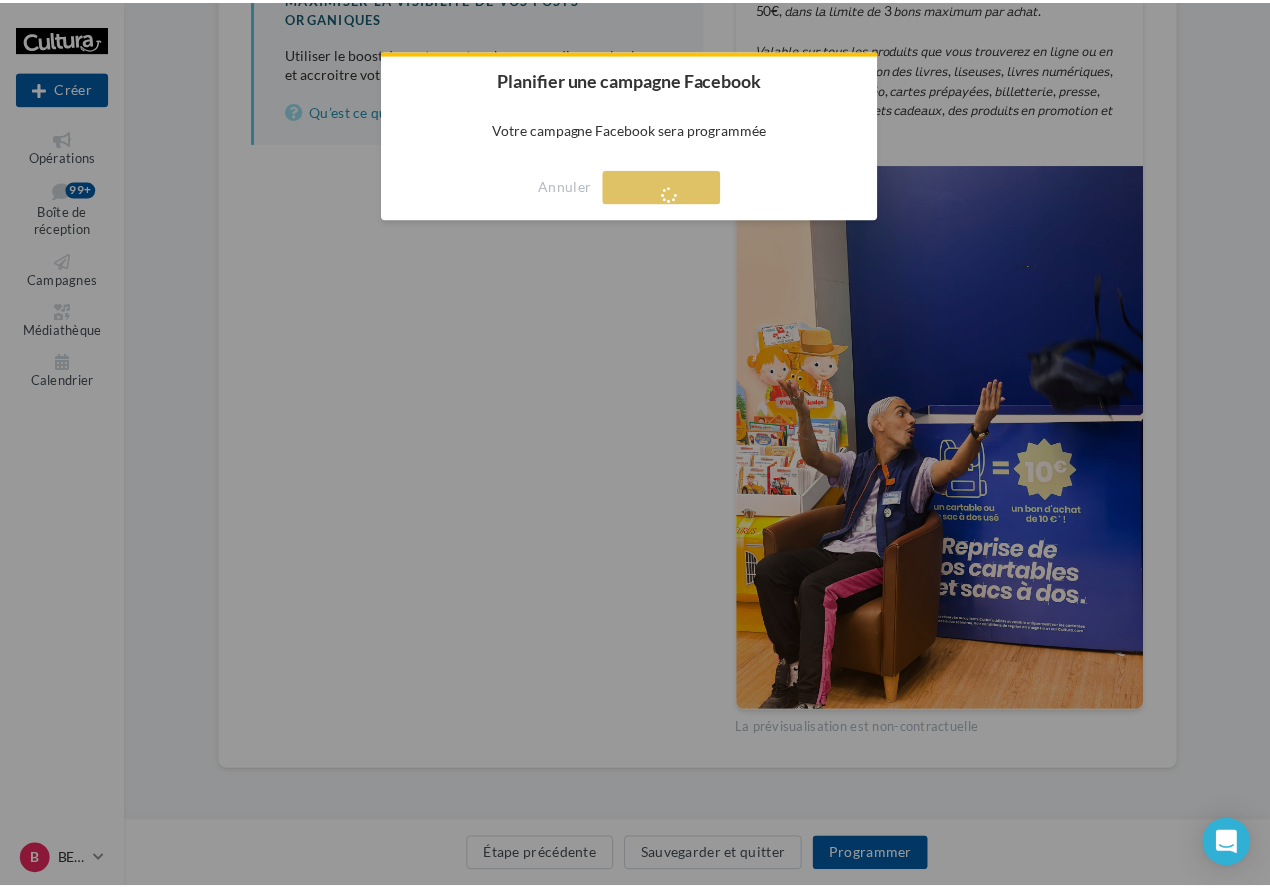 scroll, scrollTop: 32, scrollLeft: 0, axis: vertical 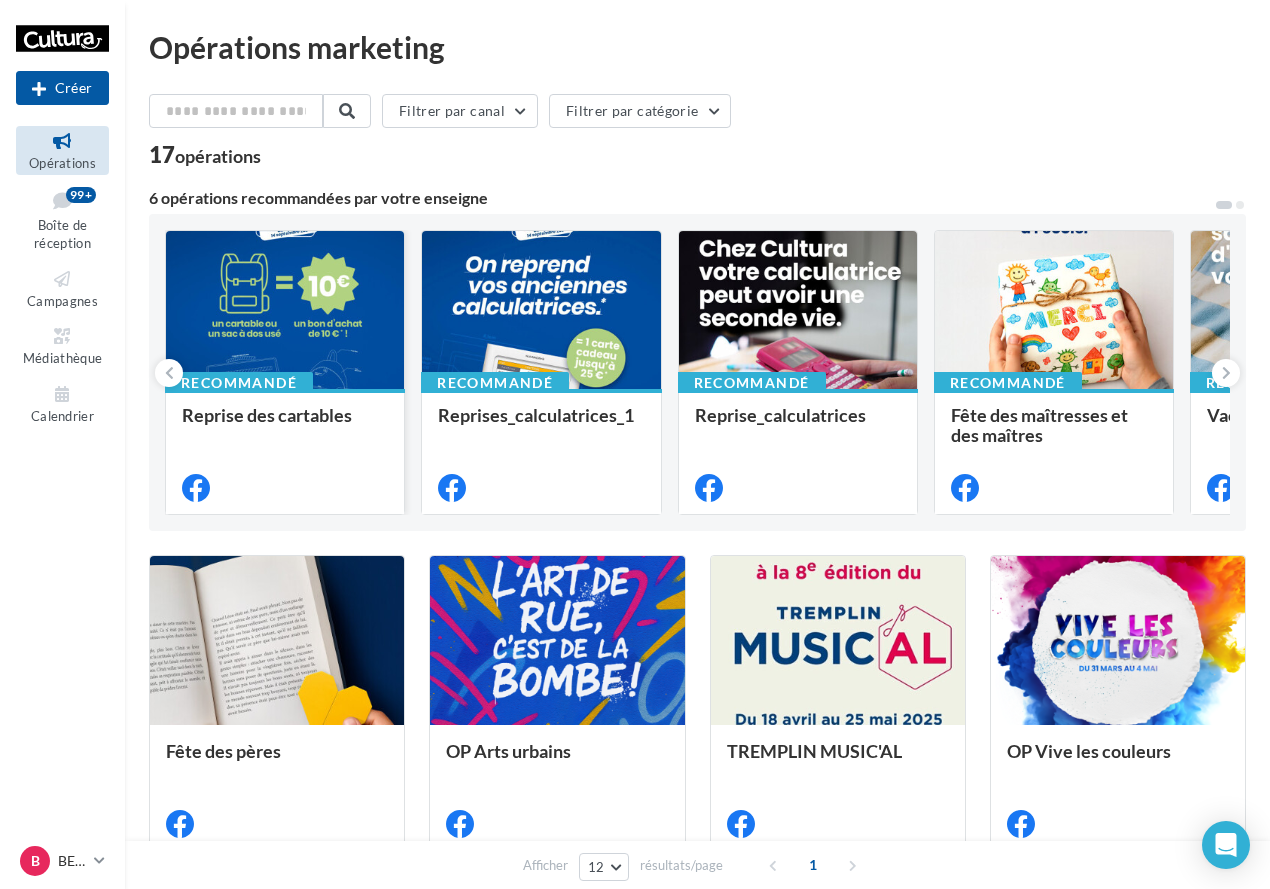 click on "Reprise des cartables" at bounding box center [267, 415] 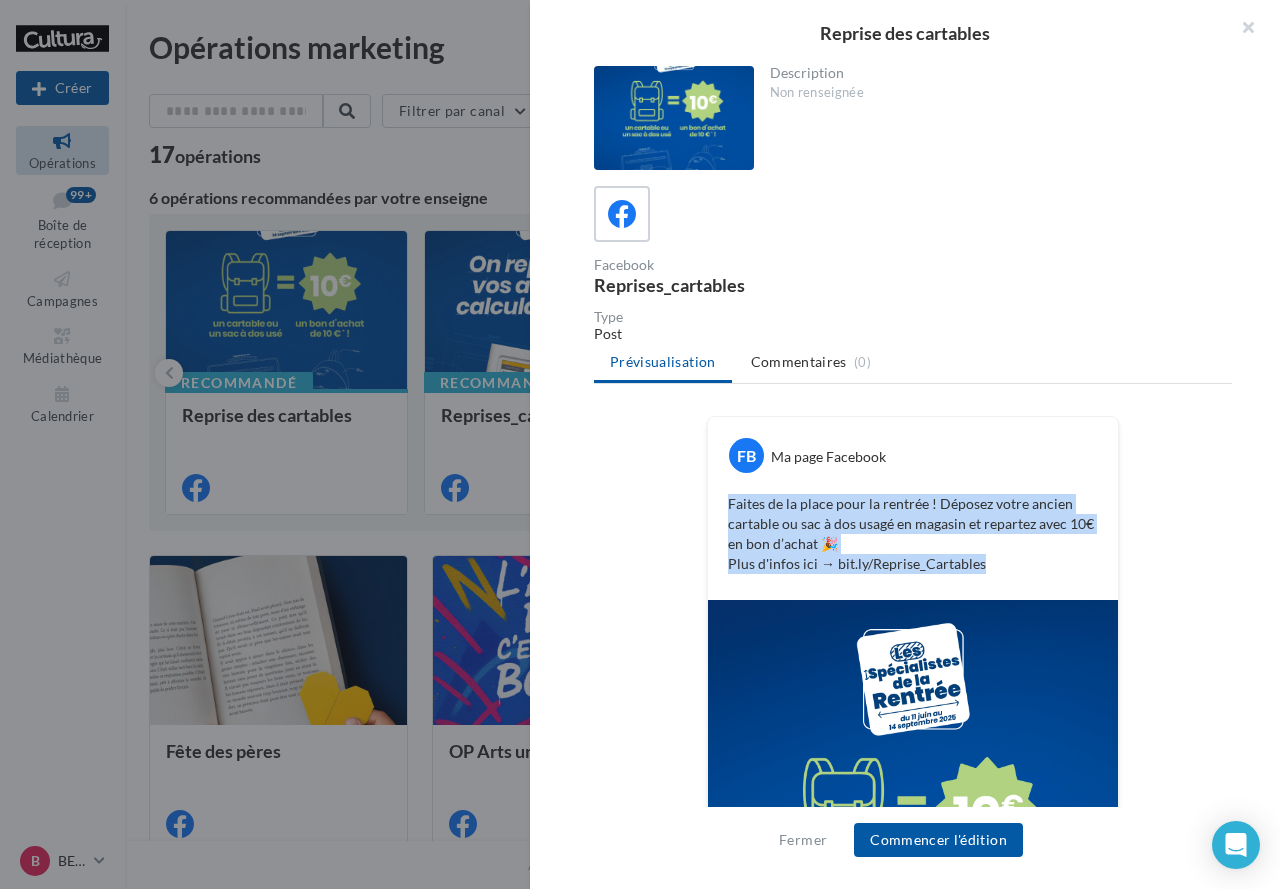 drag, startPoint x: 1037, startPoint y: 566, endPoint x: 716, endPoint y: 498, distance: 328.12344 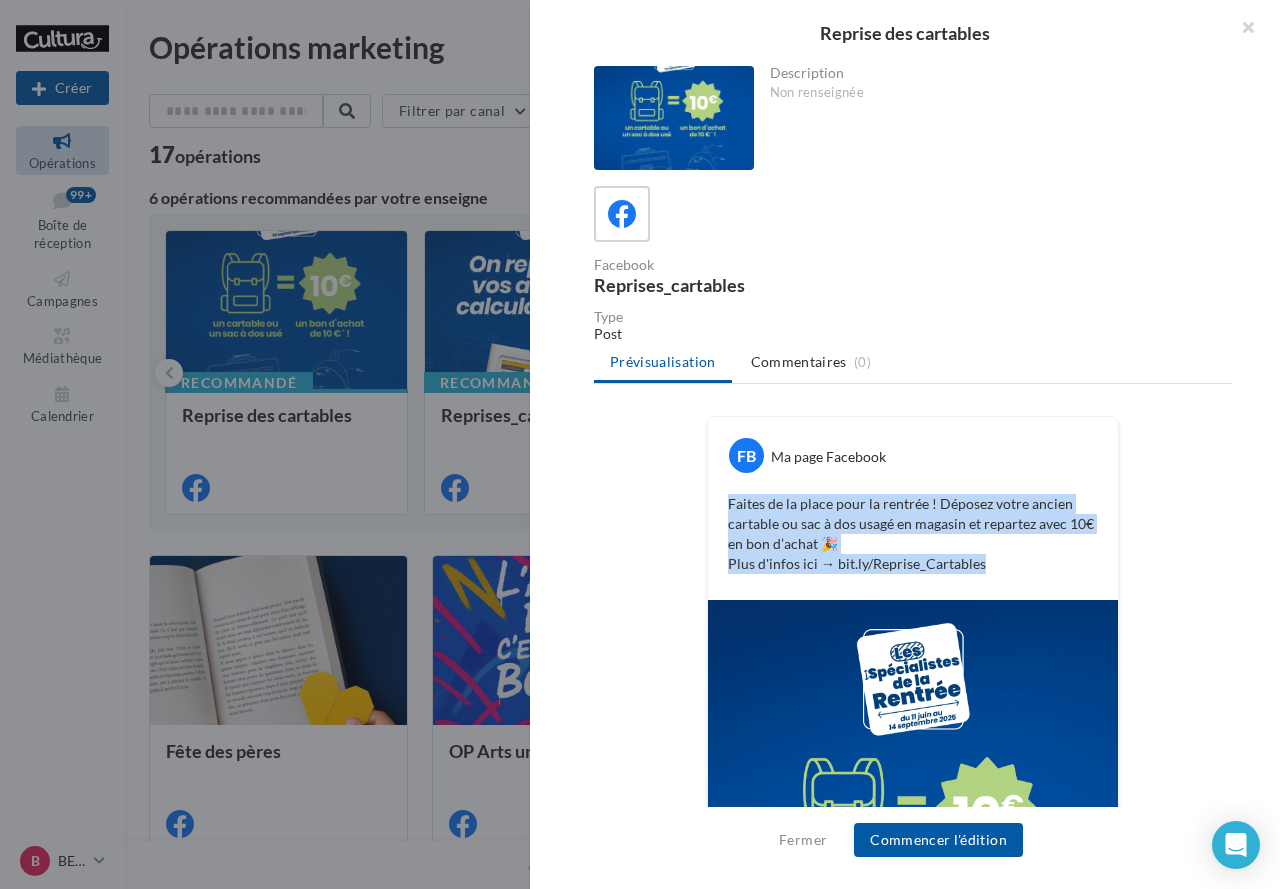 click on "Faites de la place pour la rentrée ! Déposez votre ancien cartable ou sac à dos usagé en magasin et repartez avec 10€ en bon d’achat 🎉 Plus d'infos ici → bit.ly/Reprise_Cartables" at bounding box center [913, 534] 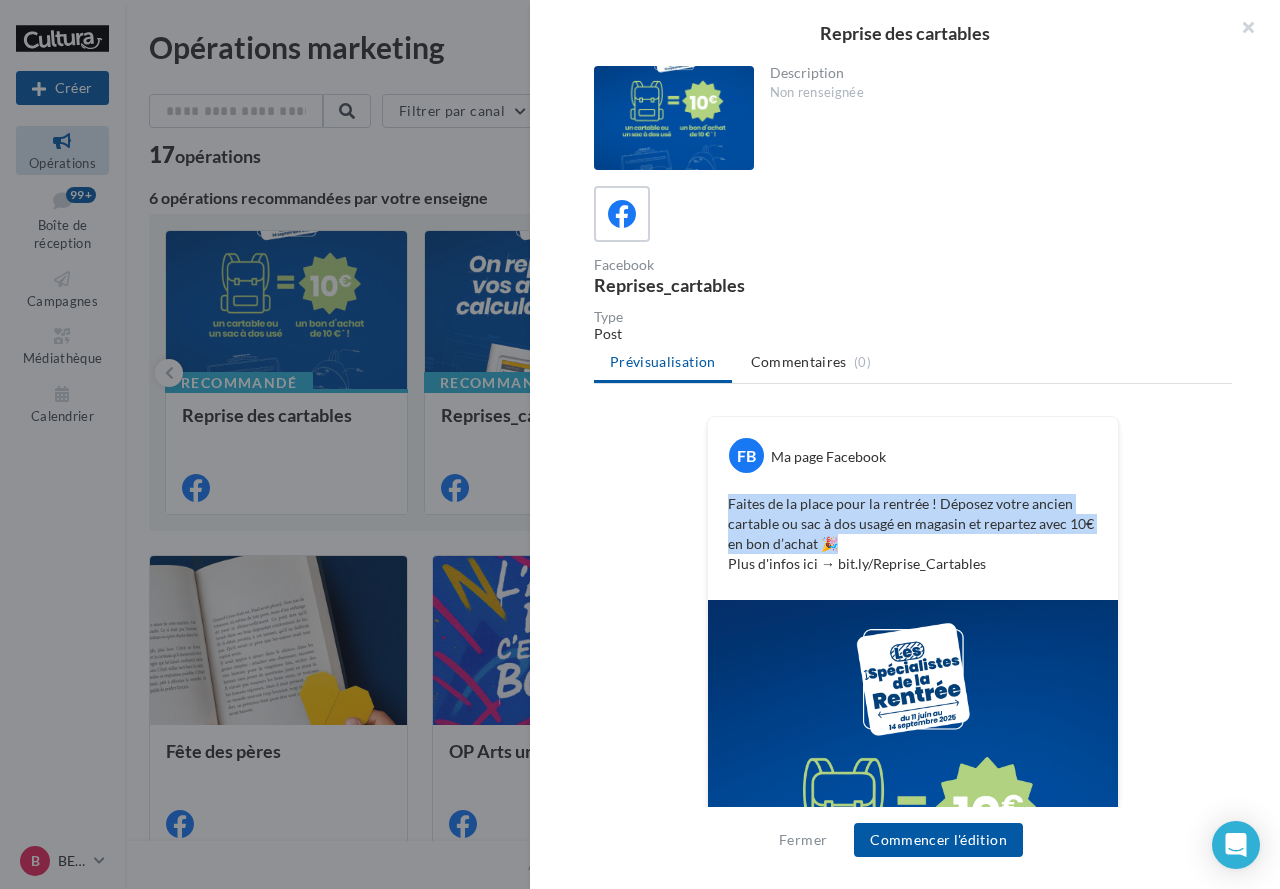 drag, startPoint x: 719, startPoint y: 500, endPoint x: 888, endPoint y: 538, distance: 173.21951 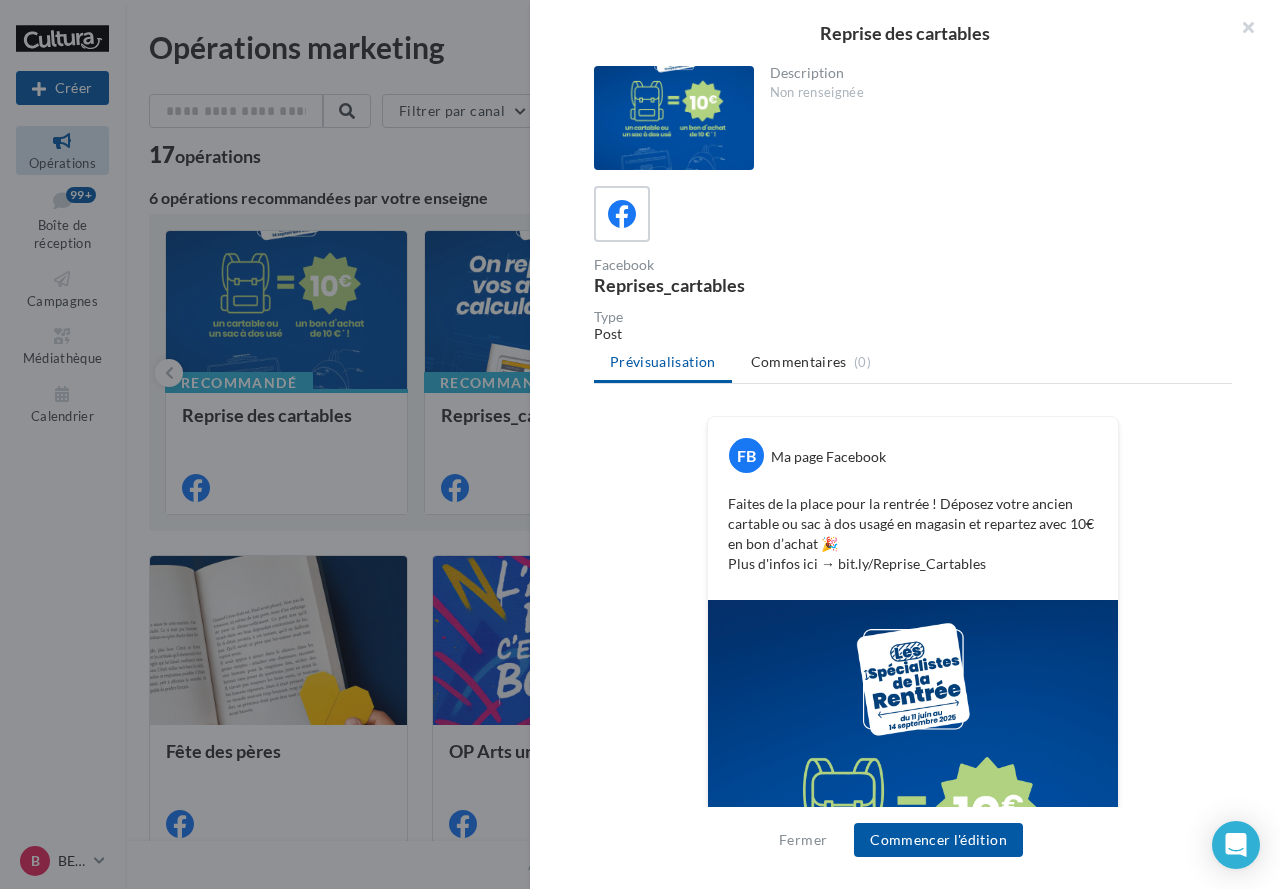click on "Faites de la place pour la rentrée ! Déposez votre ancien cartable ou sac à dos usagé en magasin et repartez avec 10€ en bon d’achat 🎉 Plus d'infos ici → bit.ly/Reprise_Cartables" at bounding box center [913, 534] 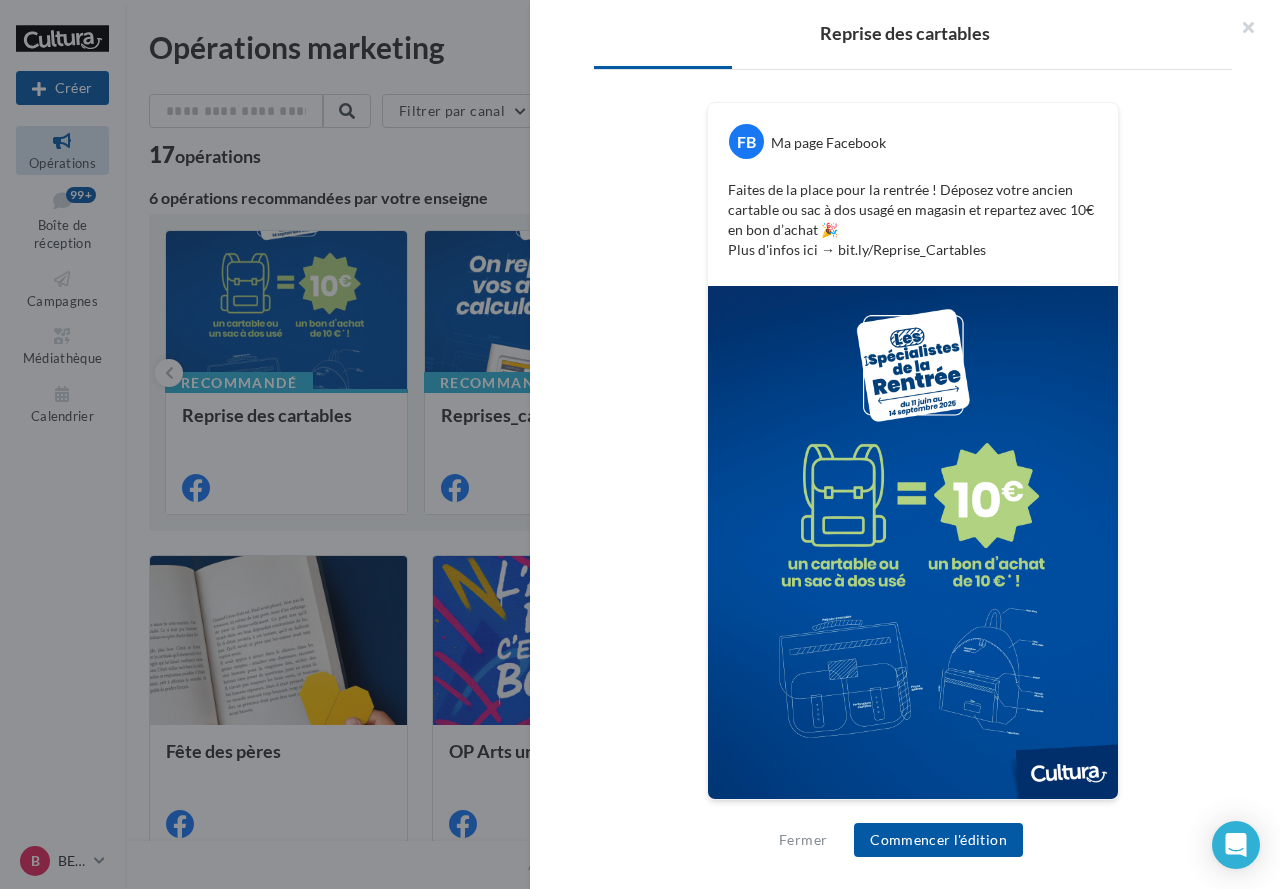 scroll, scrollTop: 0, scrollLeft: 0, axis: both 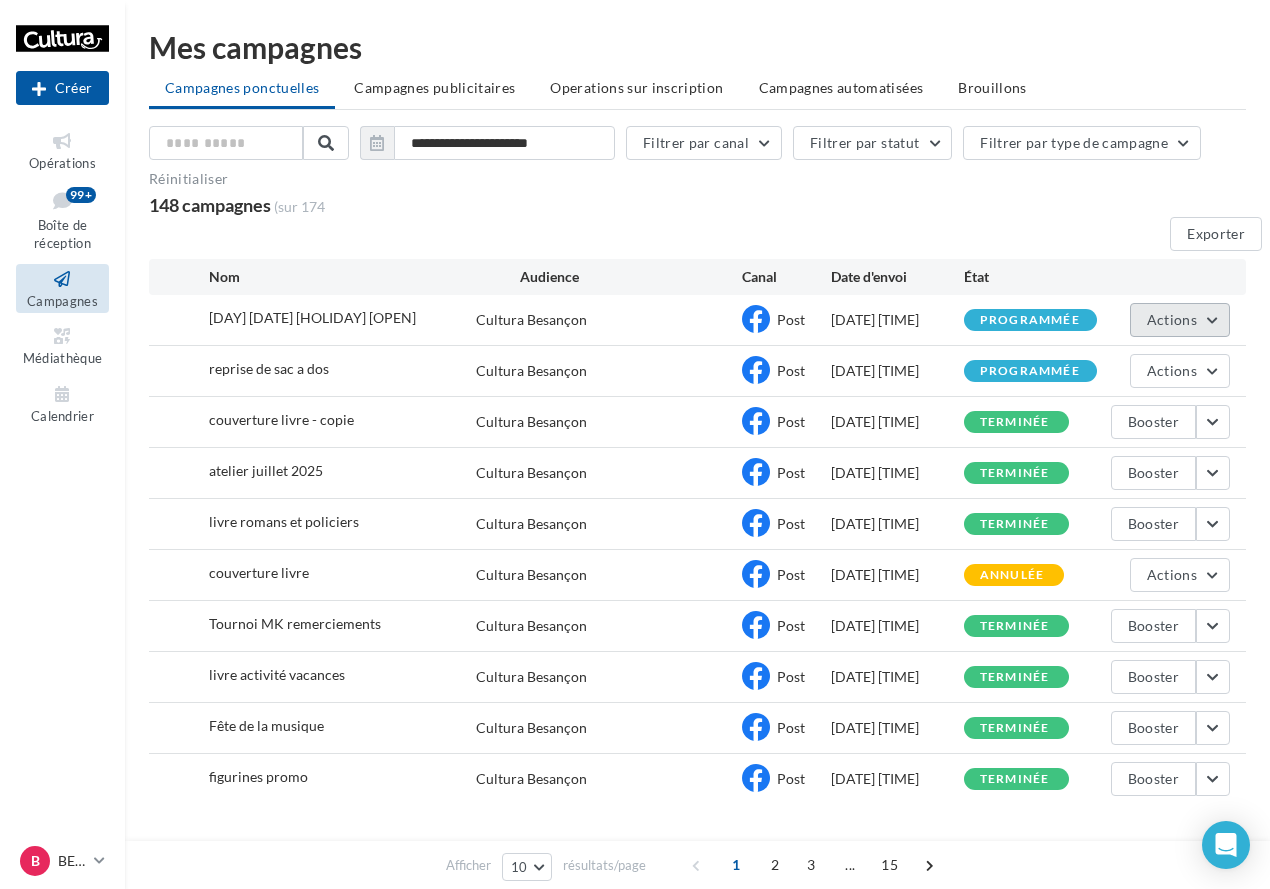 click on "Actions" at bounding box center (1172, 319) 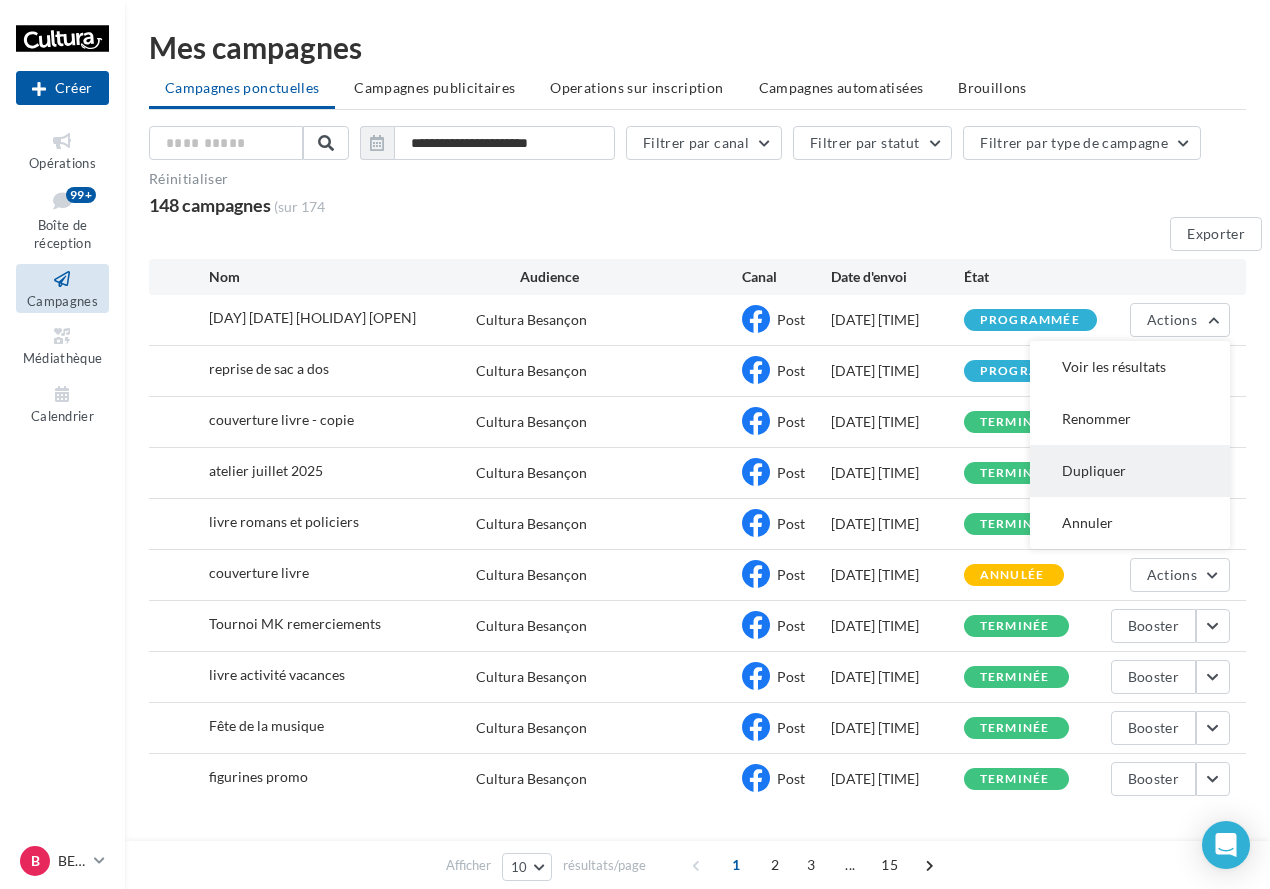 click on "Dupliquer" at bounding box center (1130, 367) 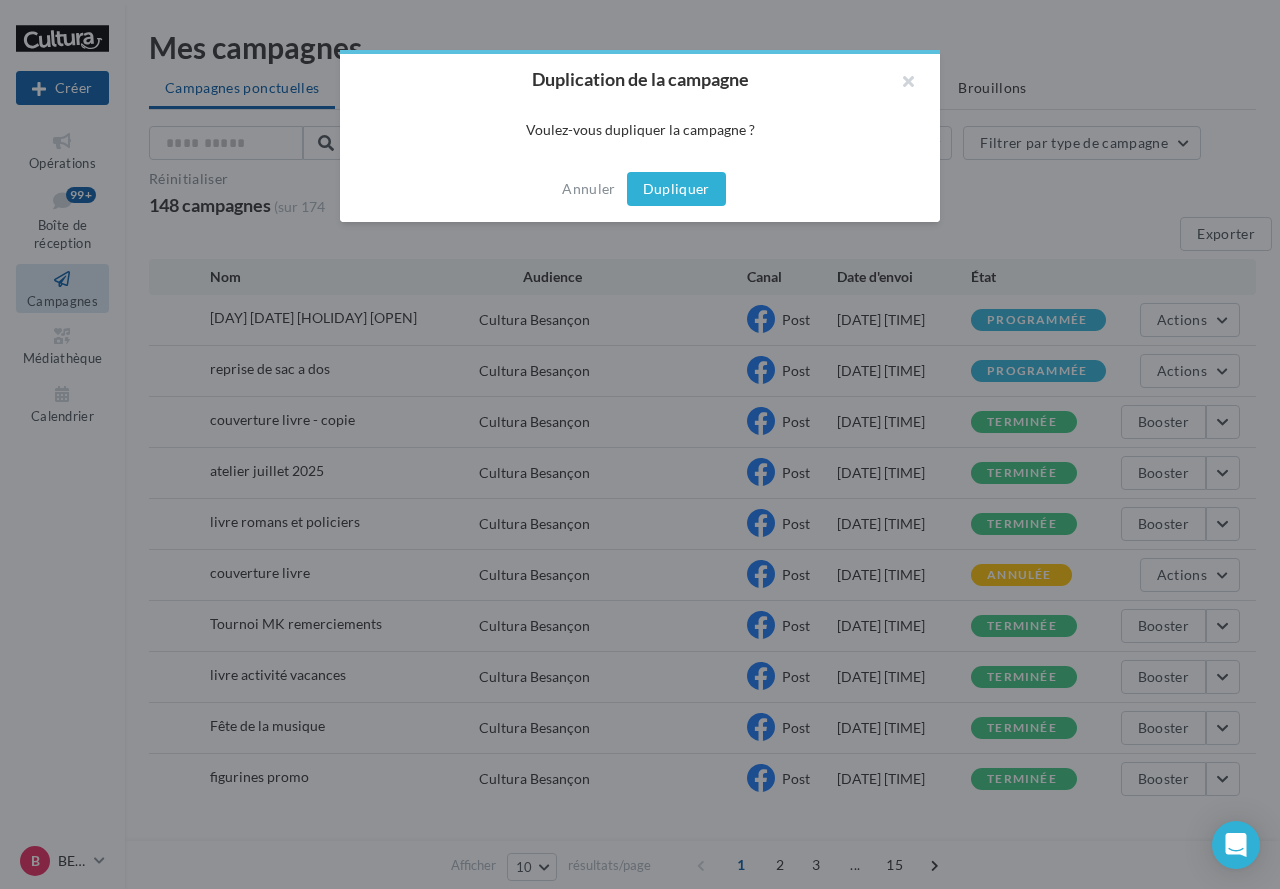click on "Dupliquer" at bounding box center (676, 189) 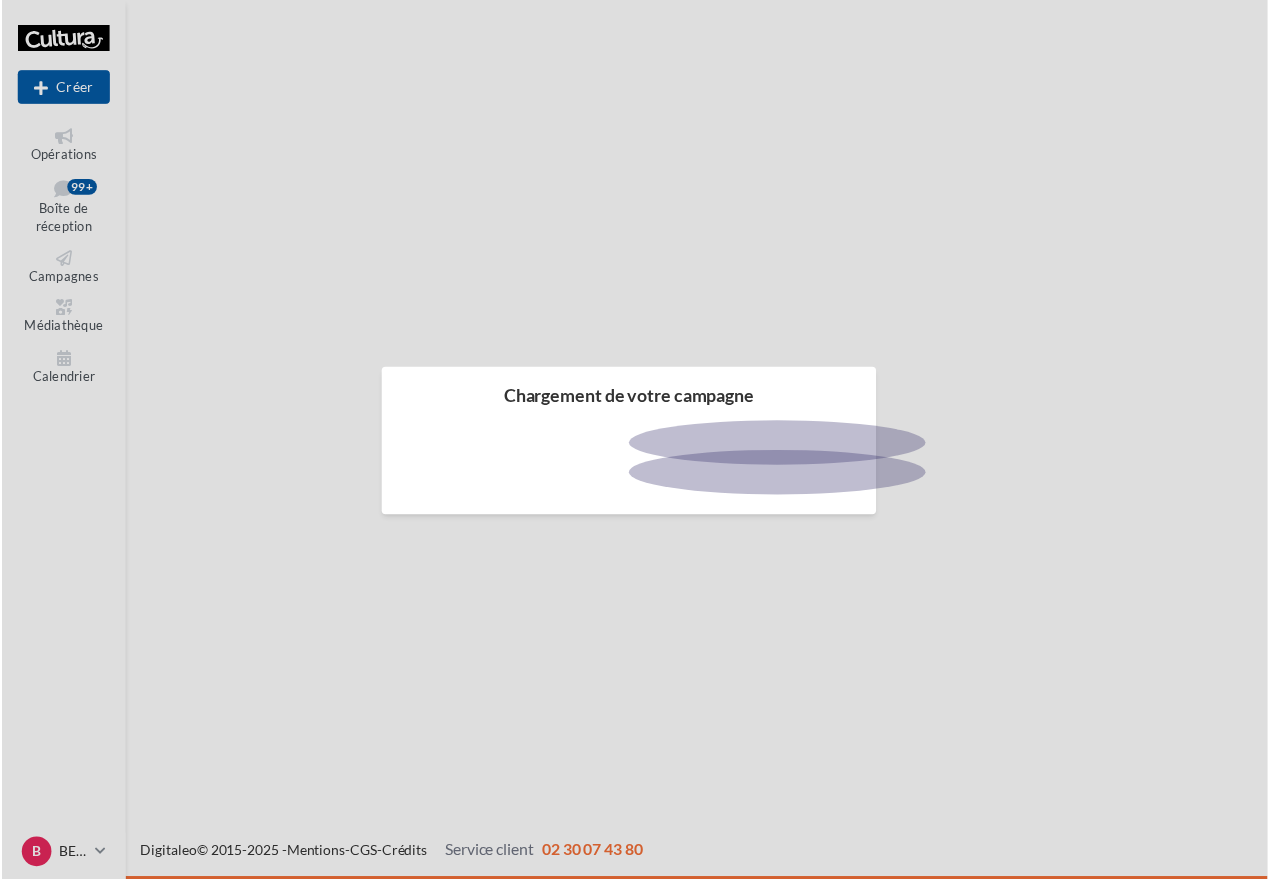 scroll, scrollTop: 0, scrollLeft: 0, axis: both 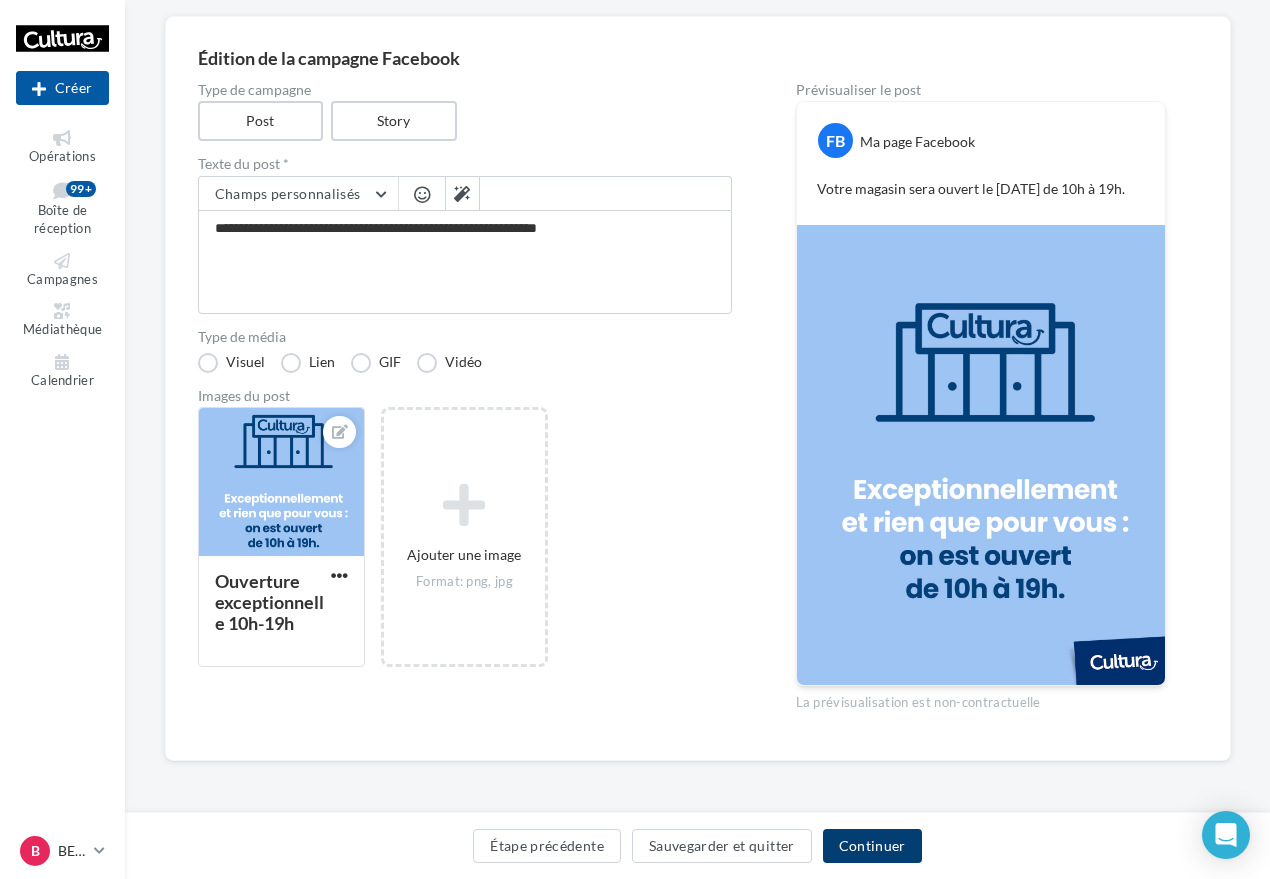 click on "Continuer" at bounding box center [872, 846] 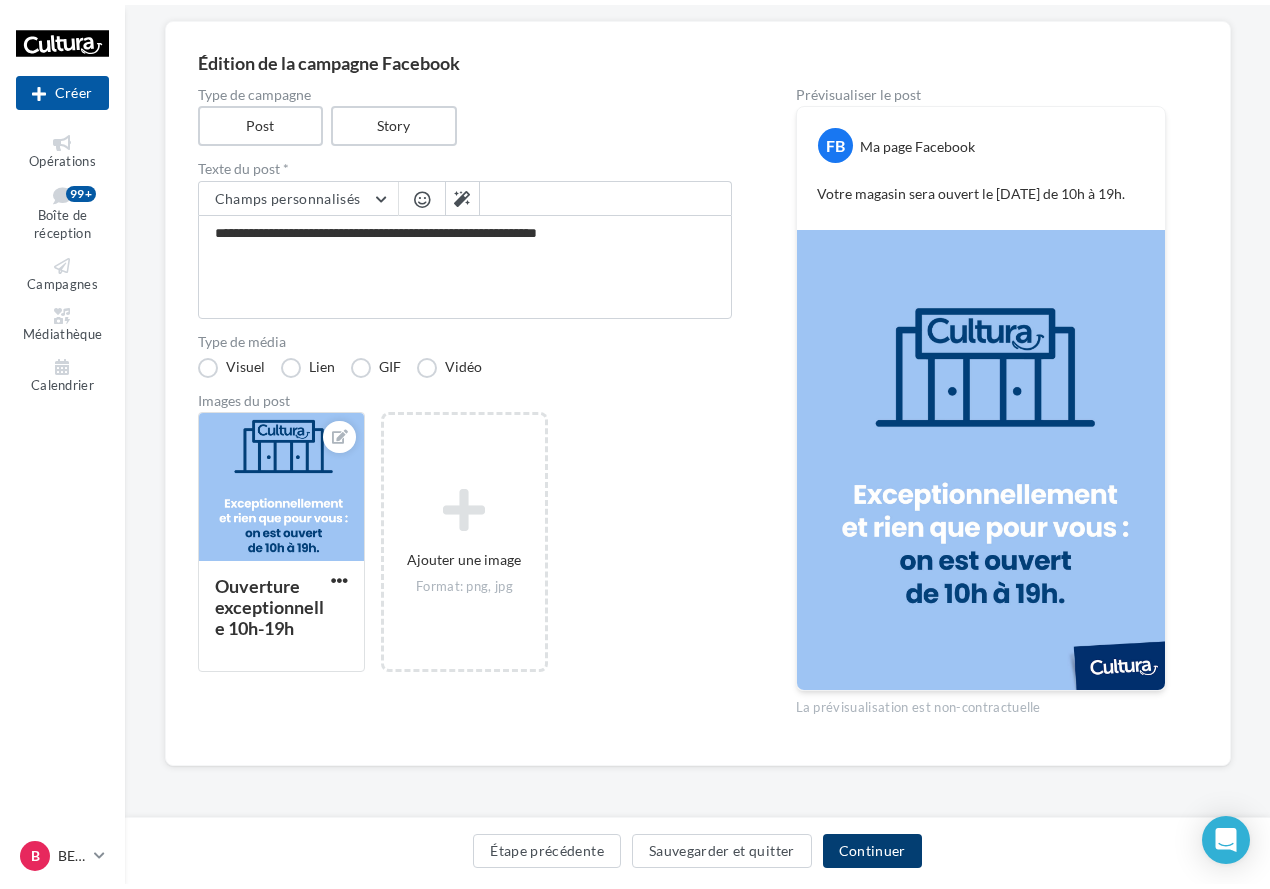 scroll, scrollTop: 0, scrollLeft: 0, axis: both 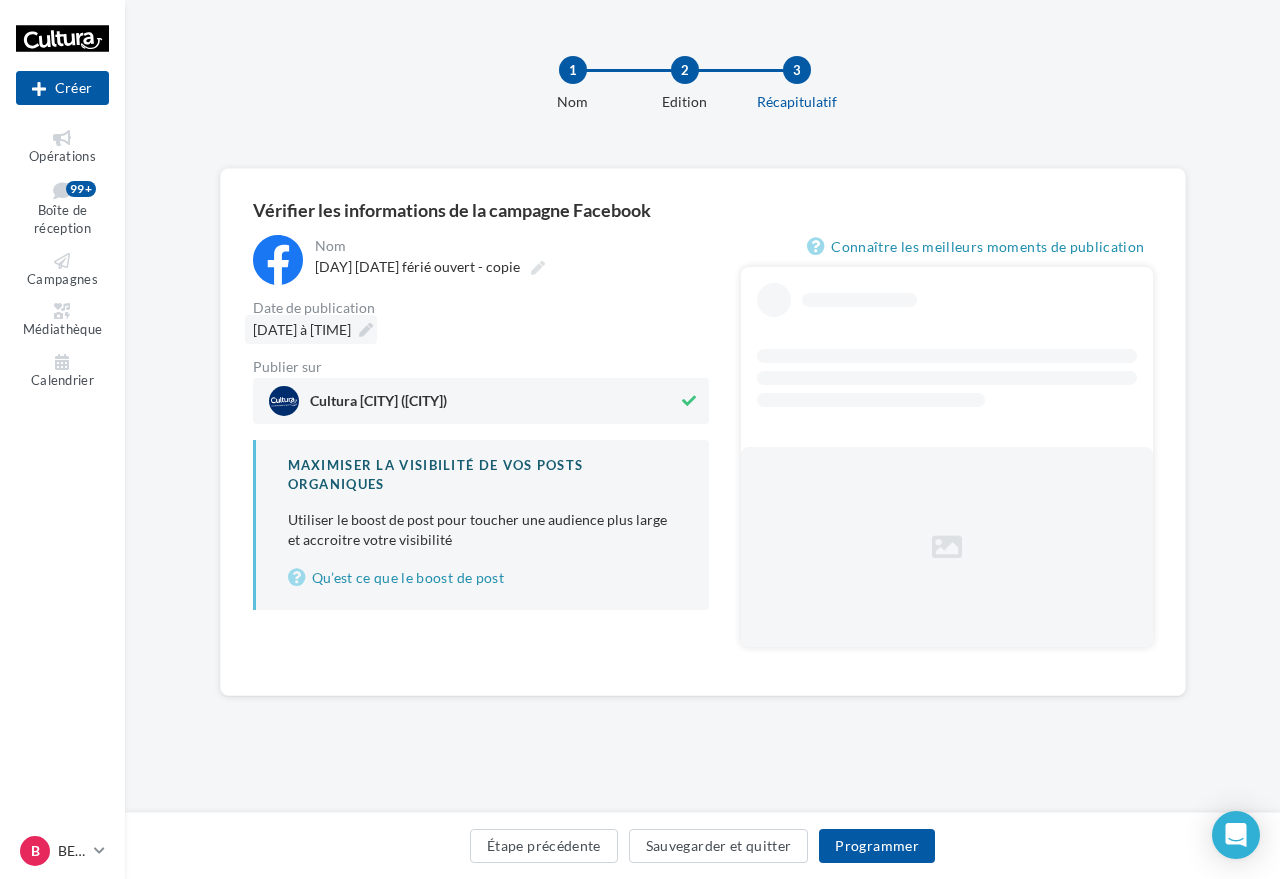 click on "11/07/2025 à 09:30" at bounding box center [302, 329] 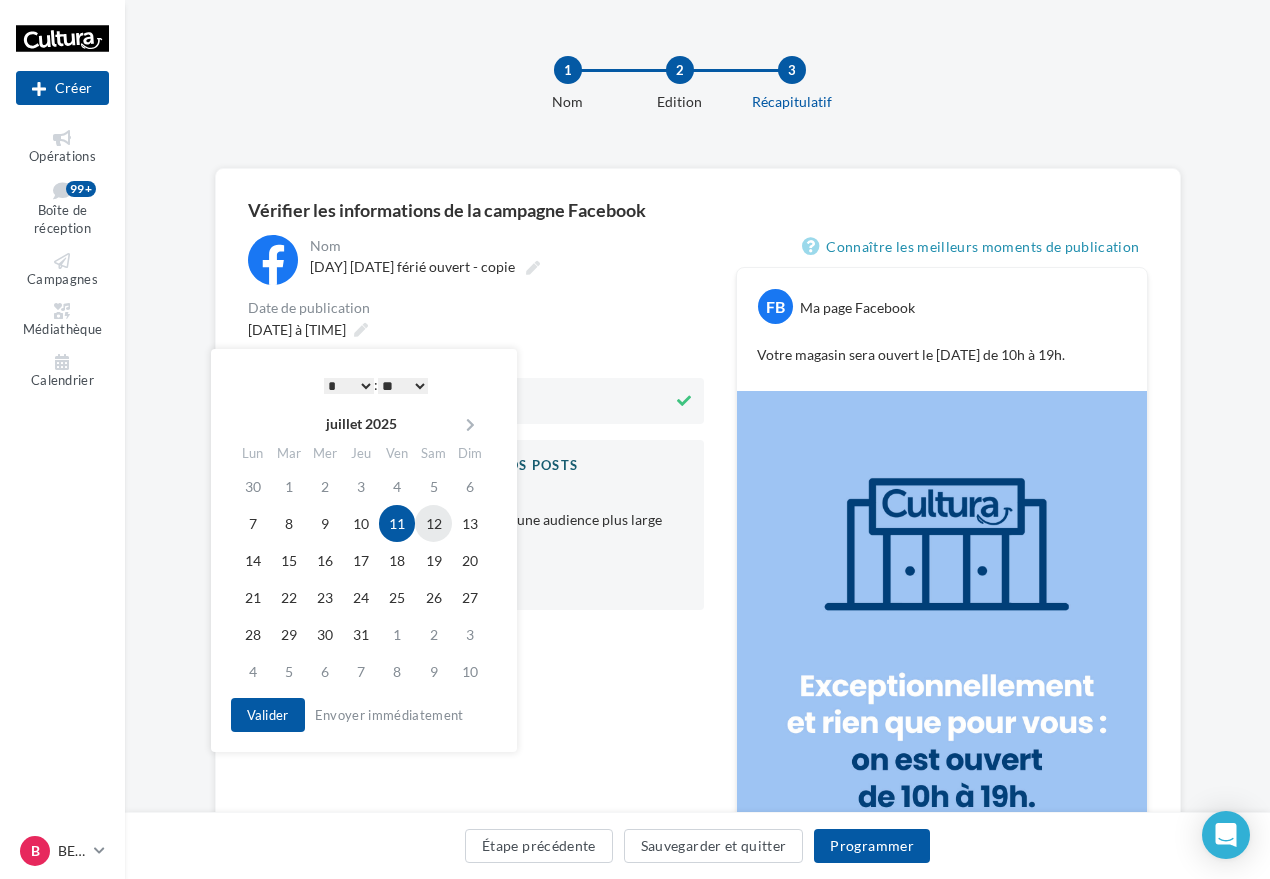 click on "12" at bounding box center [433, 523] 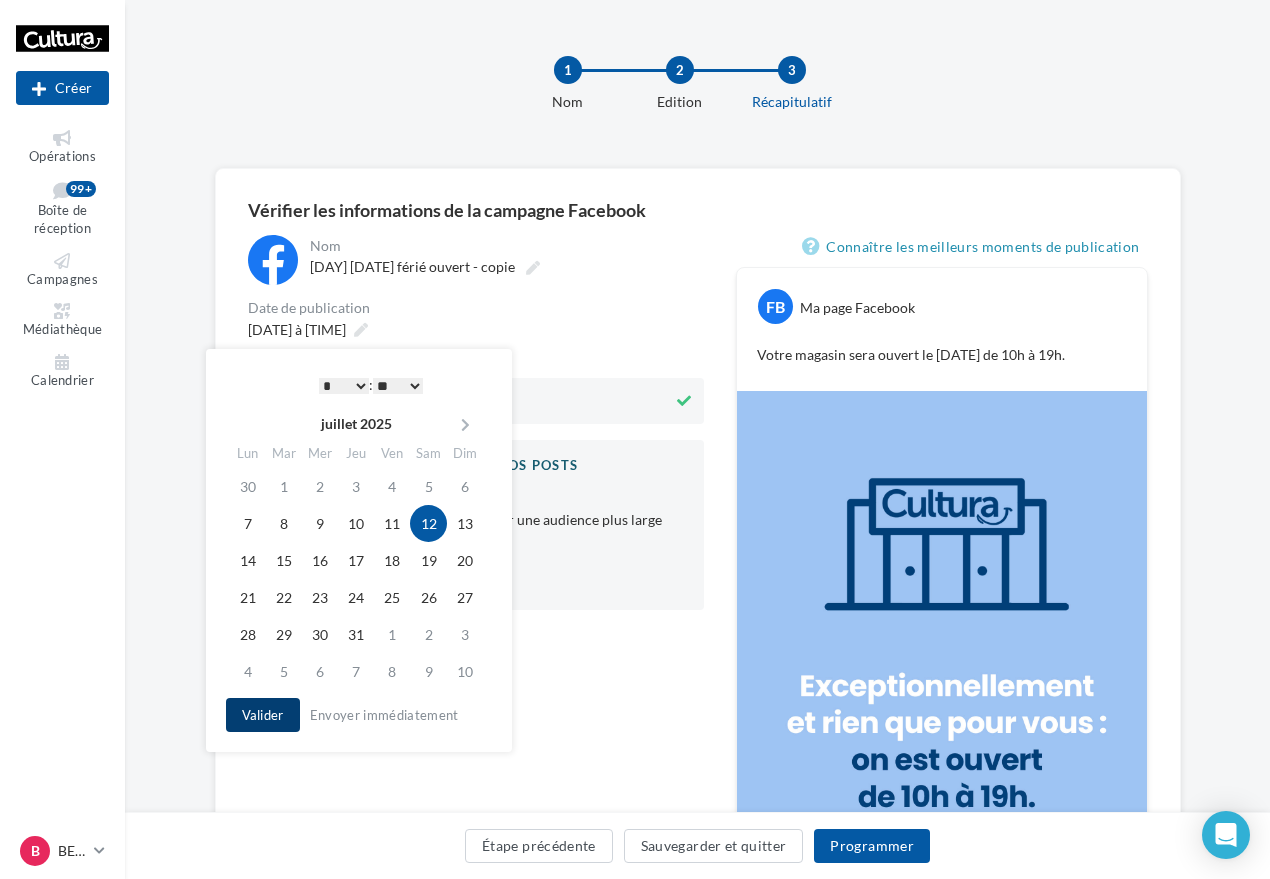 click on "Valider" at bounding box center (263, 715) 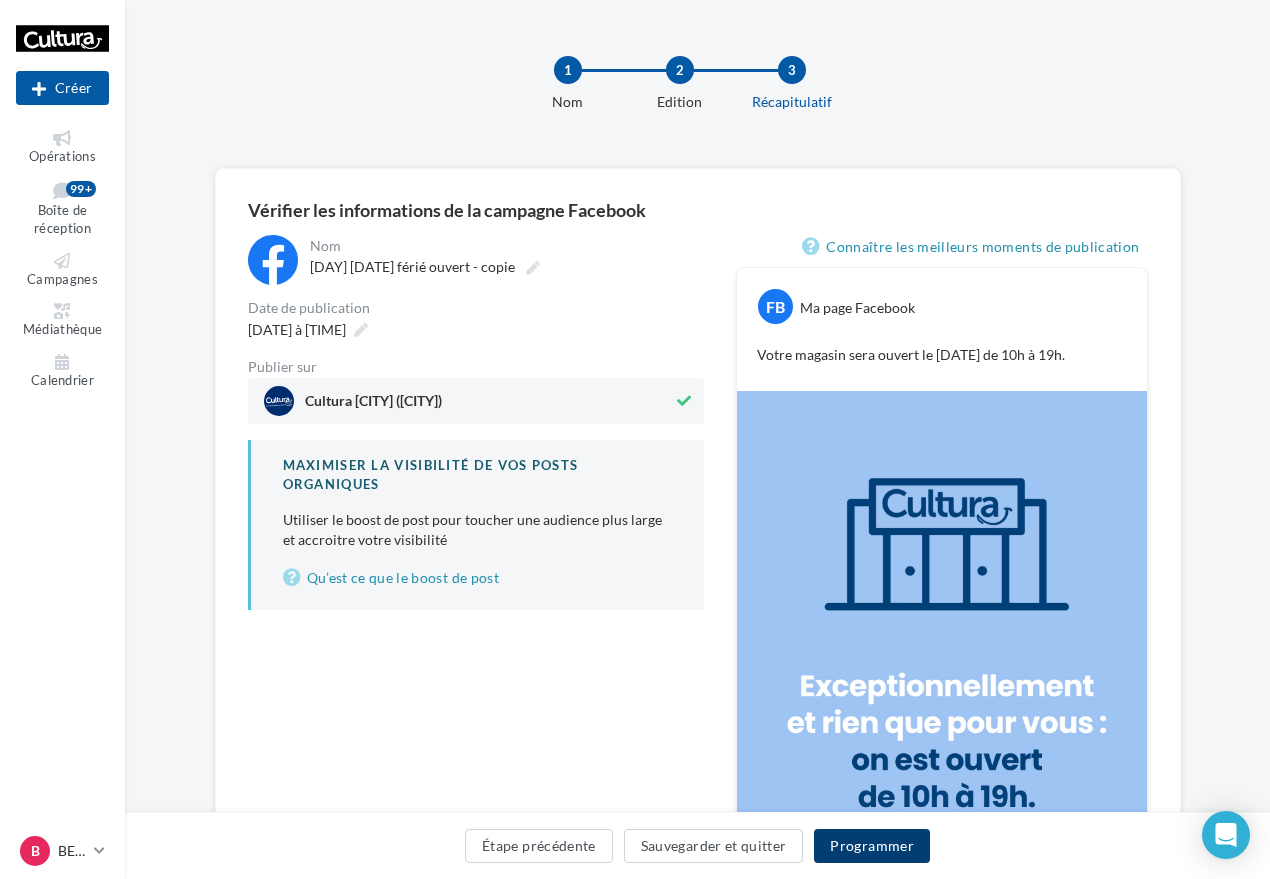 click on "Programmer" at bounding box center [872, 846] 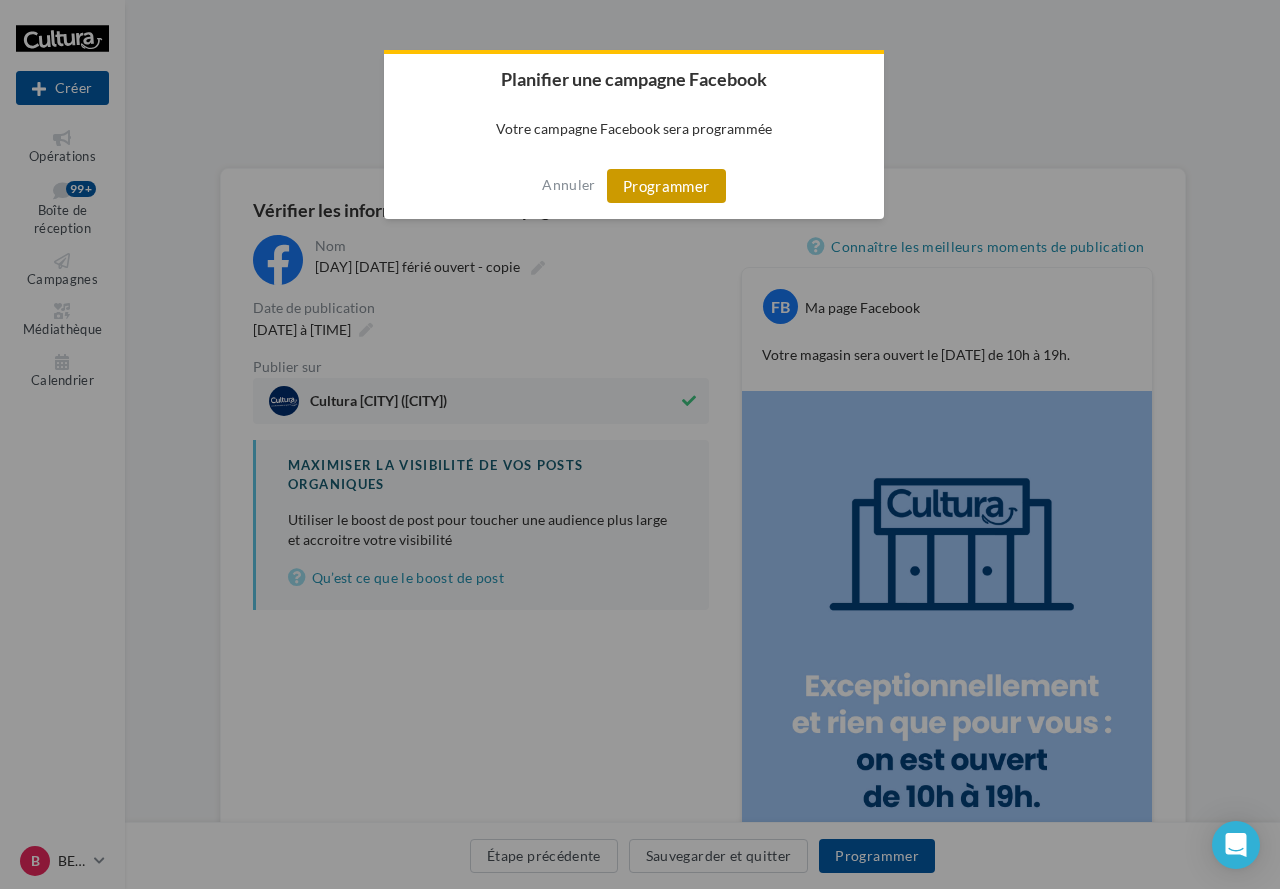 click on "Programmer" at bounding box center (666, 186) 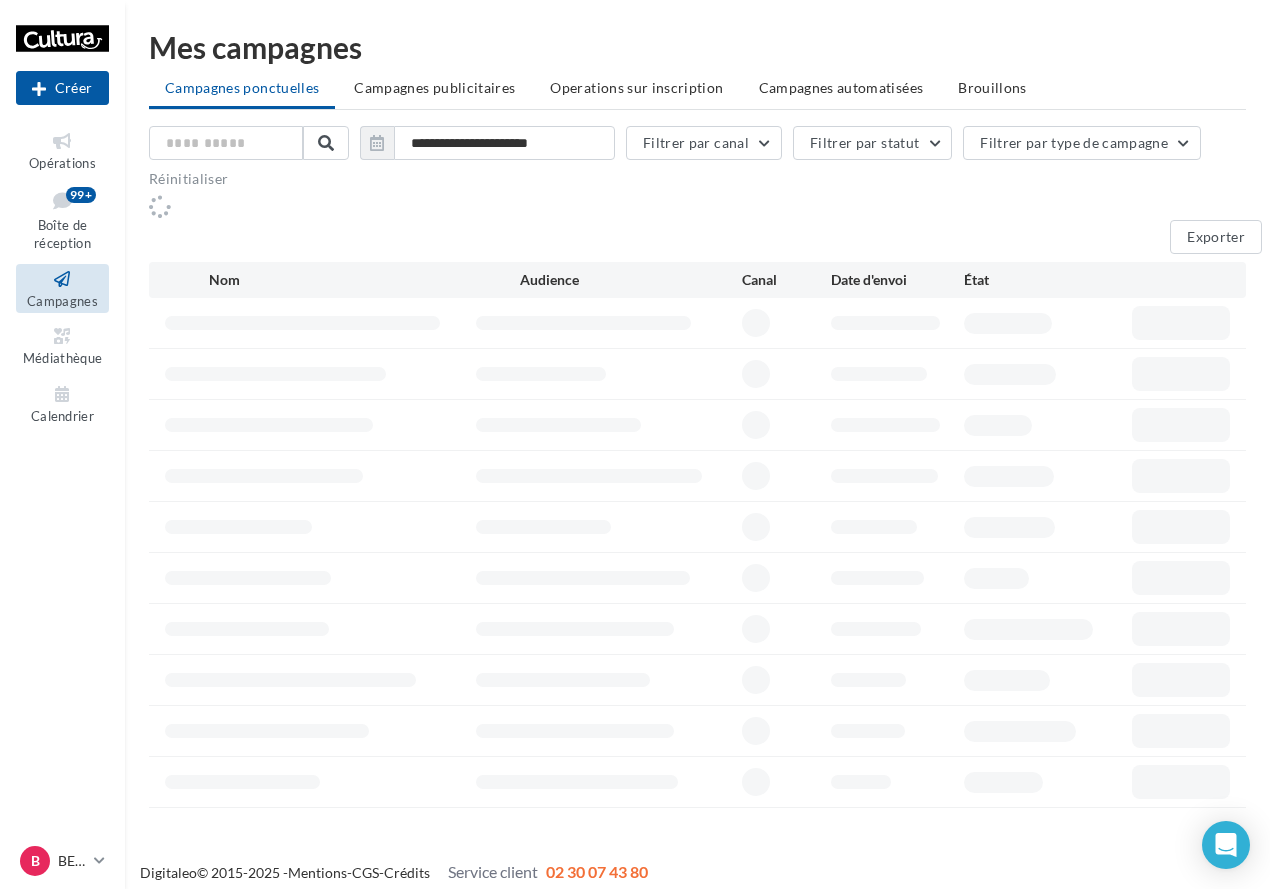 scroll, scrollTop: 0, scrollLeft: 0, axis: both 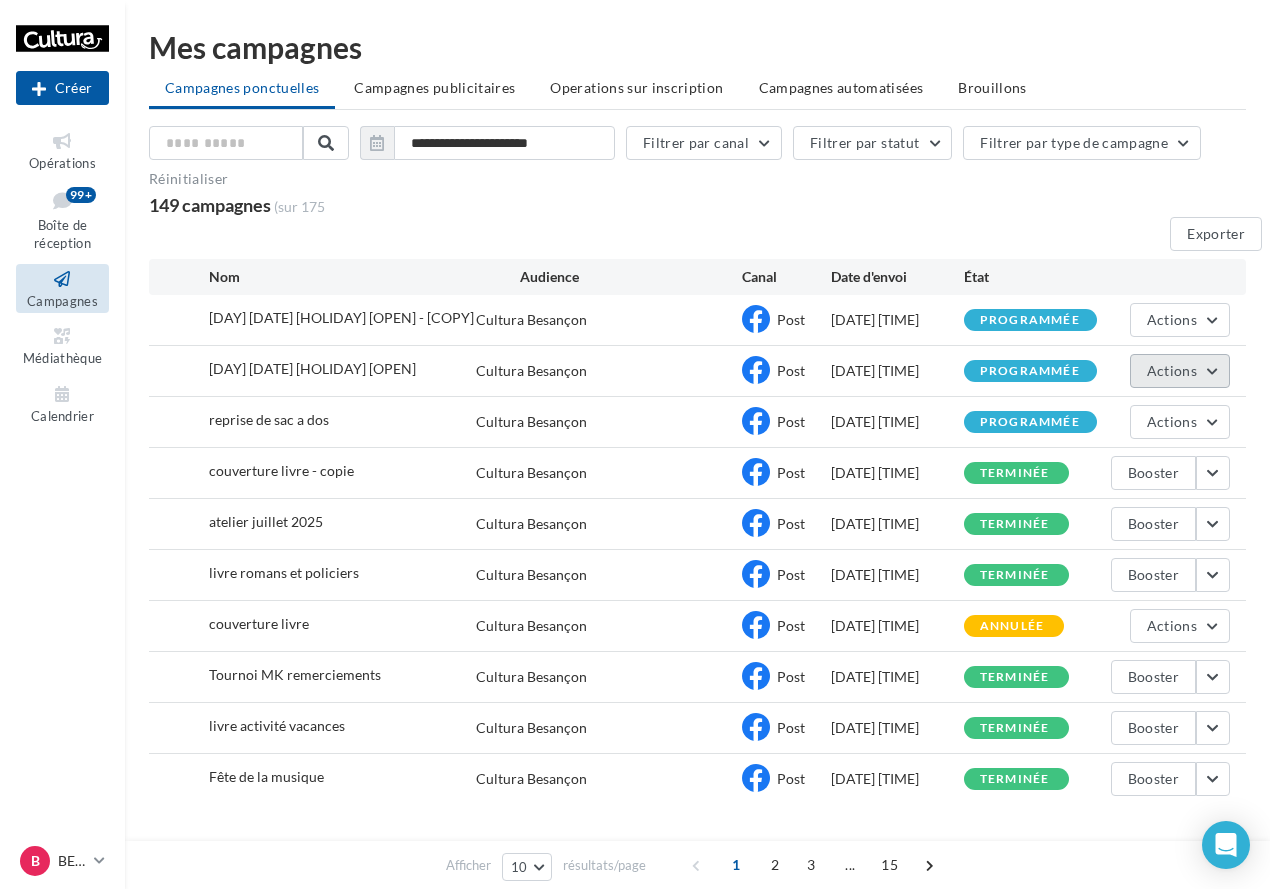 click on "Actions" at bounding box center (1172, 319) 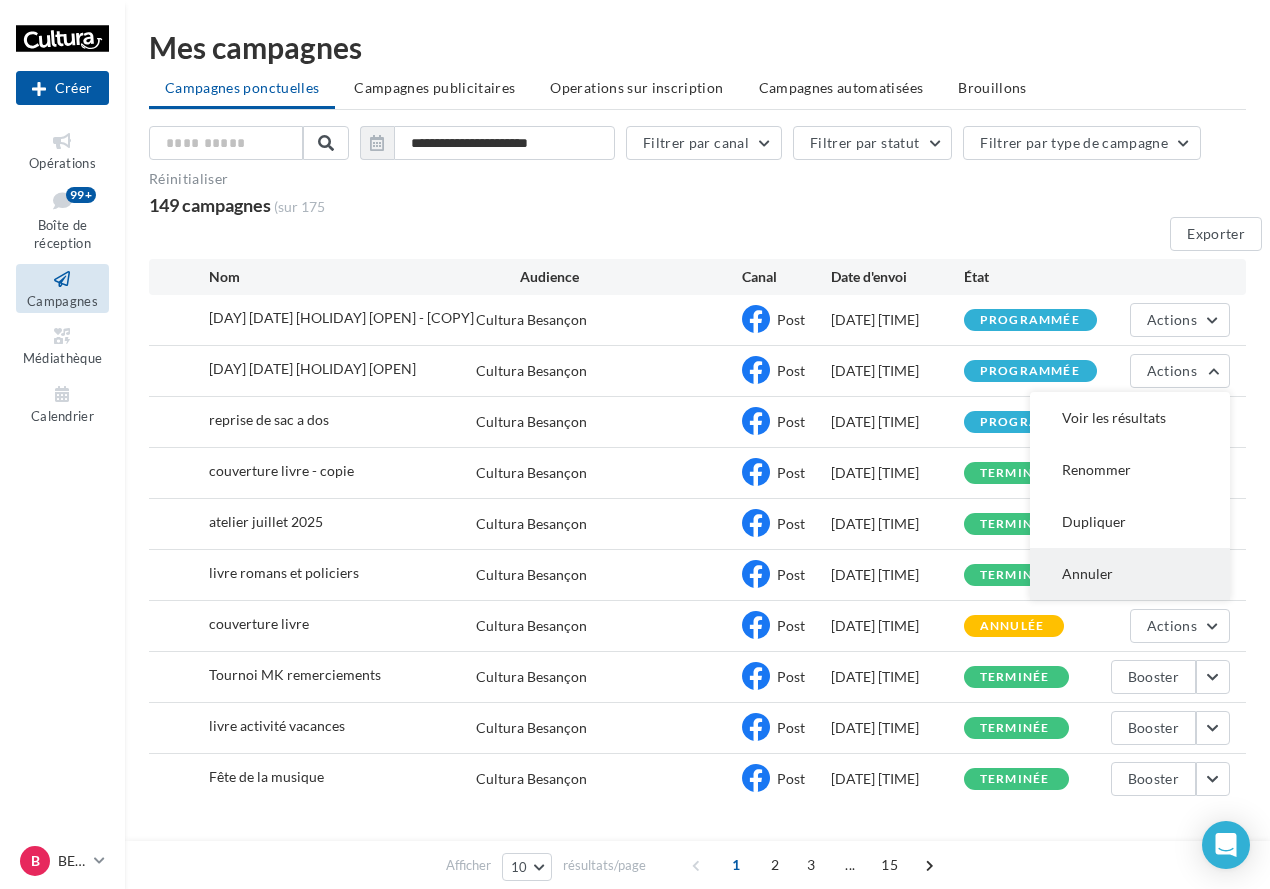 click on "Annuler" at bounding box center (1130, 418) 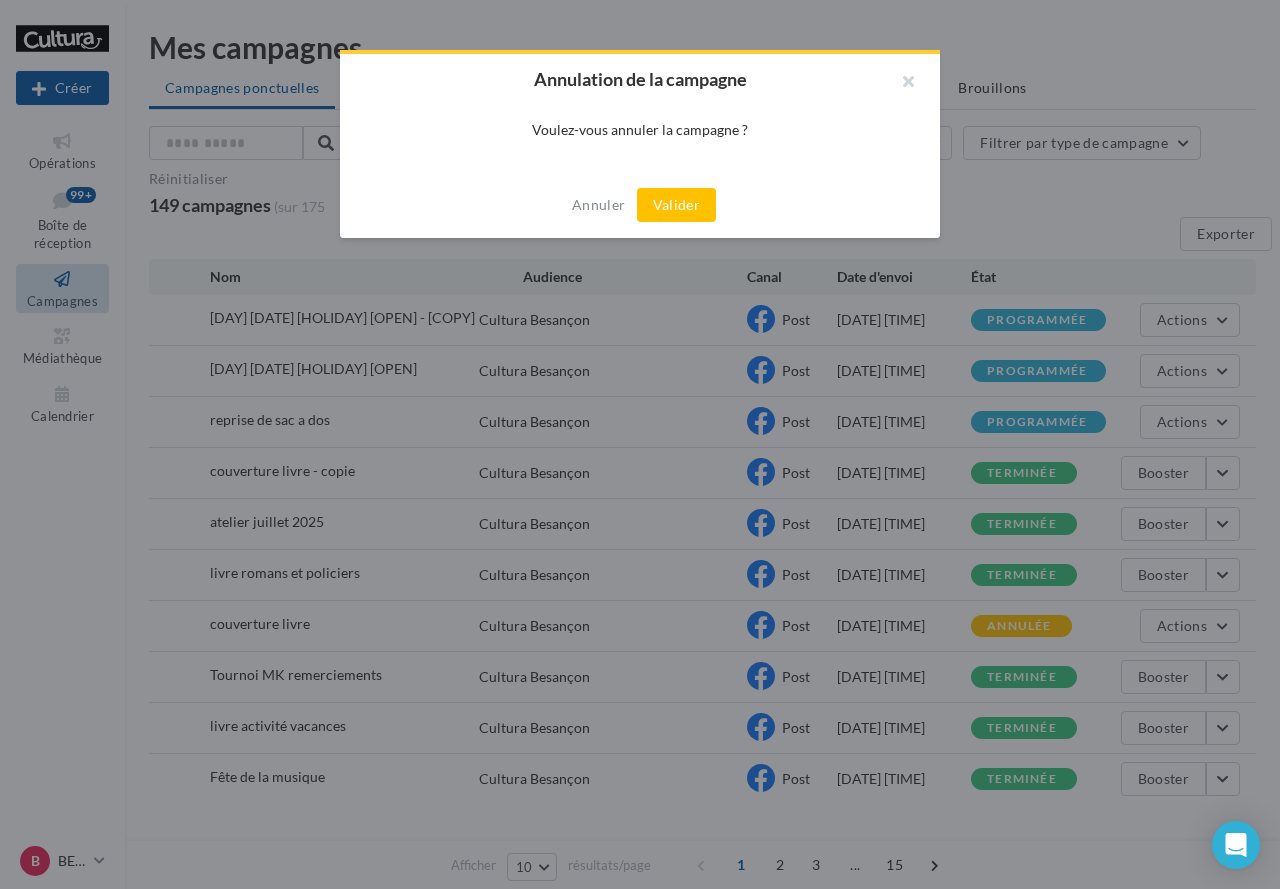 click on "Annuler   Valider" at bounding box center (640, 205) 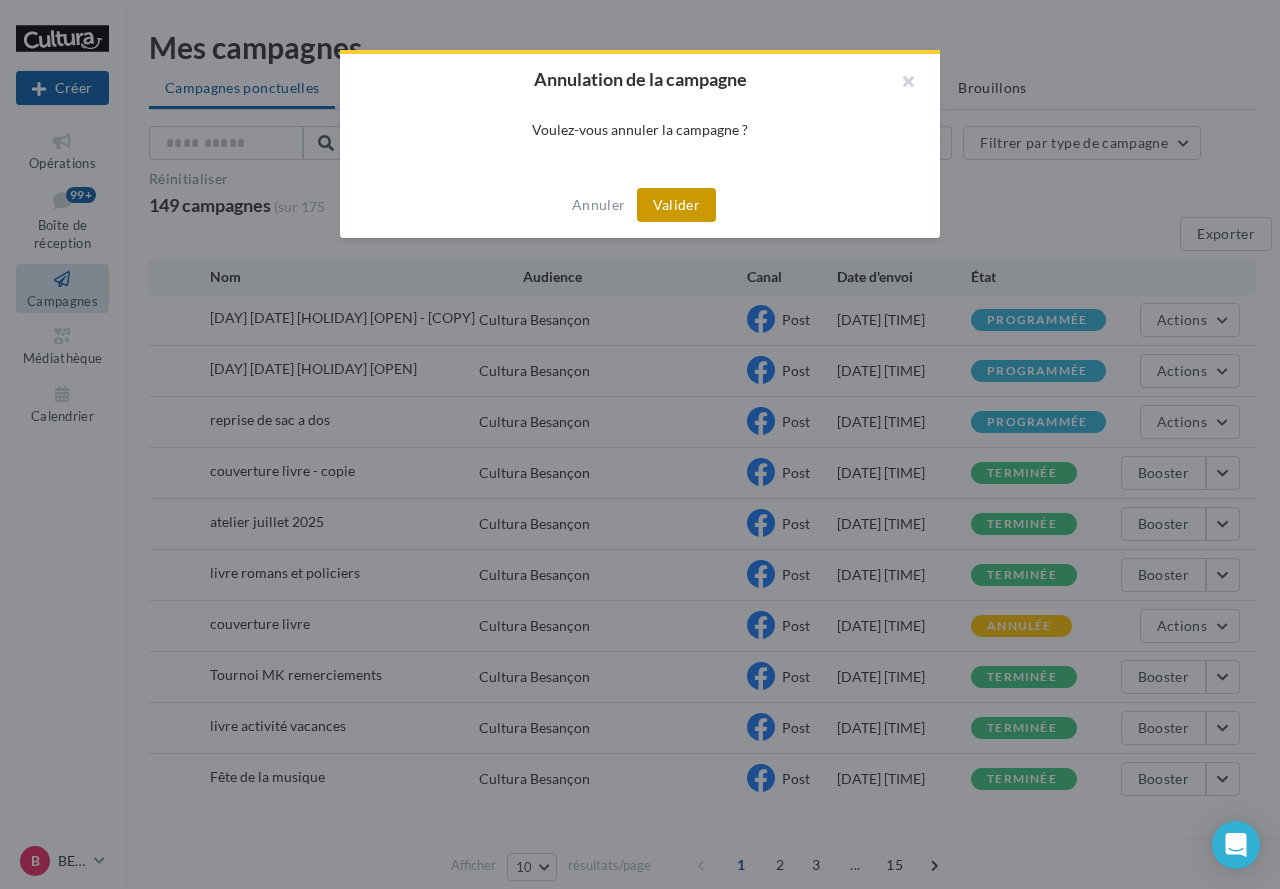 click on "Valider" at bounding box center [676, 205] 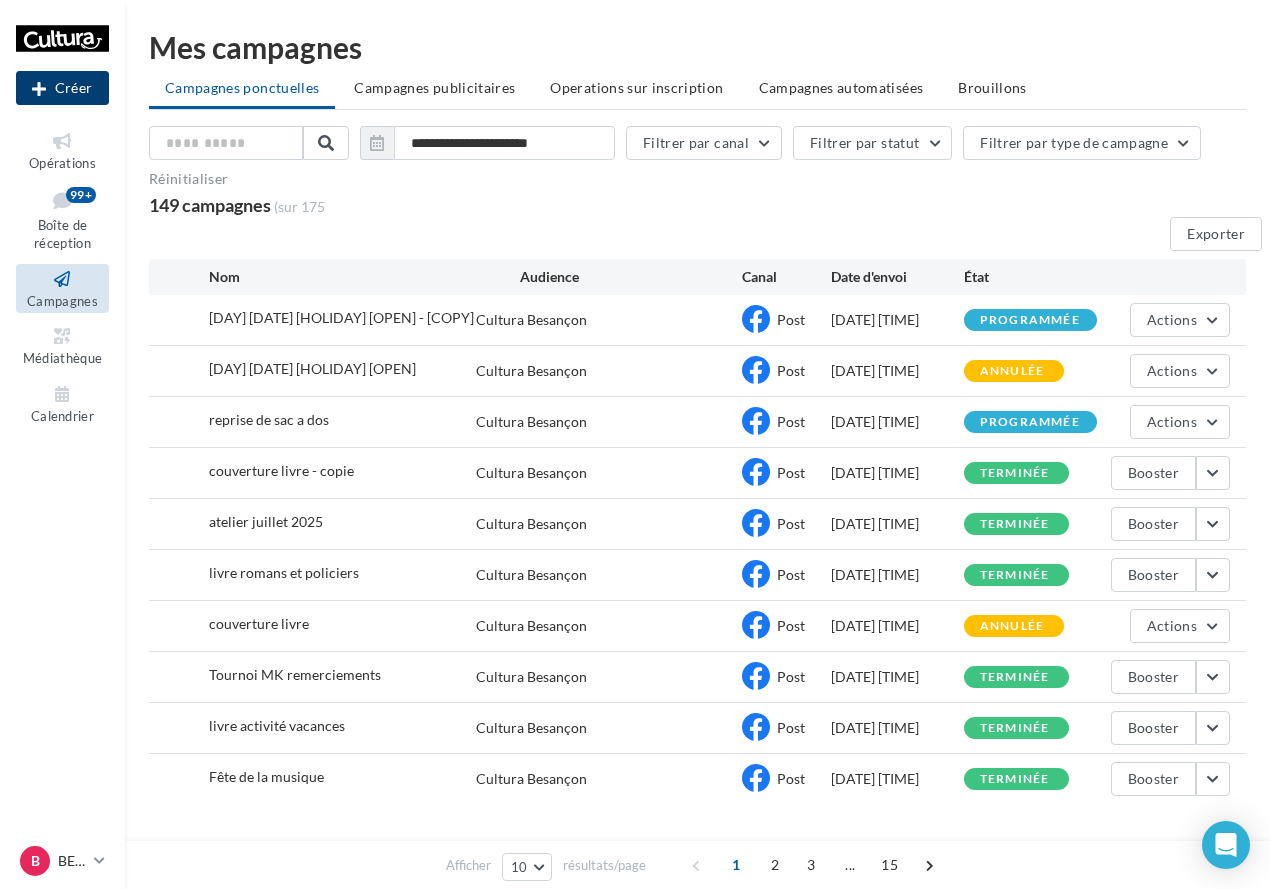 click on "Créer" at bounding box center (62, 88) 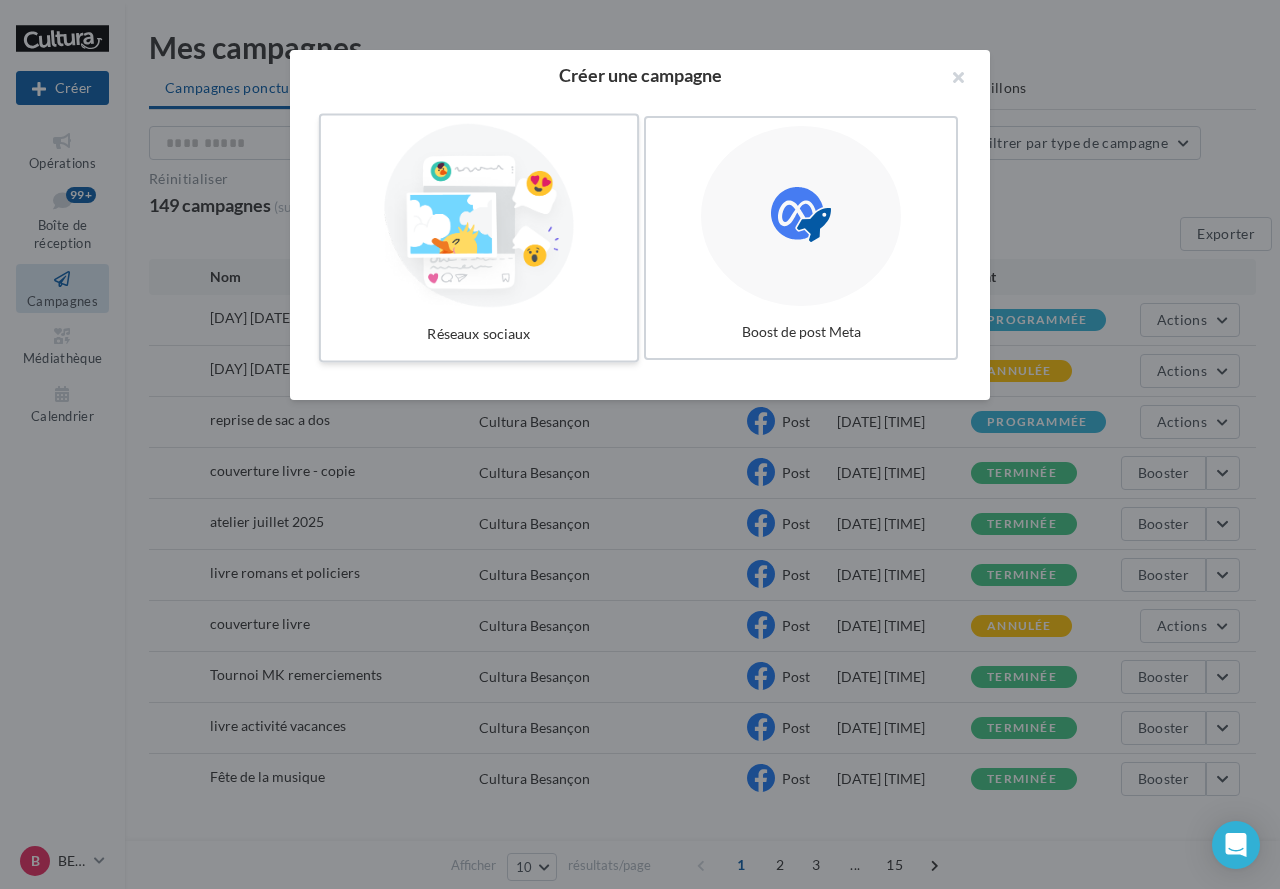 click at bounding box center [479, 216] 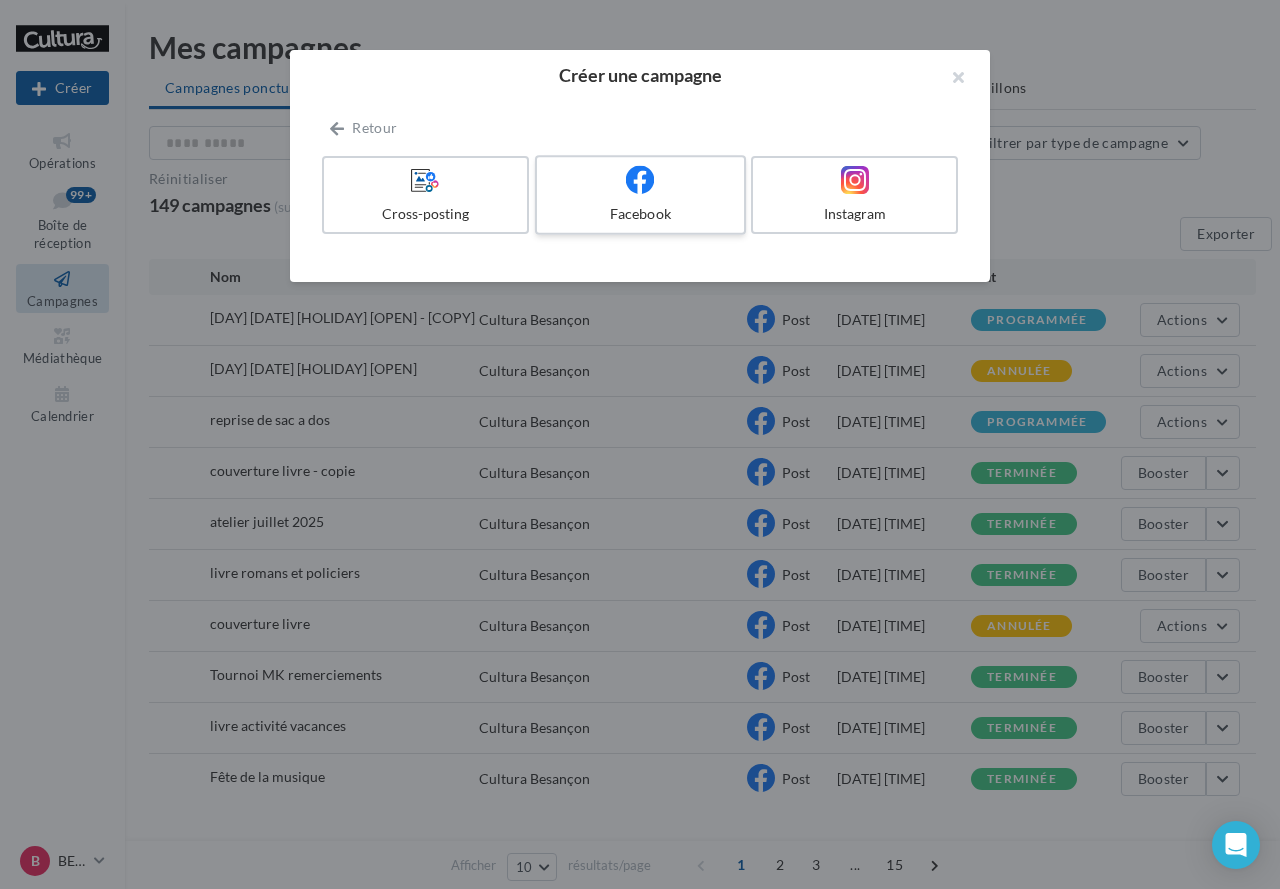 click on "Facebook" at bounding box center [640, 214] 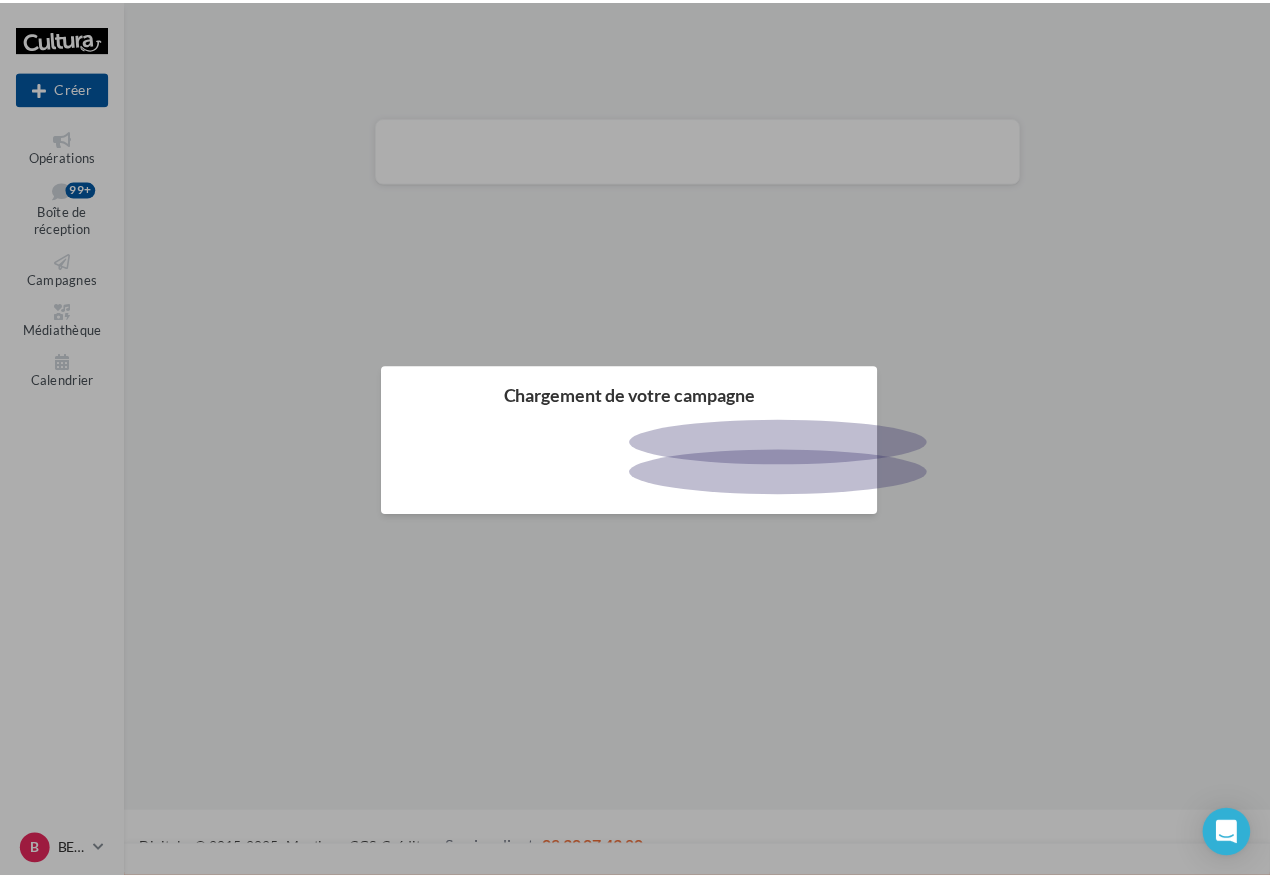 scroll, scrollTop: 0, scrollLeft: 0, axis: both 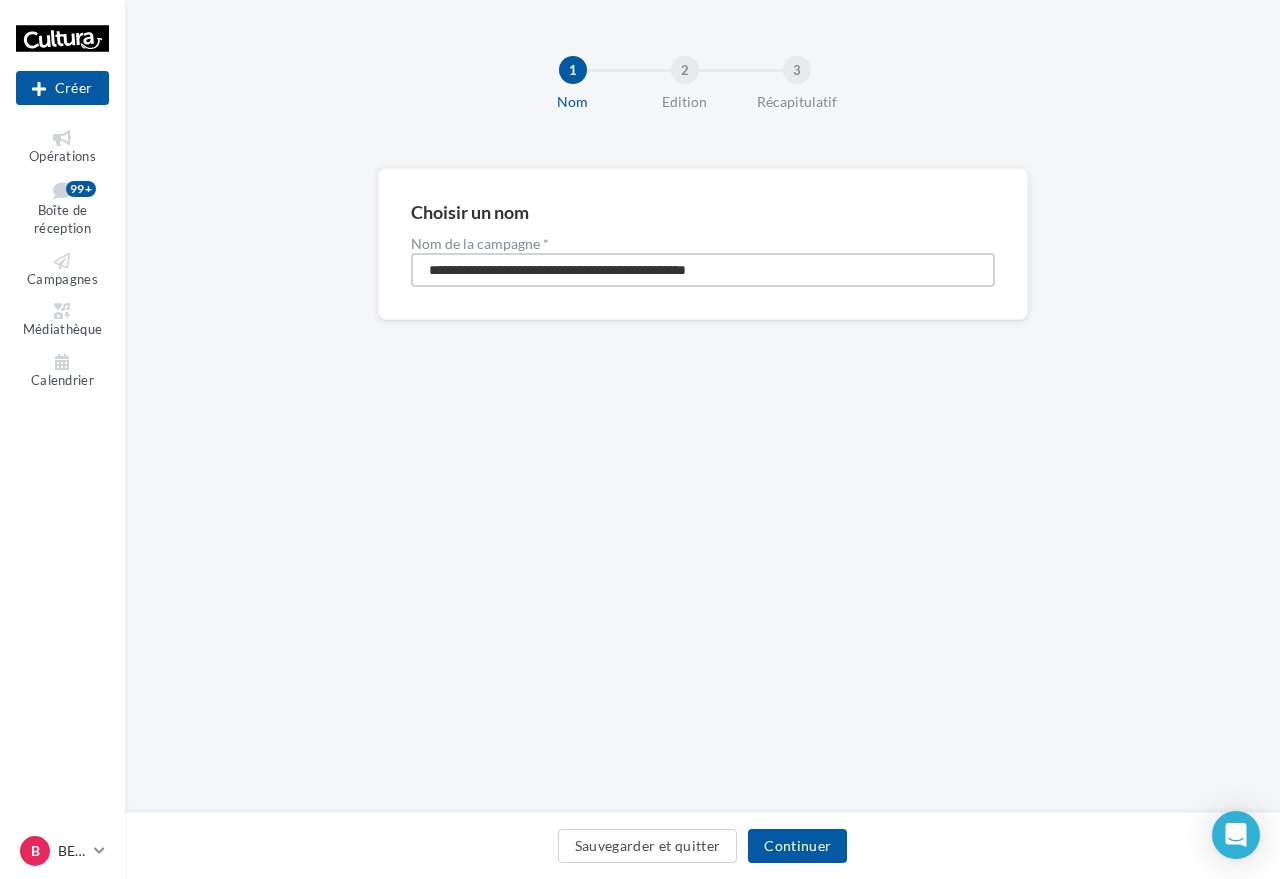 click on "**********" at bounding box center [703, 270] 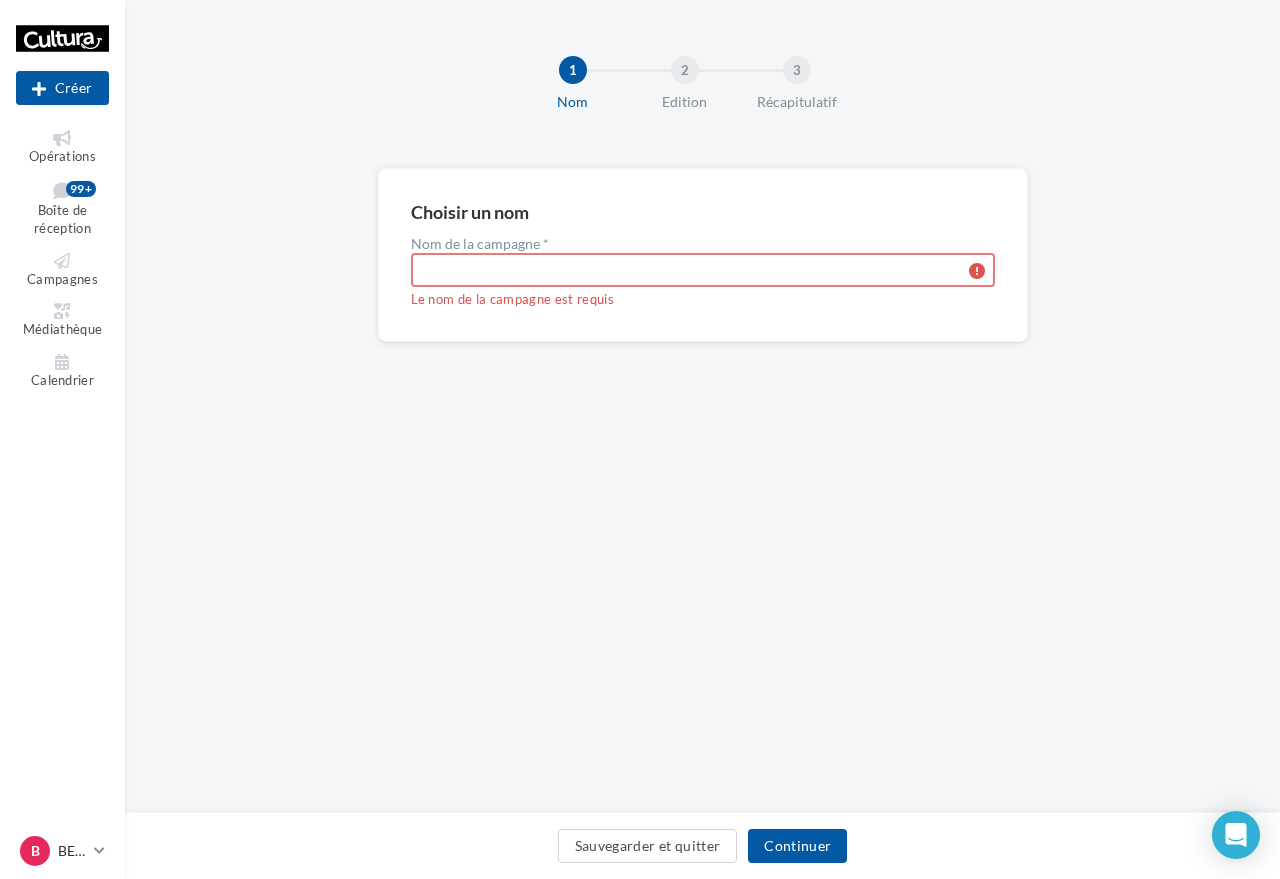 paste on "**********" 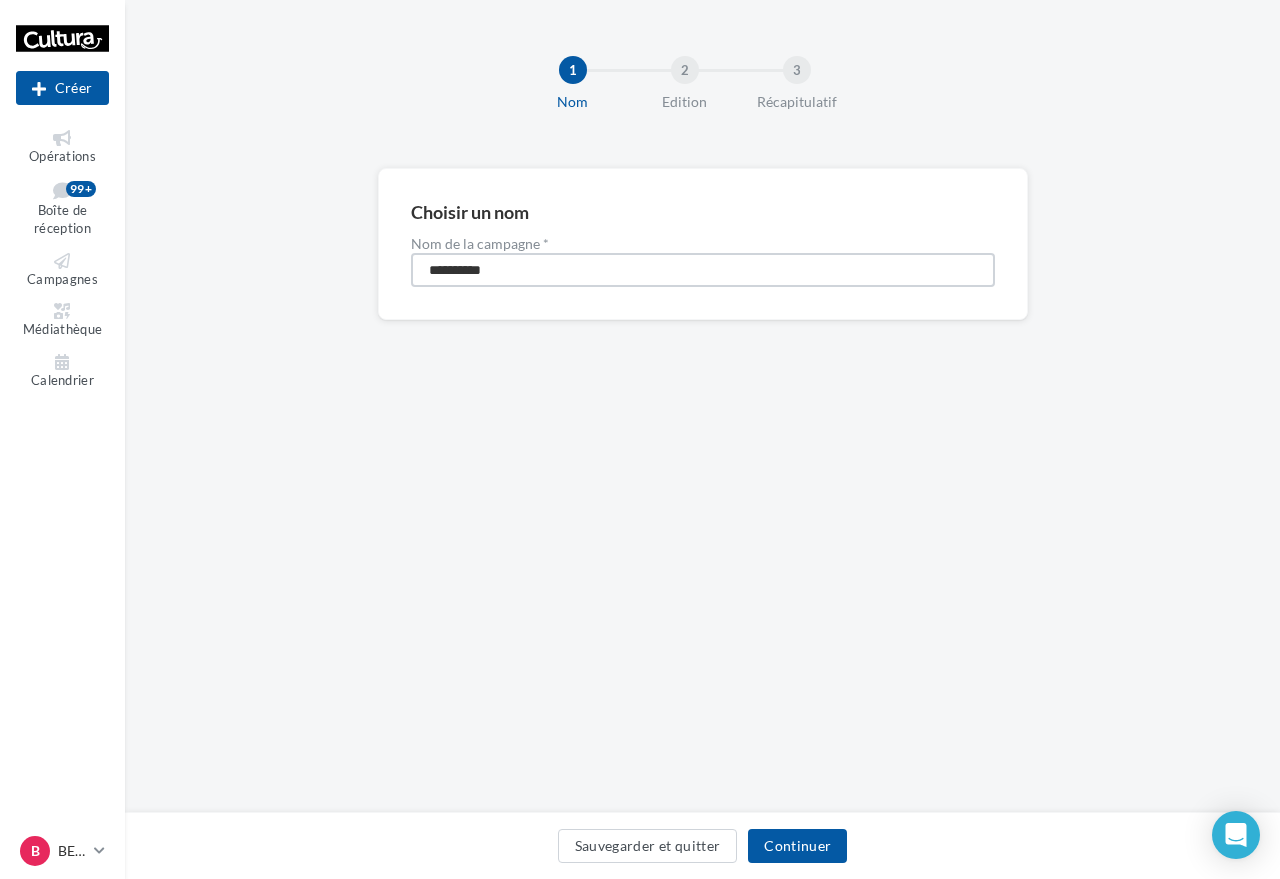type on "**********" 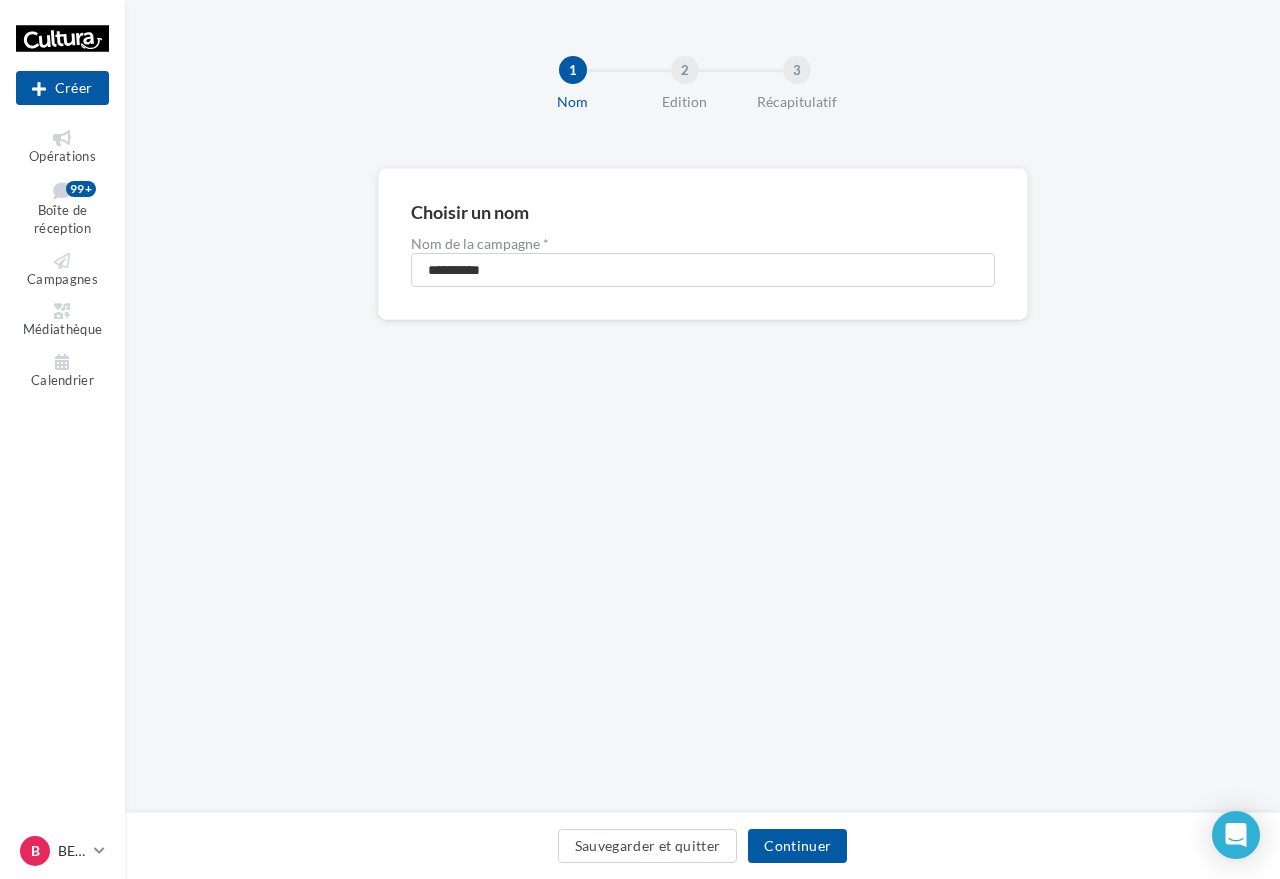 click on "Sauvegarder et quitter      Continuer" at bounding box center [702, 845] 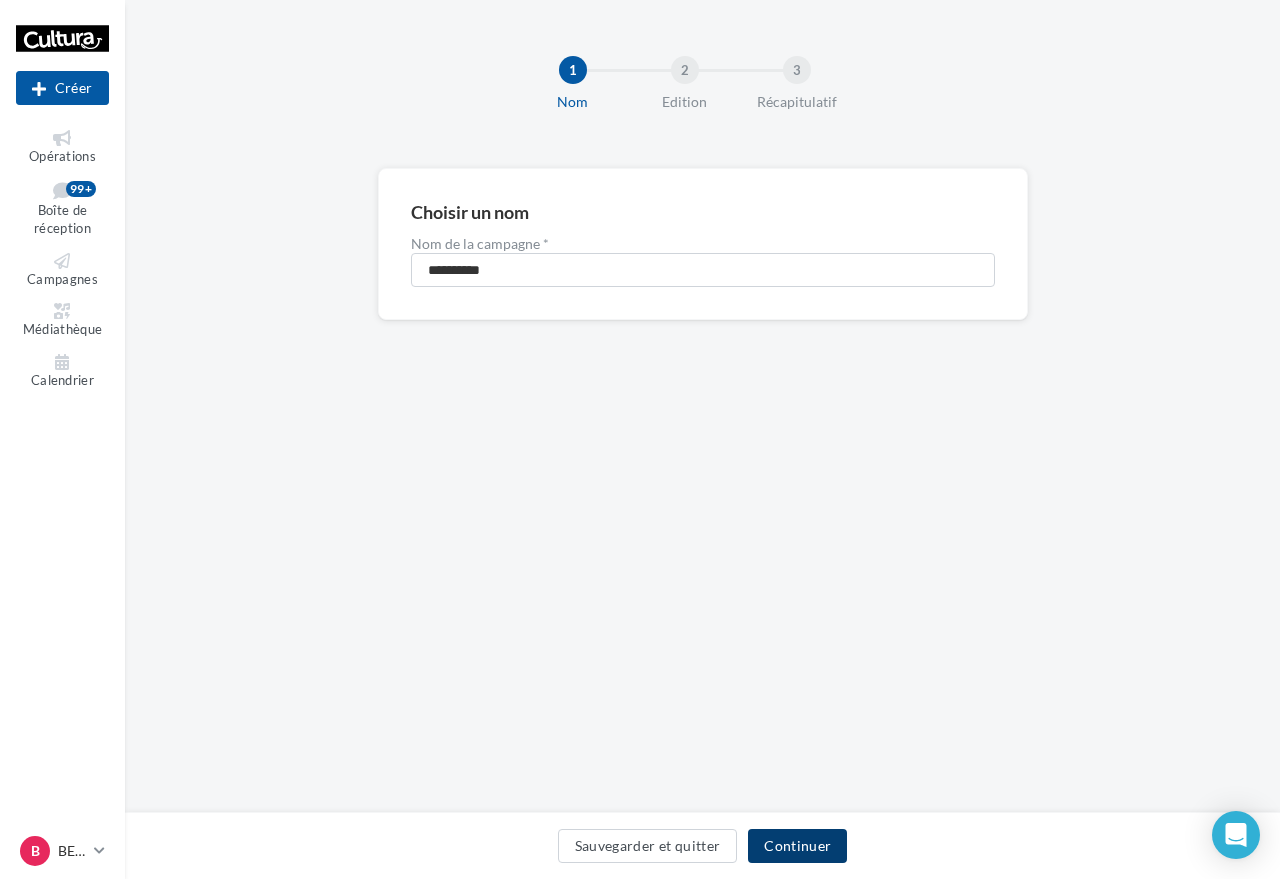 click on "Continuer" at bounding box center [797, 846] 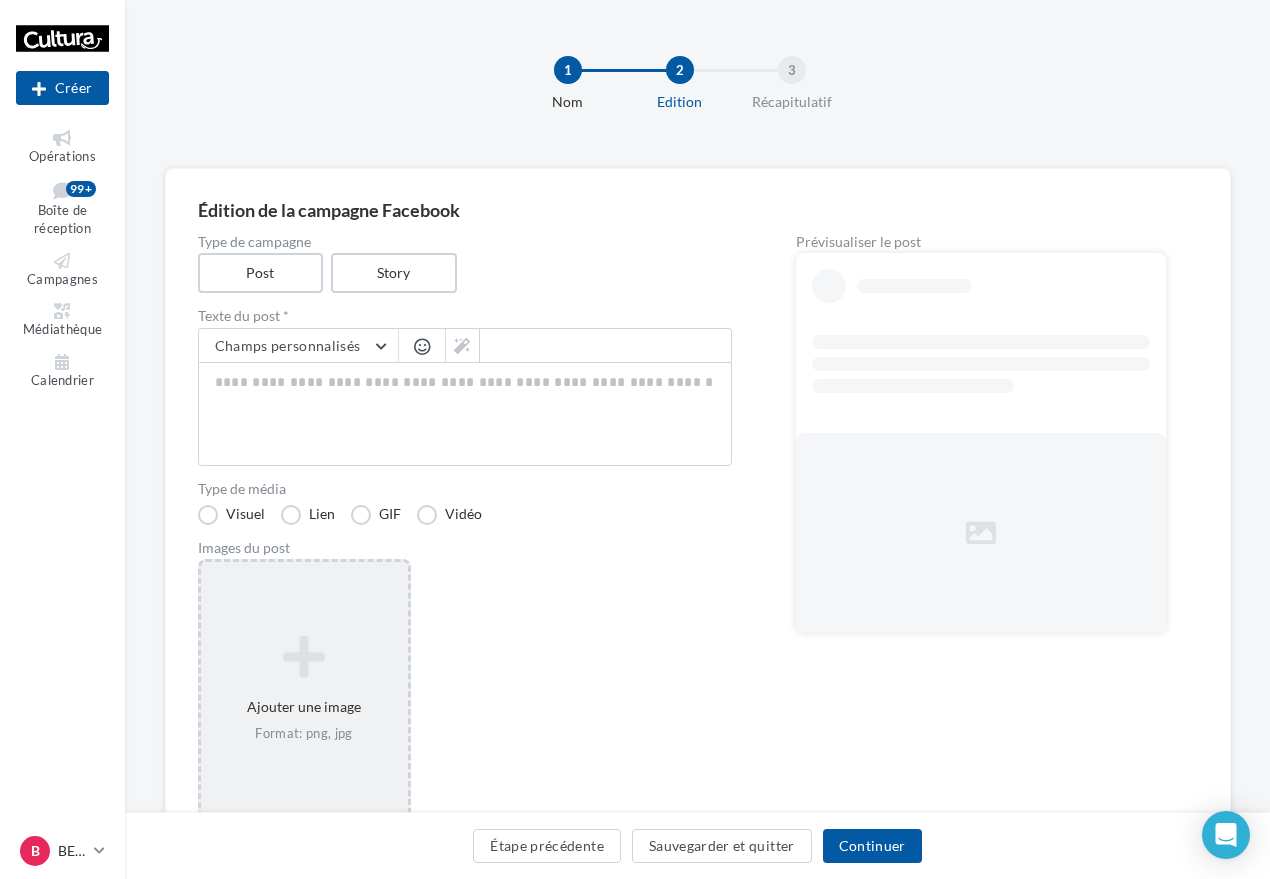 click on "Ajouter une image     Format: png, jpg" at bounding box center [304, 689] 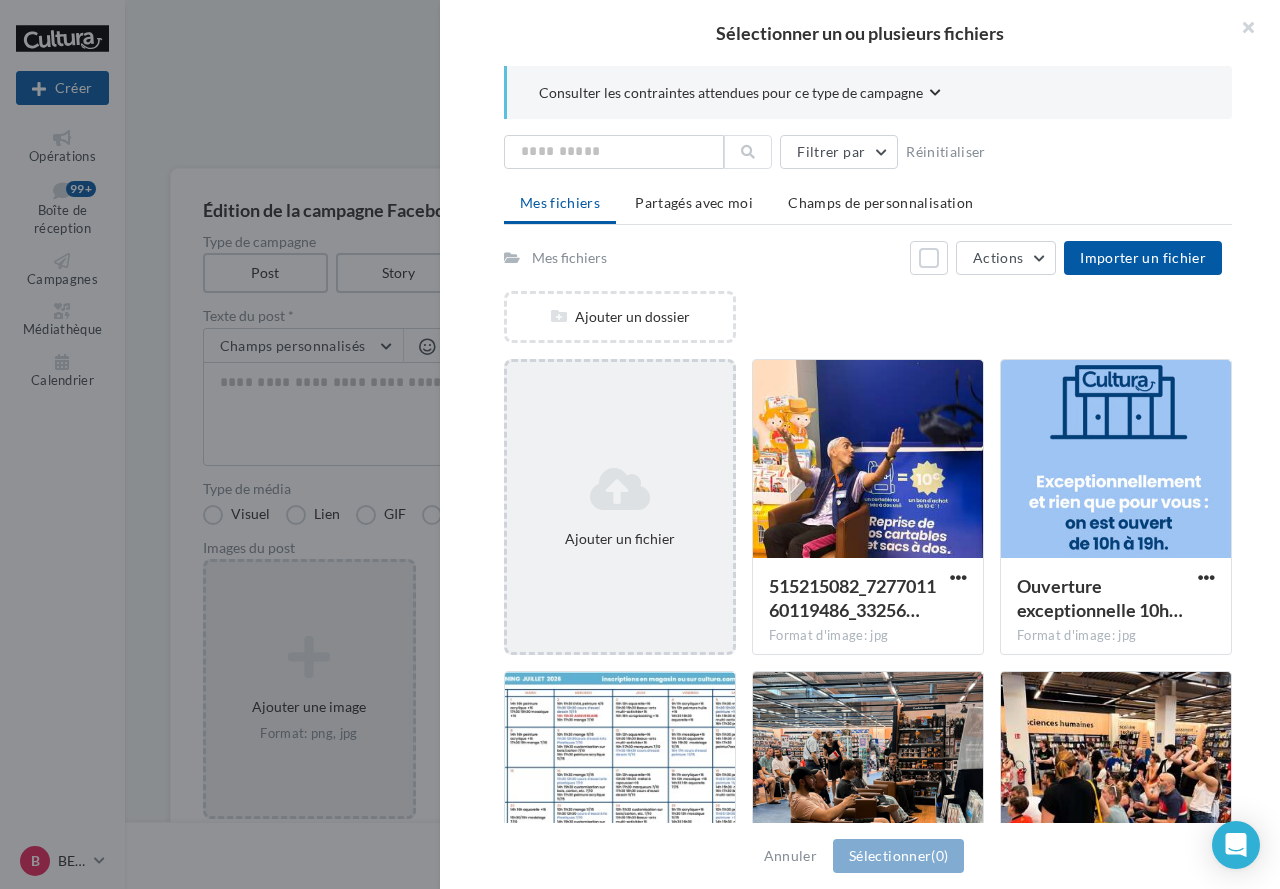 click on "Ajouter un fichier" at bounding box center (620, 507) 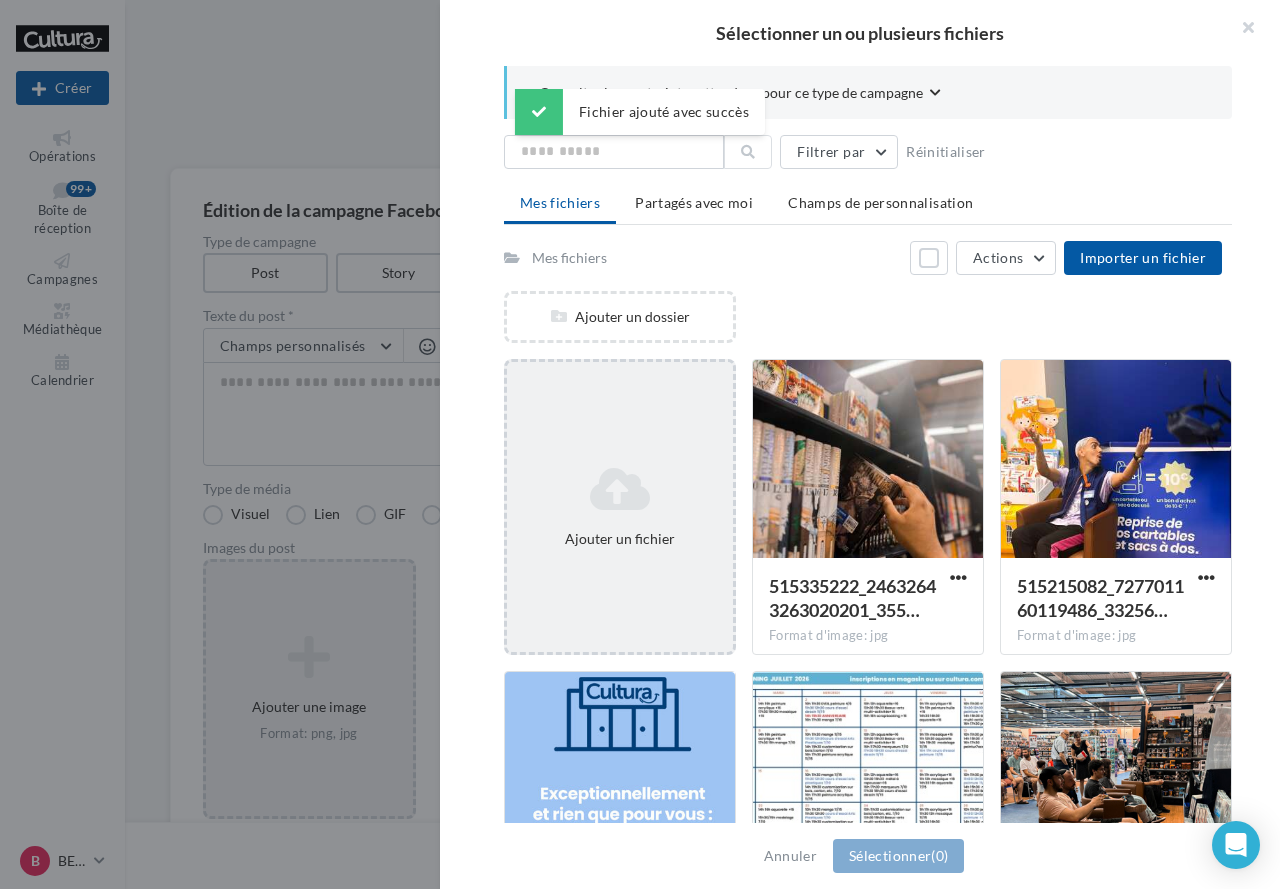 click on "Ajouter un fichier" at bounding box center [620, 507] 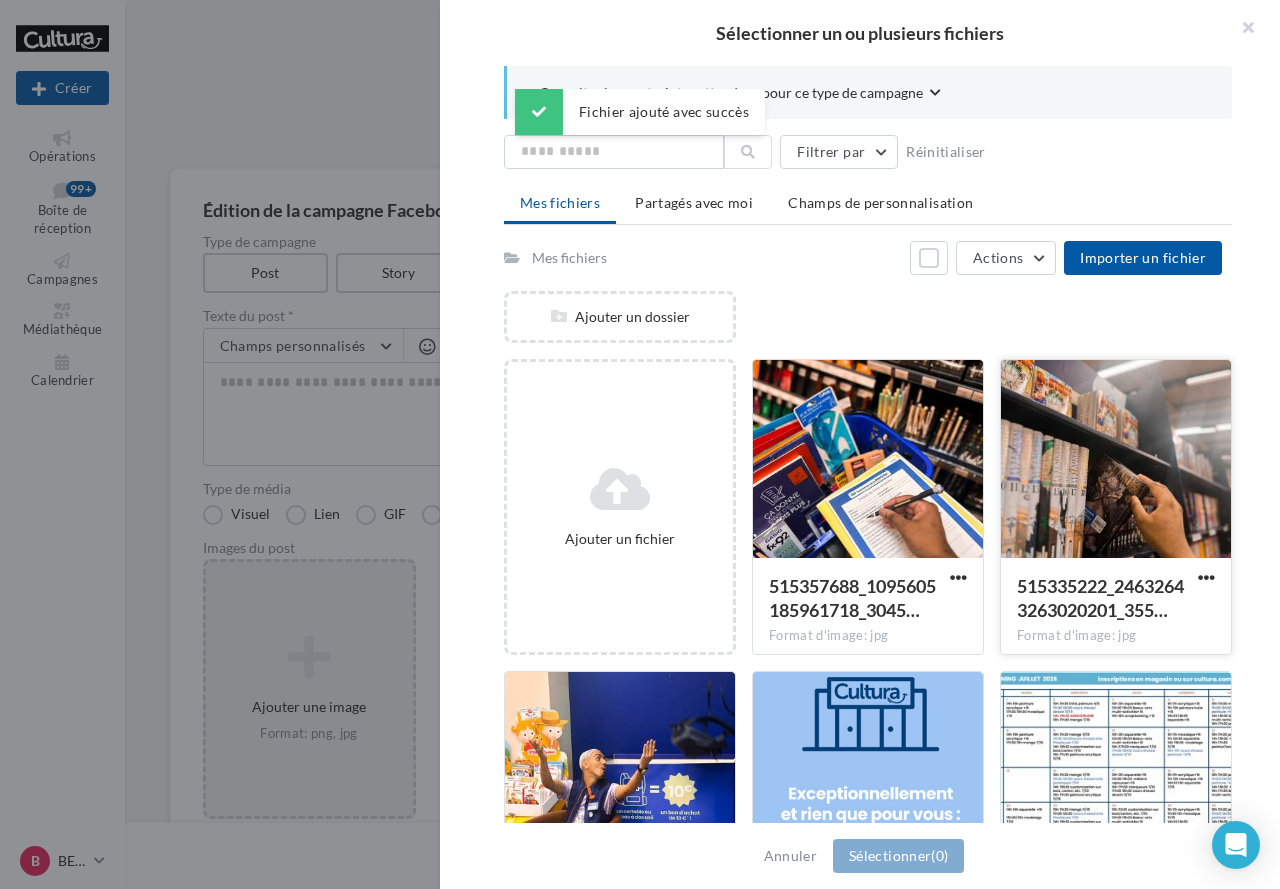 click at bounding box center [868, 460] 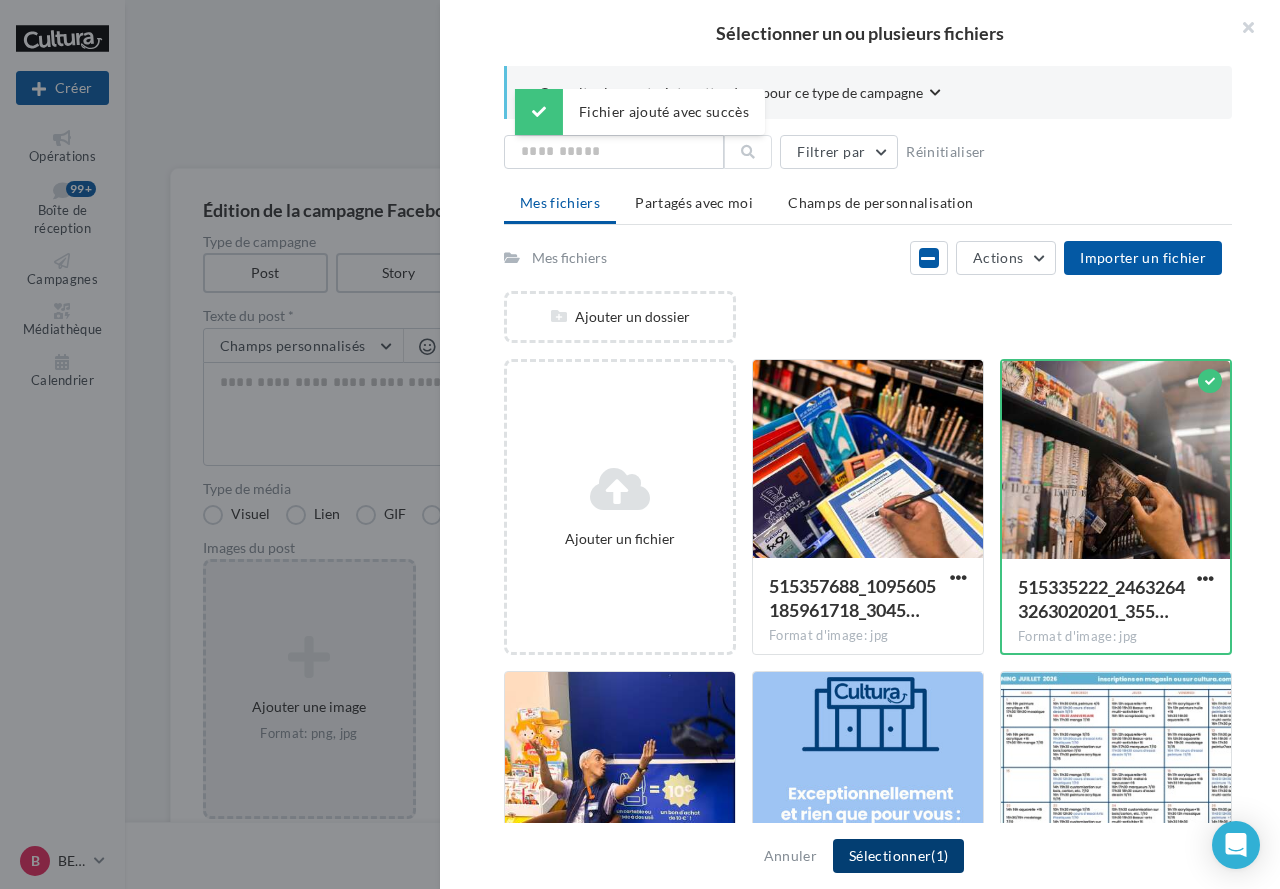click on "Sélectionner   (1)" at bounding box center (898, 856) 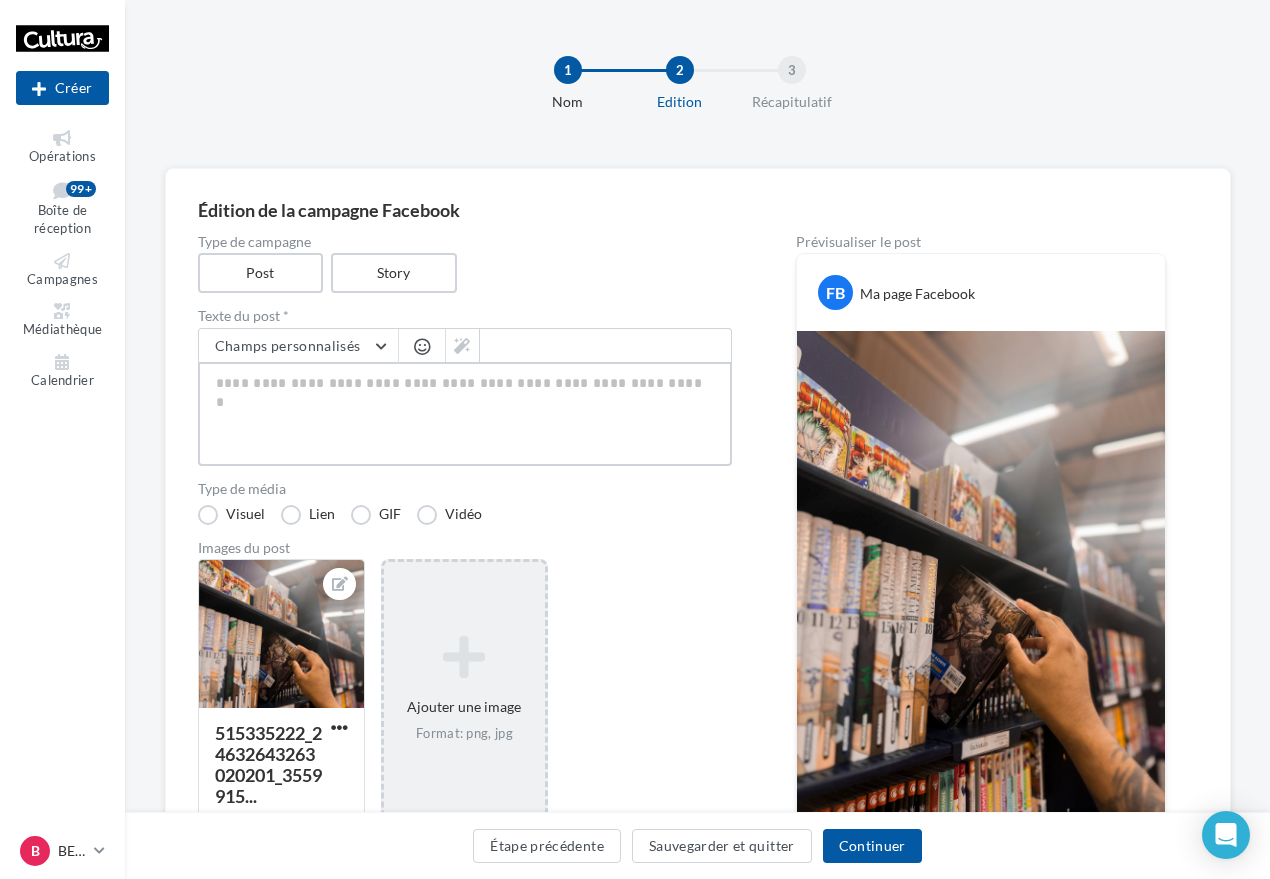 click at bounding box center (465, 414) 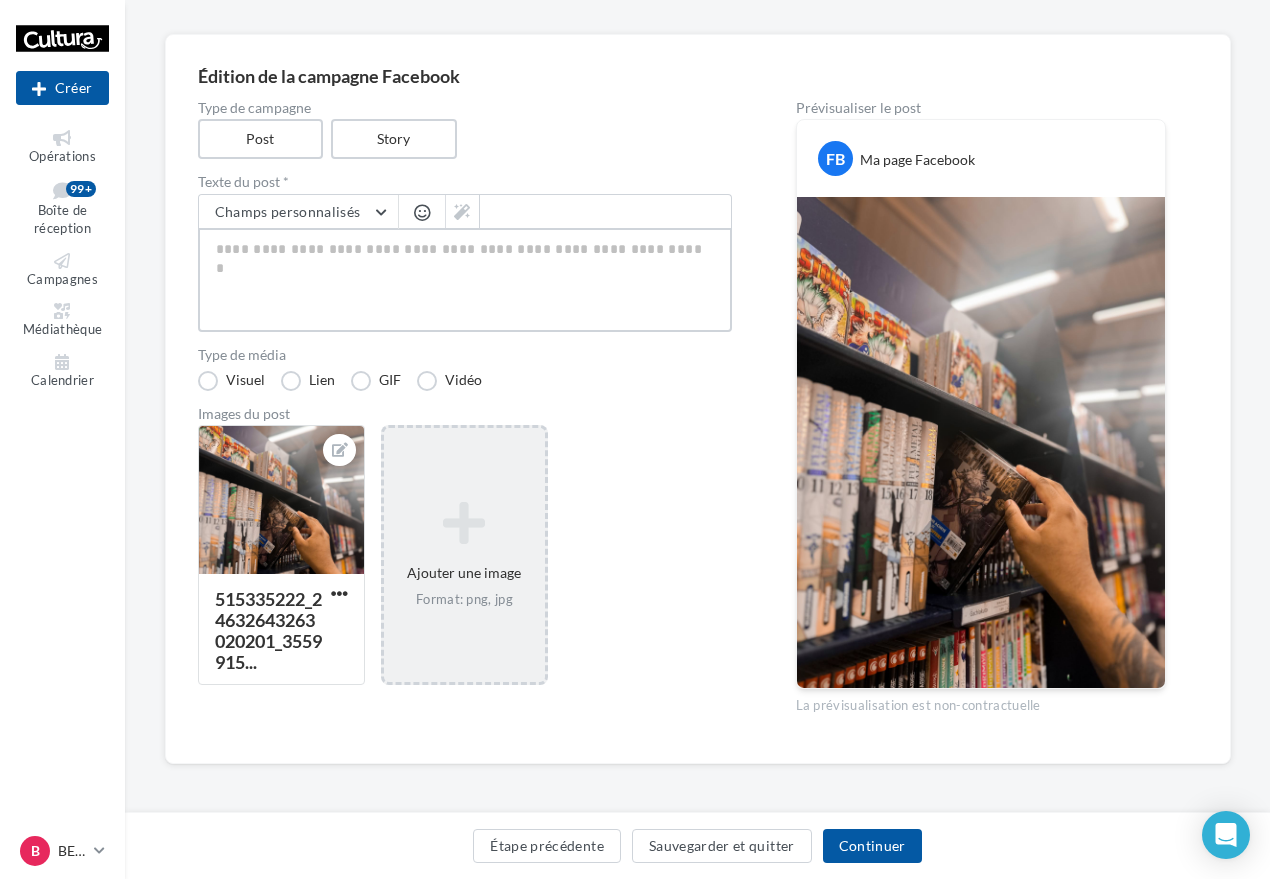 scroll, scrollTop: 137, scrollLeft: 0, axis: vertical 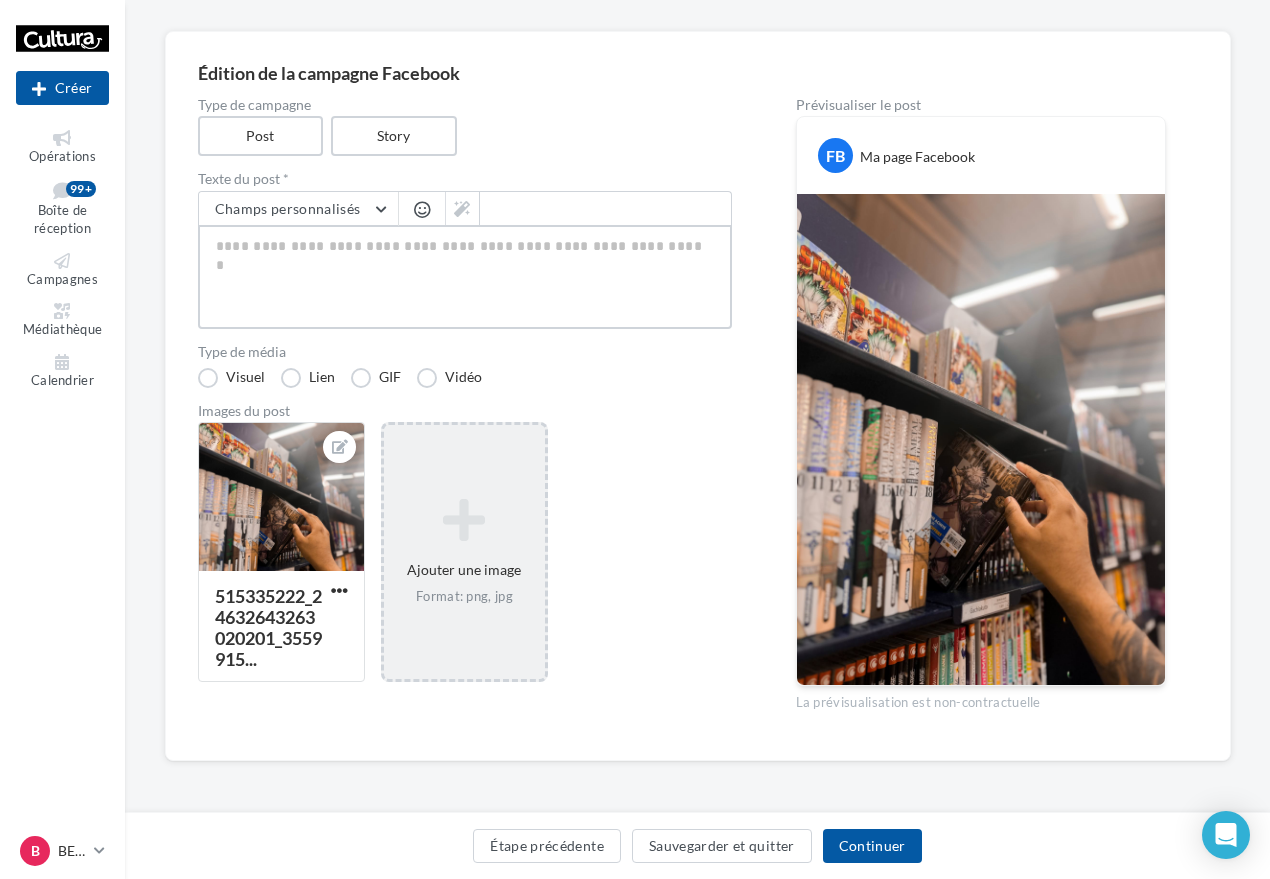 click at bounding box center [465, 277] 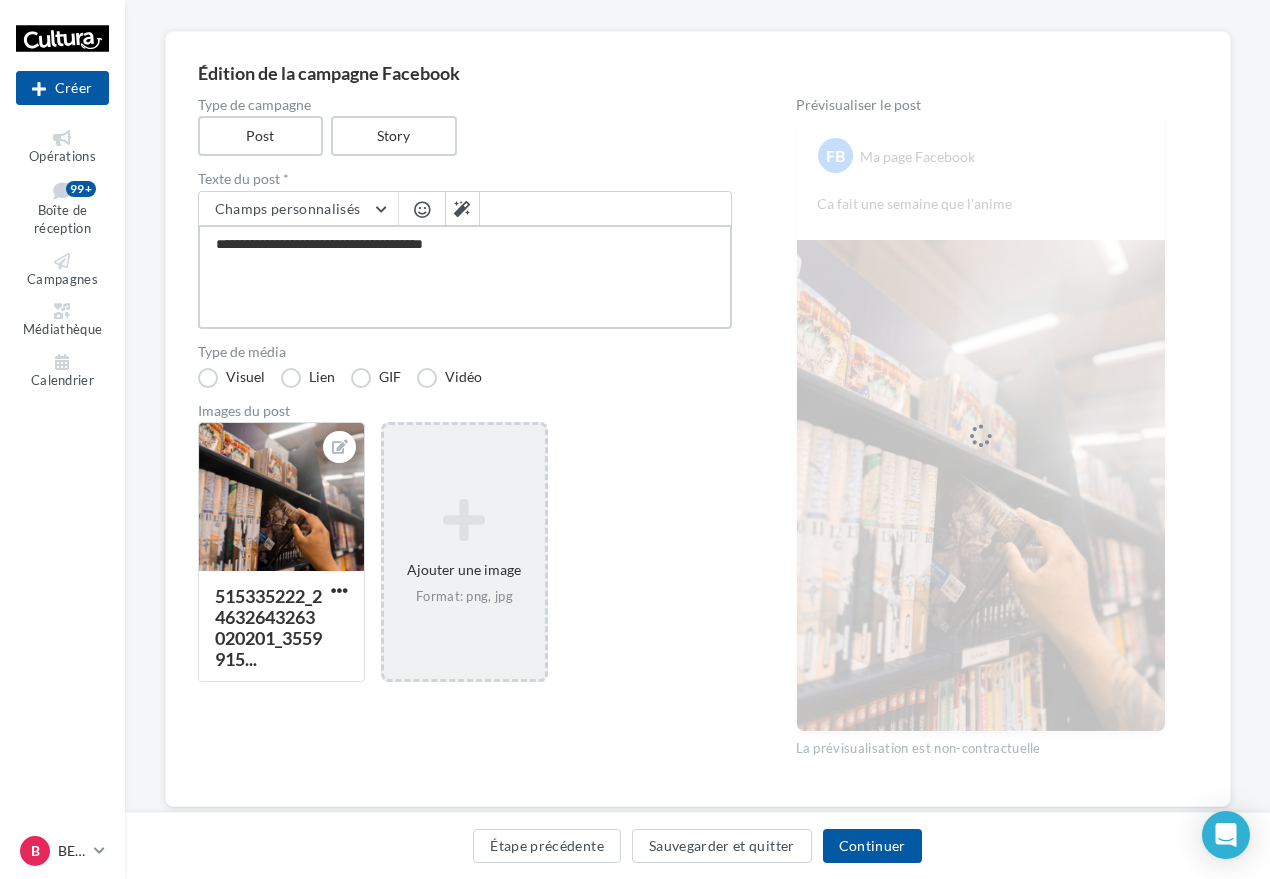 drag, startPoint x: 525, startPoint y: 272, endPoint x: 414, endPoint y: 266, distance: 111.16204 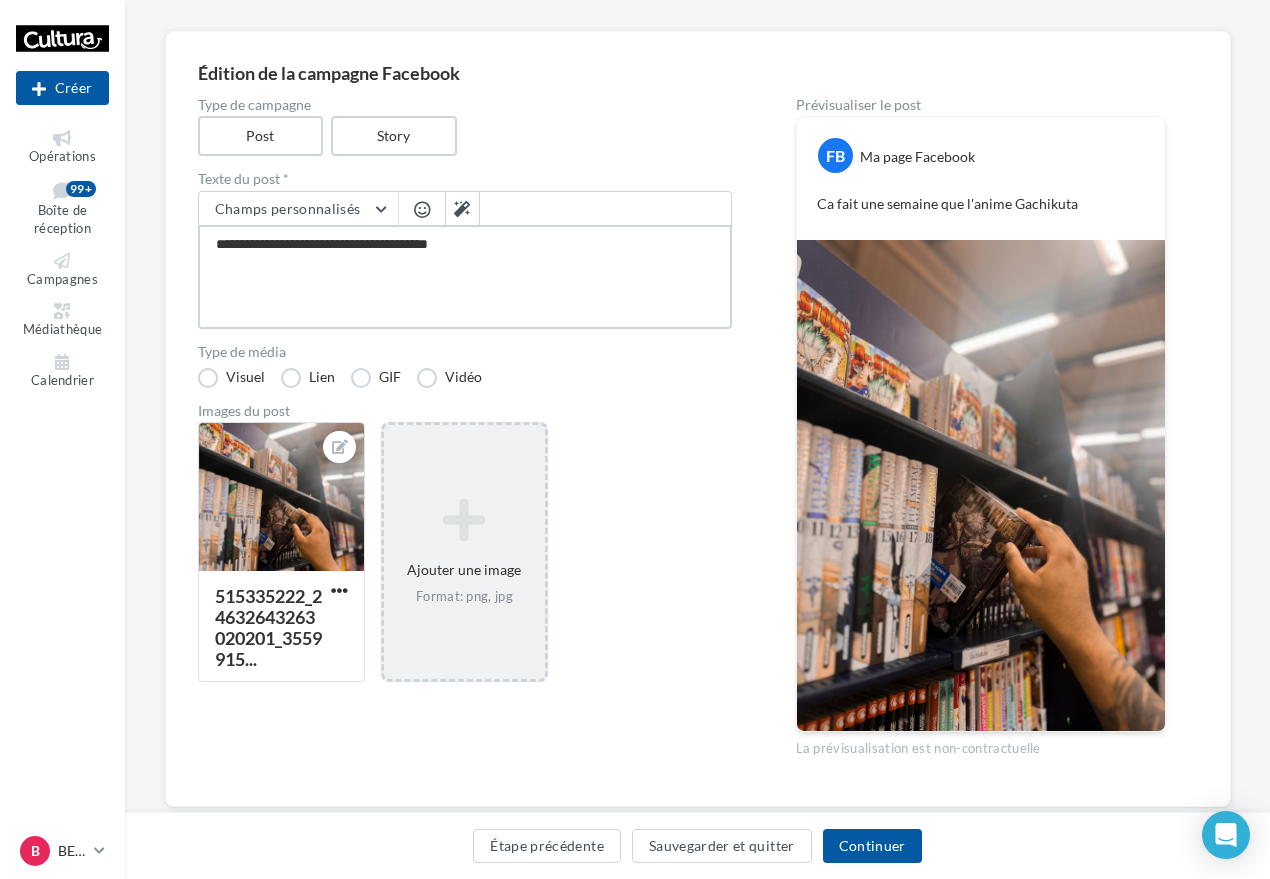 click on "**********" at bounding box center (465, 277) 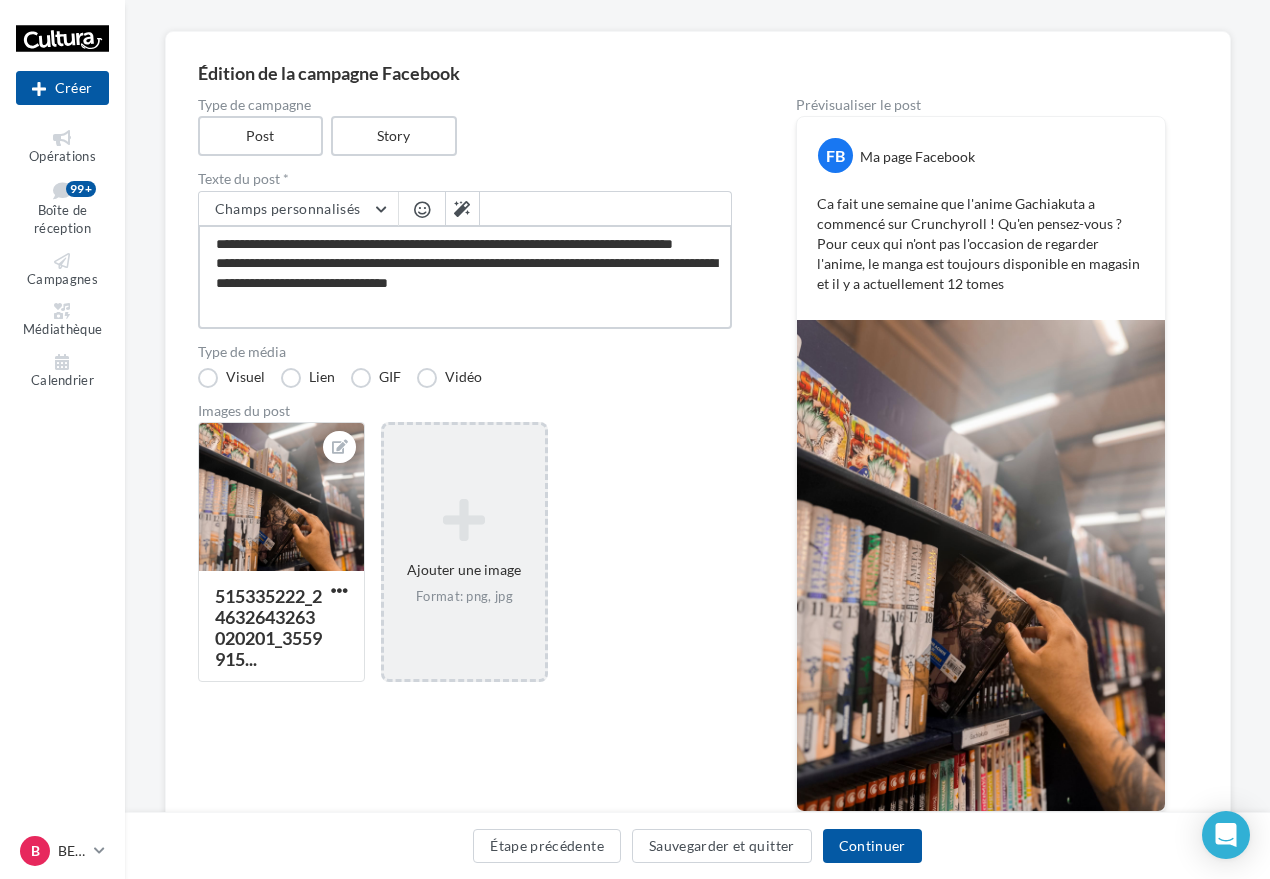 click on "**********" at bounding box center [465, 277] 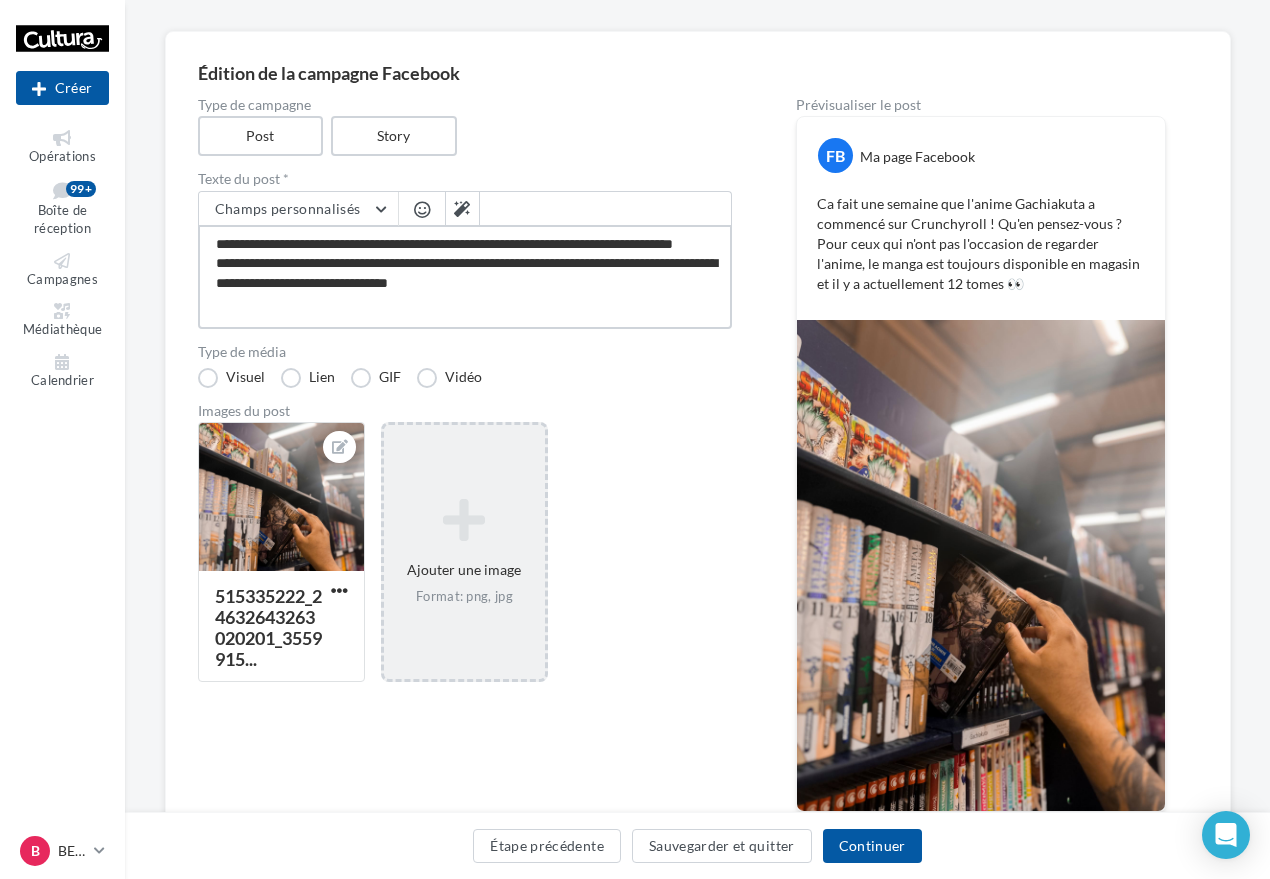 drag, startPoint x: 427, startPoint y: 253, endPoint x: 285, endPoint y: 286, distance: 145.78409 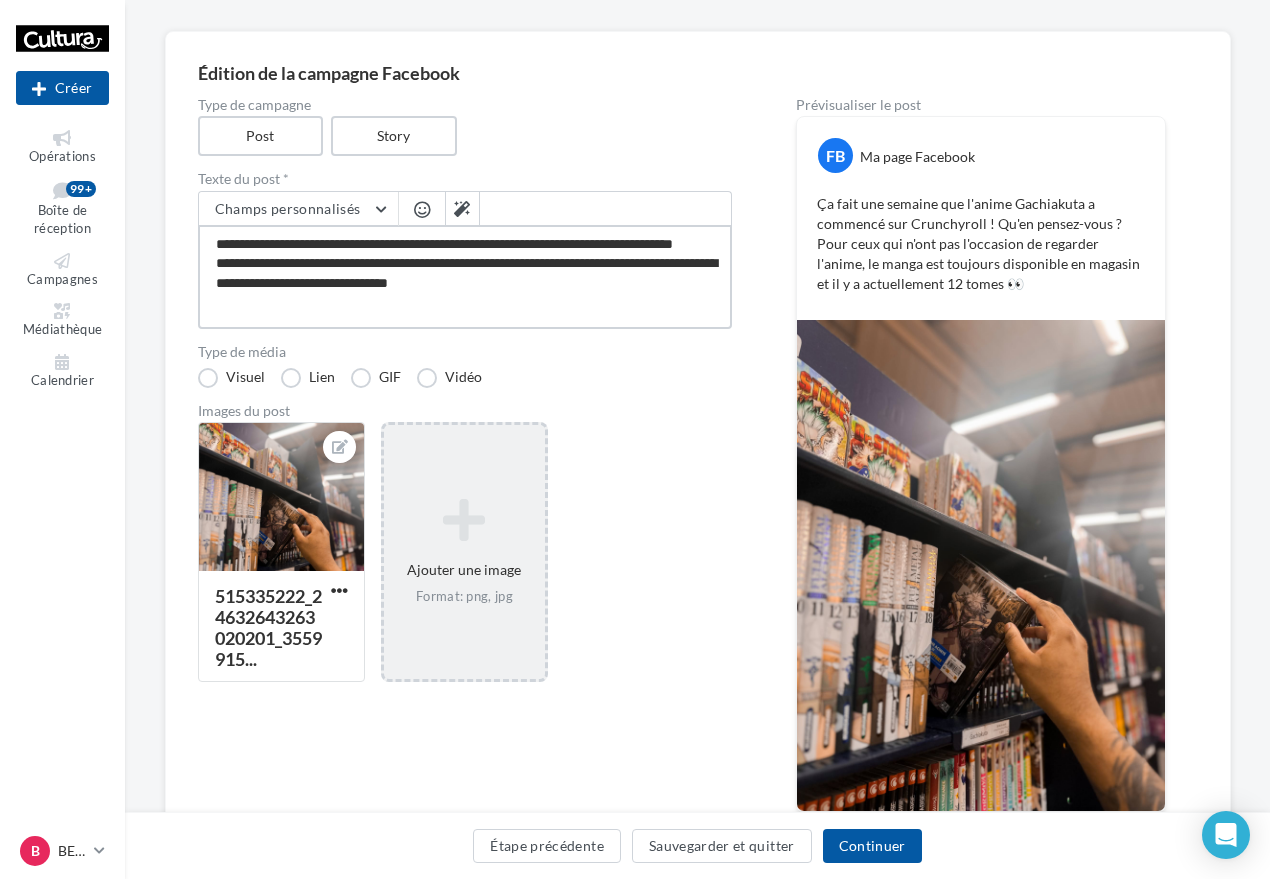 drag, startPoint x: 409, startPoint y: 245, endPoint x: 478, endPoint y: 242, distance: 69.065186 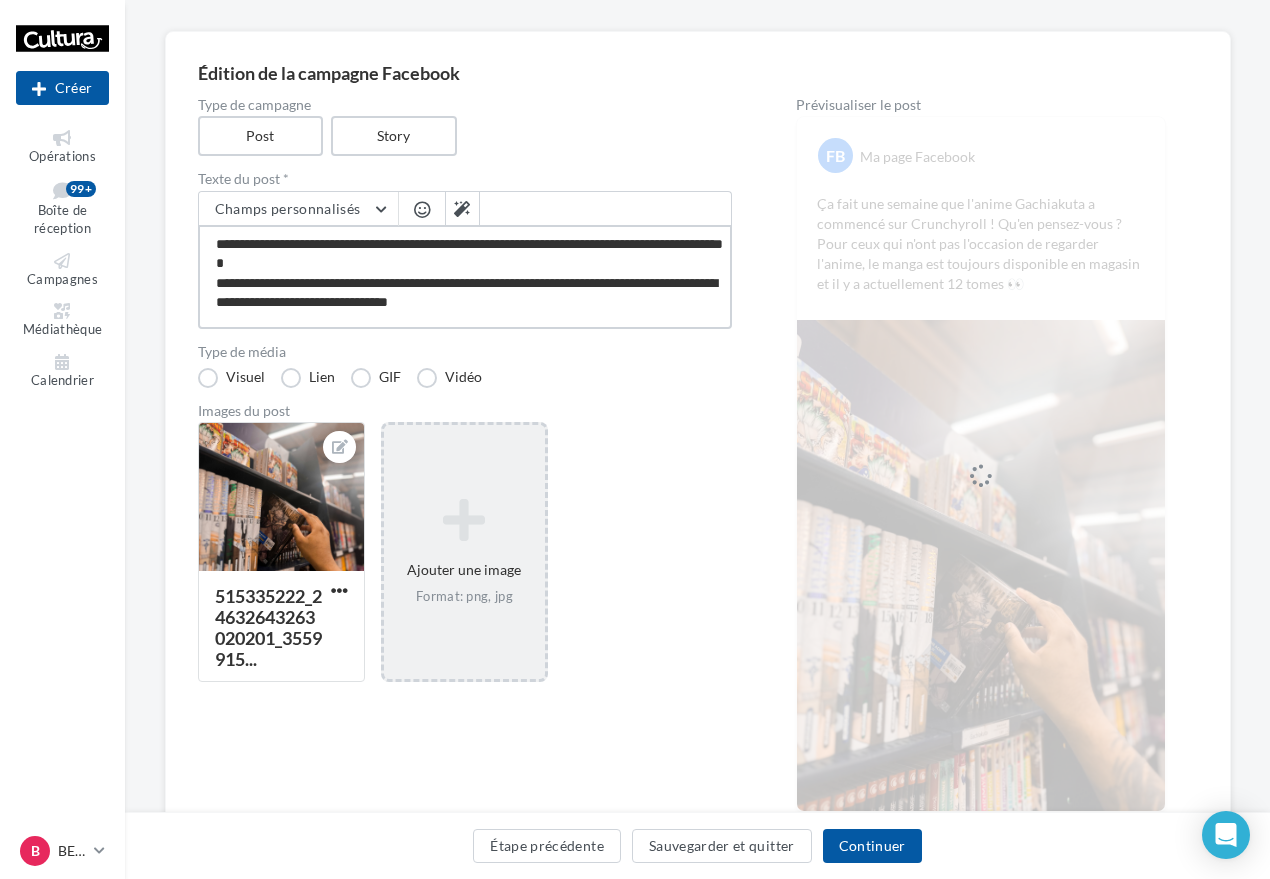 drag, startPoint x: 627, startPoint y: 311, endPoint x: 650, endPoint y: 265, distance: 51.42956 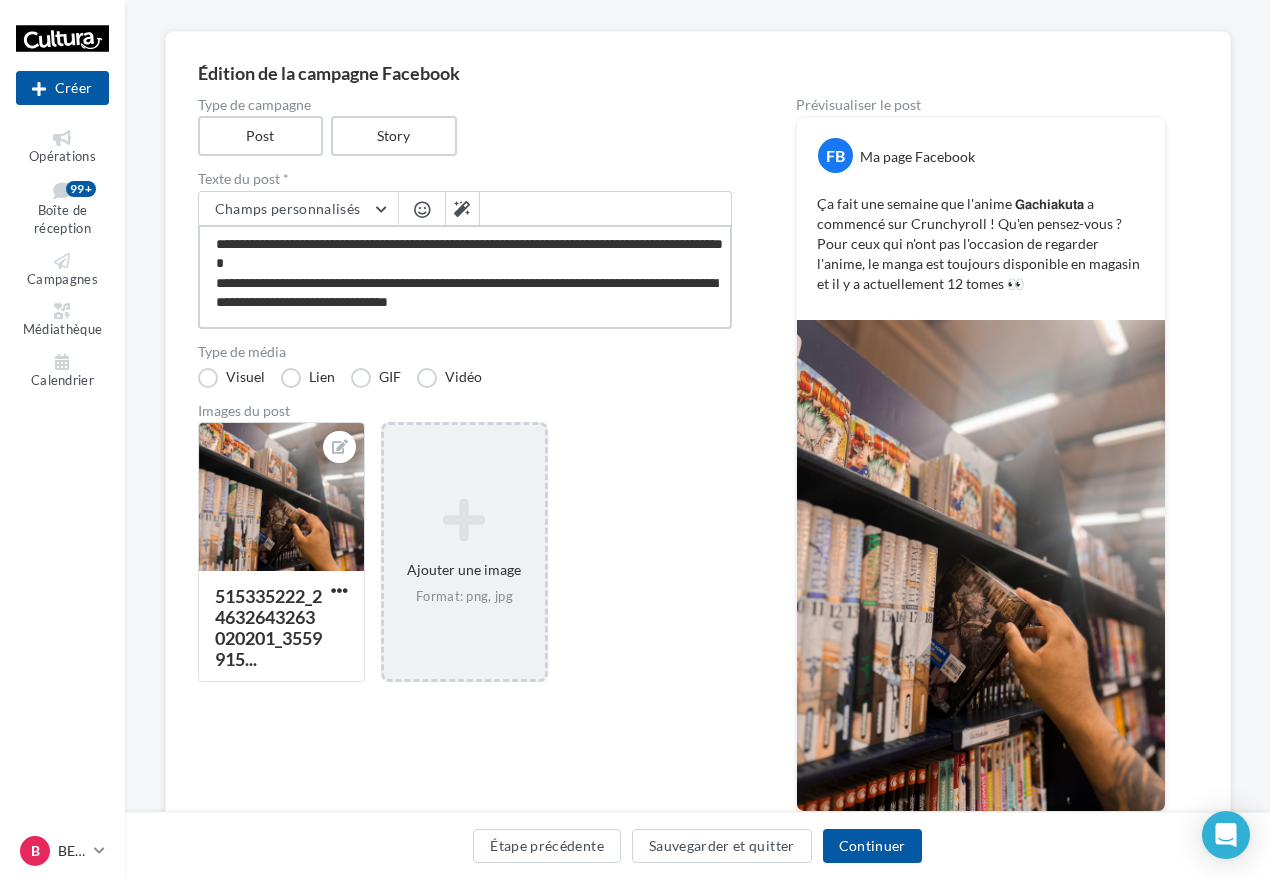 drag, startPoint x: 230, startPoint y: 299, endPoint x: 676, endPoint y: 317, distance: 446.36307 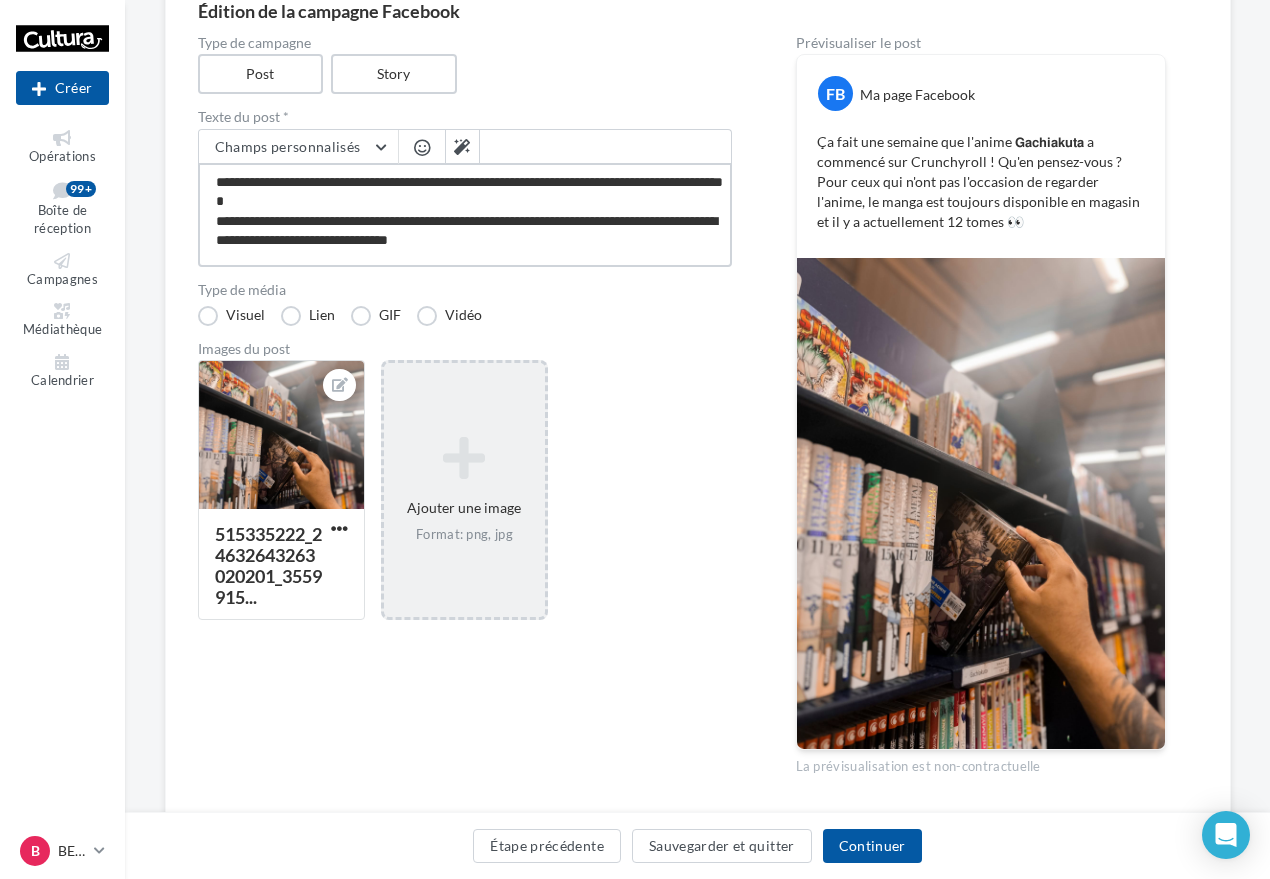 scroll, scrollTop: 263, scrollLeft: 0, axis: vertical 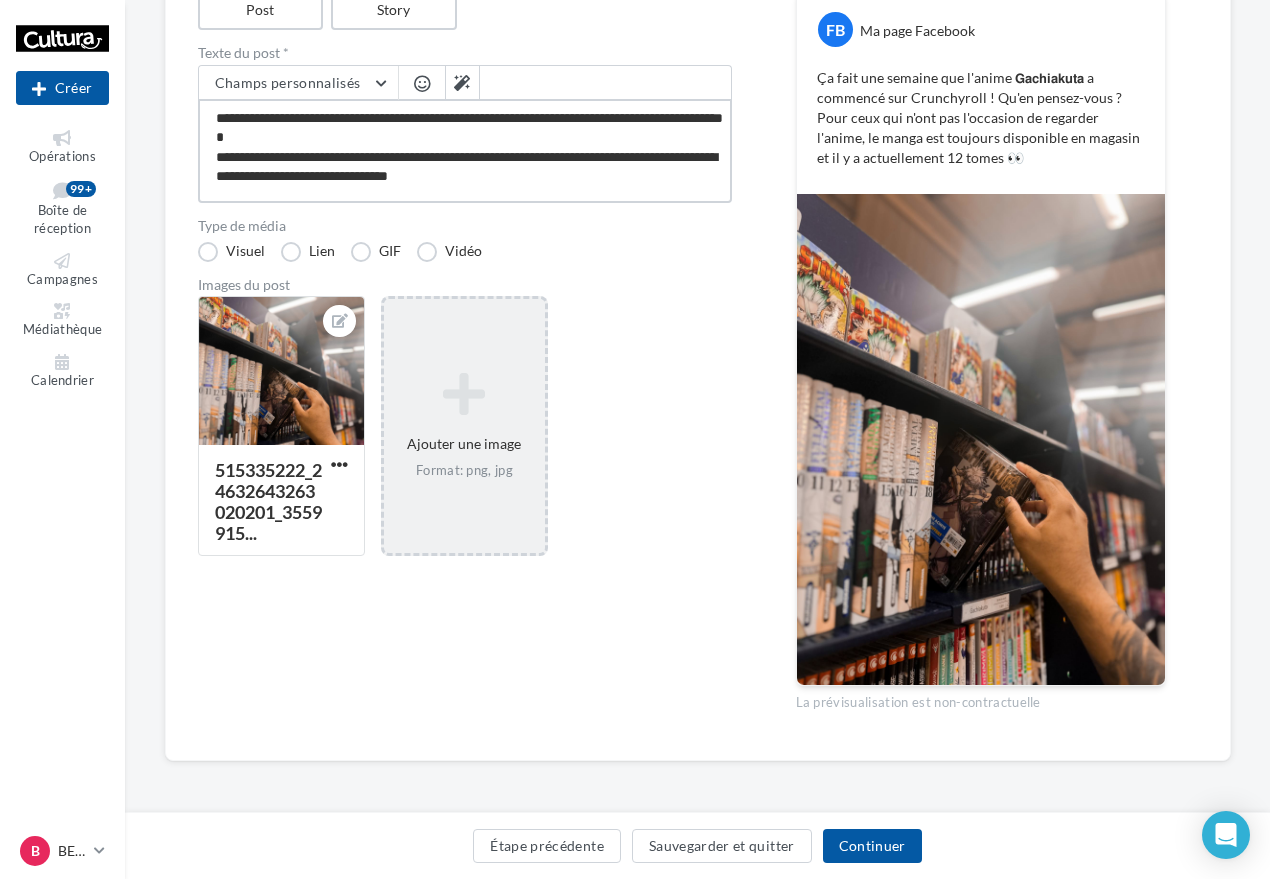 type on "**********" 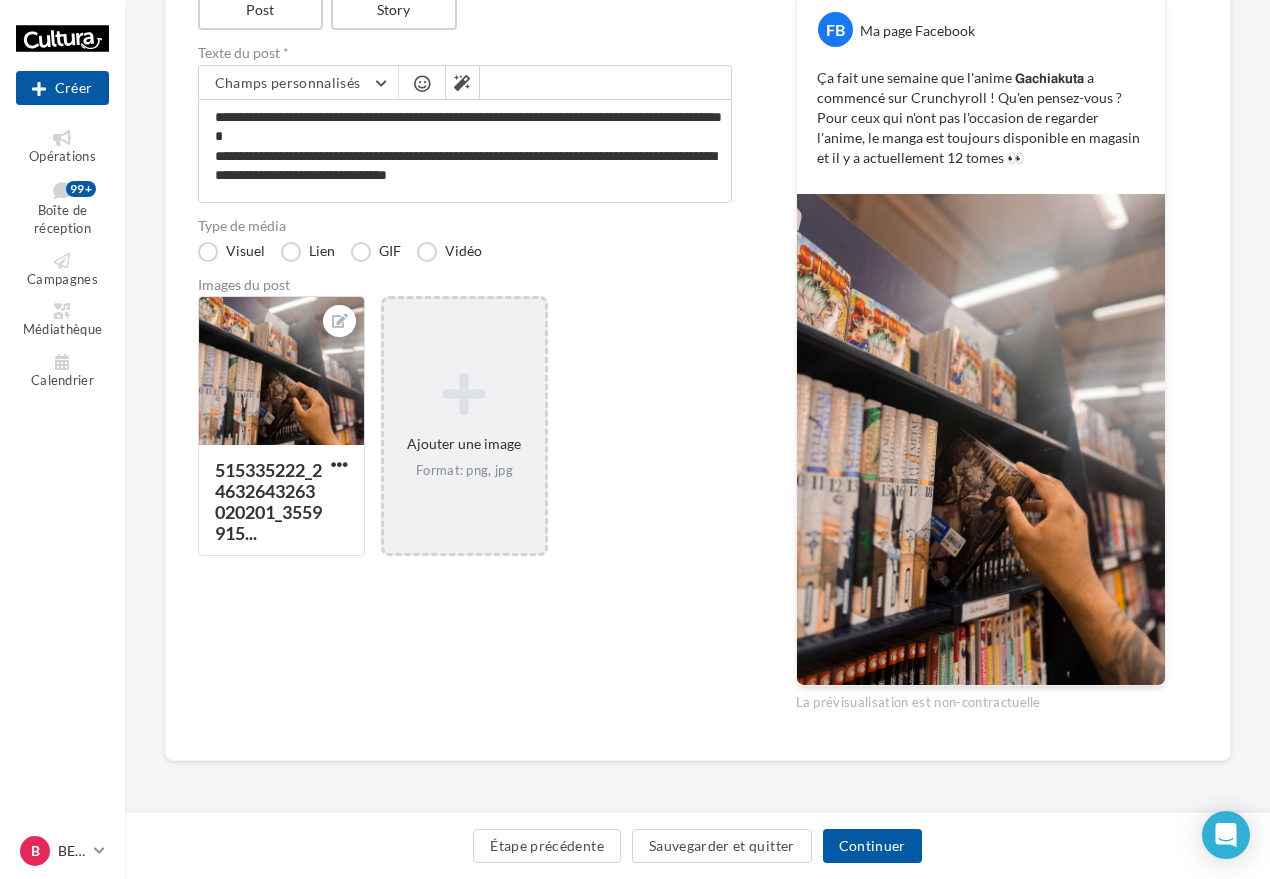 click on "**********" at bounding box center (465, 350) 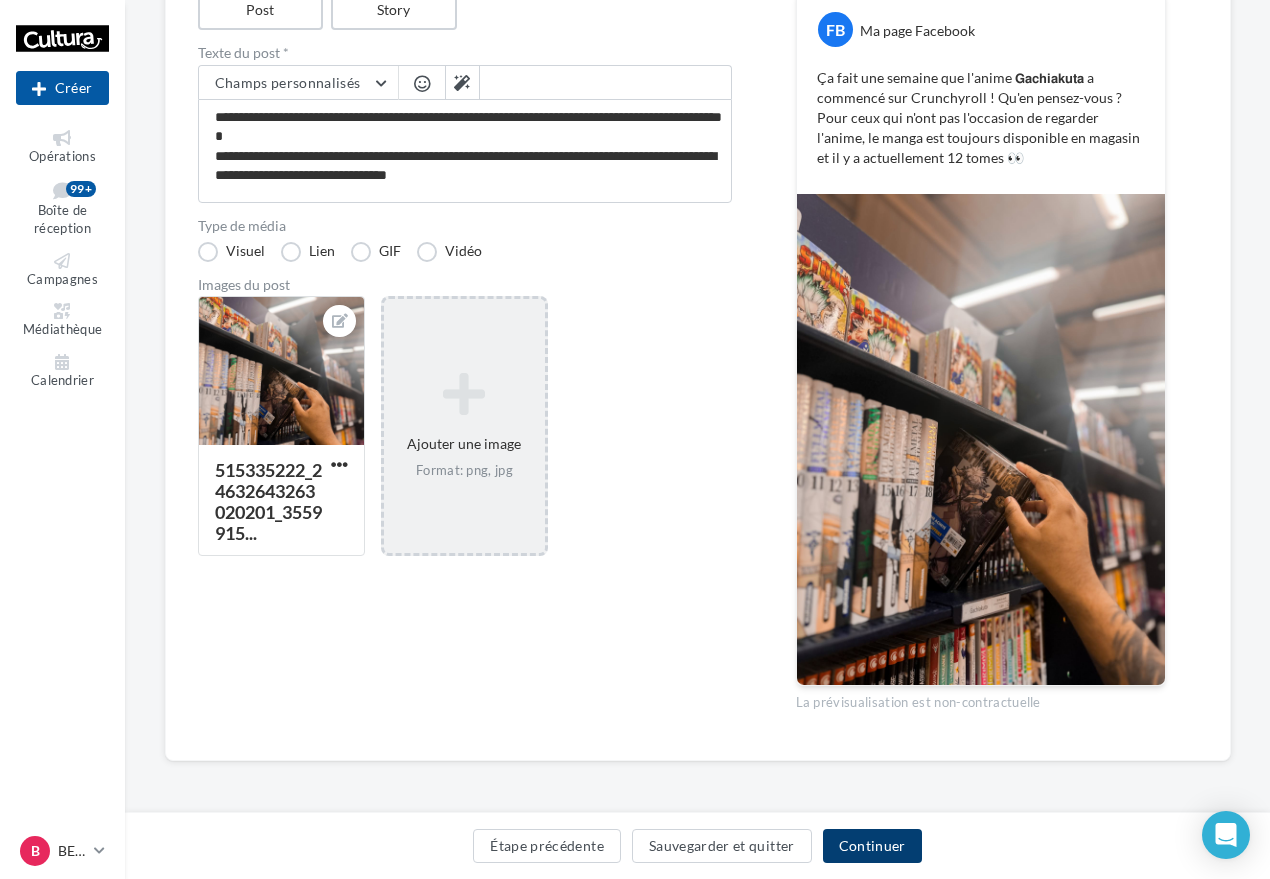 click on "Continuer" at bounding box center [872, 846] 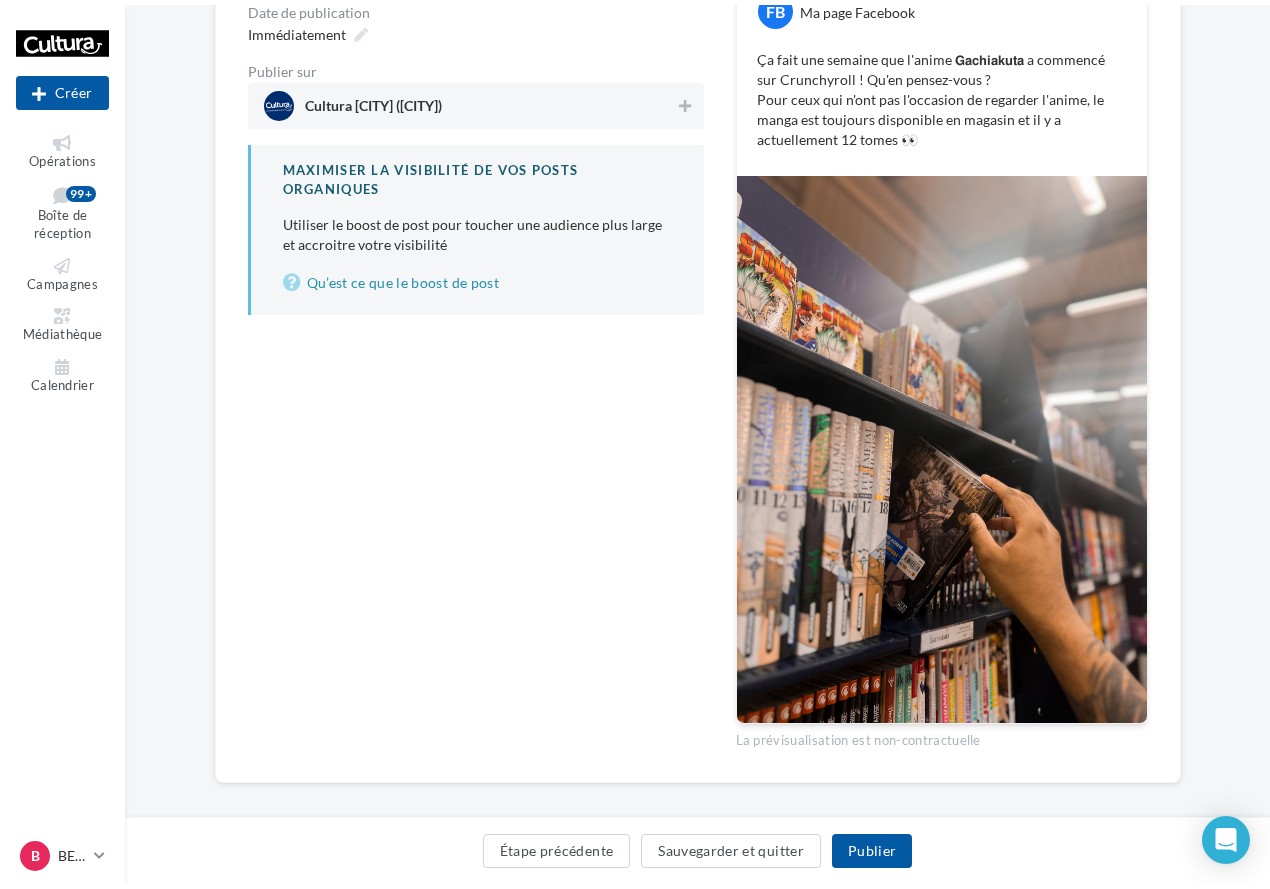 scroll, scrollTop: 0, scrollLeft: 0, axis: both 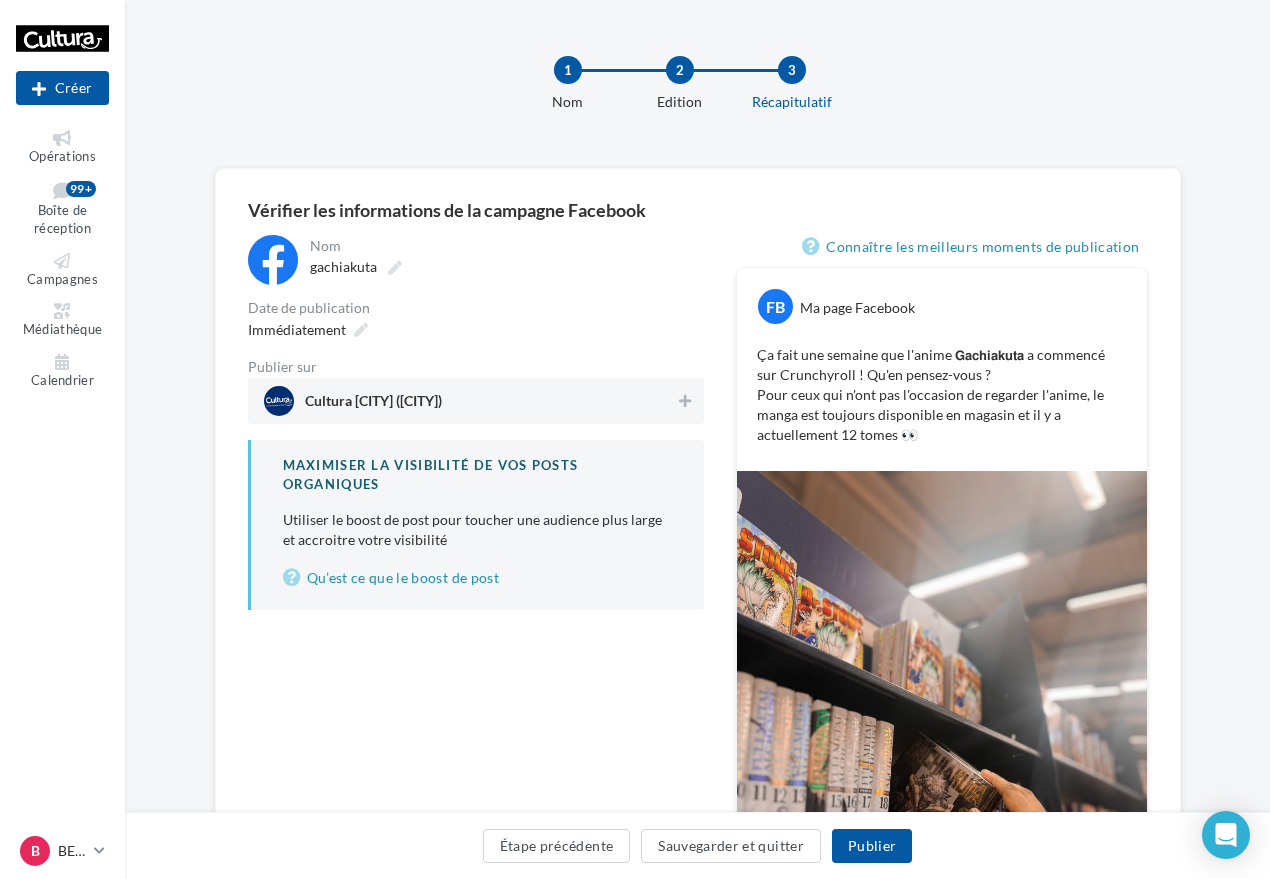 click on "Cultura Besançon (Besançon)" at bounding box center [476, 401] 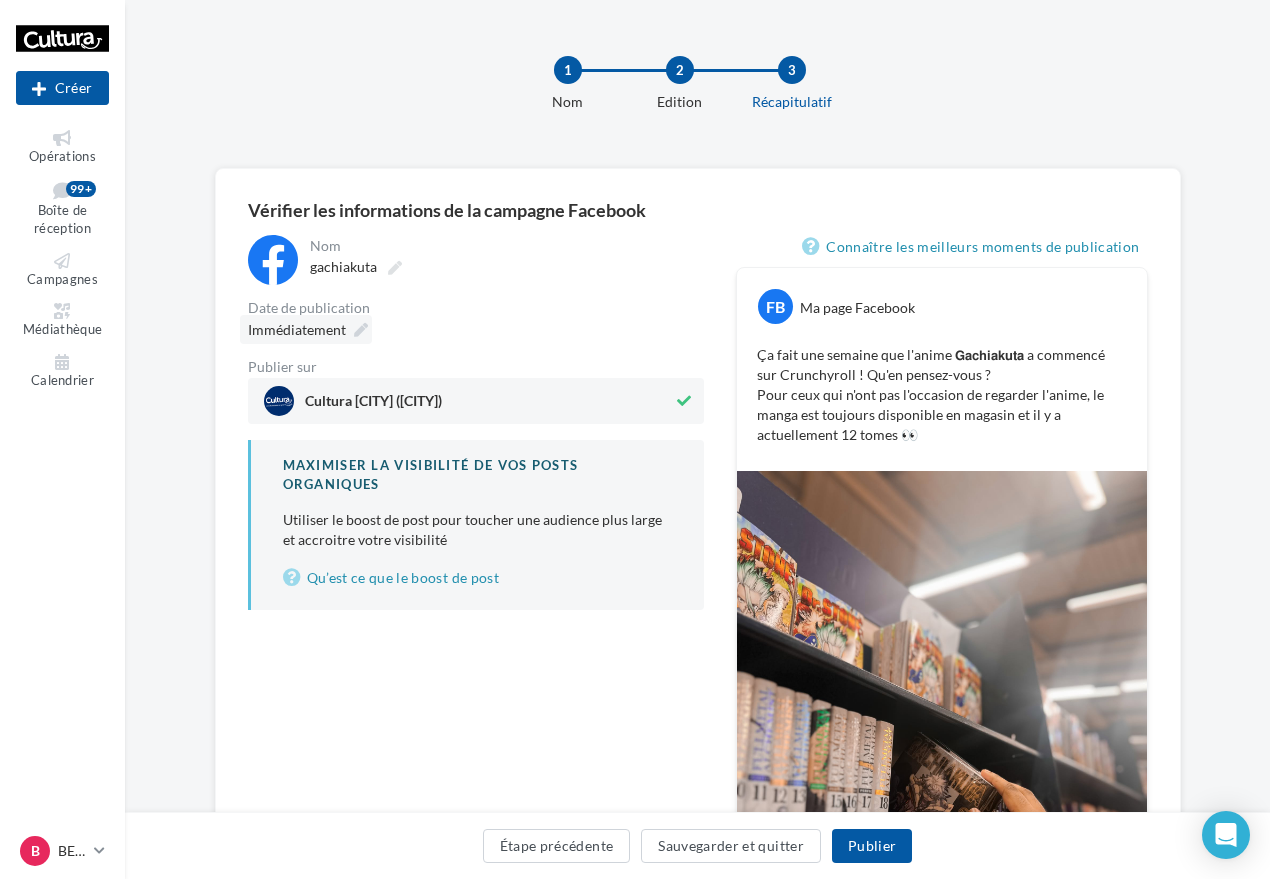 click on "Immédiatement" at bounding box center [297, 329] 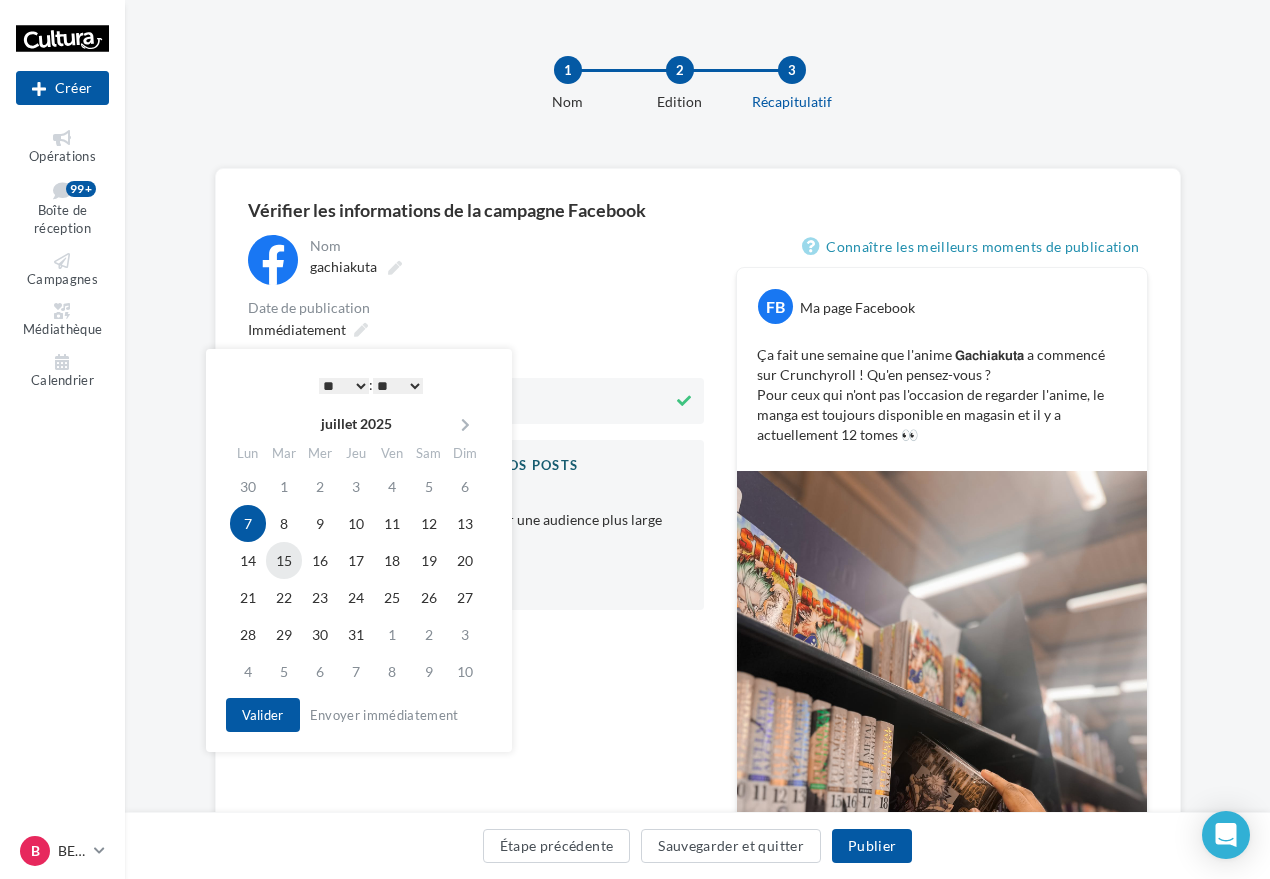 click on "15" at bounding box center [284, 523] 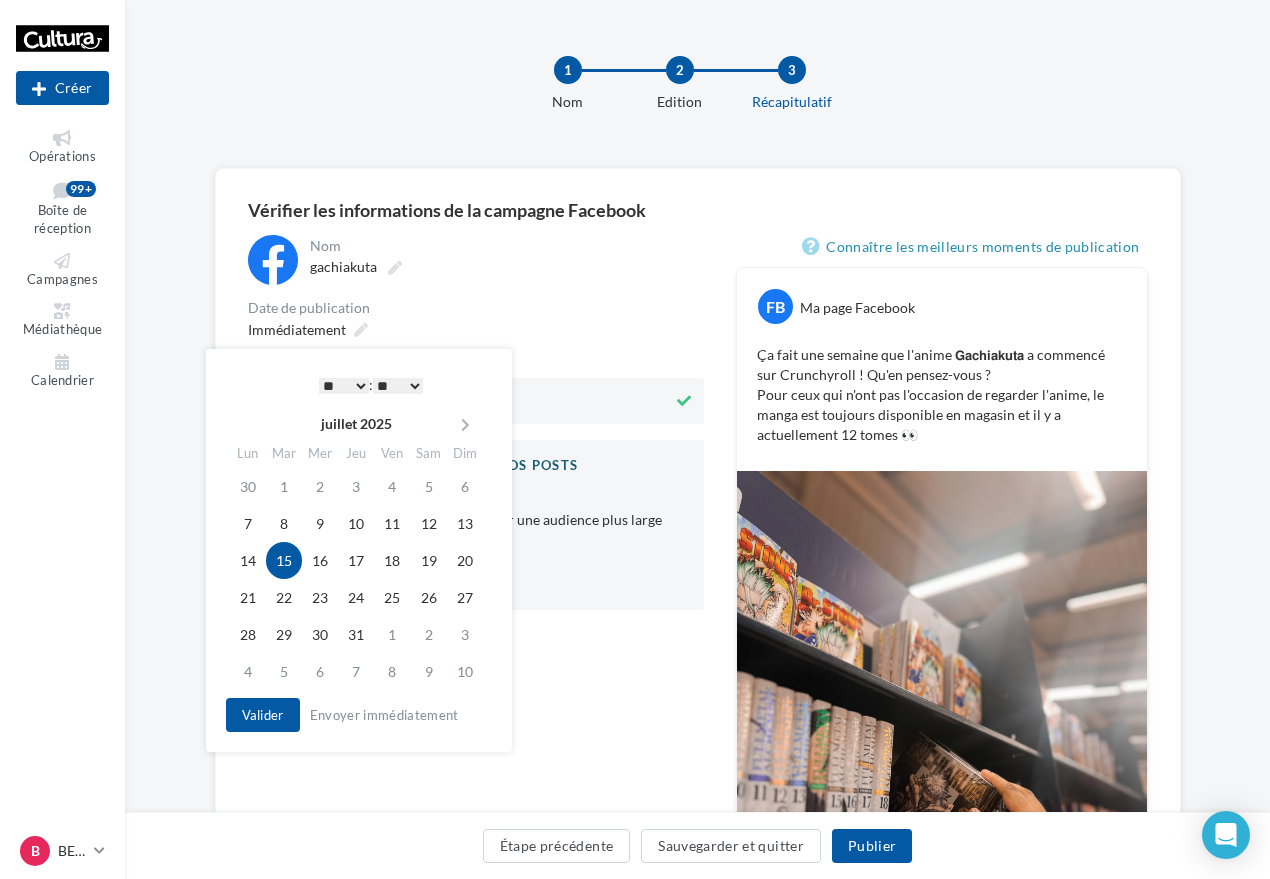 click on "* * * * * * * * * * ** ** ** ** ** ** ** ** ** ** ** ** ** **" at bounding box center (344, 386) 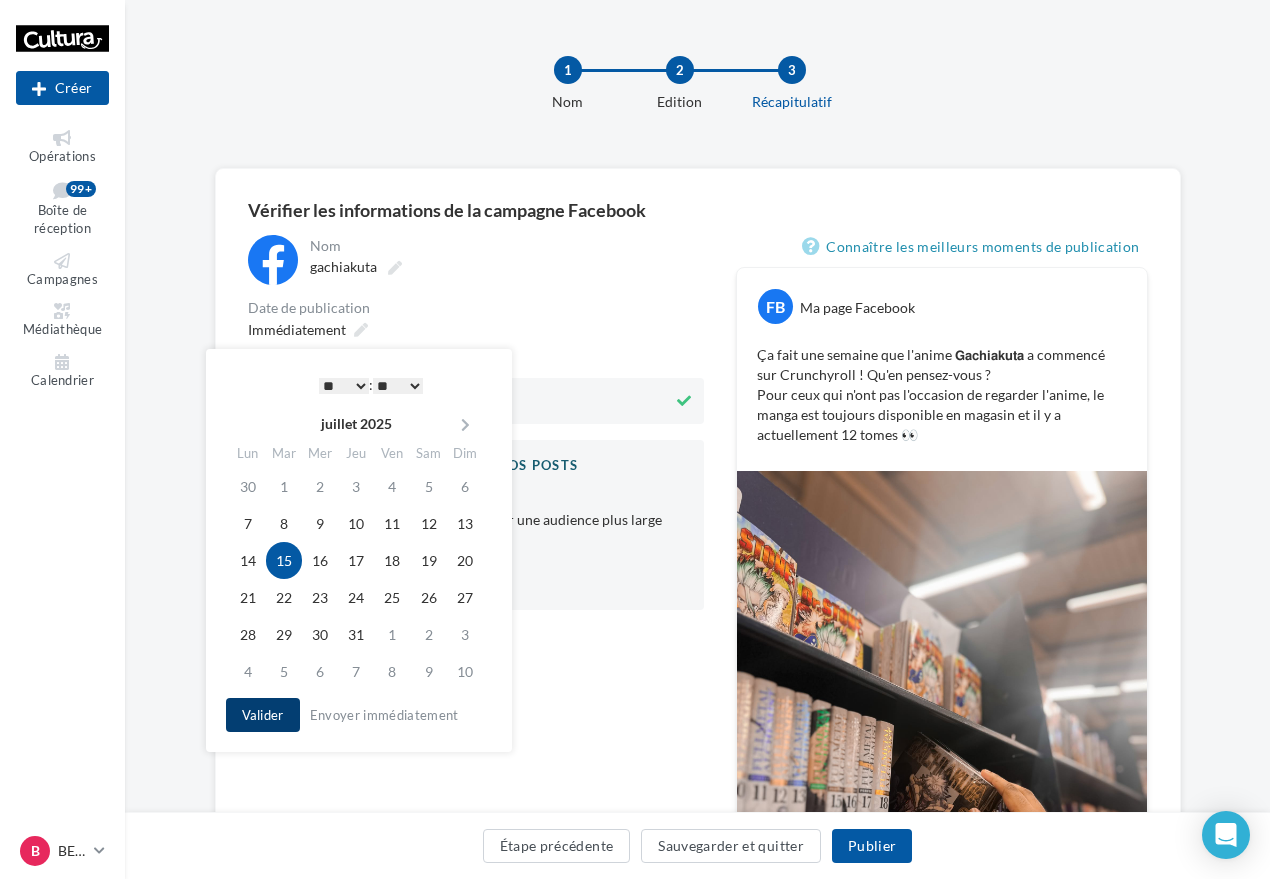 click on "Valider" at bounding box center [263, 715] 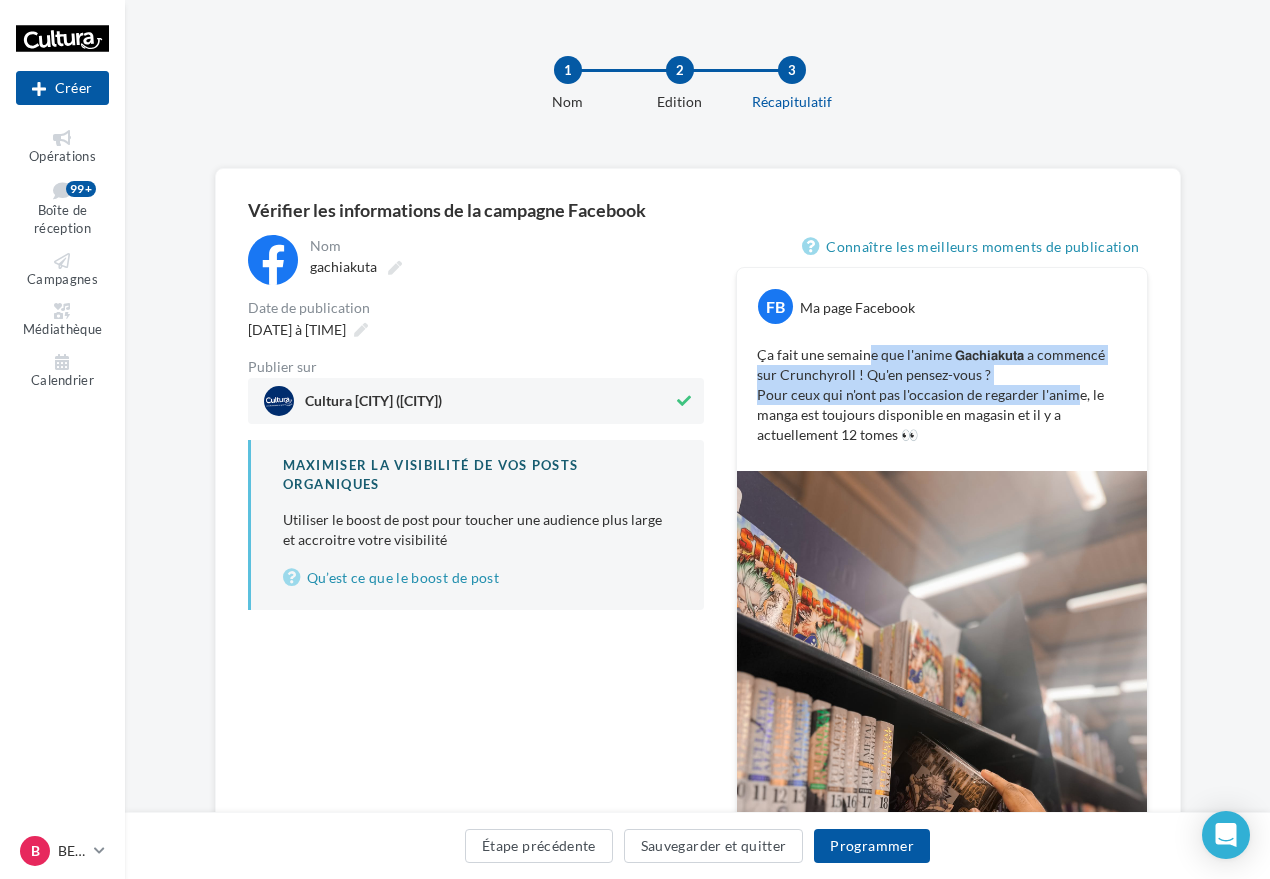 drag, startPoint x: 867, startPoint y: 351, endPoint x: 1064, endPoint y: 380, distance: 199.12308 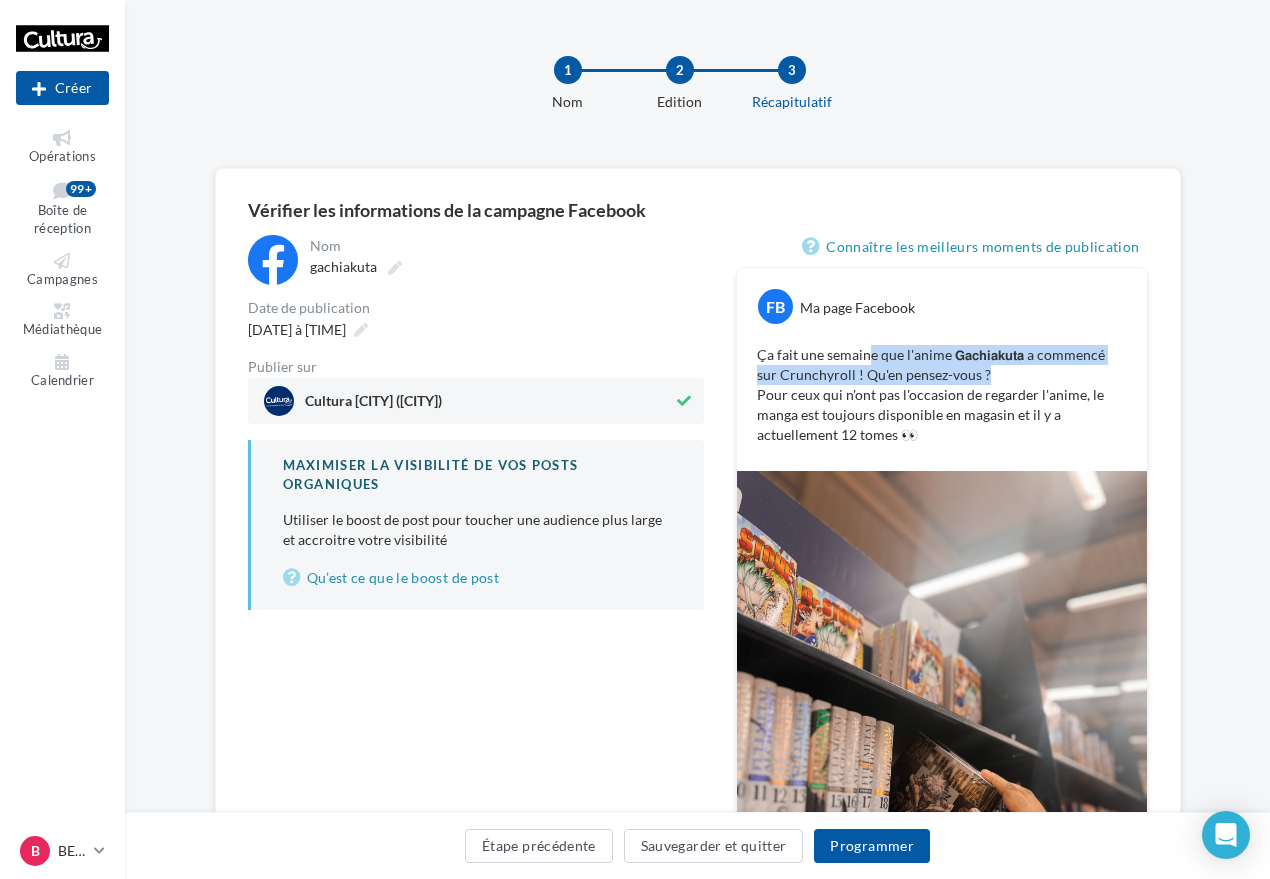 click on "Ça fait une semaine que l'anime 𝗚𝗮𝗰𝗵𝗶𝗮𝗸𝘂𝘁𝗮 a commencé sur Crunchyroll ! Qu'en pensez-vous ? Pour ceux qui n'ont pas l'occasion de regarder l'anime, le manga est toujours disponible en magasin et il y a actuellement 12 tomes 👀" at bounding box center [942, 395] 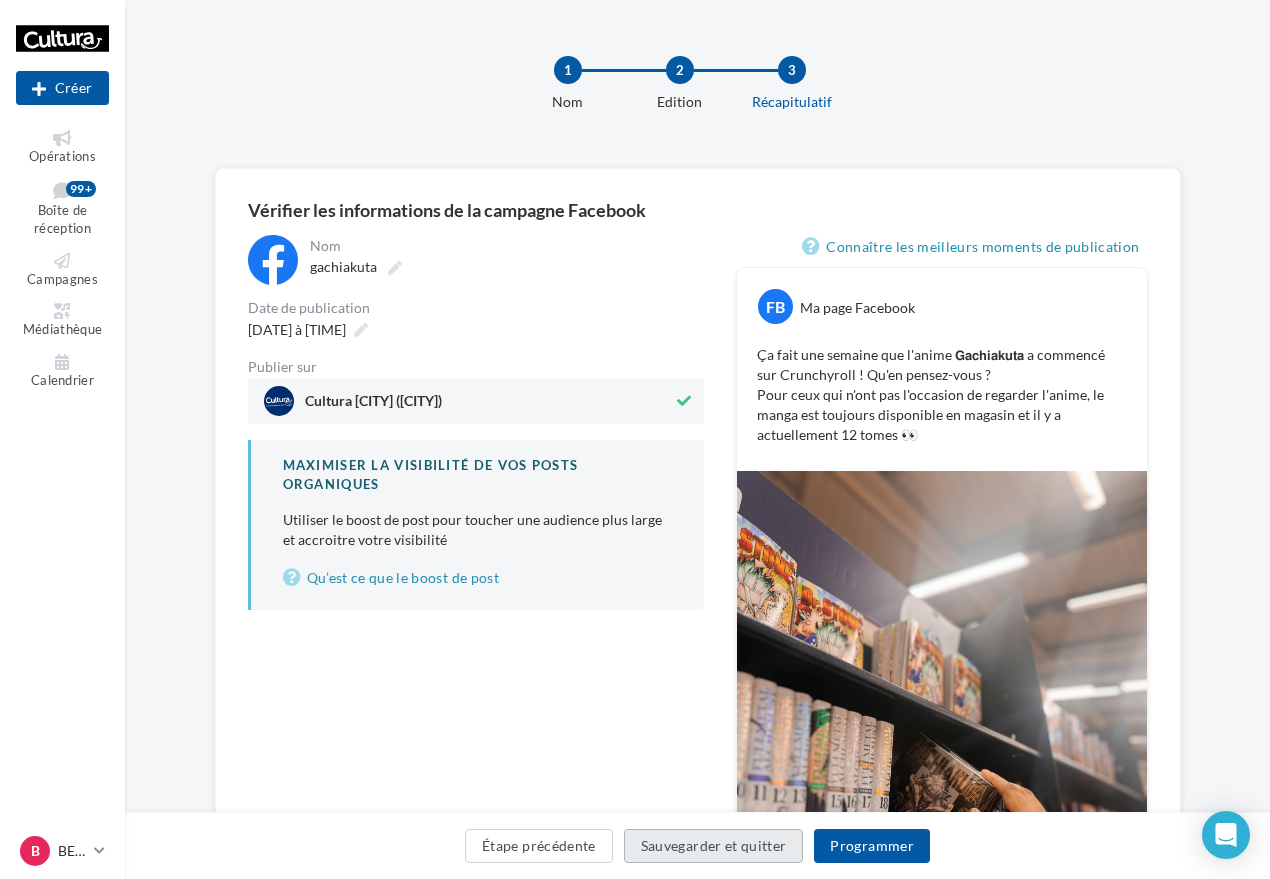 click on "Sauvegarder et quitter" at bounding box center (714, 846) 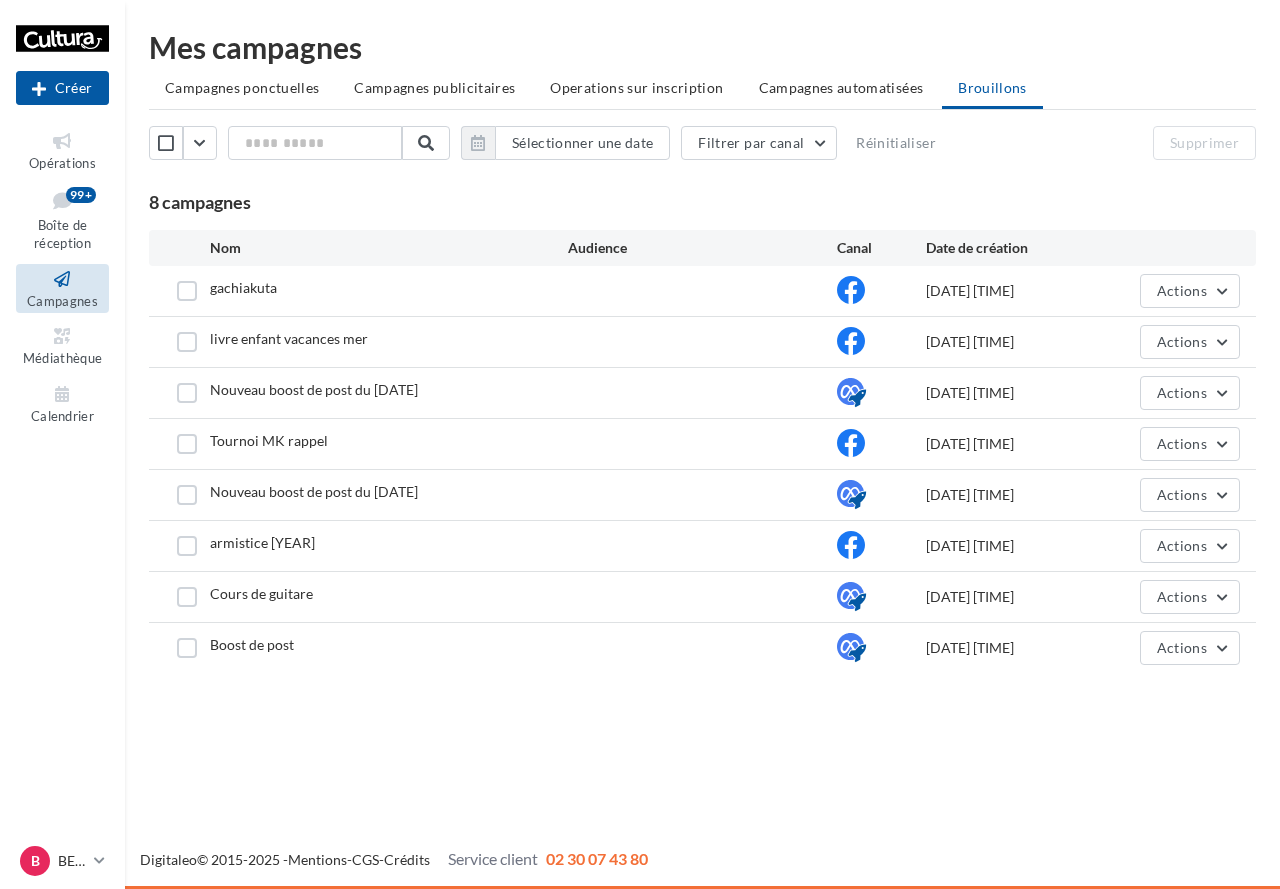 scroll, scrollTop: 0, scrollLeft: 0, axis: both 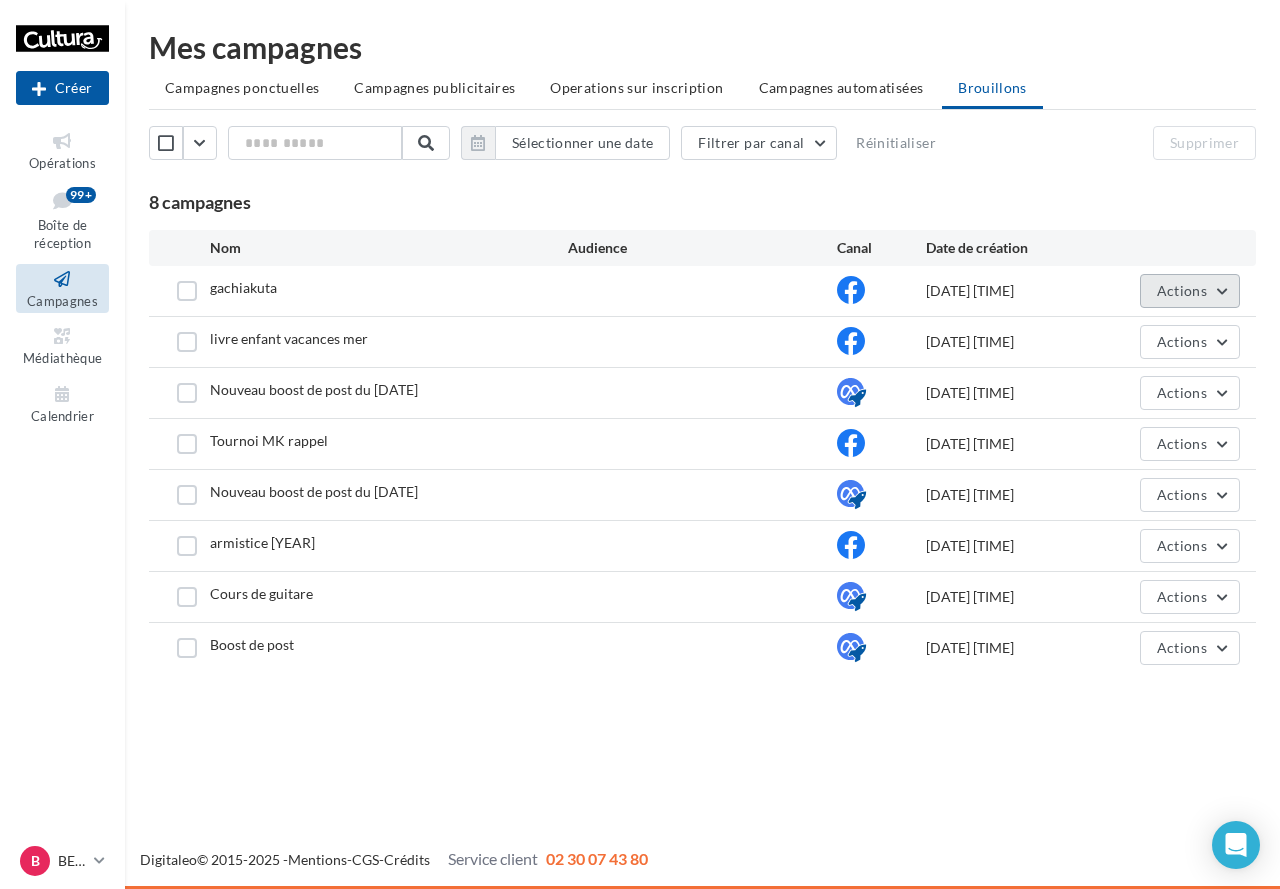 click on "Actions" at bounding box center (1182, 290) 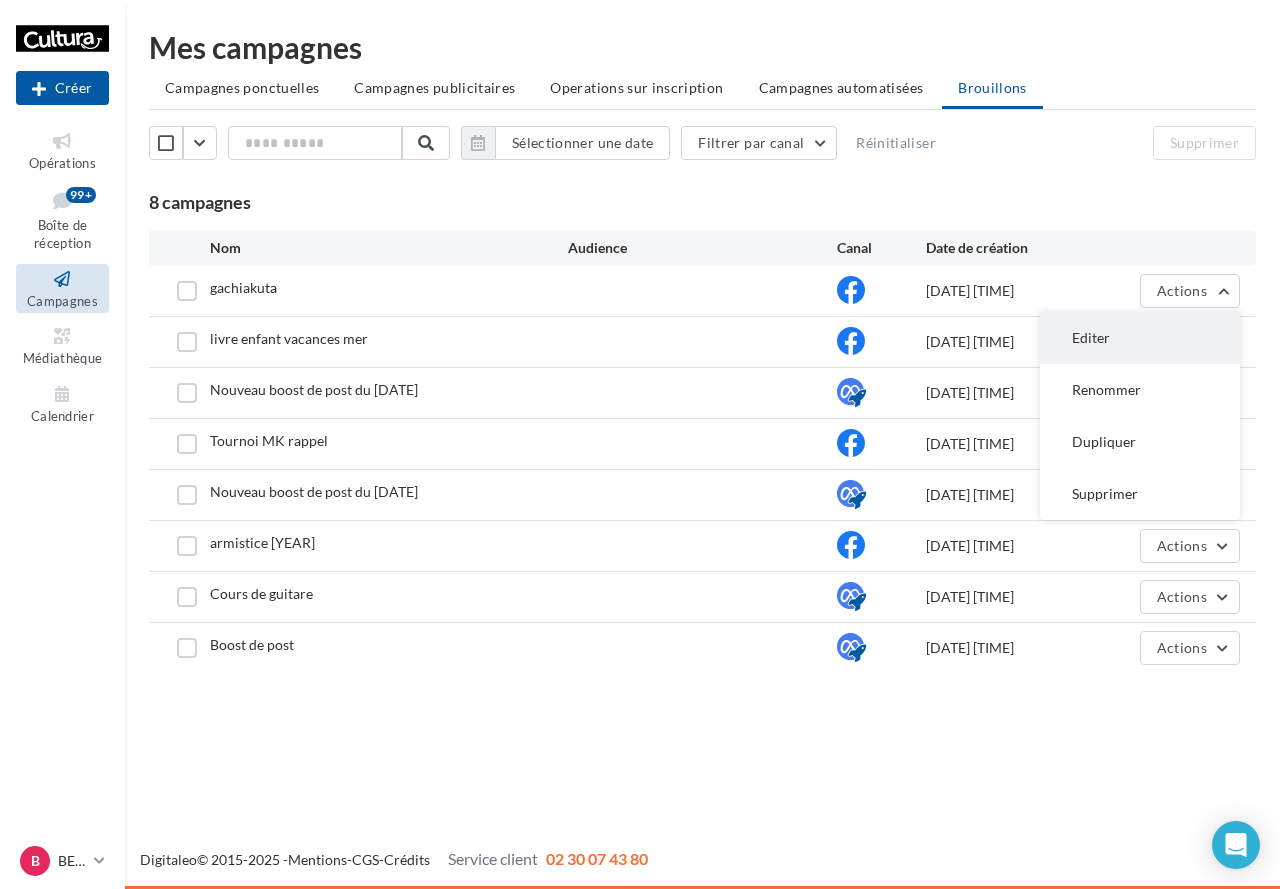 click on "Editer" at bounding box center (1140, 338) 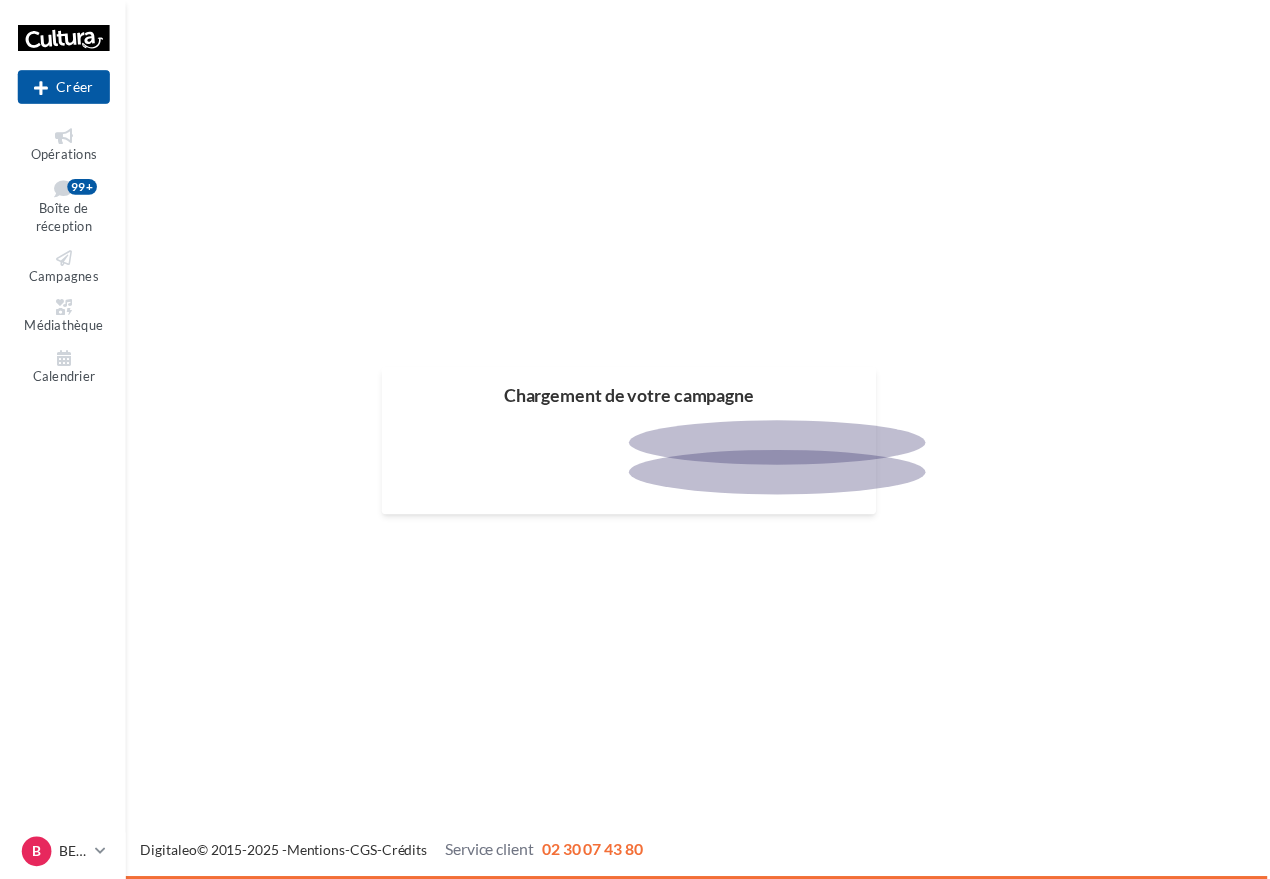 scroll, scrollTop: 0, scrollLeft: 0, axis: both 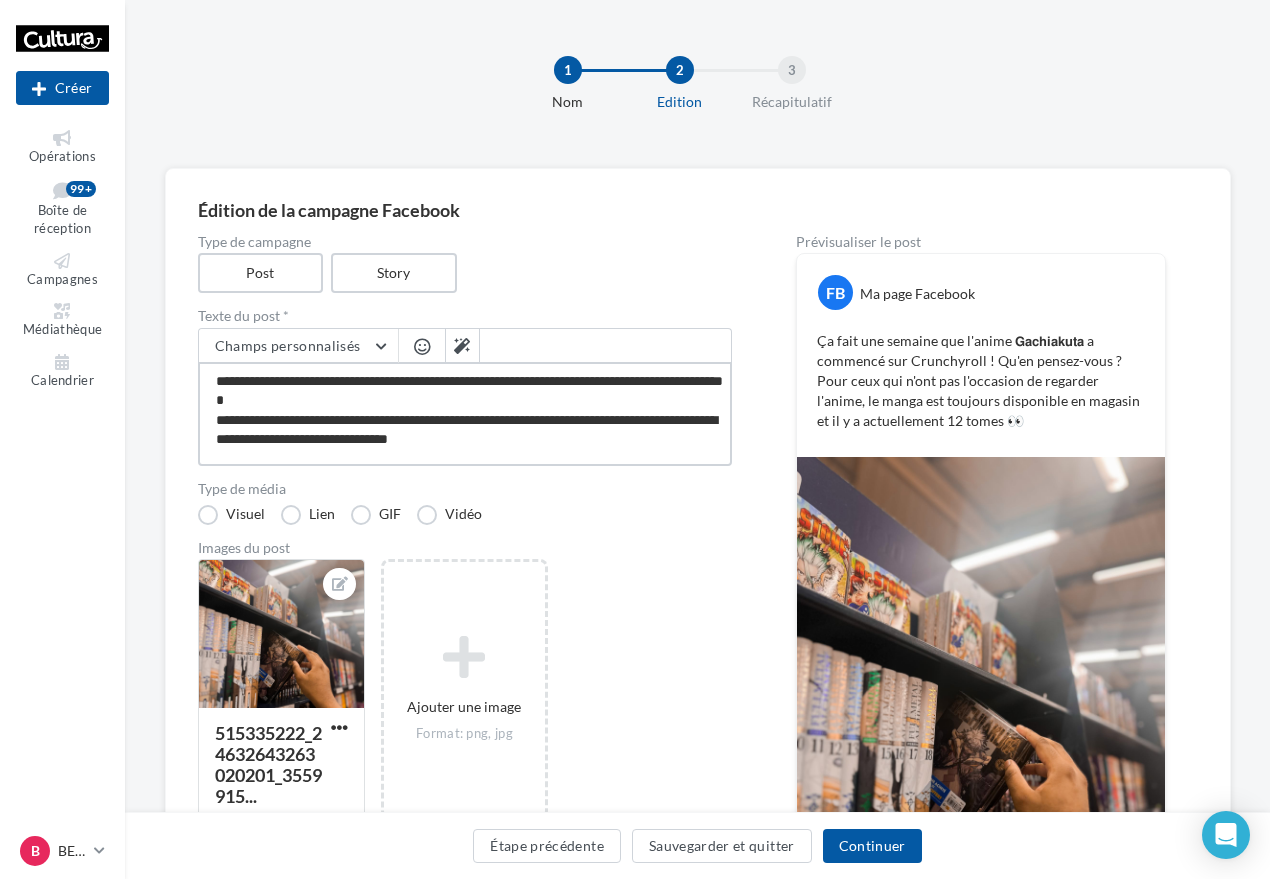 click on "**********" at bounding box center [465, 414] 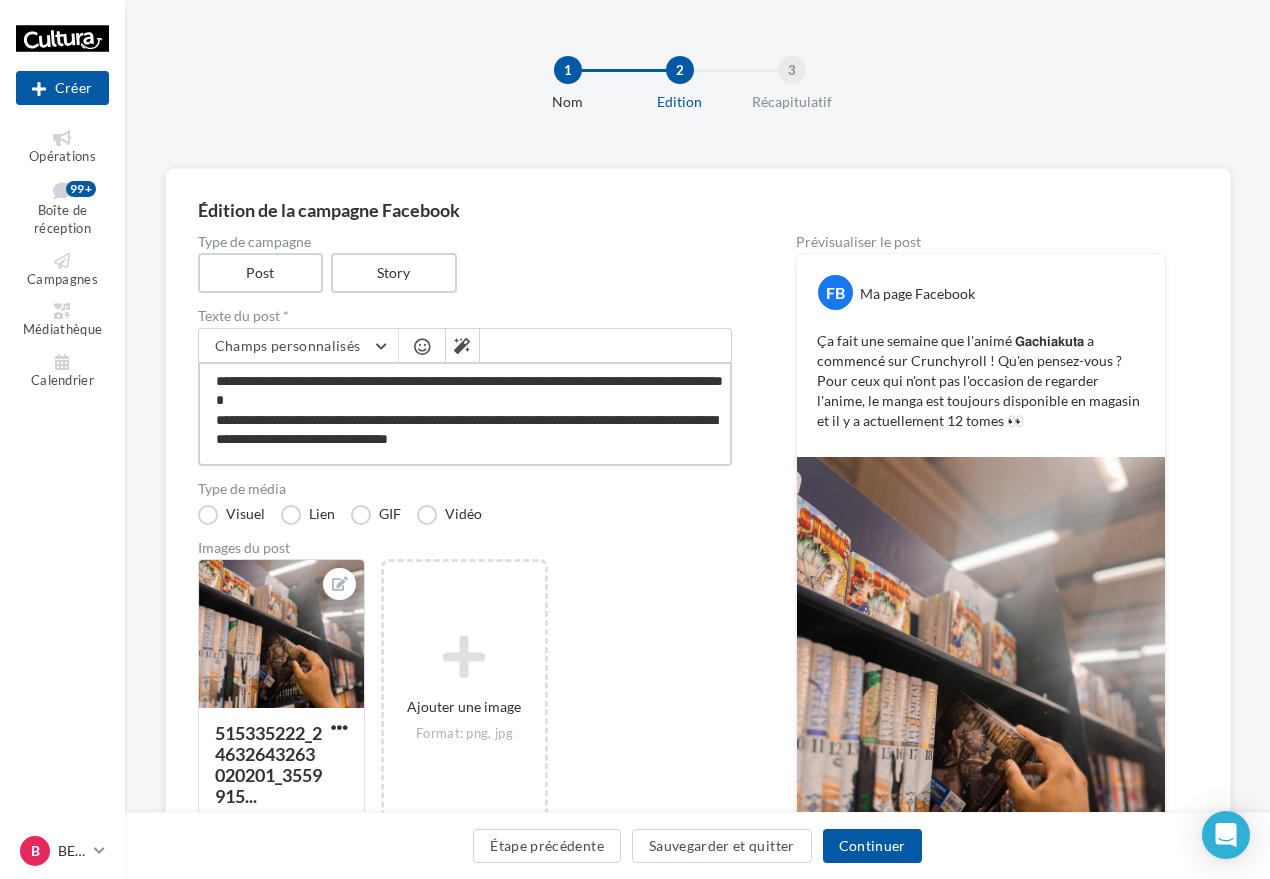 drag, startPoint x: 663, startPoint y: 438, endPoint x: 723, endPoint y: 465, distance: 65.795135 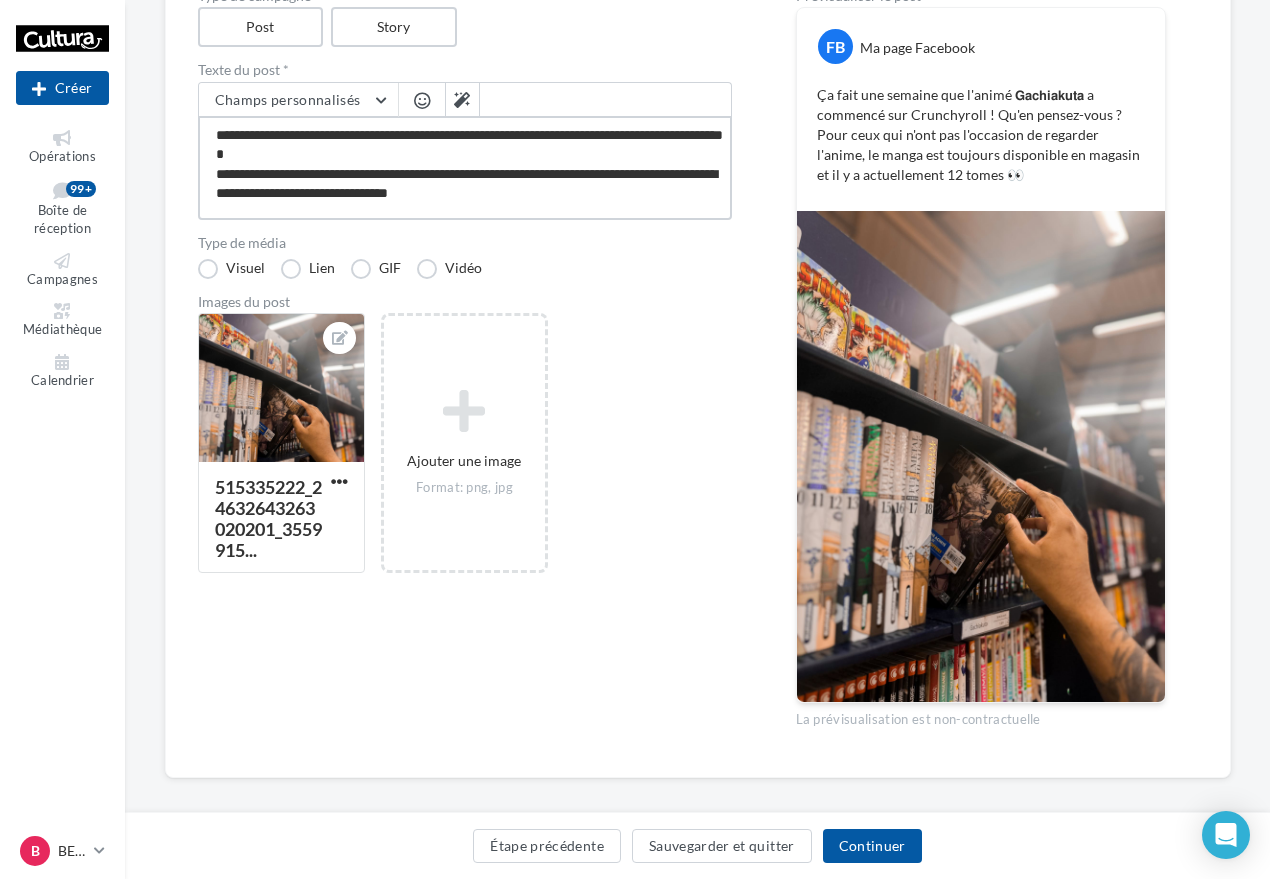 scroll, scrollTop: 263, scrollLeft: 0, axis: vertical 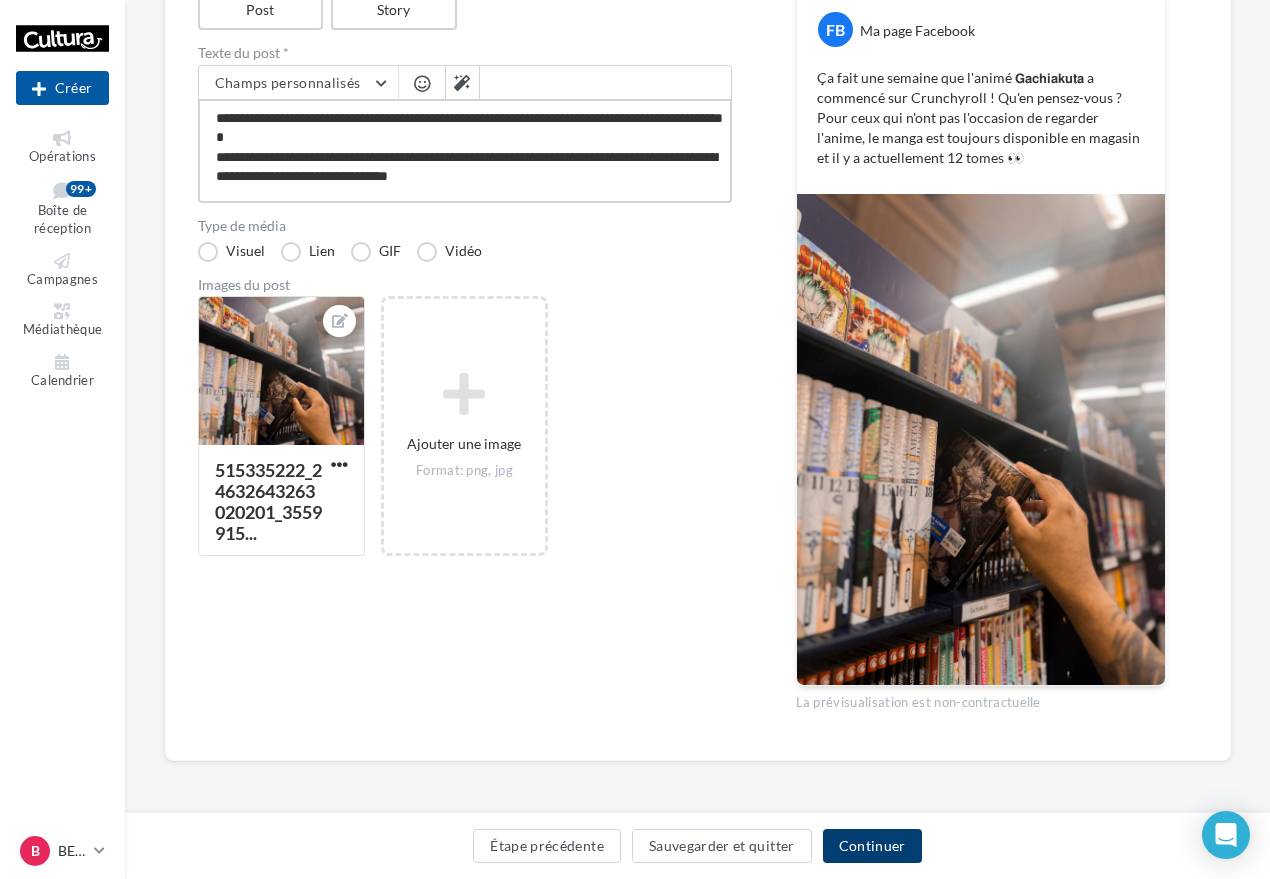 type on "**********" 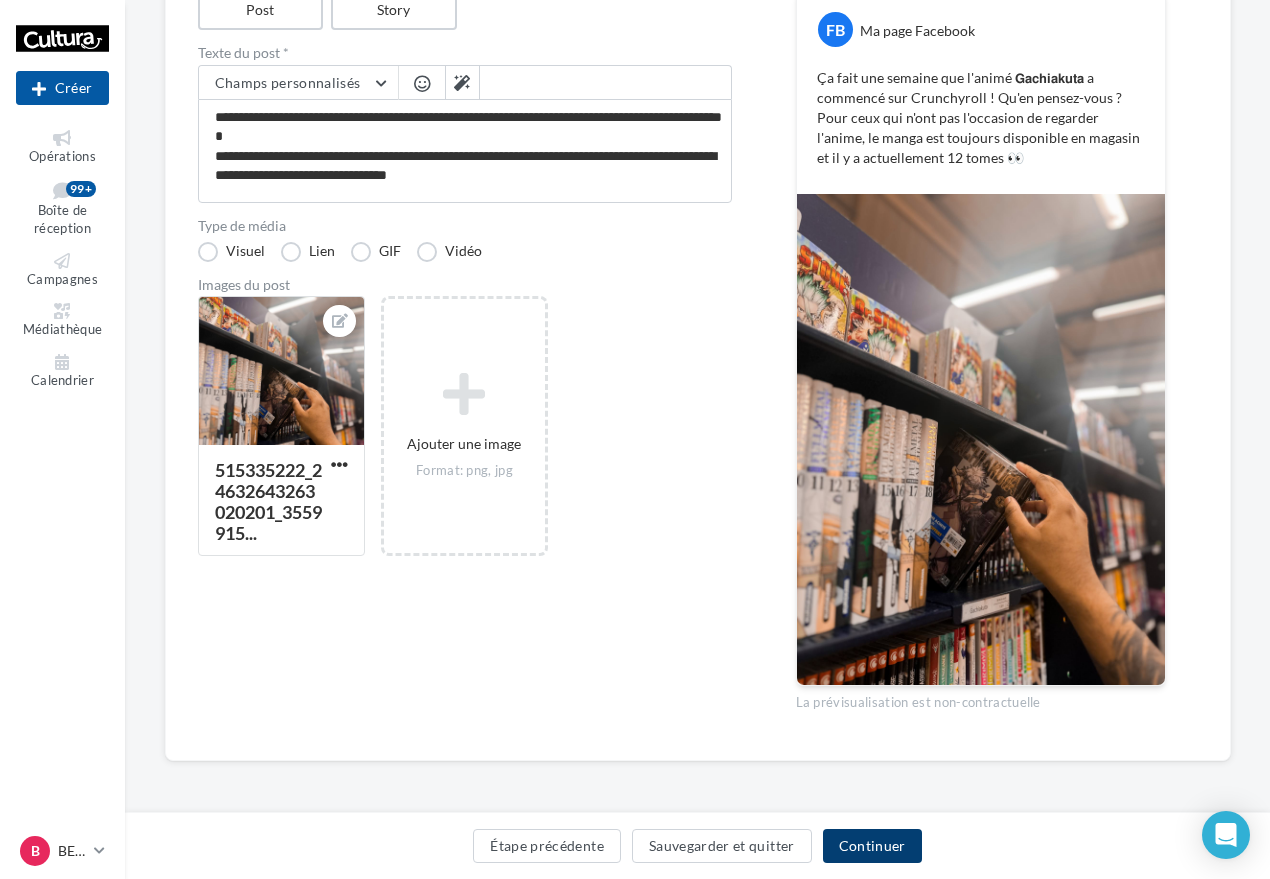 click on "Continuer" at bounding box center [872, 846] 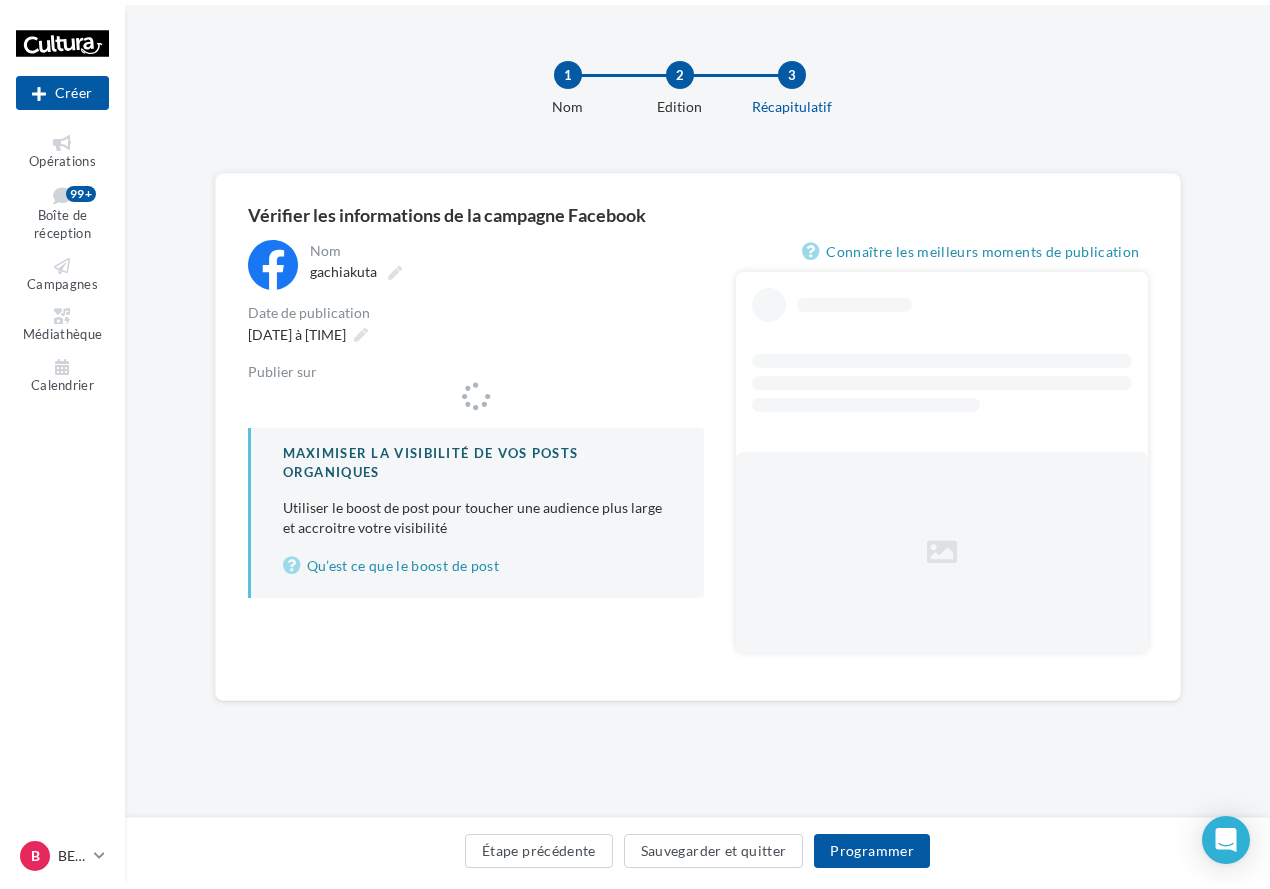scroll, scrollTop: 0, scrollLeft: 0, axis: both 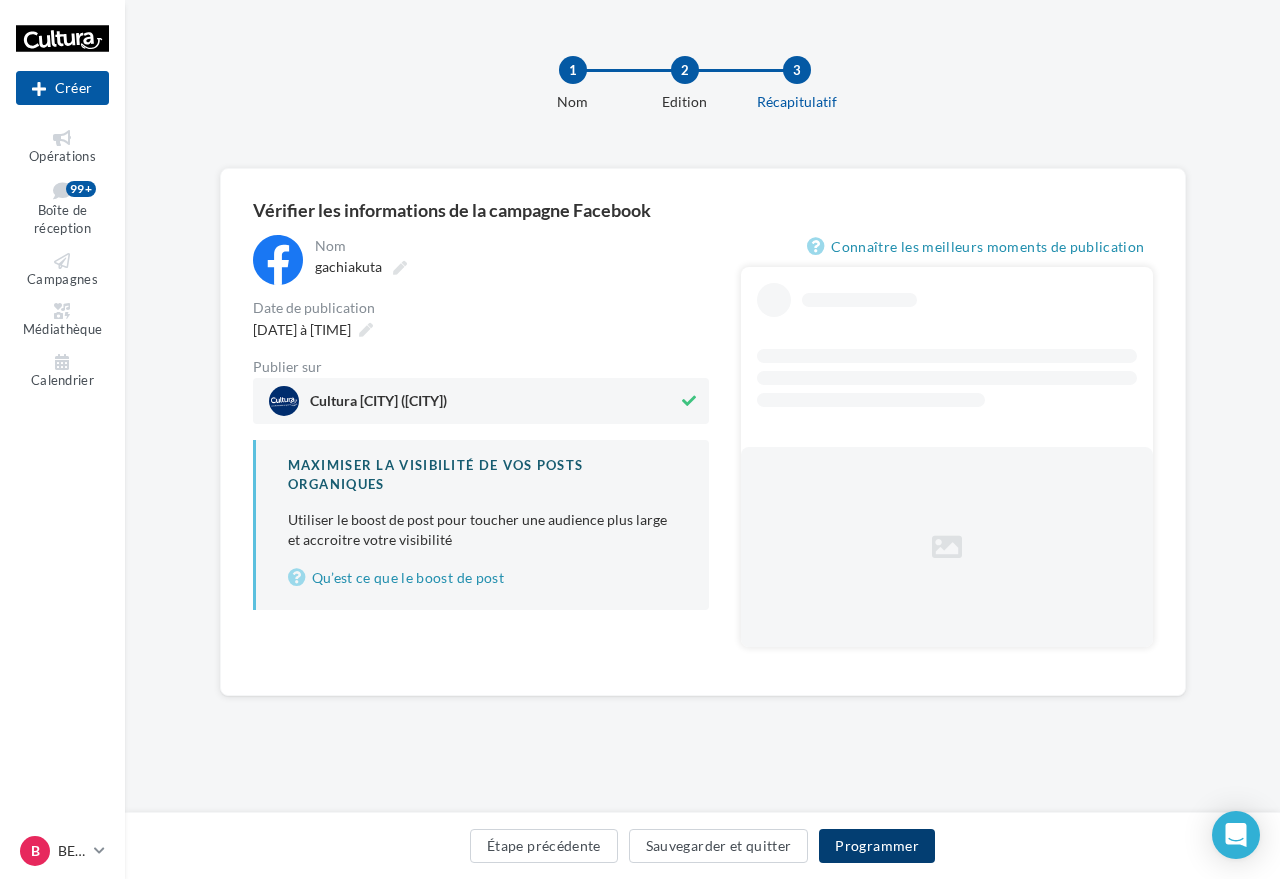 click on "Programmer" at bounding box center [877, 846] 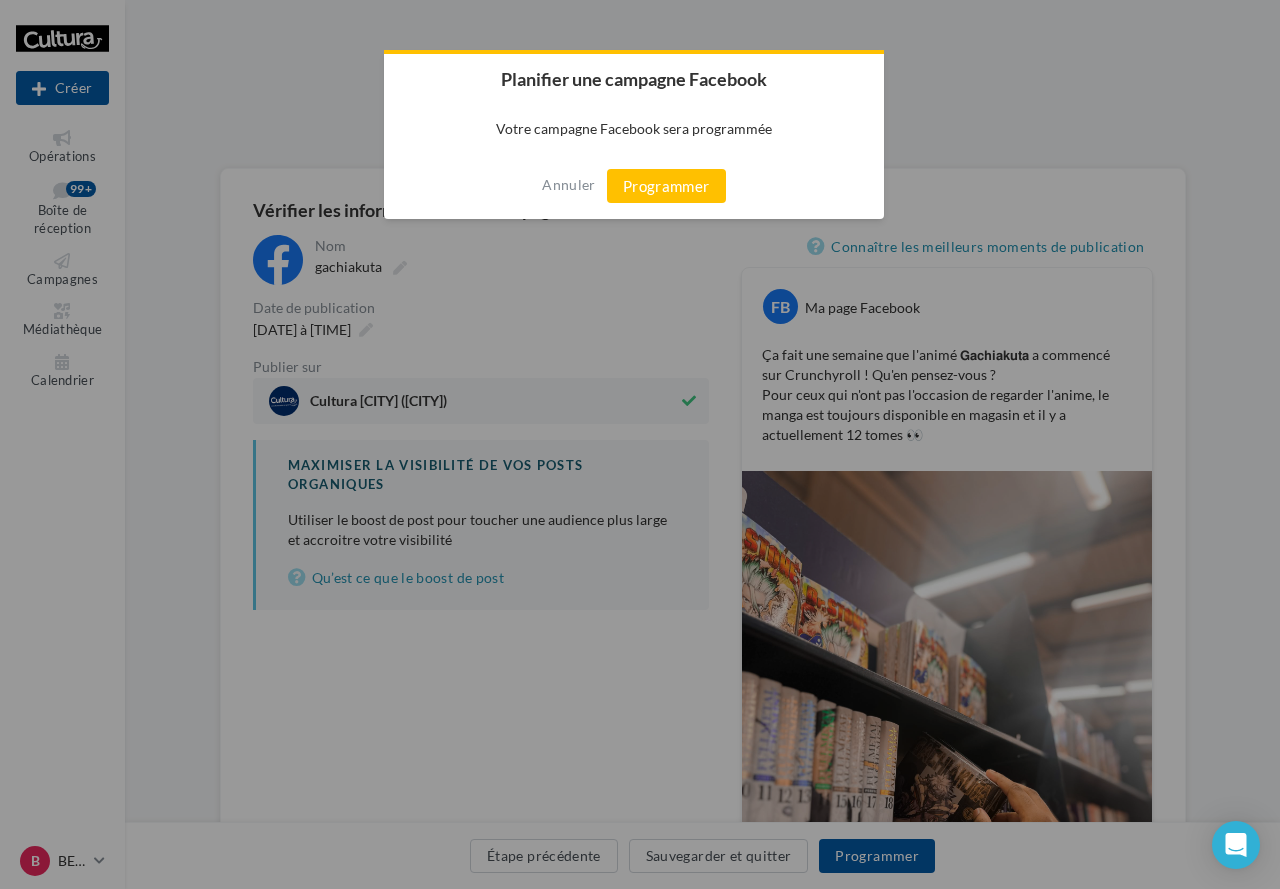 click on "Annuler
Programmer" at bounding box center [634, 186] 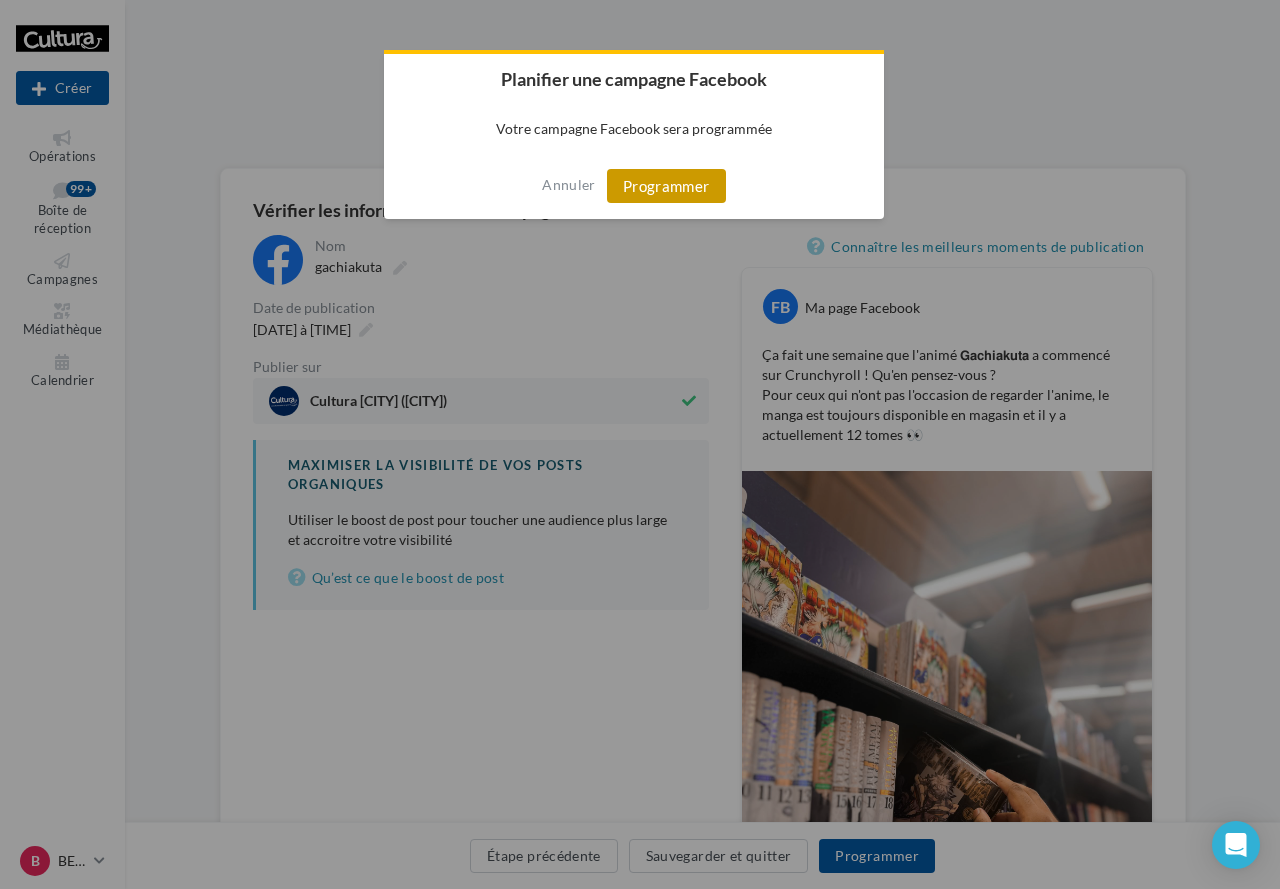 click on "Programmer" at bounding box center (666, 186) 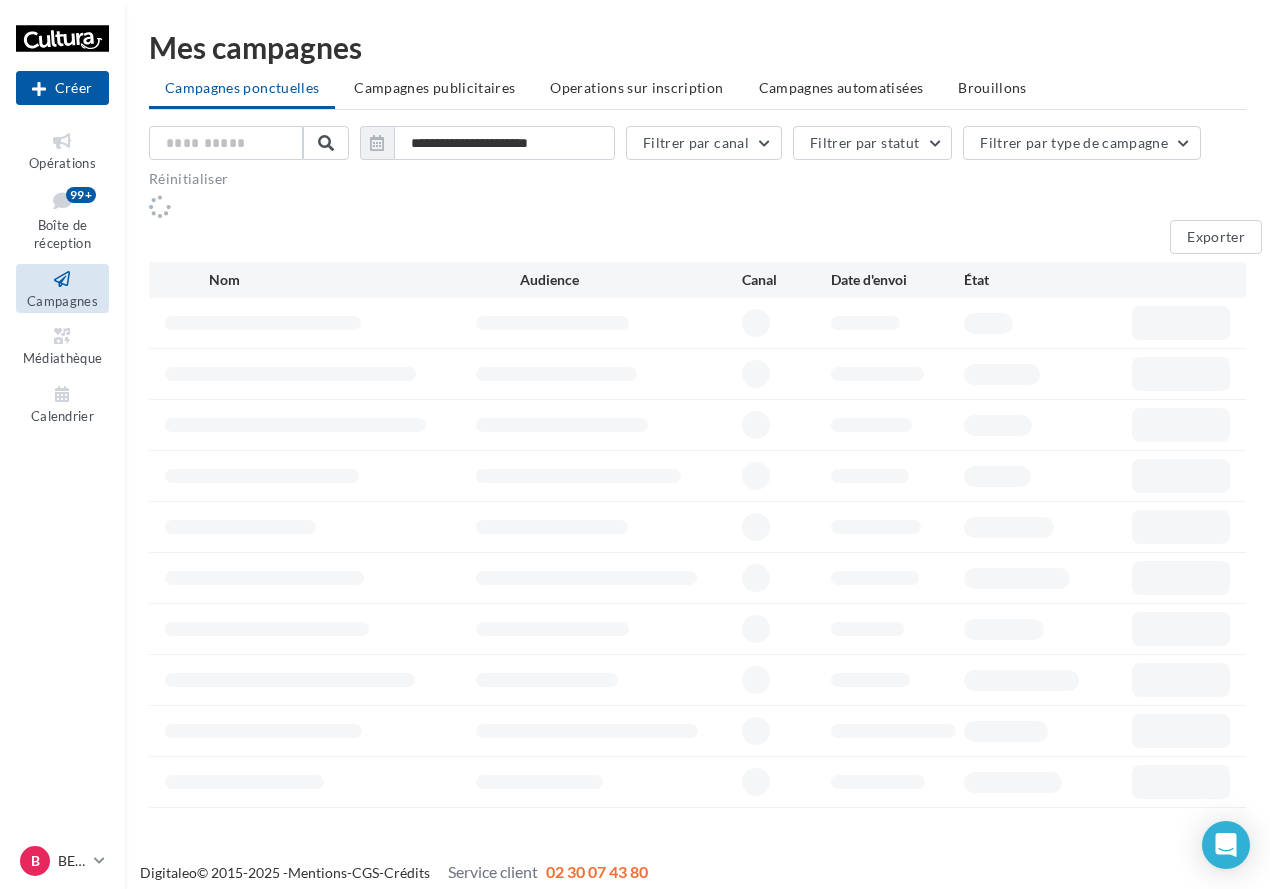scroll, scrollTop: 0, scrollLeft: 0, axis: both 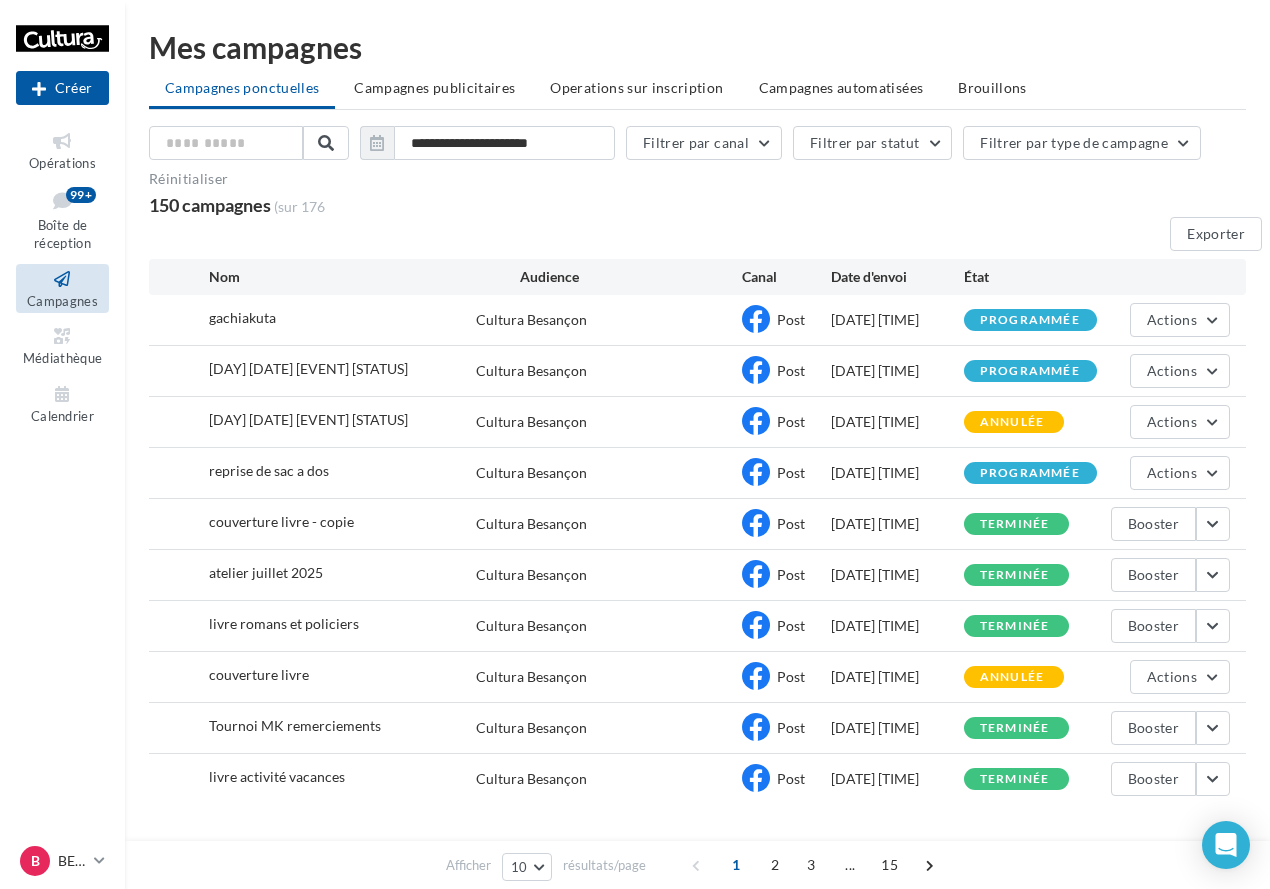 click on "[DATE] [TIME]" at bounding box center (897, 320) 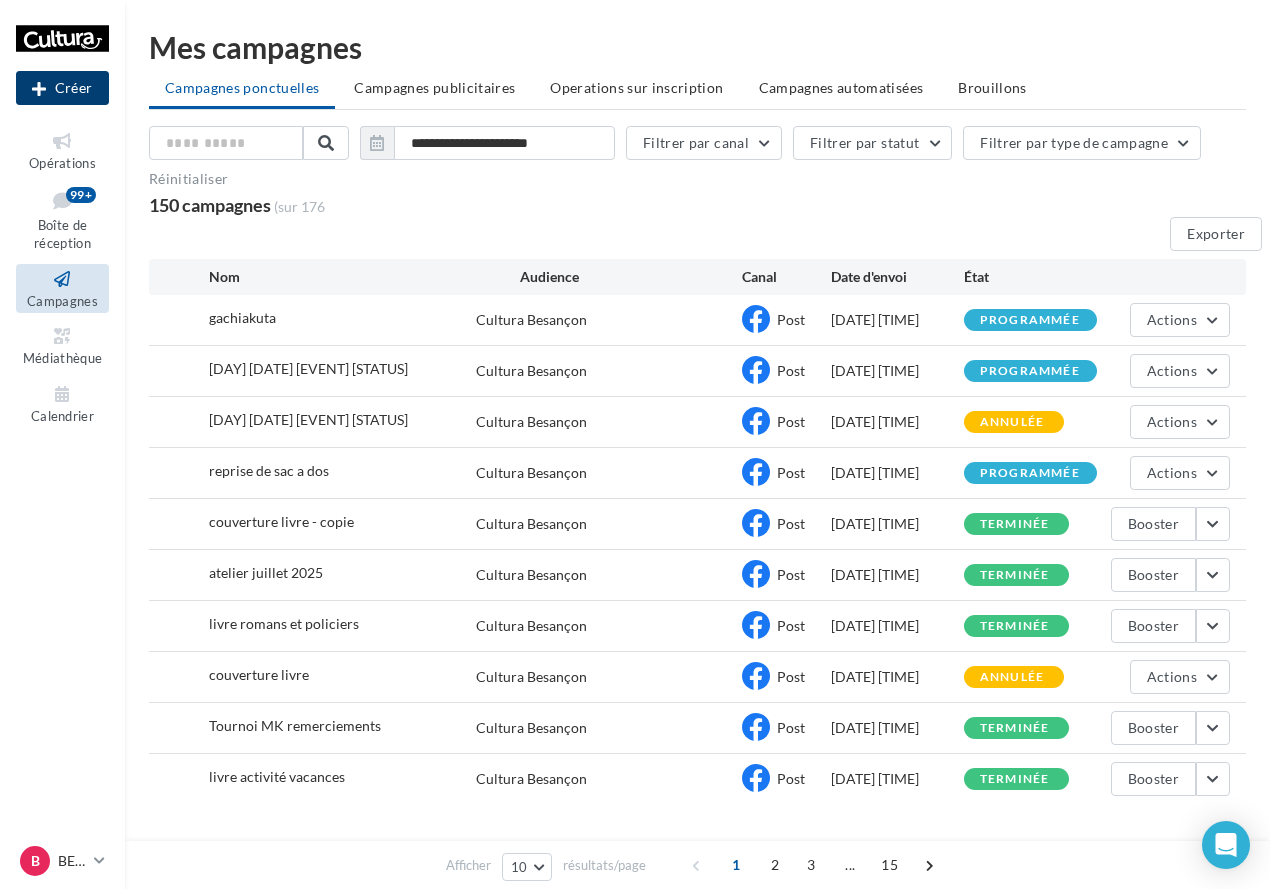 click on "Créer" at bounding box center (62, 88) 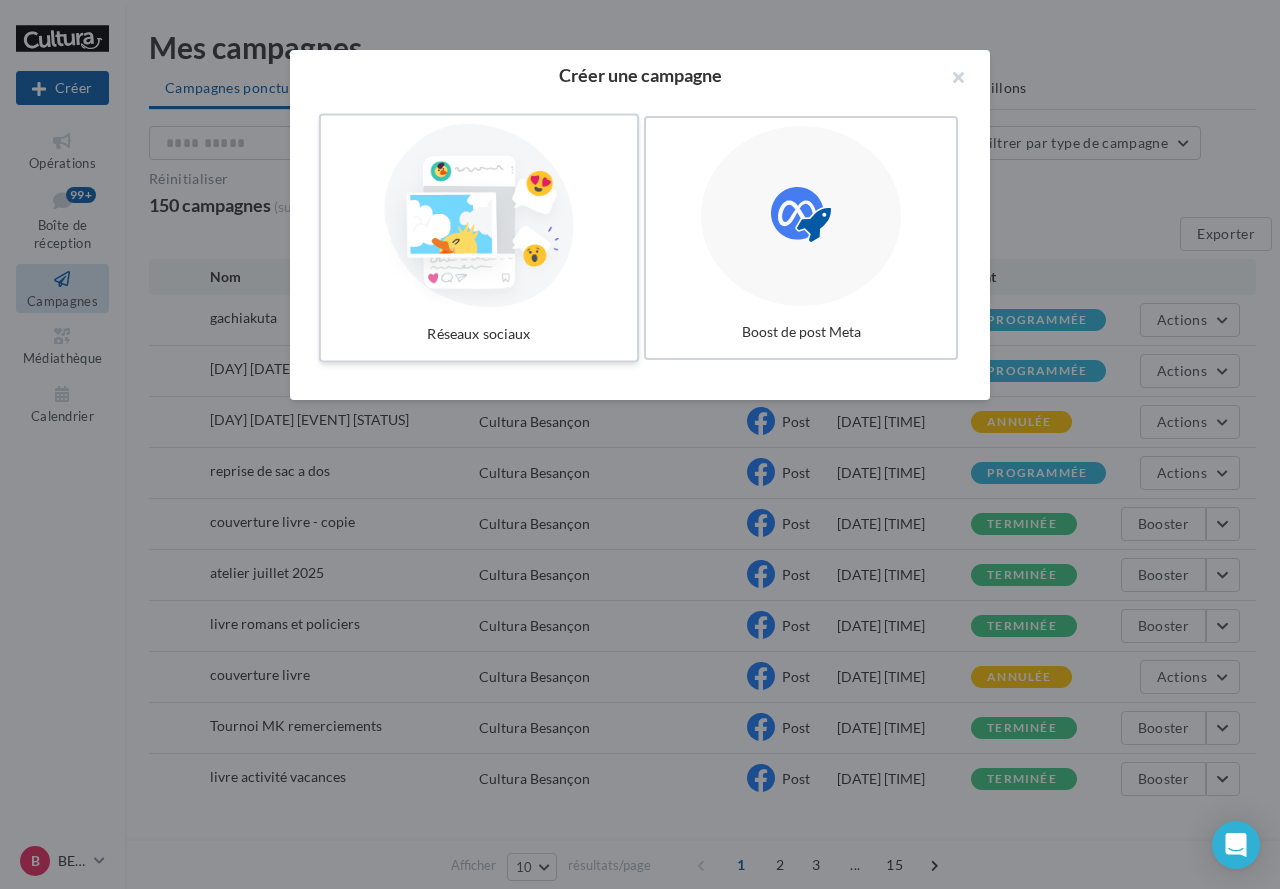 click at bounding box center [479, 216] 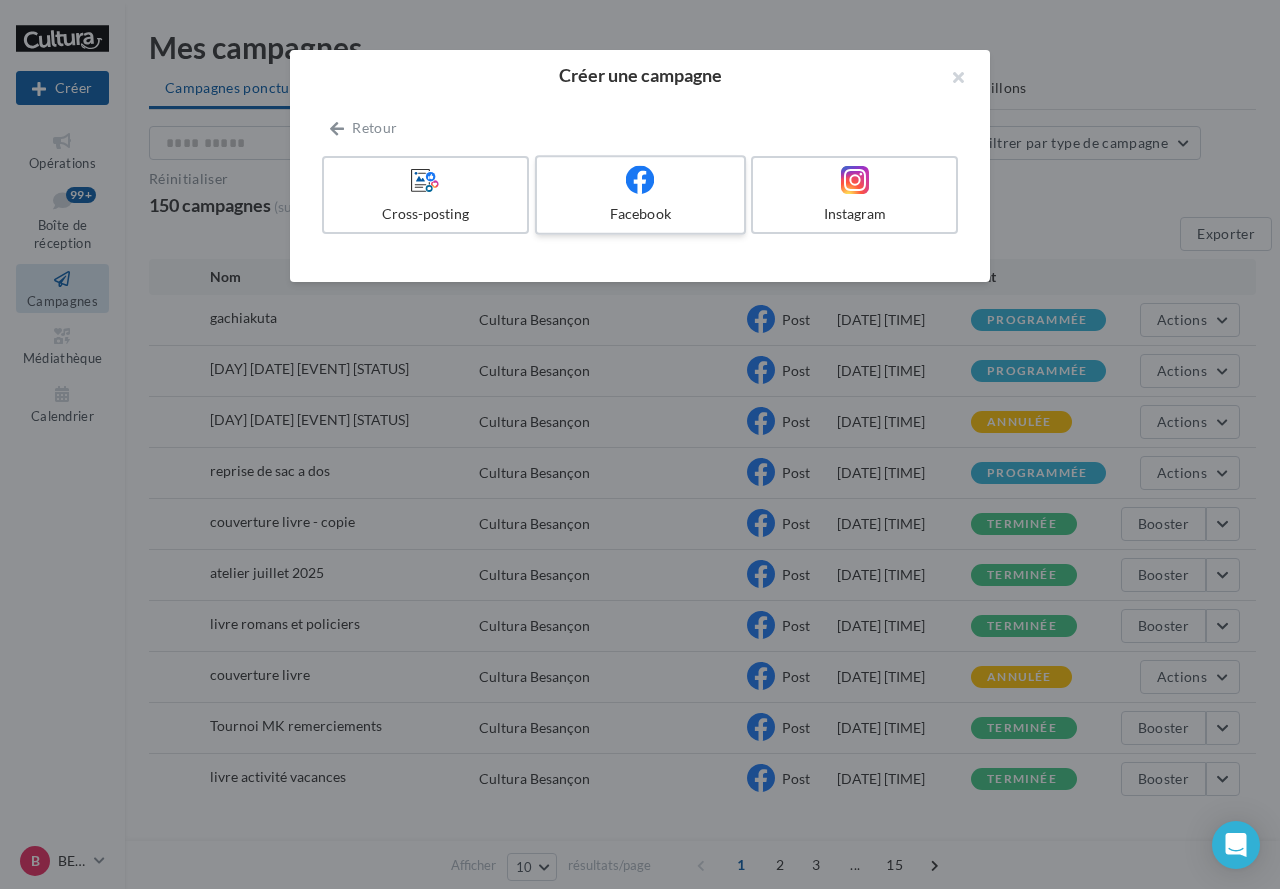 click at bounding box center (640, 180) 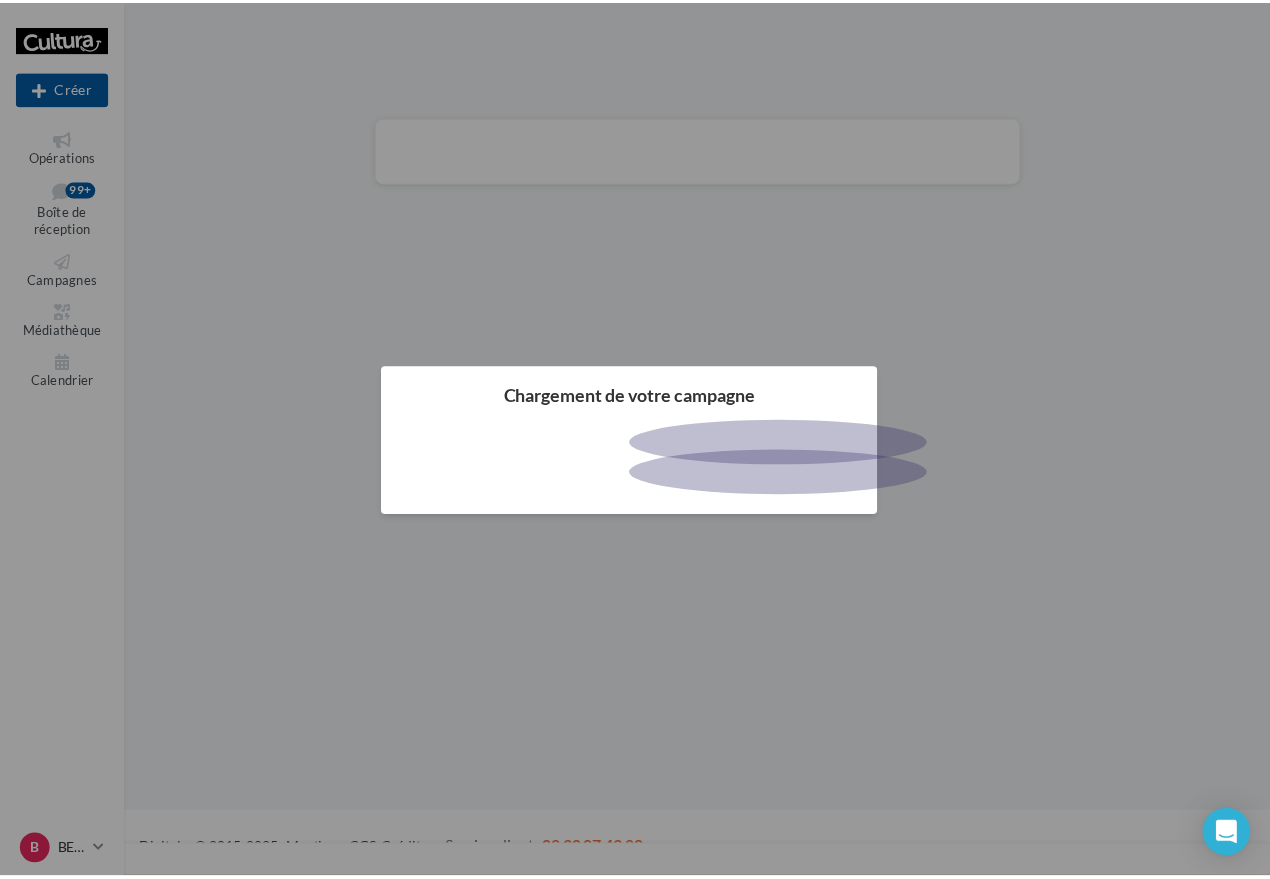 scroll, scrollTop: 0, scrollLeft: 0, axis: both 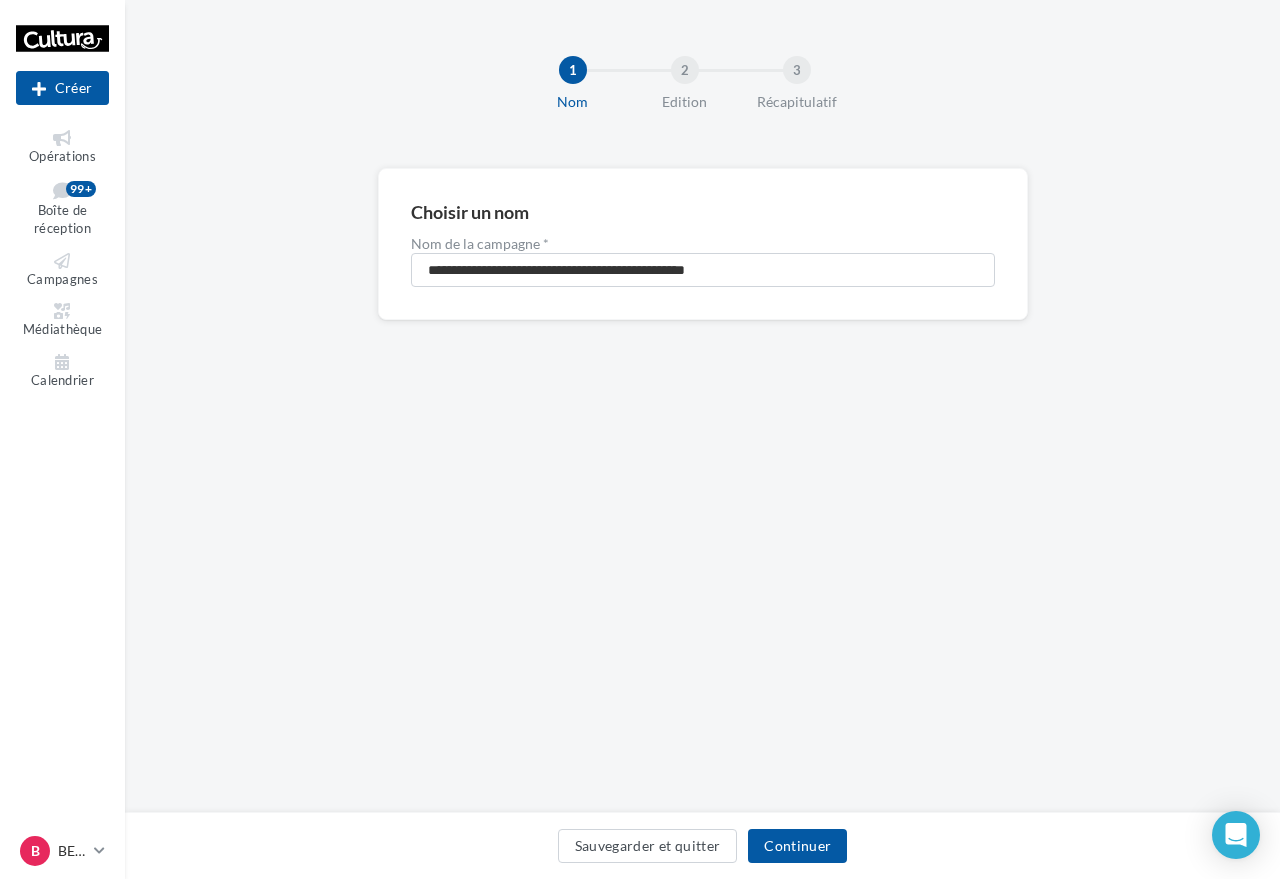 click on "Nom de la campagne *" at bounding box center [703, 244] 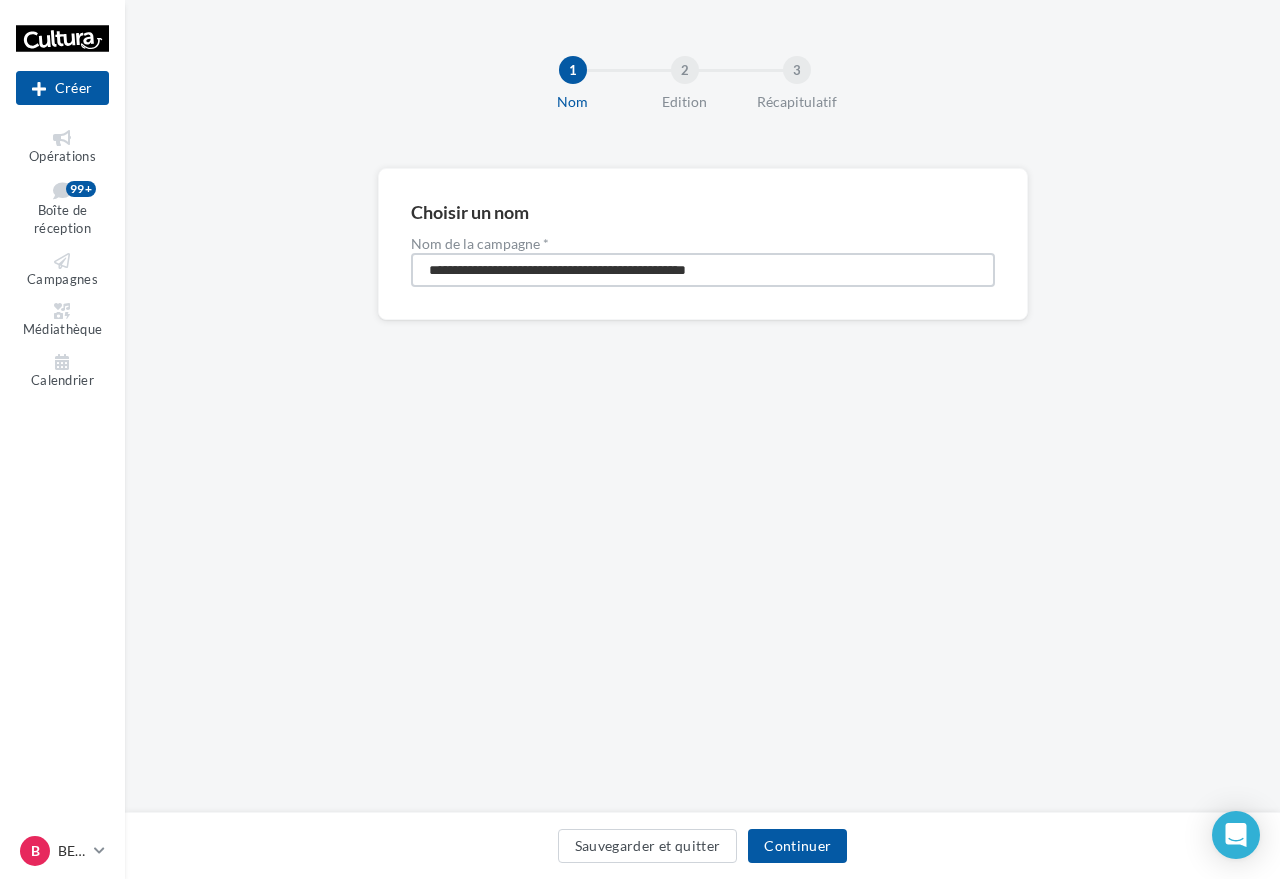 click on "**********" at bounding box center [703, 270] 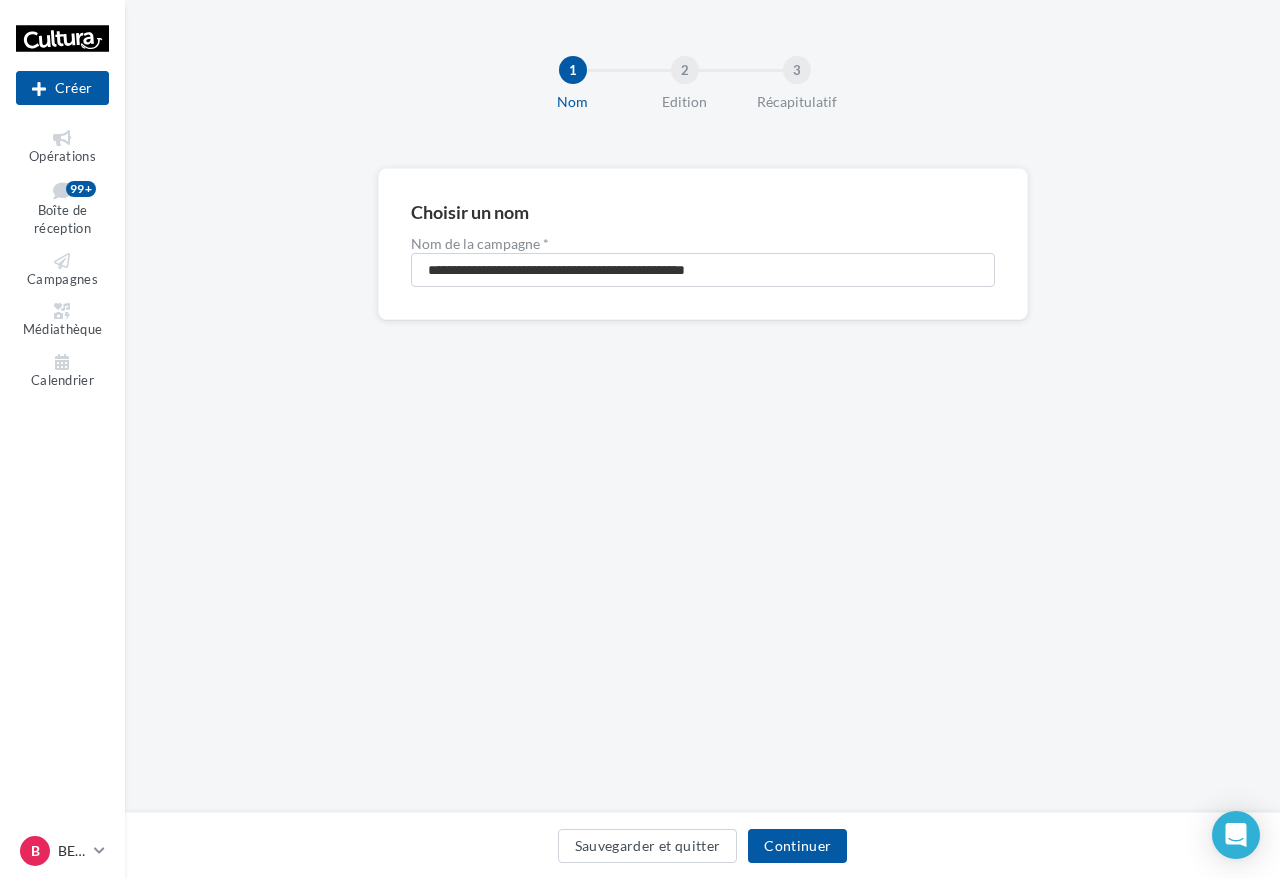 click on "Nom de la campagne *" at bounding box center [703, 244] 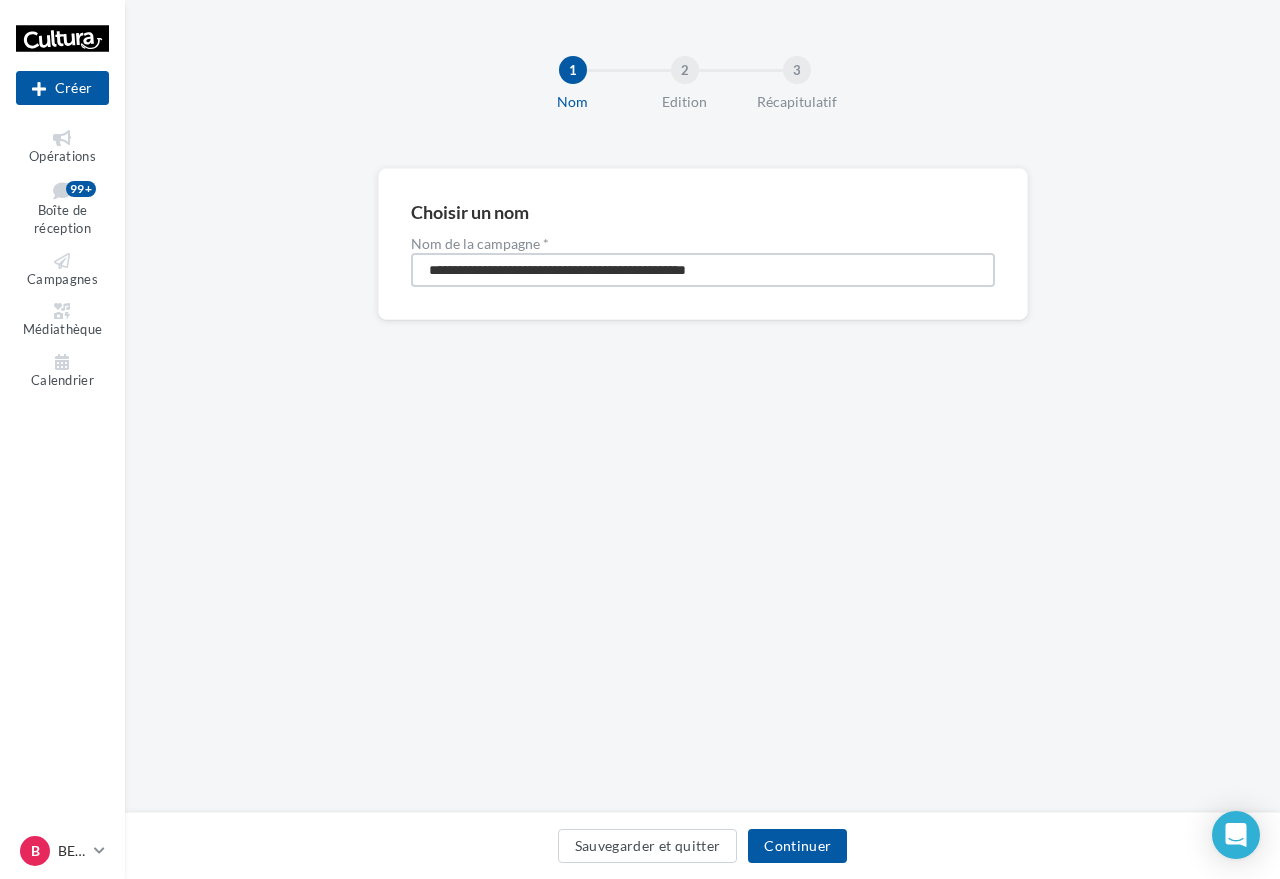 click on "**********" at bounding box center (703, 270) 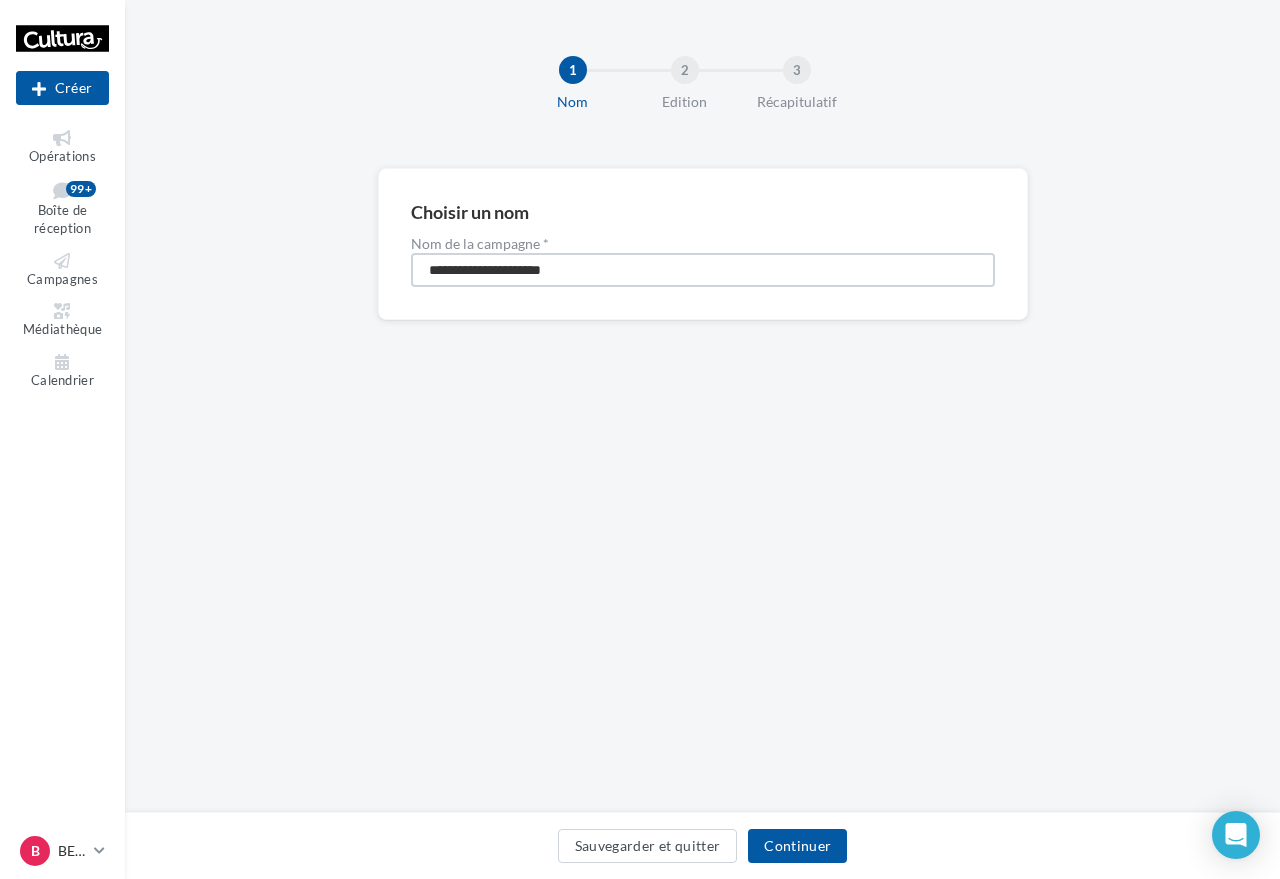 type on "**********" 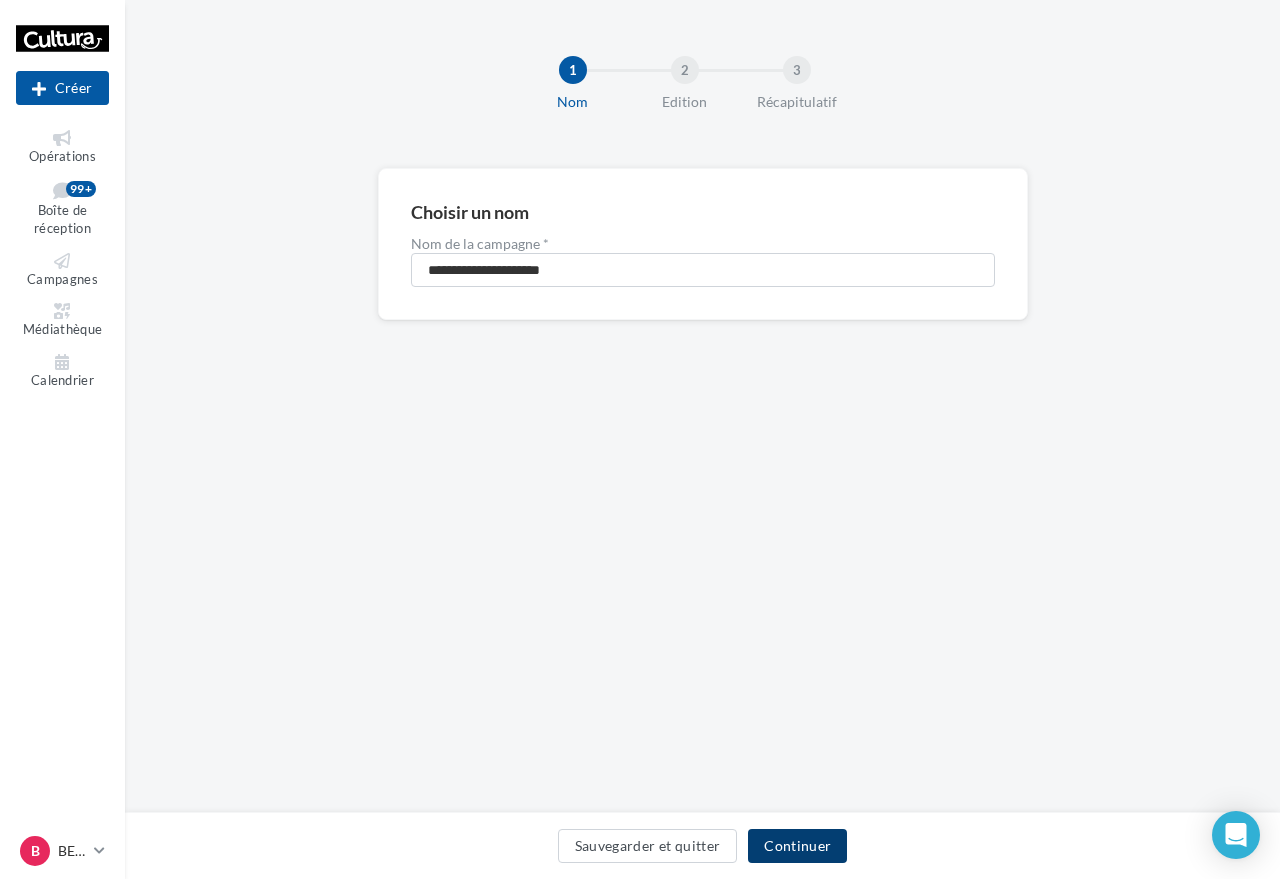 click on "Continuer" at bounding box center [797, 846] 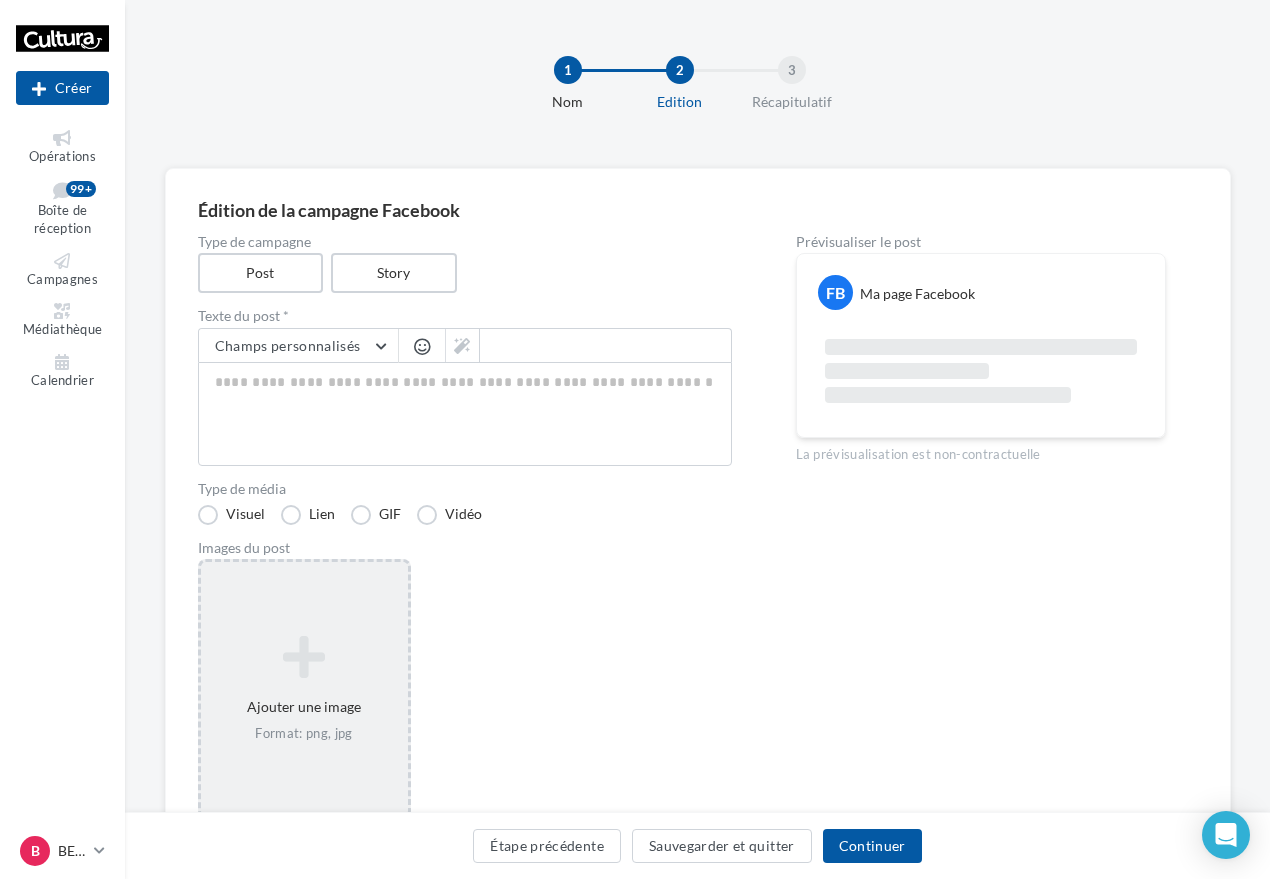 click at bounding box center (304, 657) 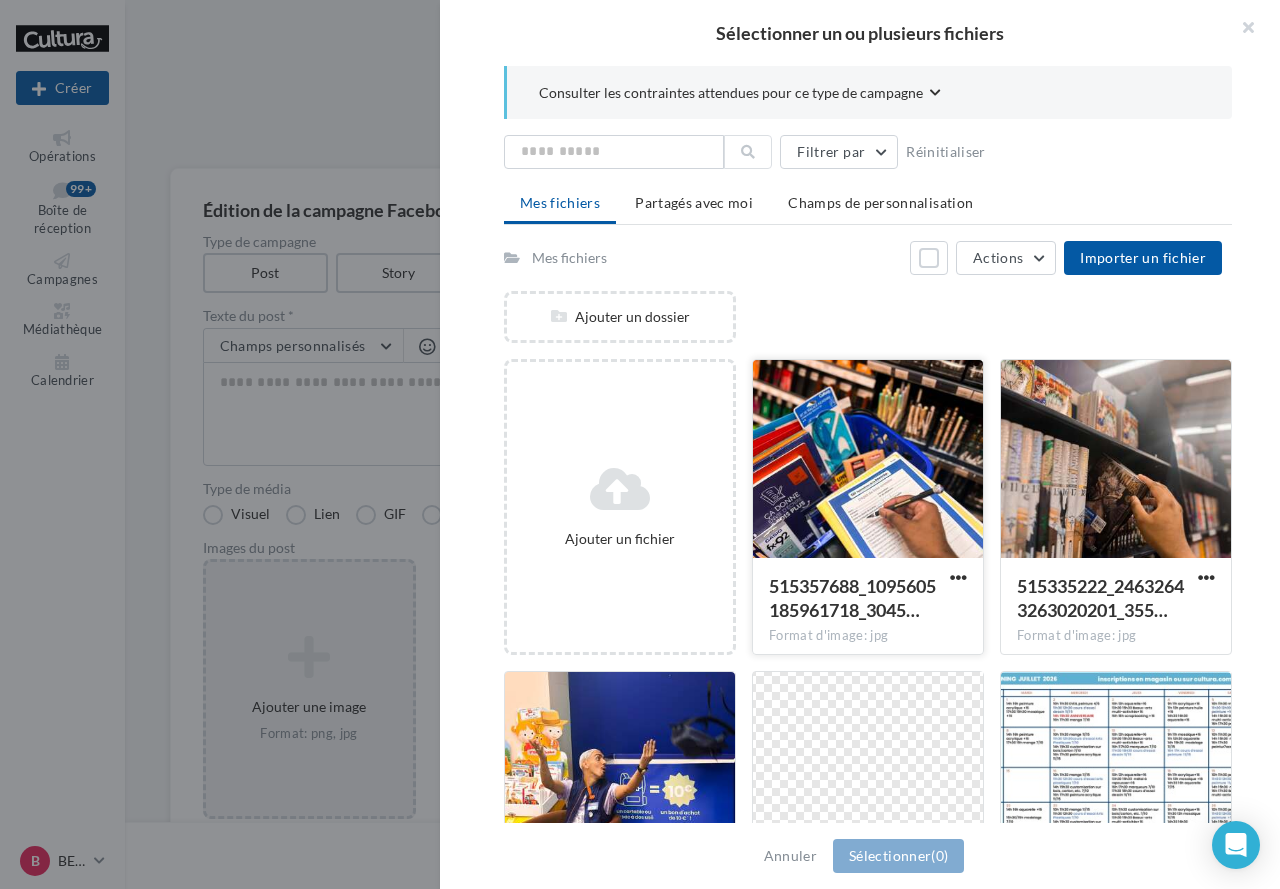 click at bounding box center (868, 460) 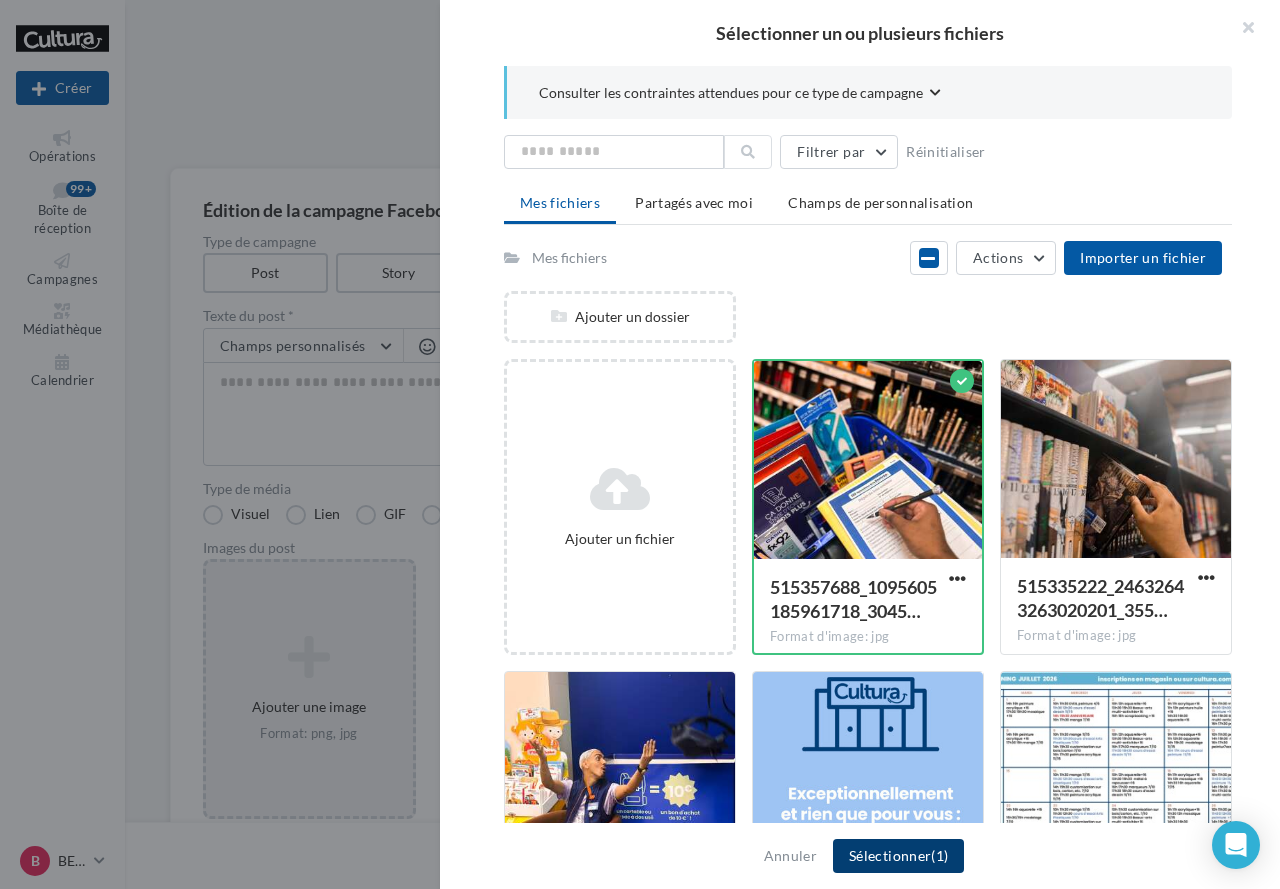 click on "Sélectionner   (1)" at bounding box center (898, 856) 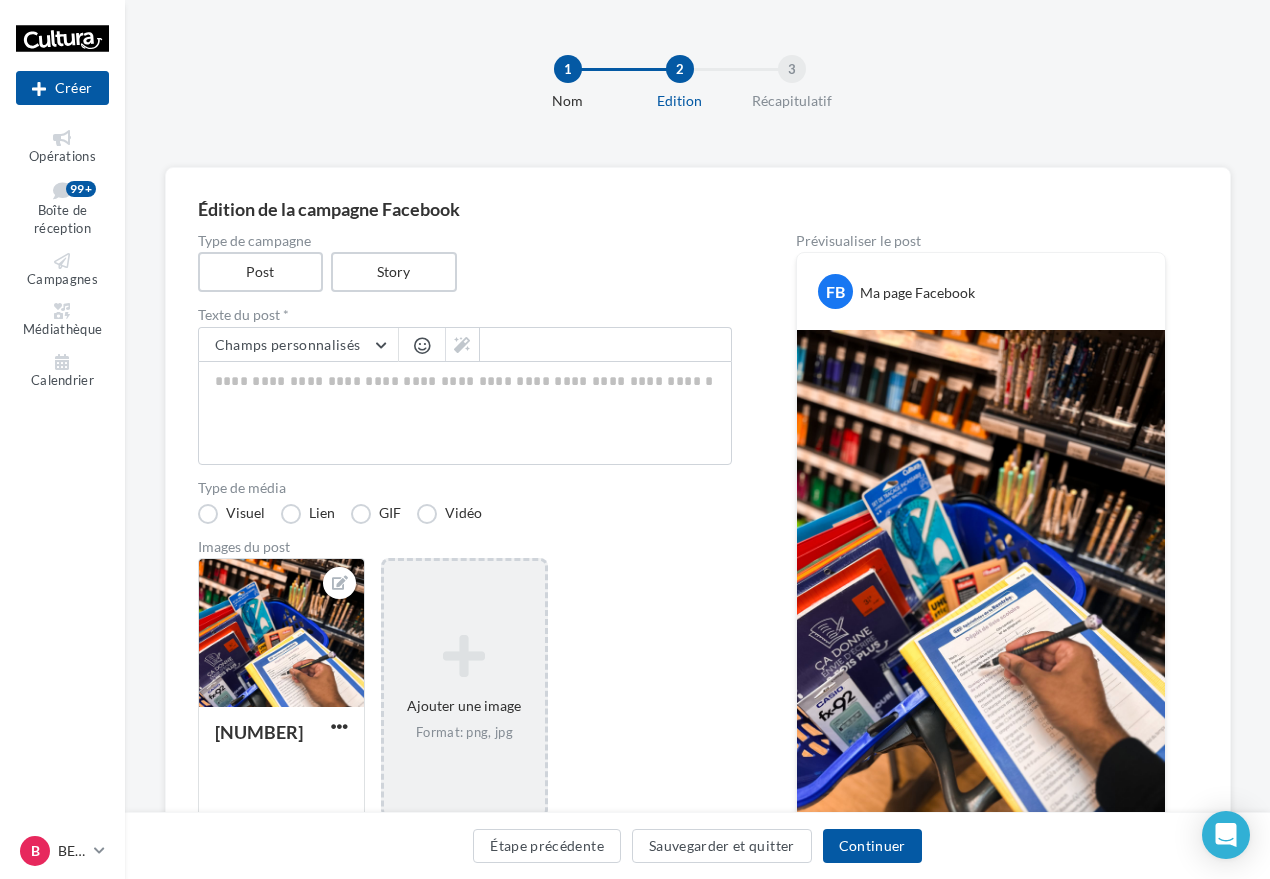 scroll, scrollTop: 0, scrollLeft: 0, axis: both 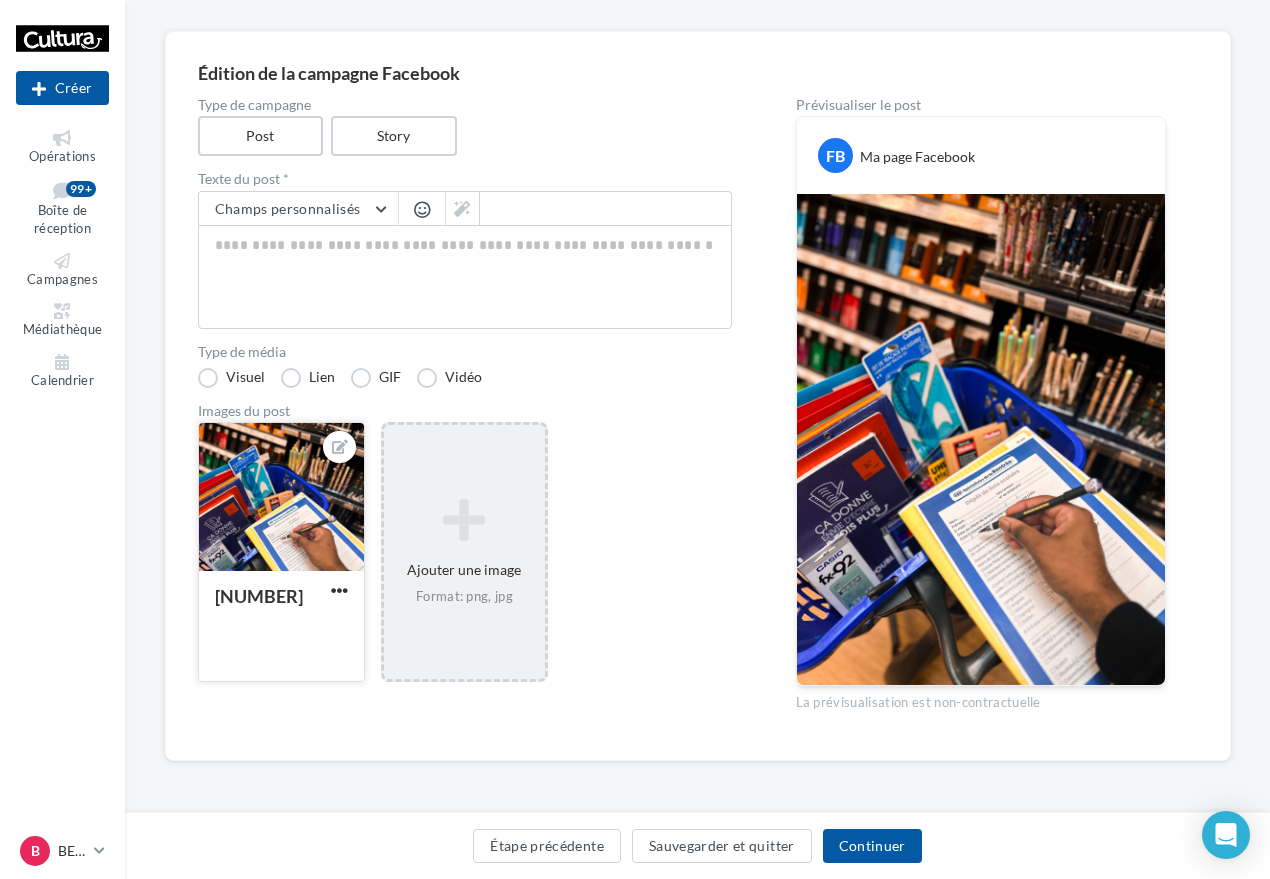 click at bounding box center (281, 498) 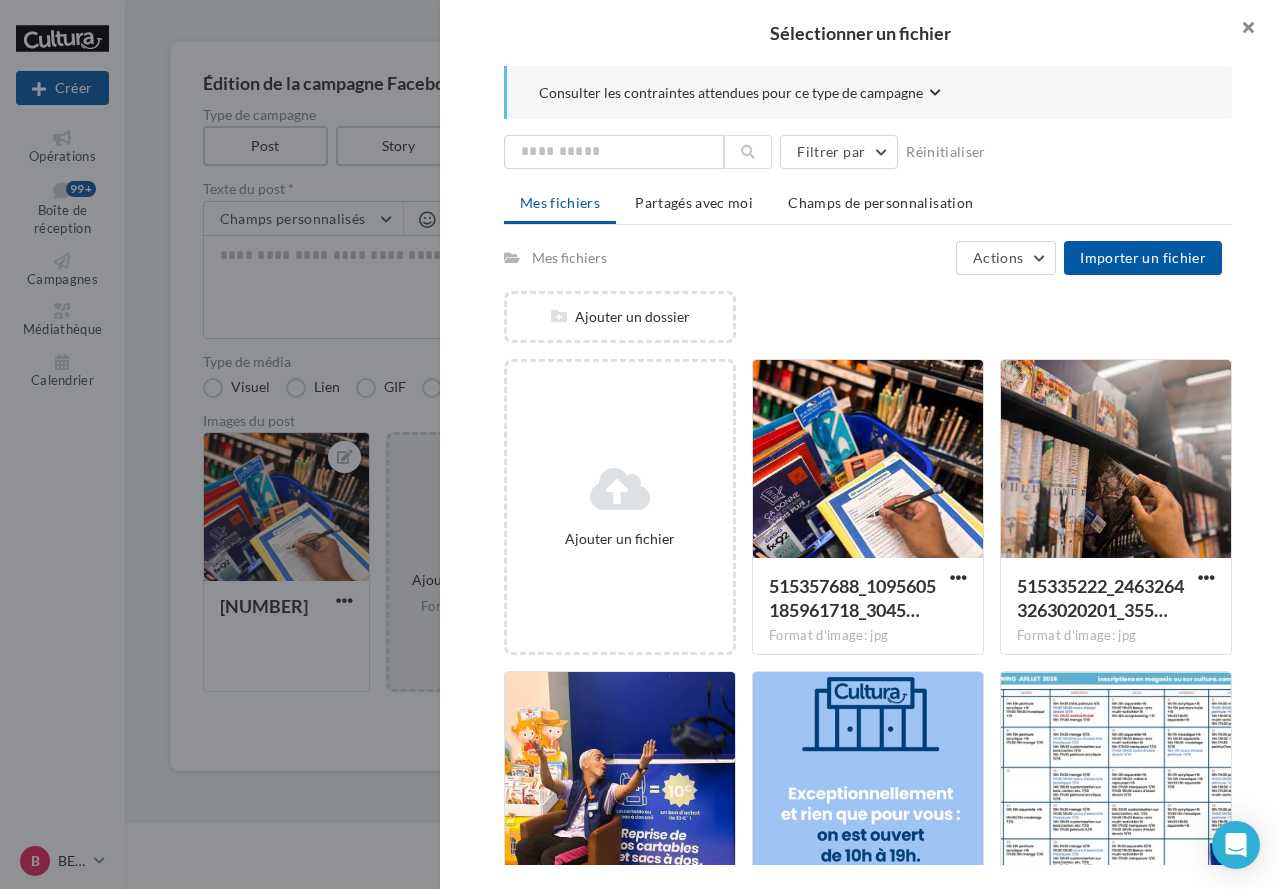 click at bounding box center (1240, 30) 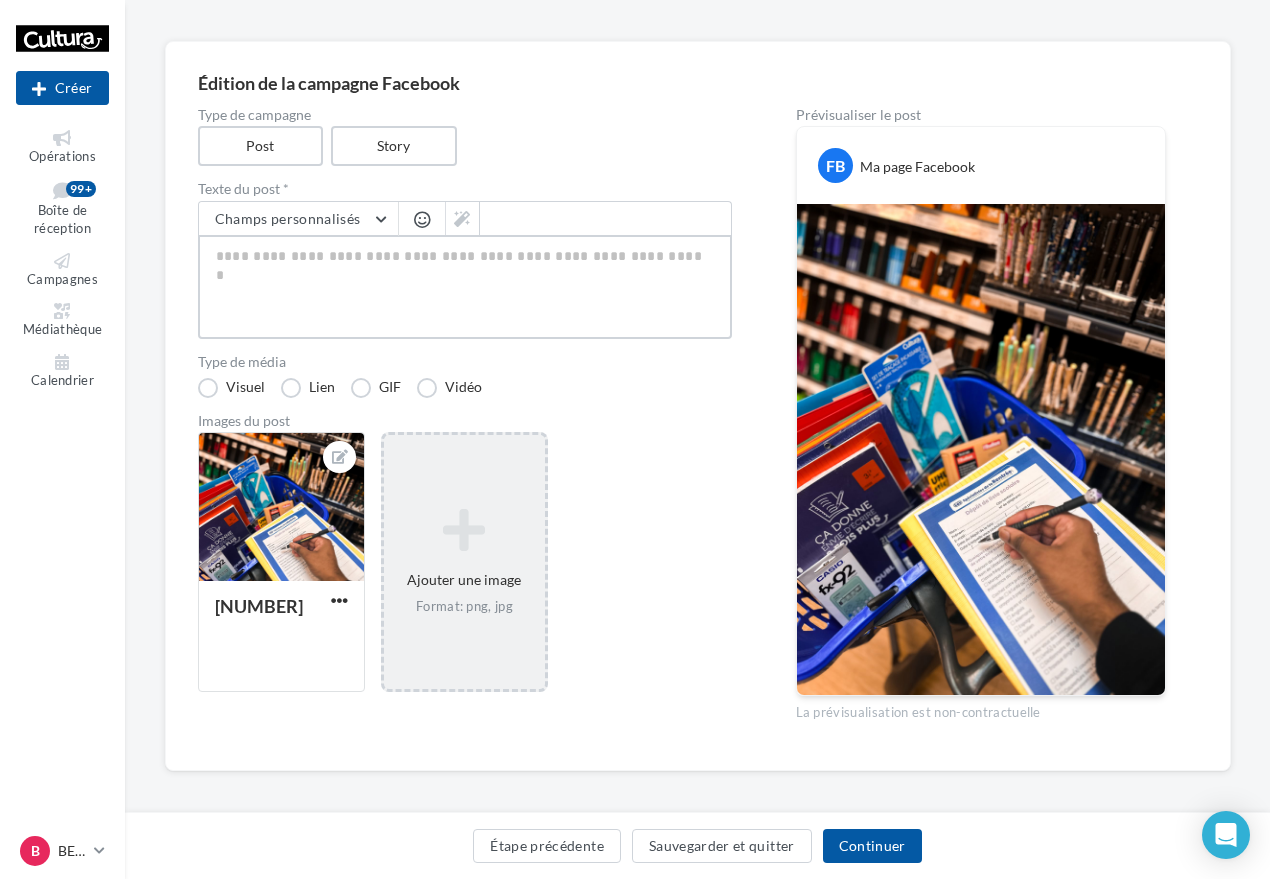 click at bounding box center [465, 287] 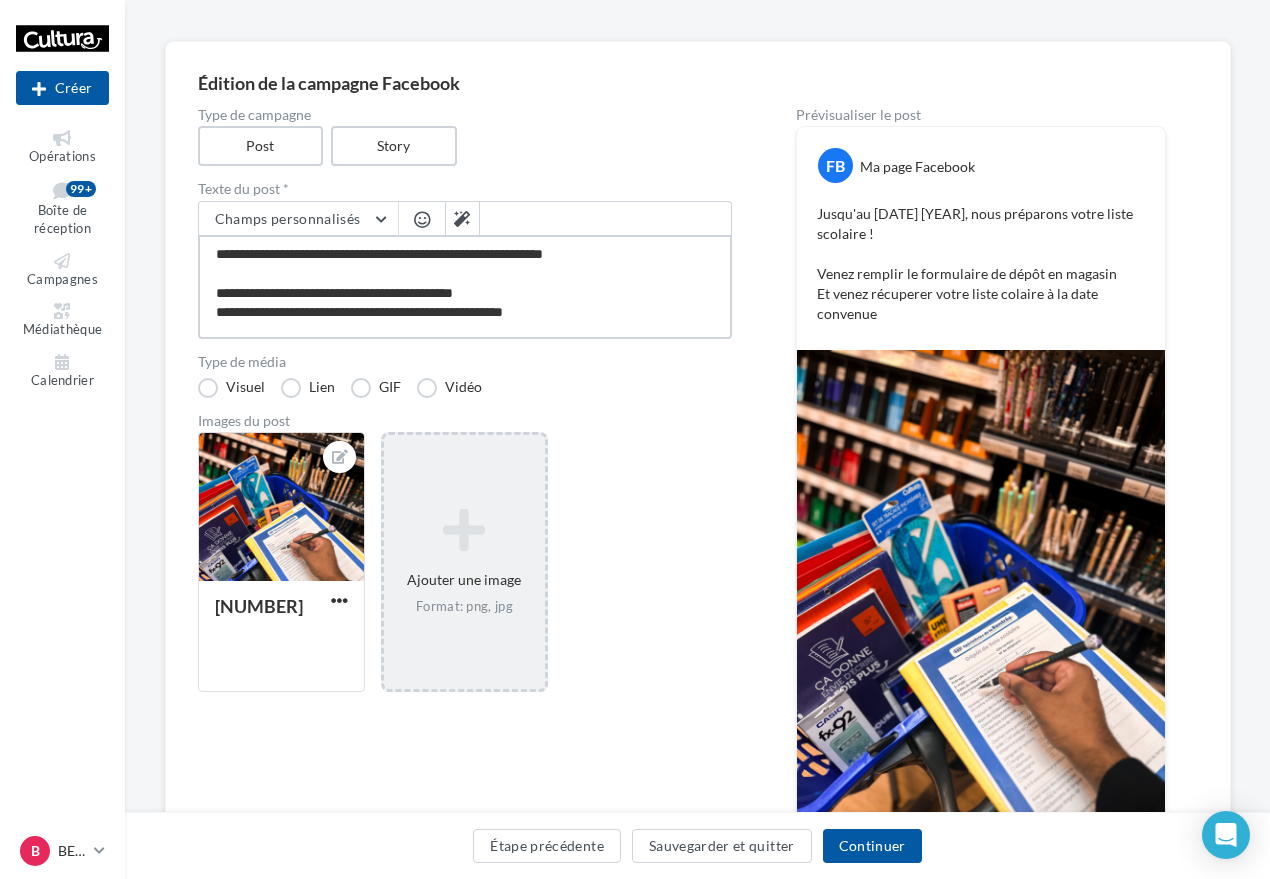 click on "**********" at bounding box center (465, 287) 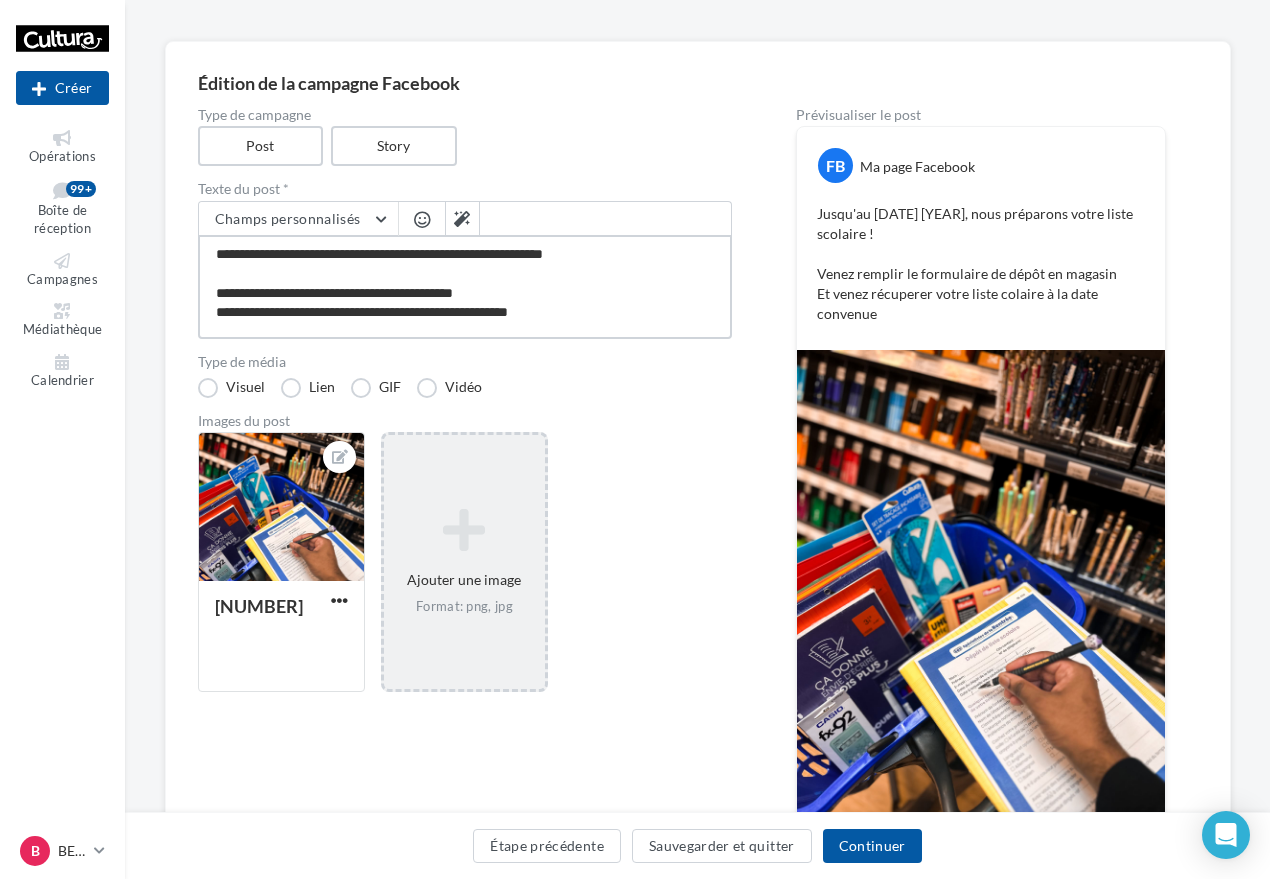 click on "**********" at bounding box center [465, 287] 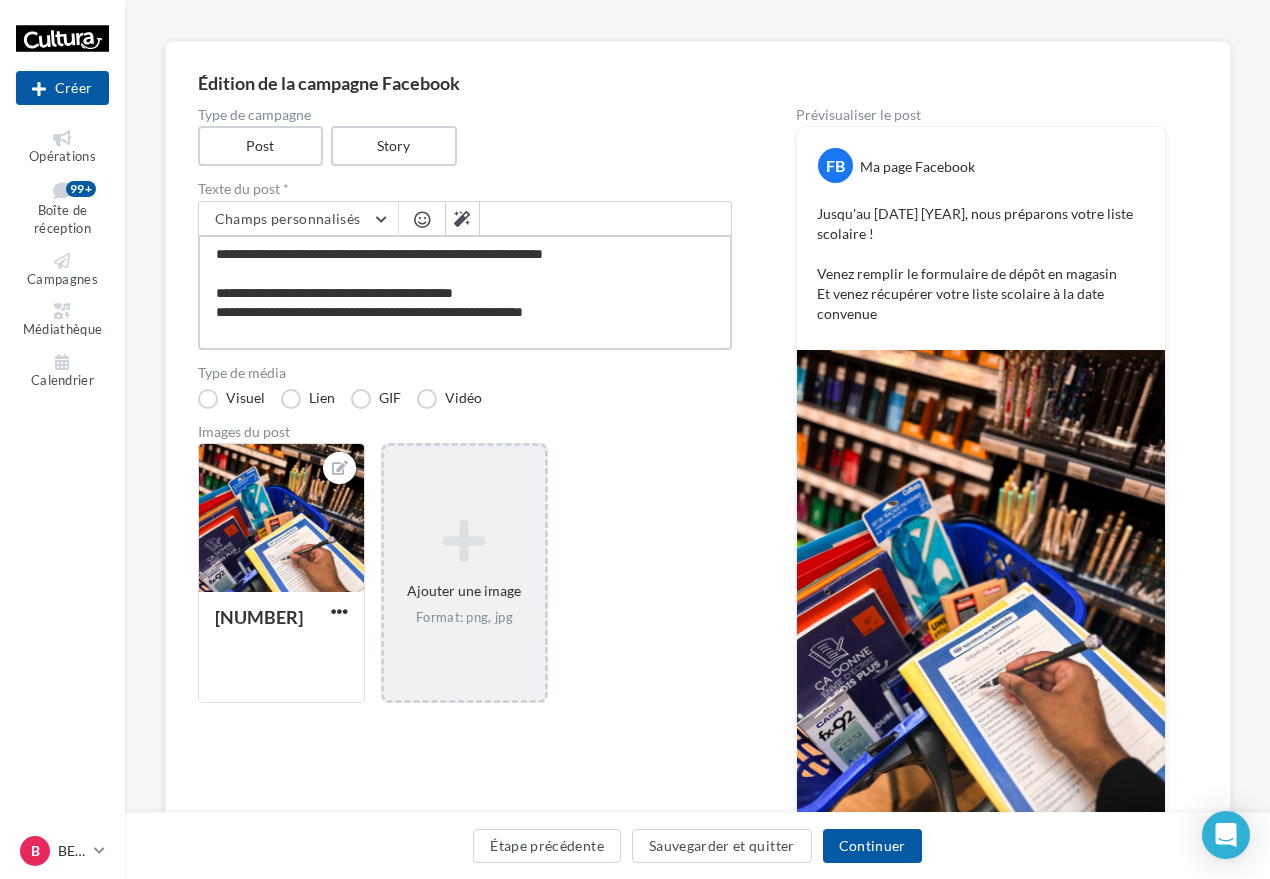 scroll, scrollTop: 12, scrollLeft: 0, axis: vertical 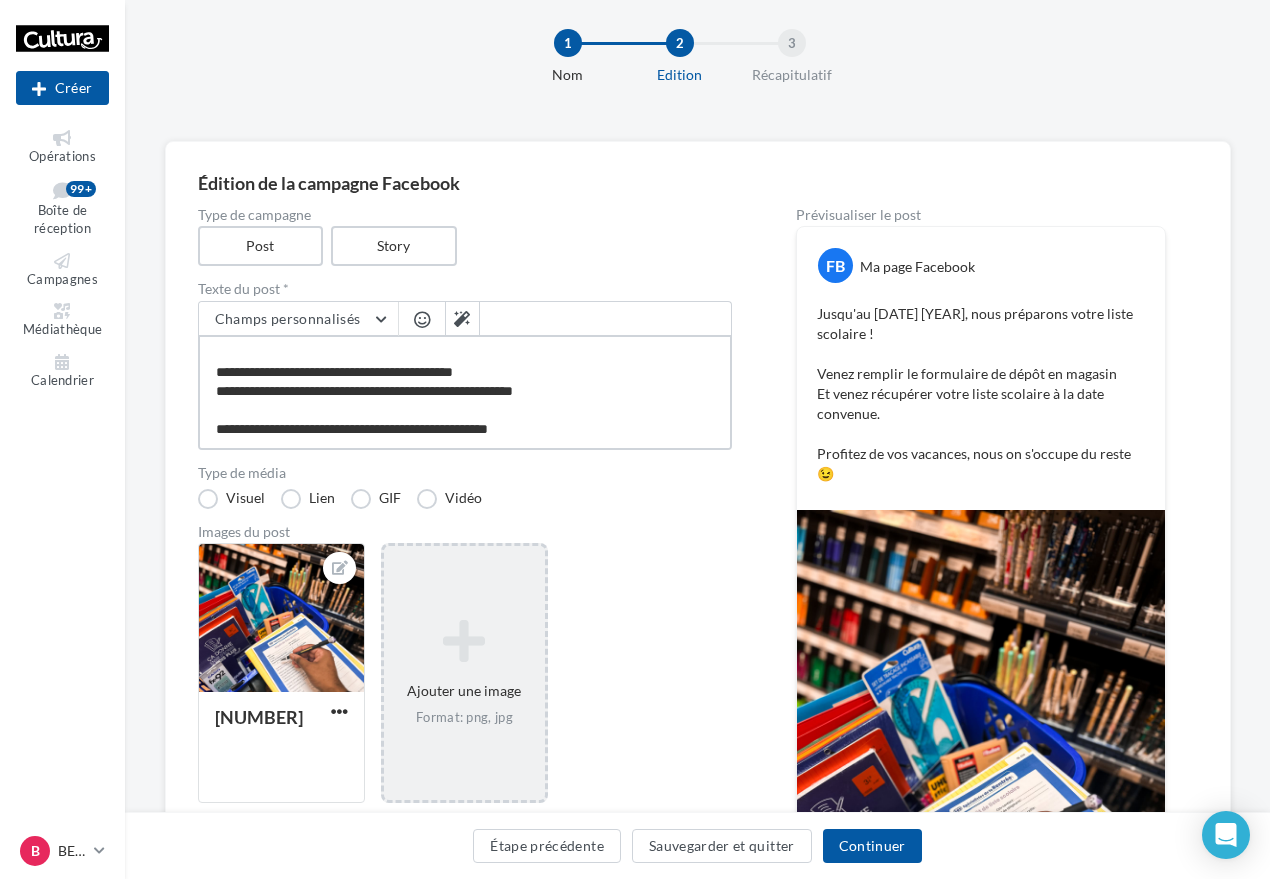 drag, startPoint x: 588, startPoint y: 439, endPoint x: 125, endPoint y: 439, distance: 463 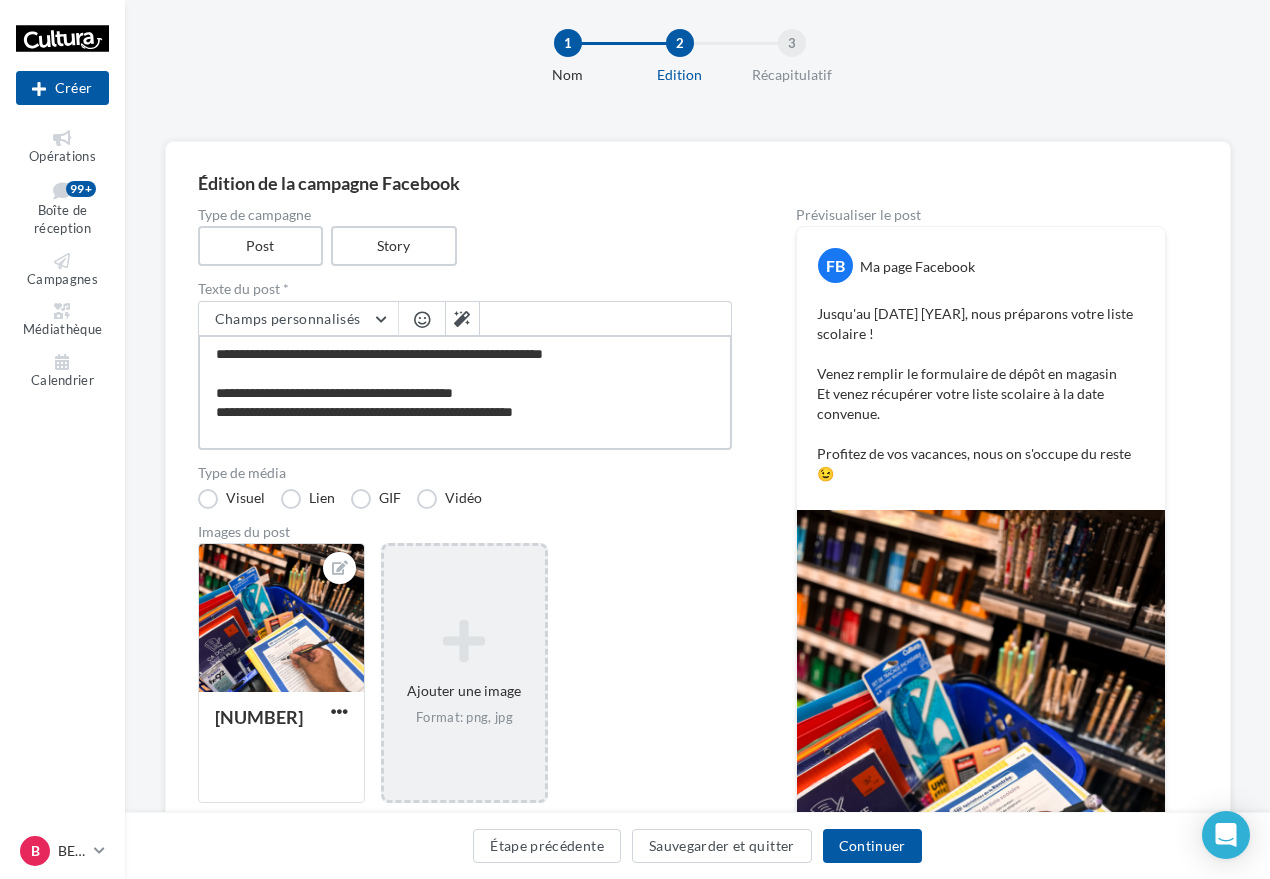 scroll, scrollTop: 0, scrollLeft: 0, axis: both 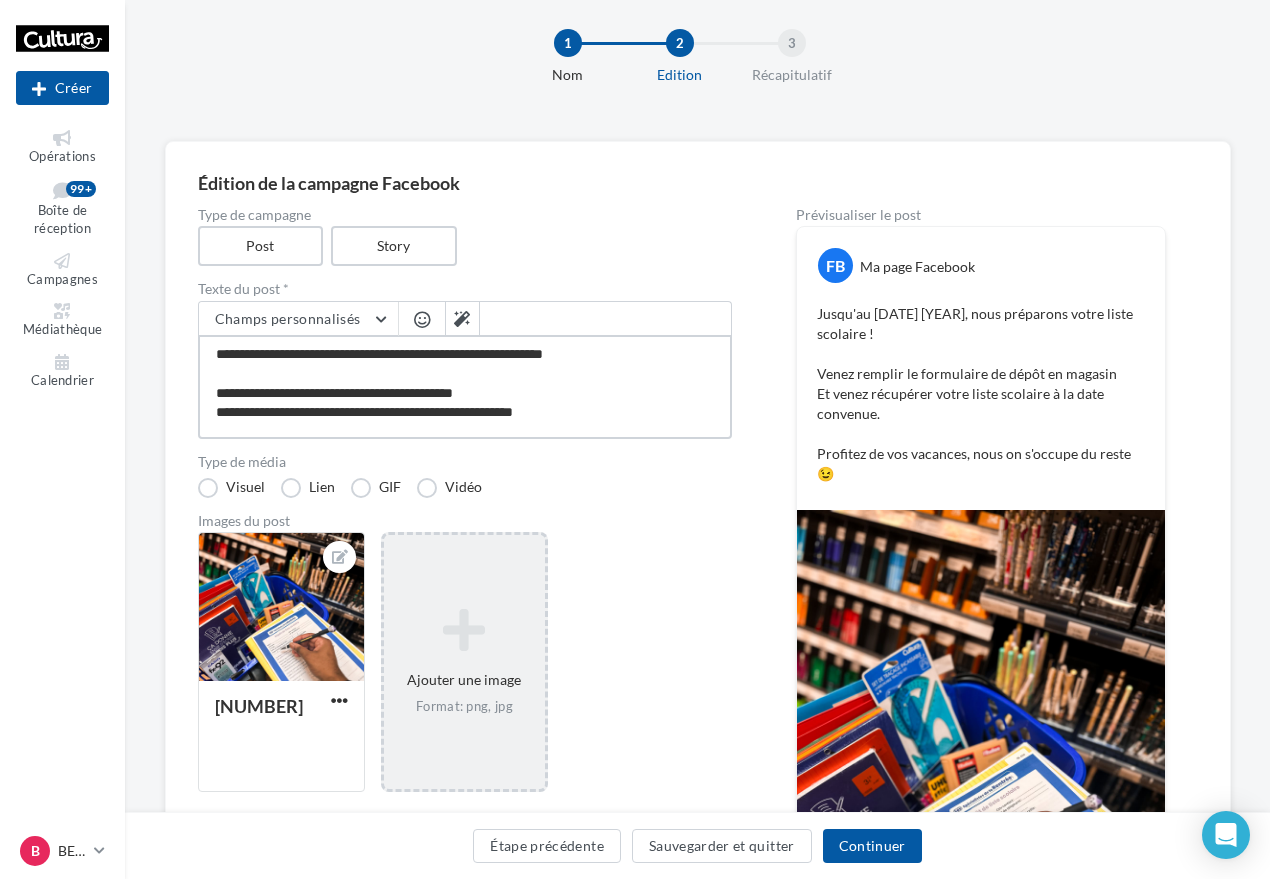 click on "**********" at bounding box center (465, 387) 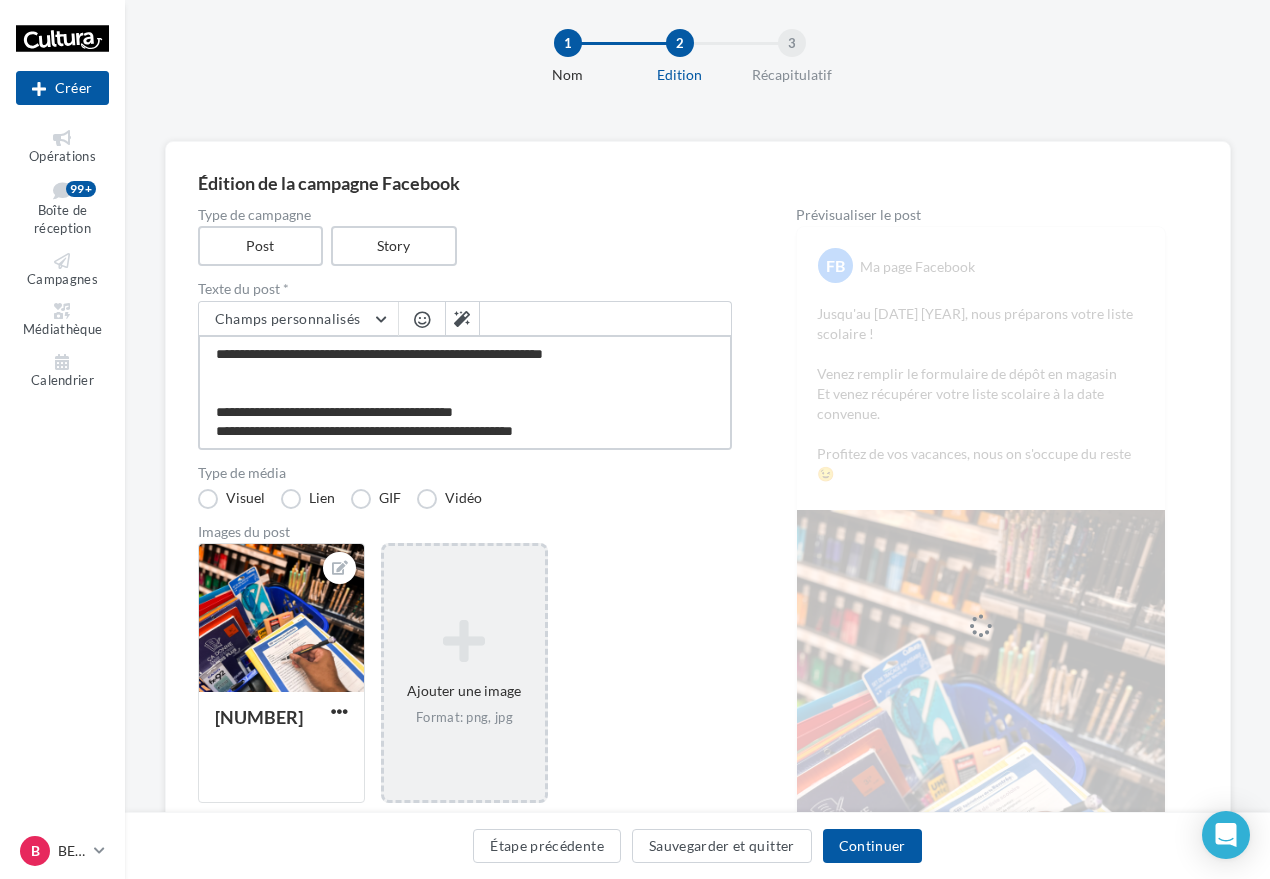 paste on "**********" 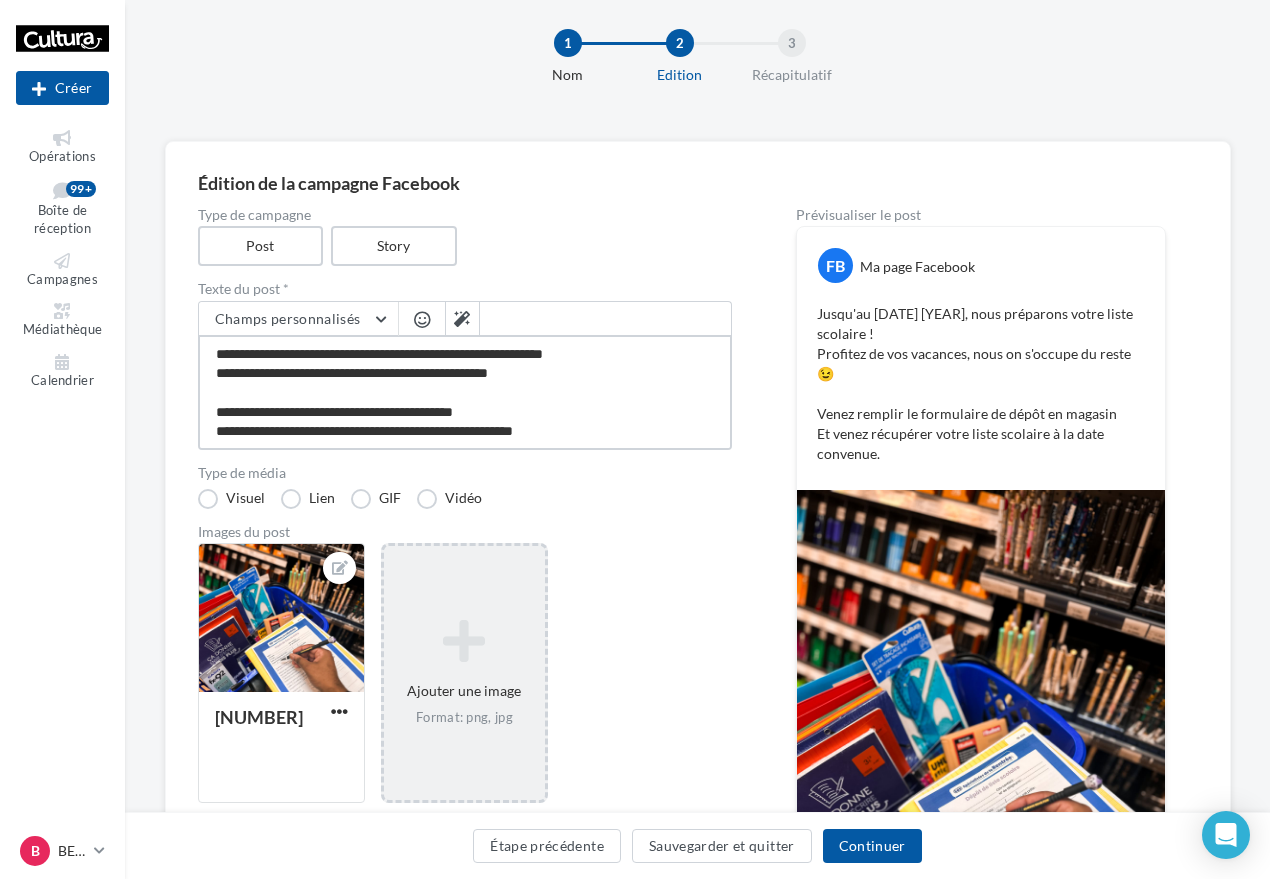 click on "**********" at bounding box center (465, 392) 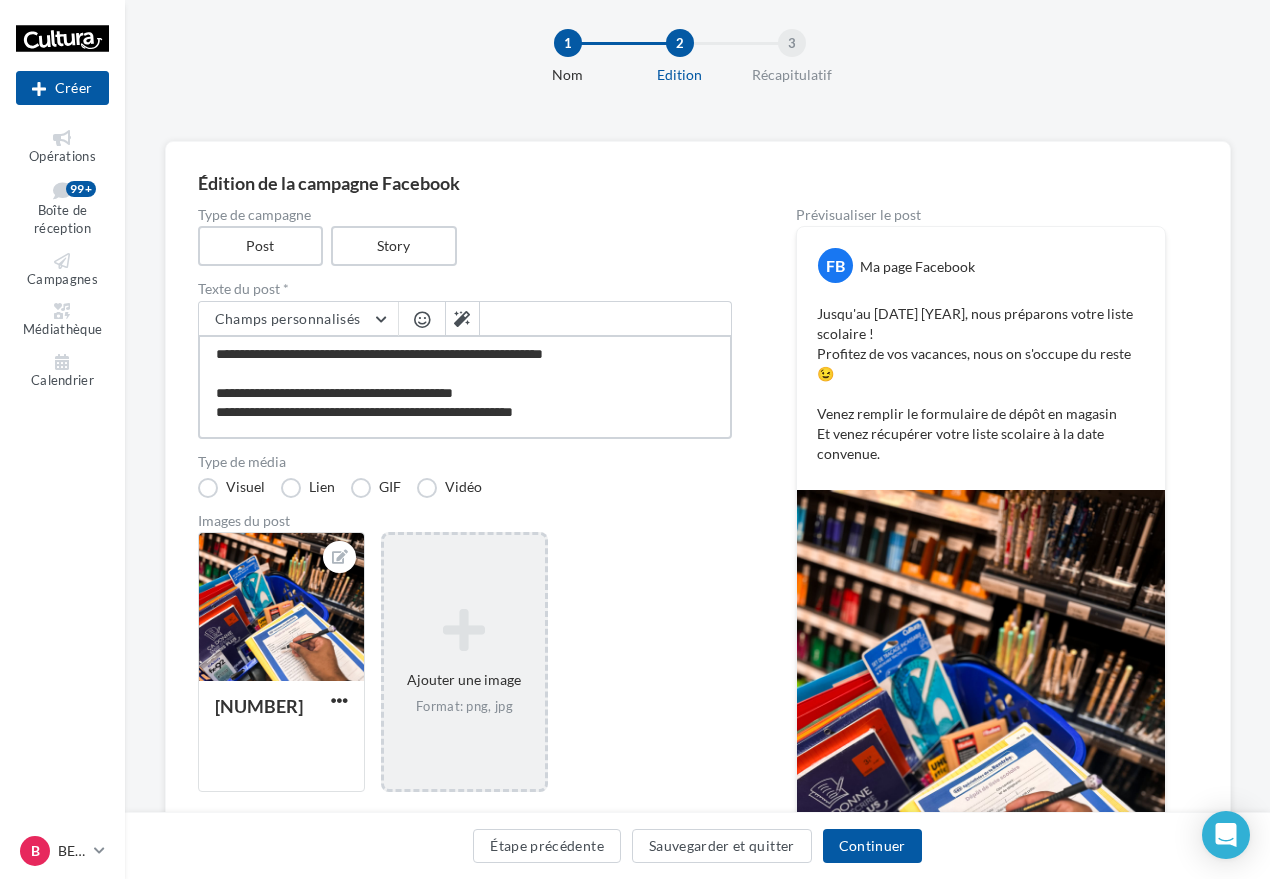 paste on "**********" 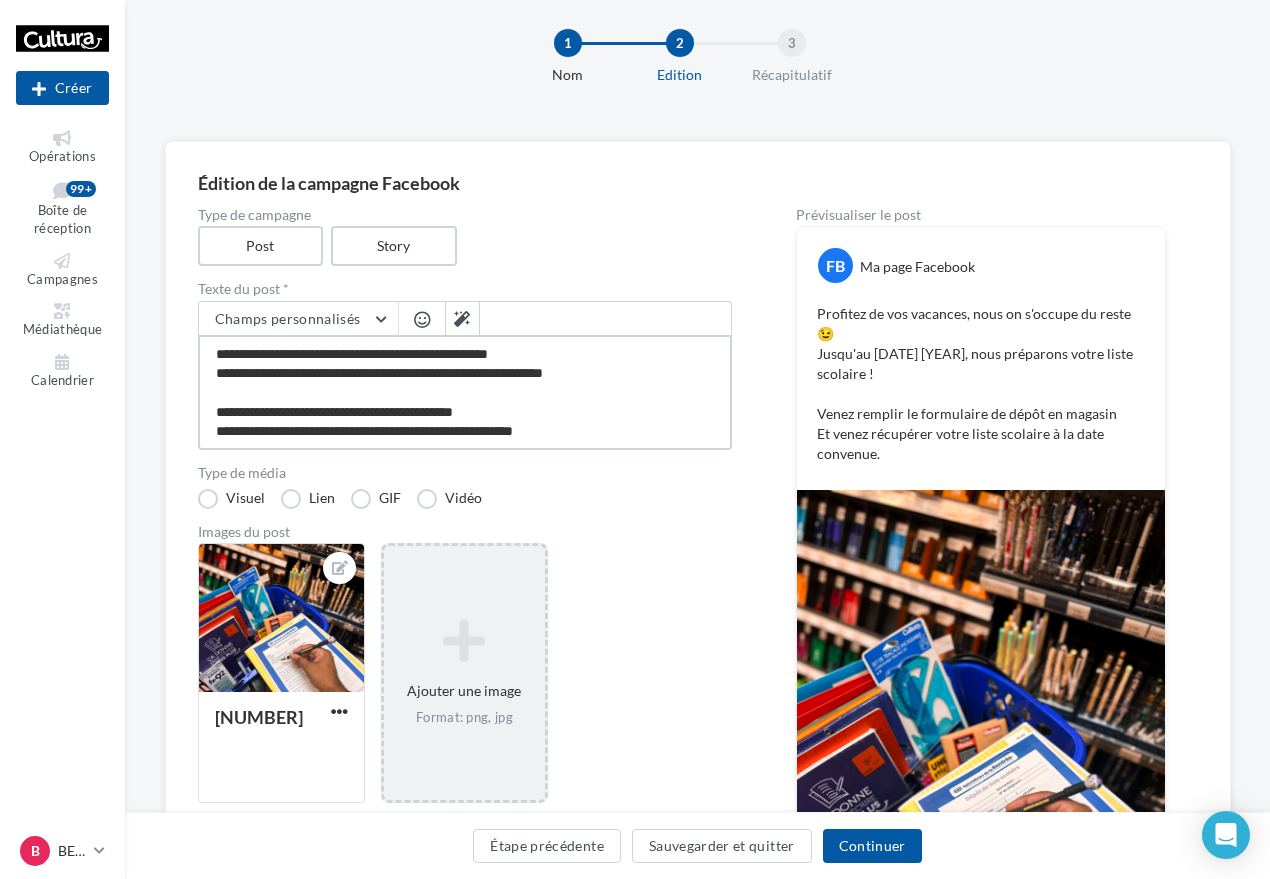 drag, startPoint x: 222, startPoint y: 371, endPoint x: 676, endPoint y: 370, distance: 454.0011 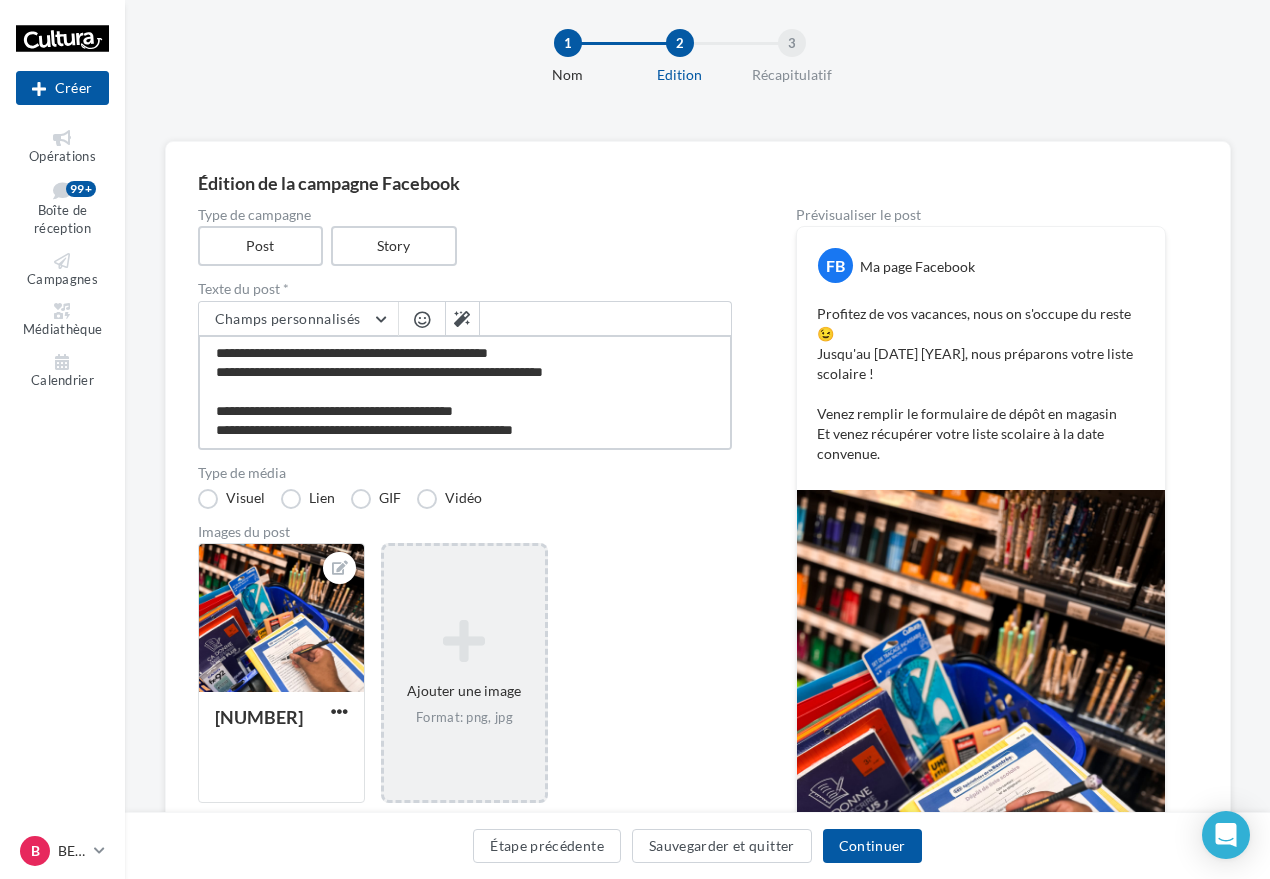 click on "**********" at bounding box center (465, 392) 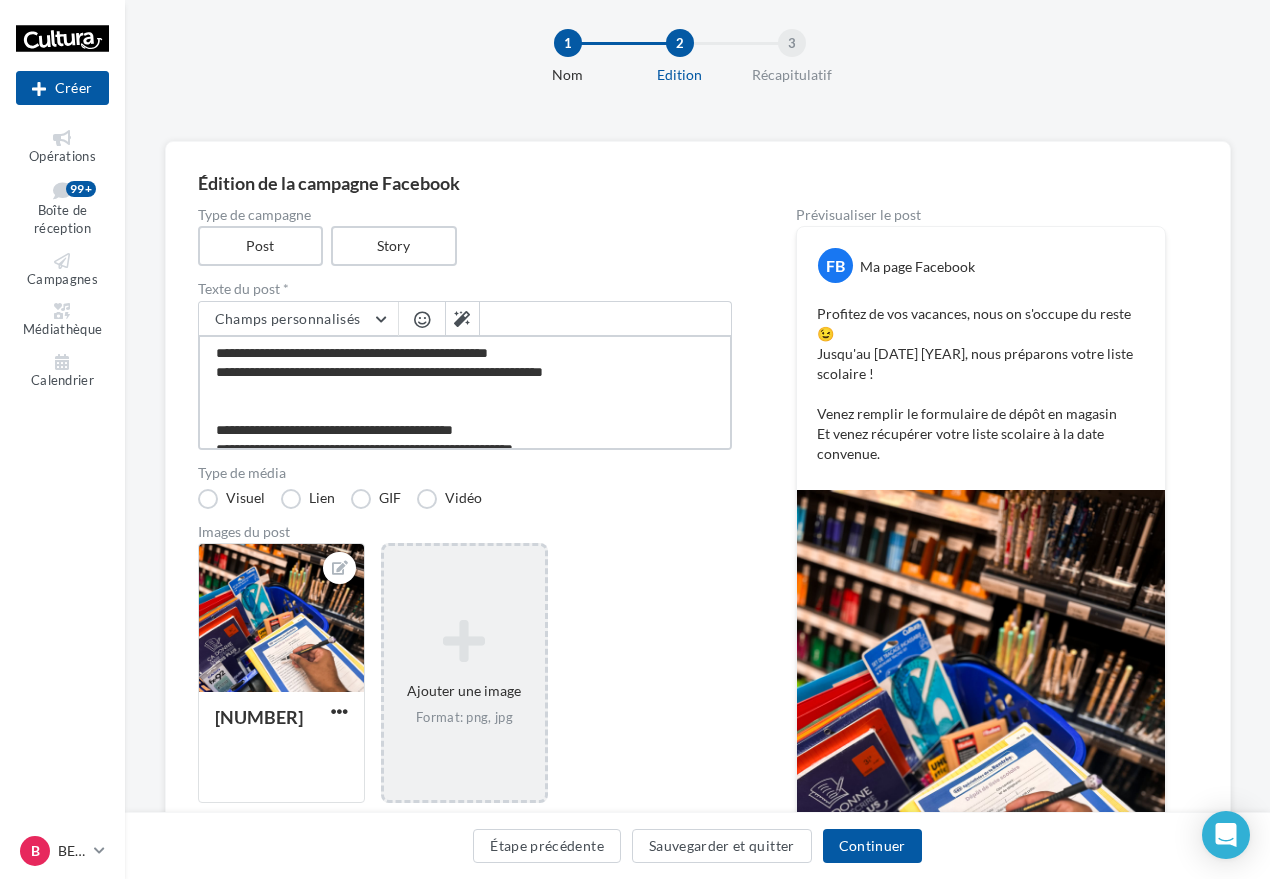 scroll, scrollTop: 127, scrollLeft: 0, axis: vertical 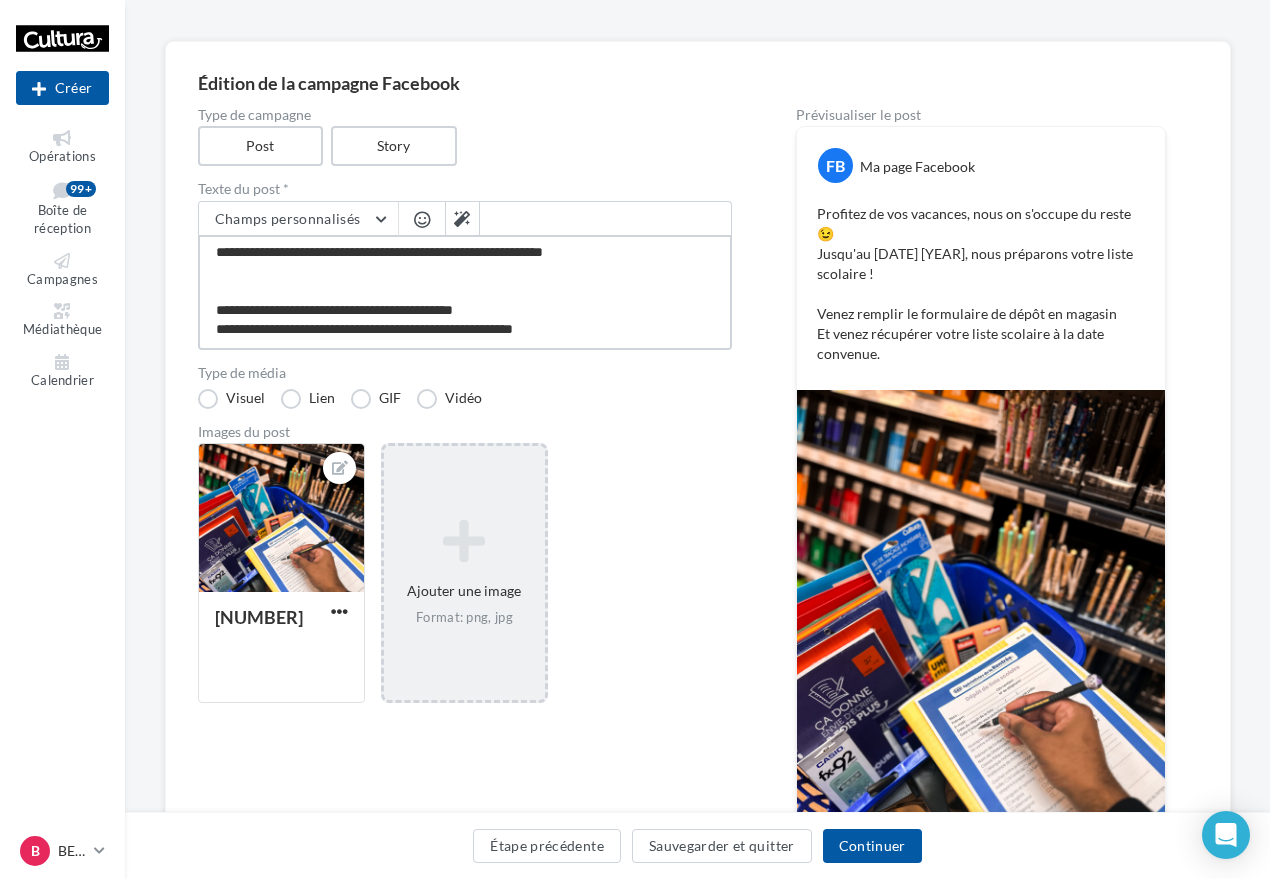 click on "**********" at bounding box center [465, 292] 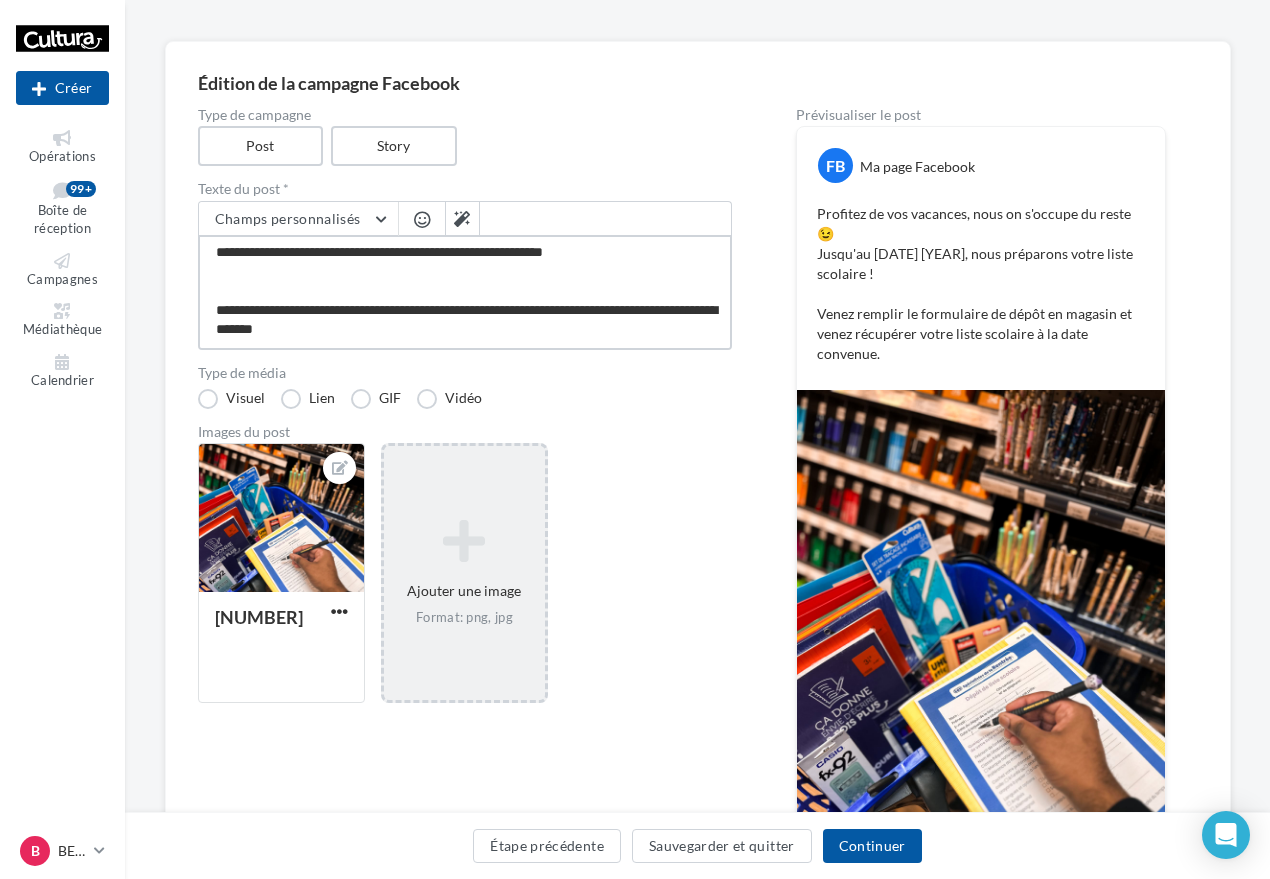 drag, startPoint x: 439, startPoint y: 328, endPoint x: 633, endPoint y: 347, distance: 194.92819 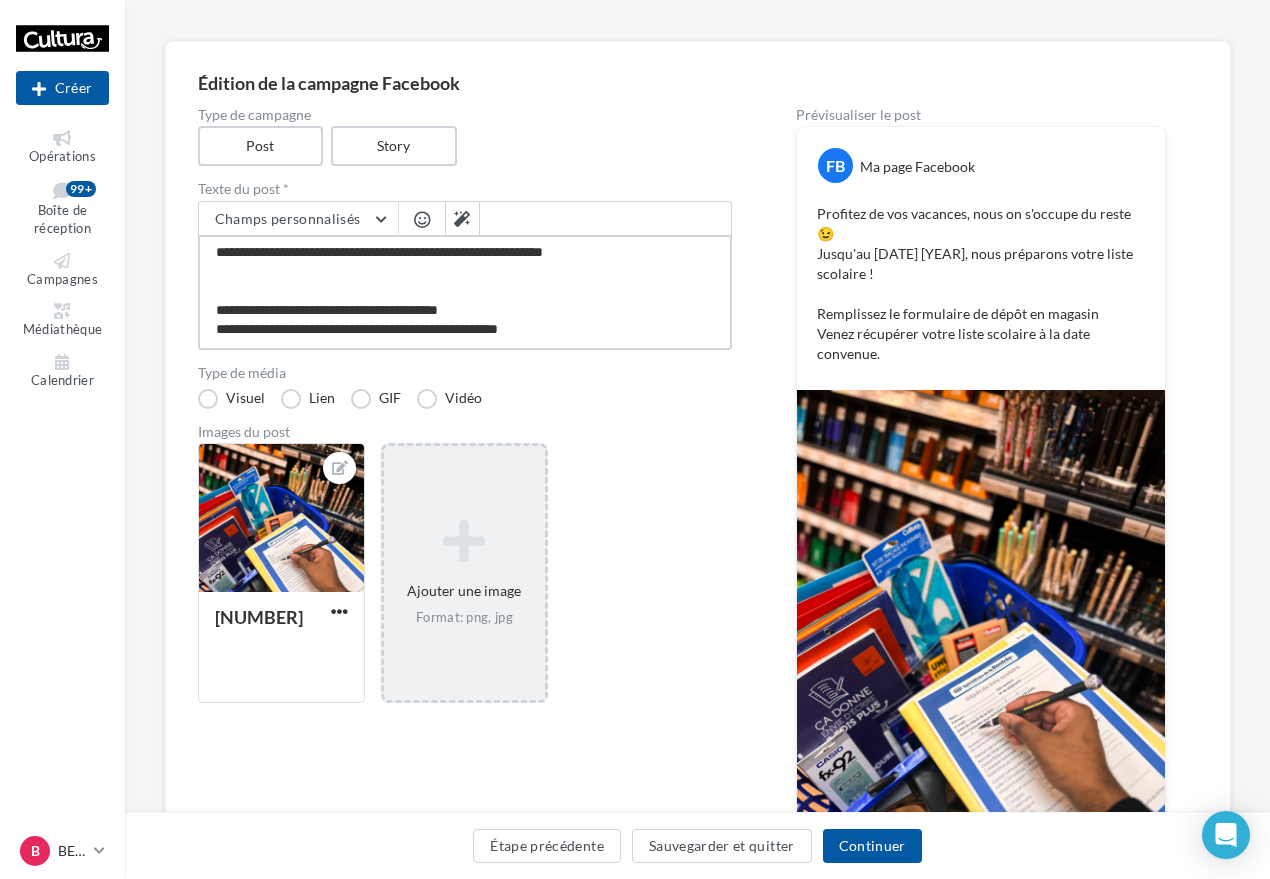 scroll, scrollTop: 21, scrollLeft: 0, axis: vertical 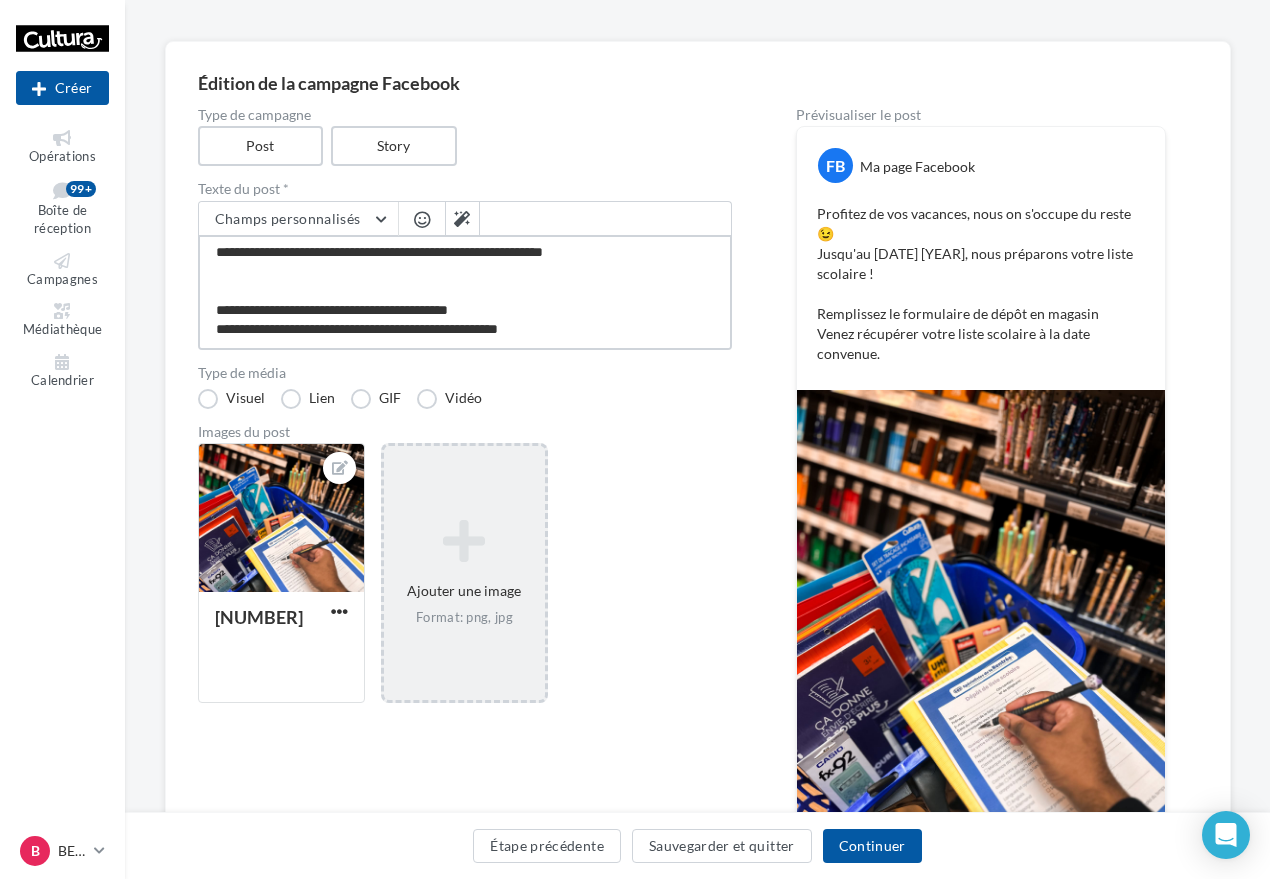 click on "**********" at bounding box center (465, 292) 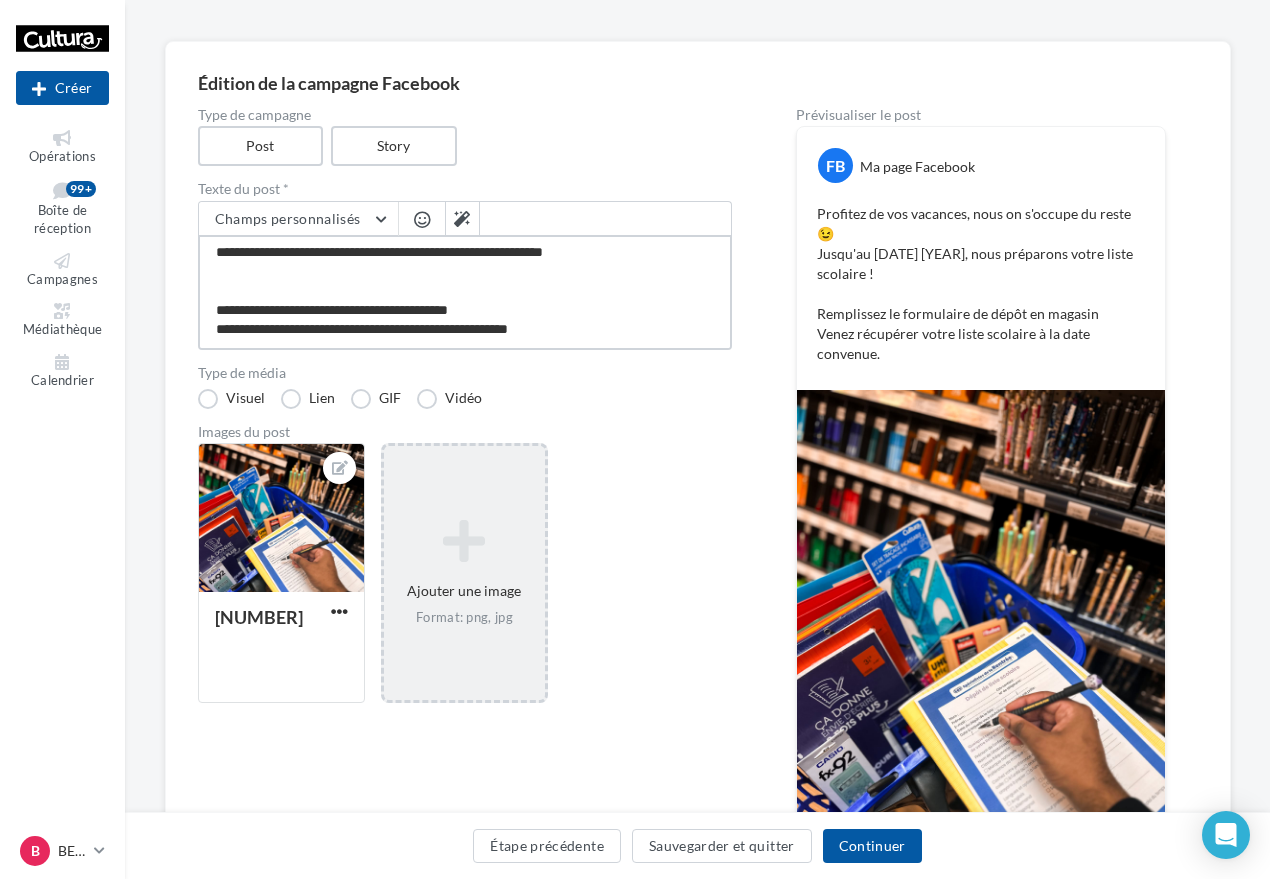 click on "**********" at bounding box center [465, 292] 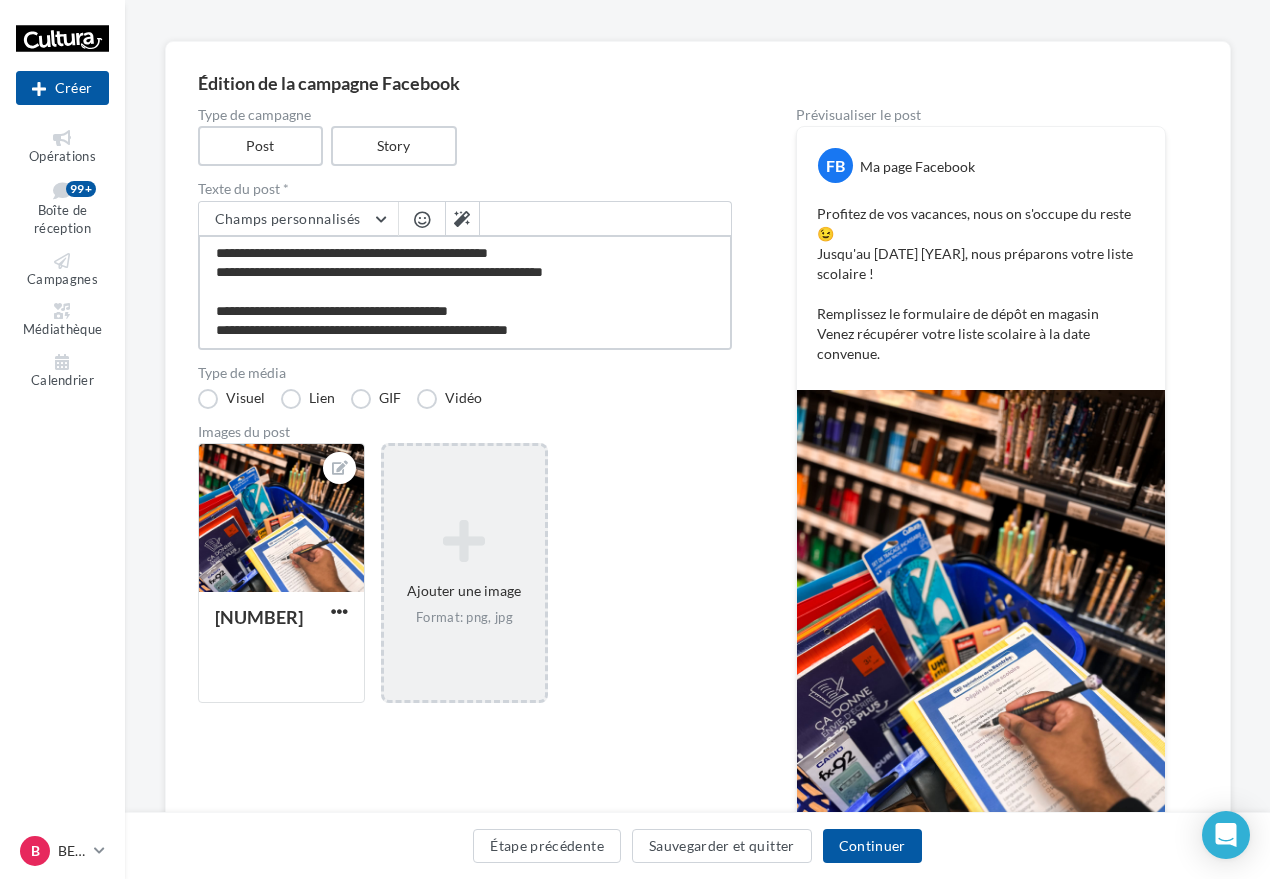 scroll, scrollTop: 1, scrollLeft: 0, axis: vertical 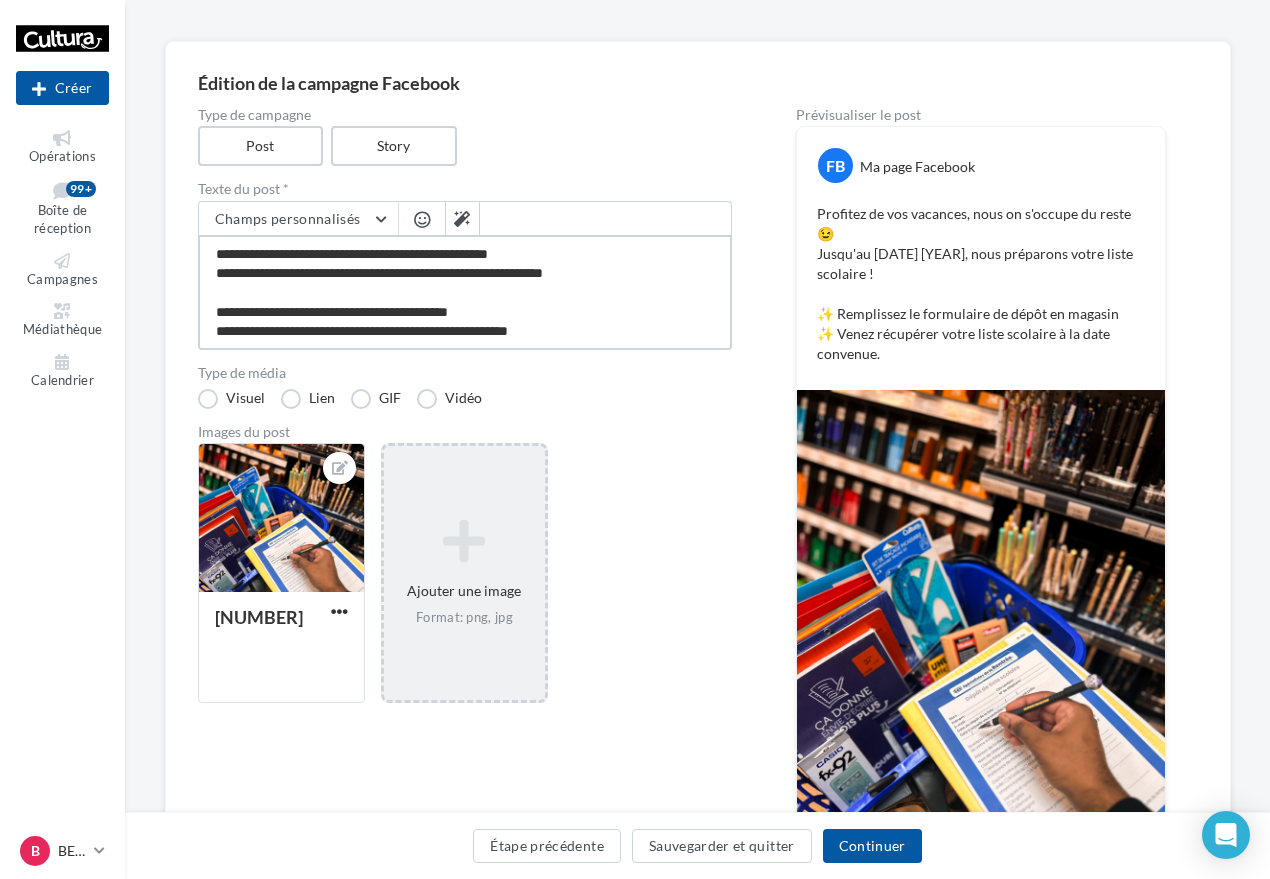 drag, startPoint x: 600, startPoint y: 252, endPoint x: 173, endPoint y: 232, distance: 427.46814 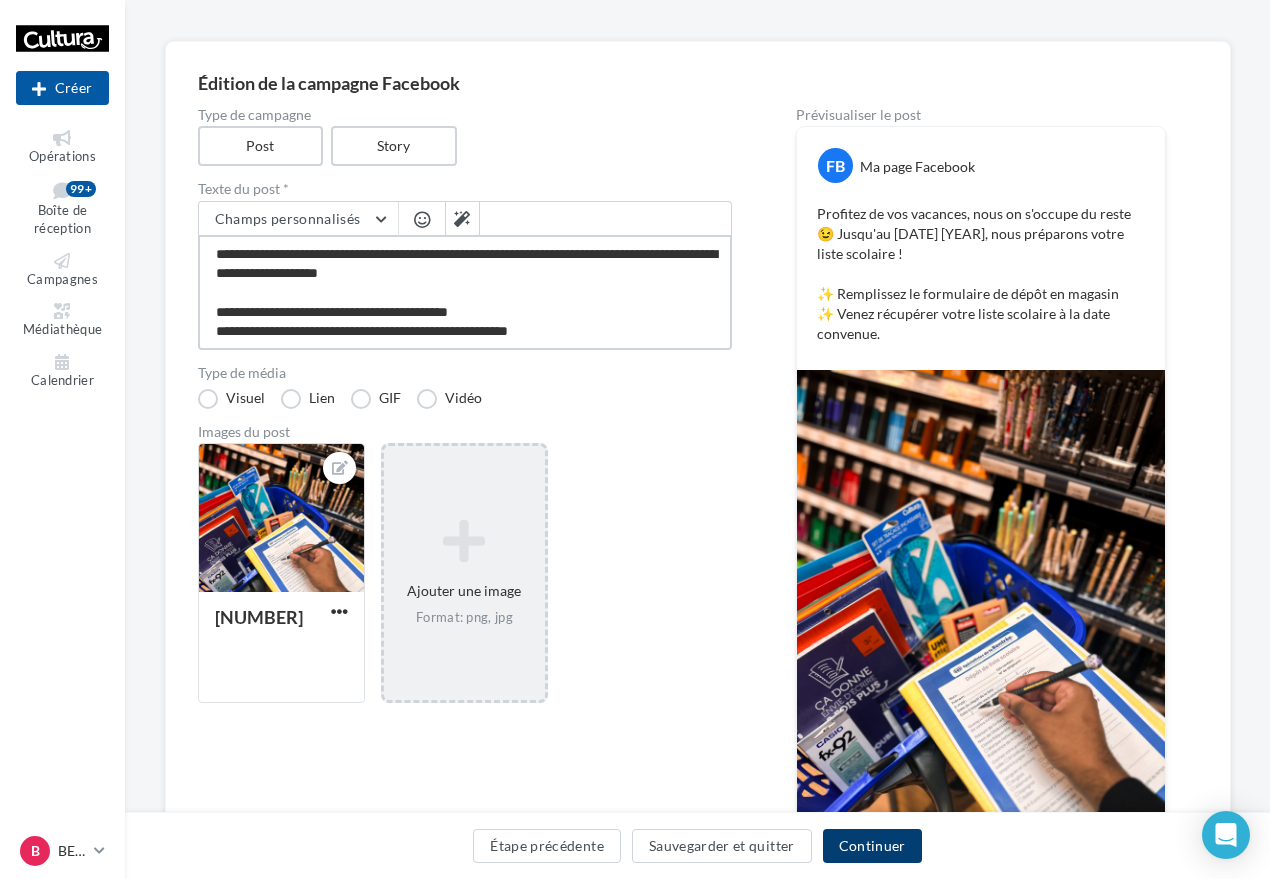type on "**********" 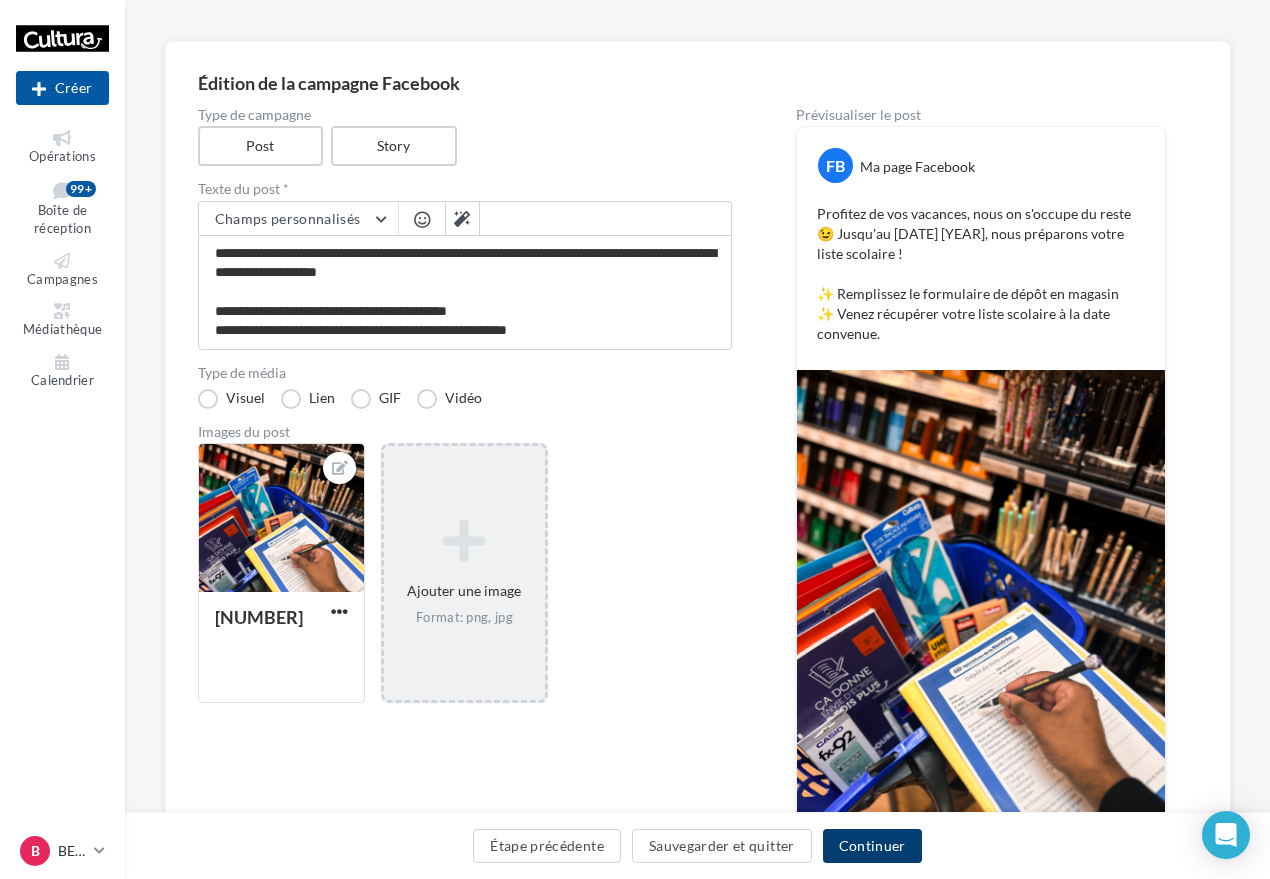 click on "Continuer" at bounding box center [872, 846] 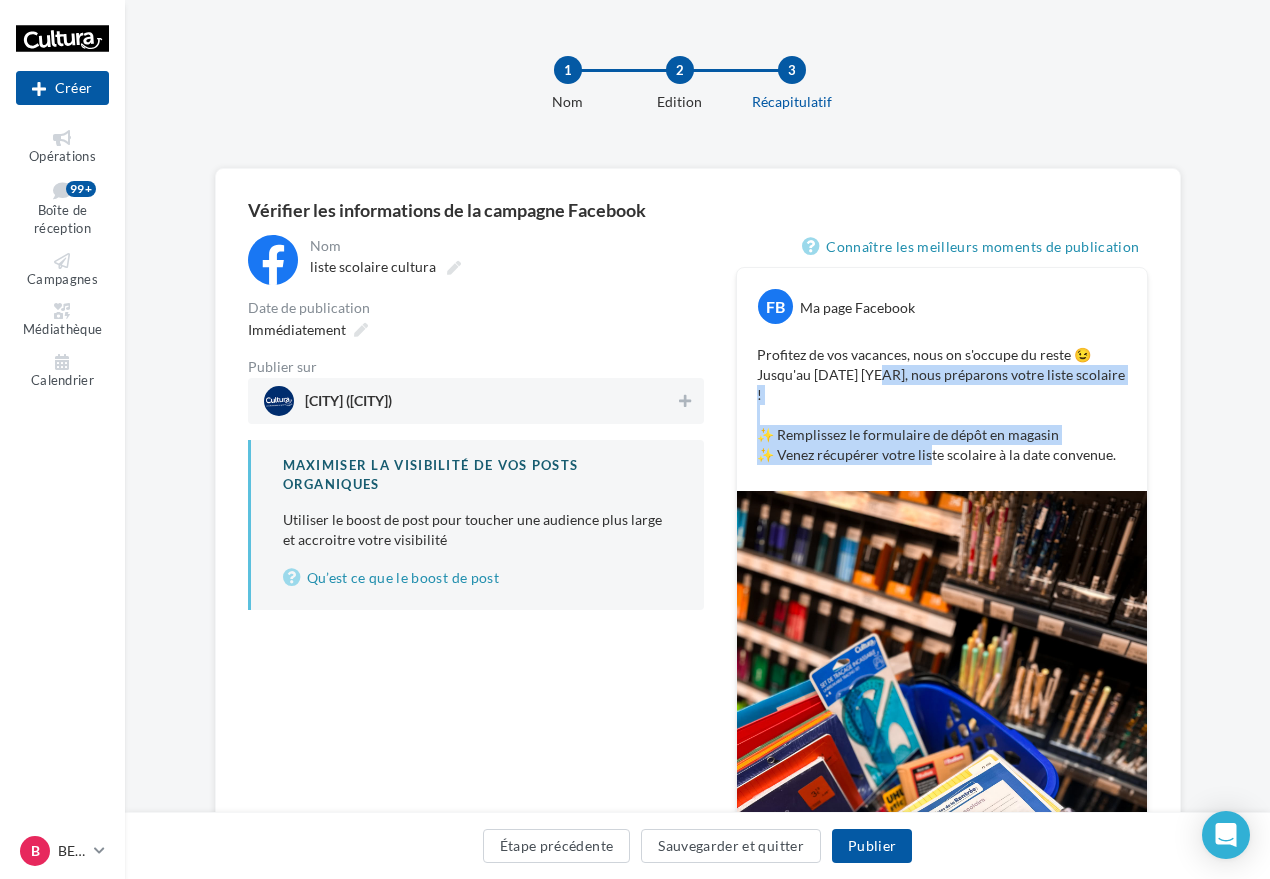 drag, startPoint x: 885, startPoint y: 372, endPoint x: 933, endPoint y: 463, distance: 102.88343 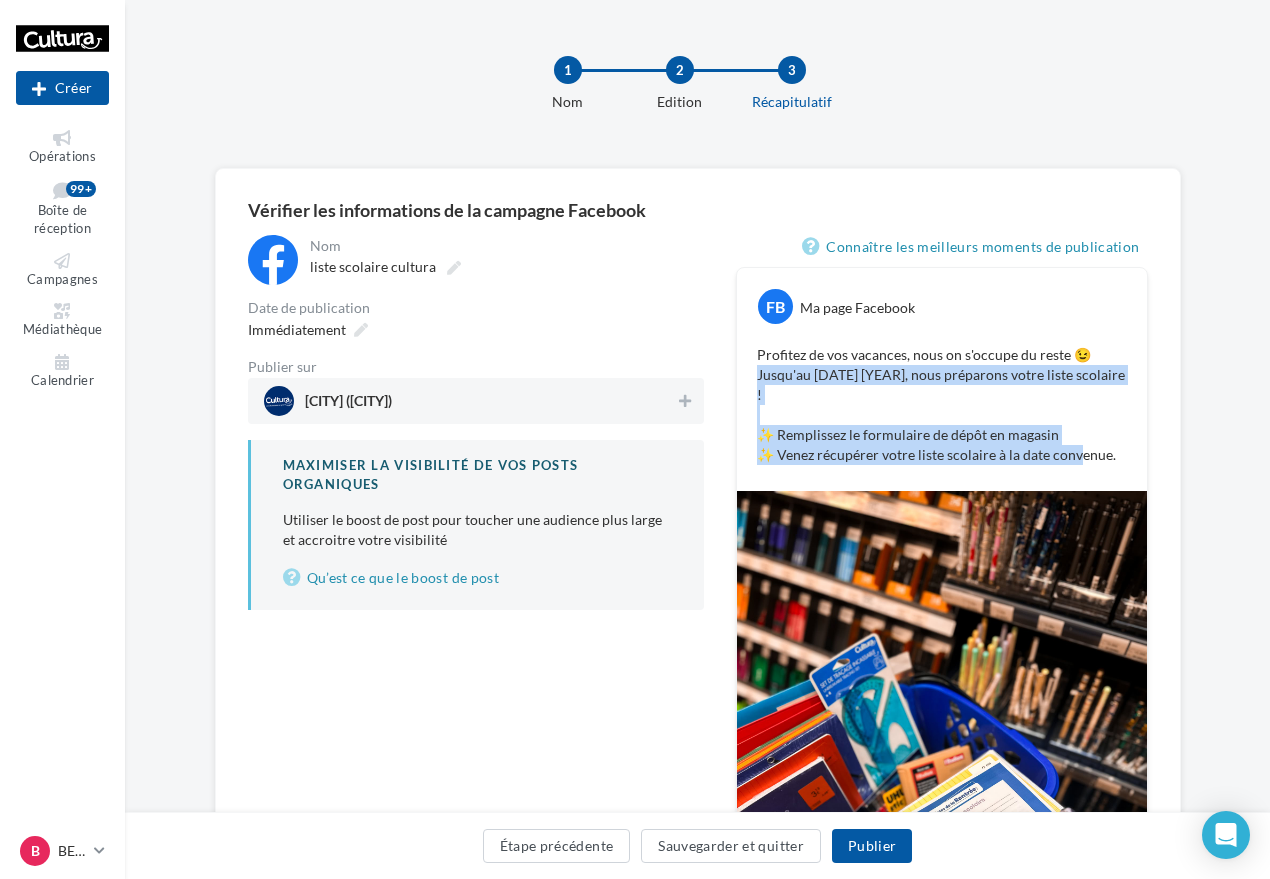 drag, startPoint x: 1079, startPoint y: 451, endPoint x: 743, endPoint y: 371, distance: 345.39252 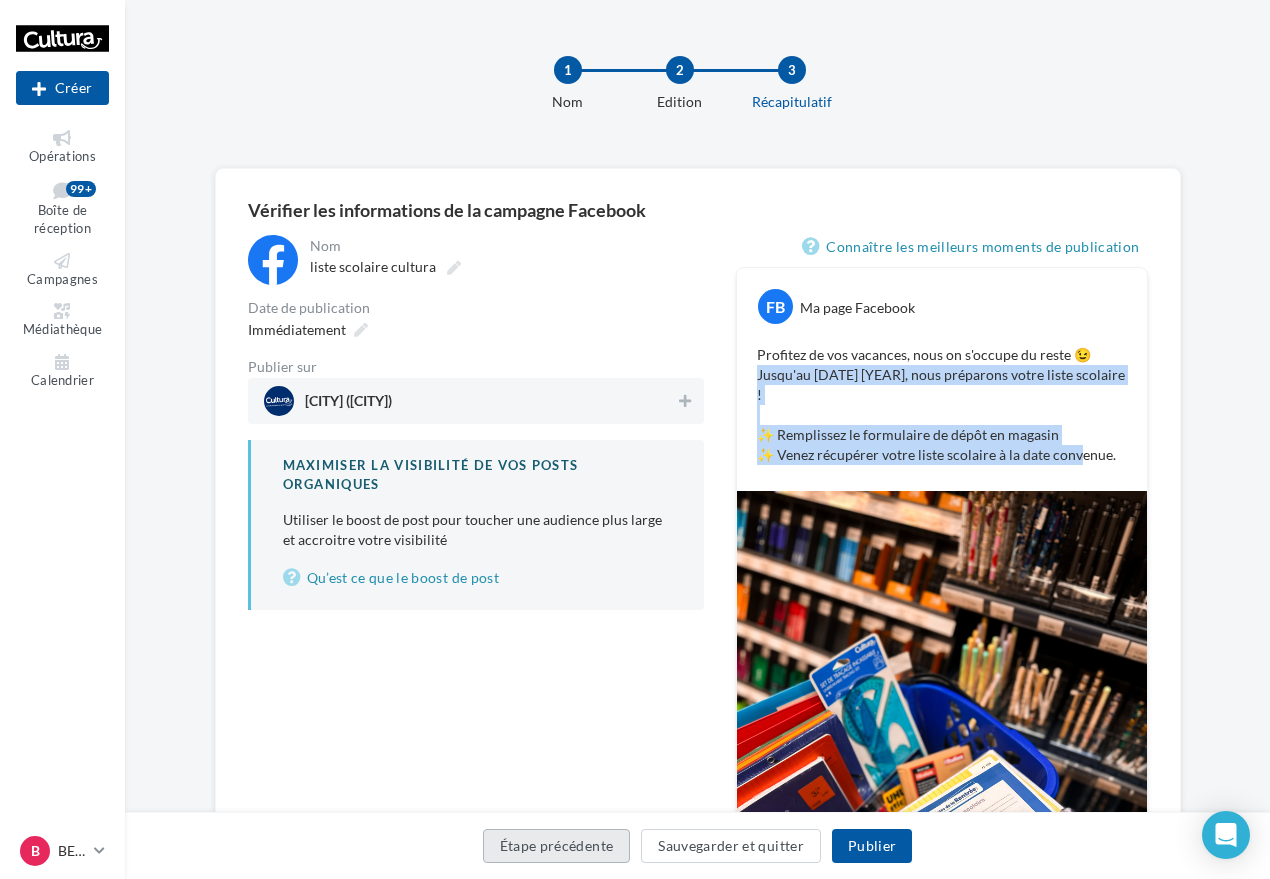 click on "Étape précédente" at bounding box center [557, 846] 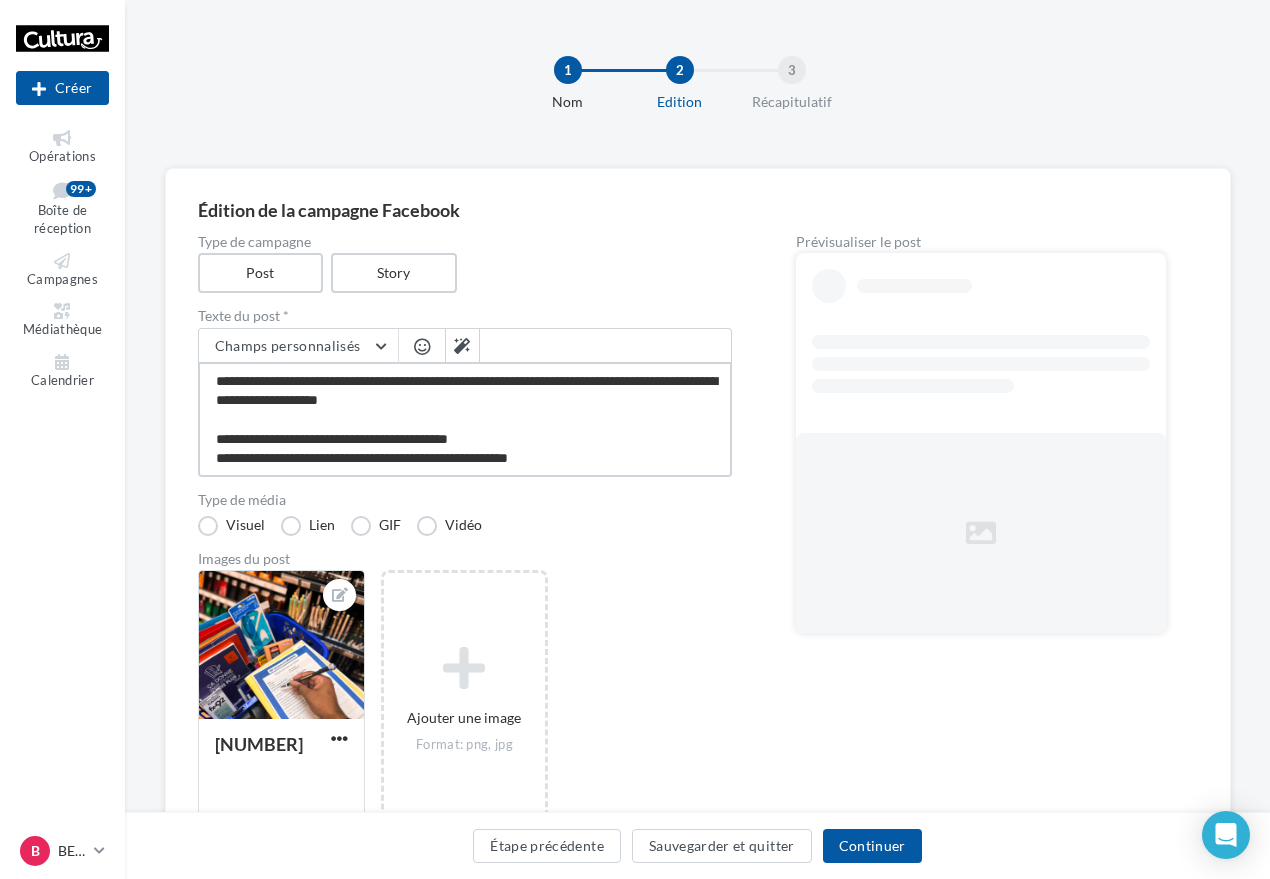 click on "**********" at bounding box center [465, 419] 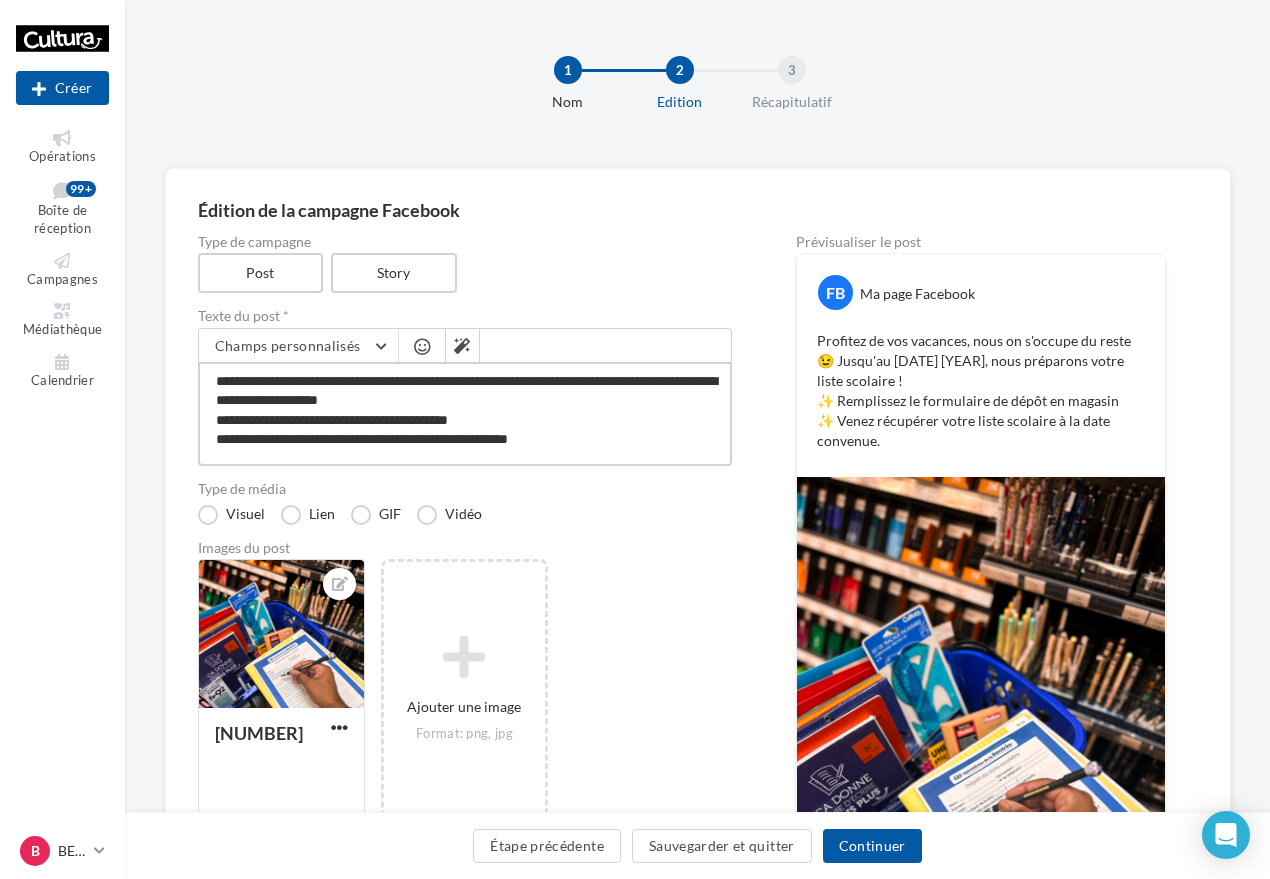 type on "**********" 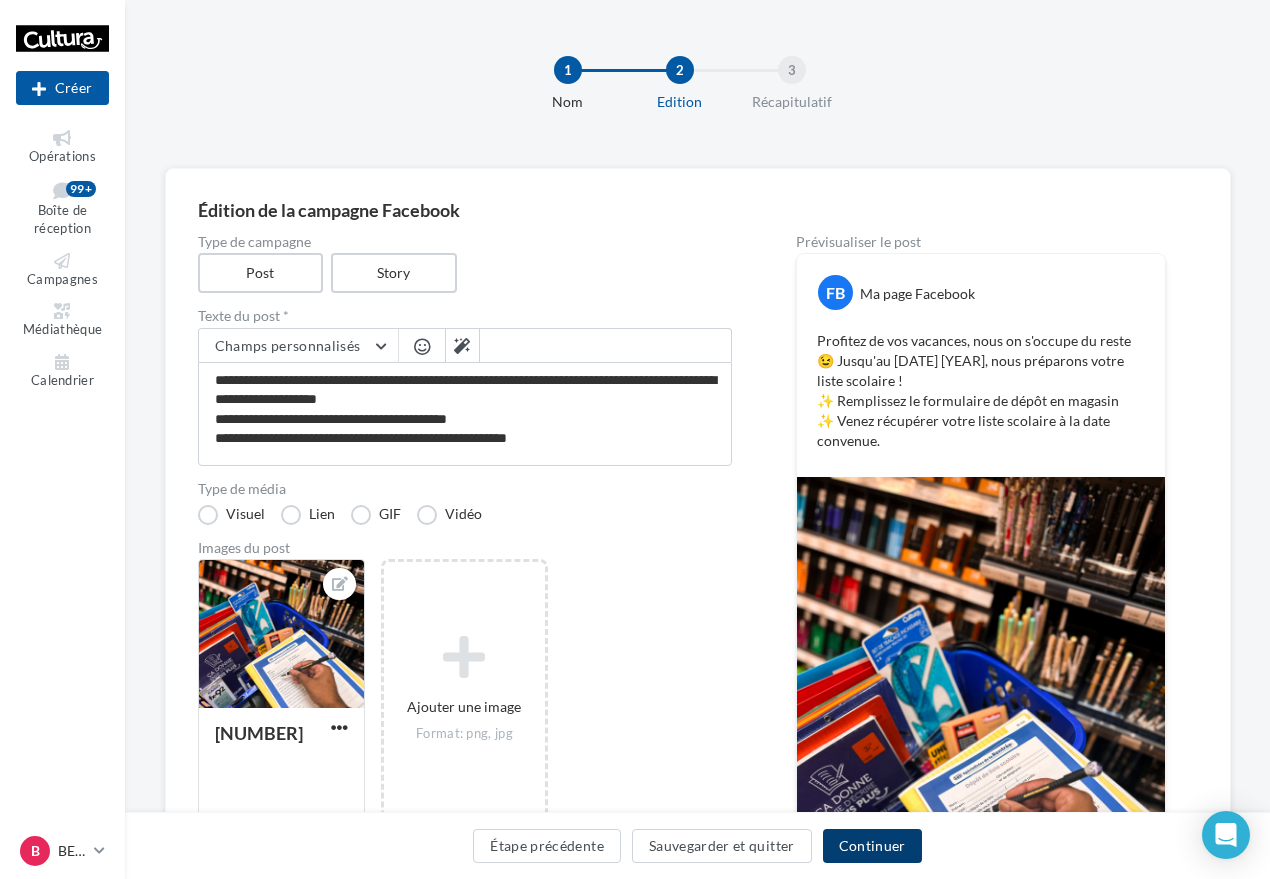 click on "Continuer" at bounding box center (872, 846) 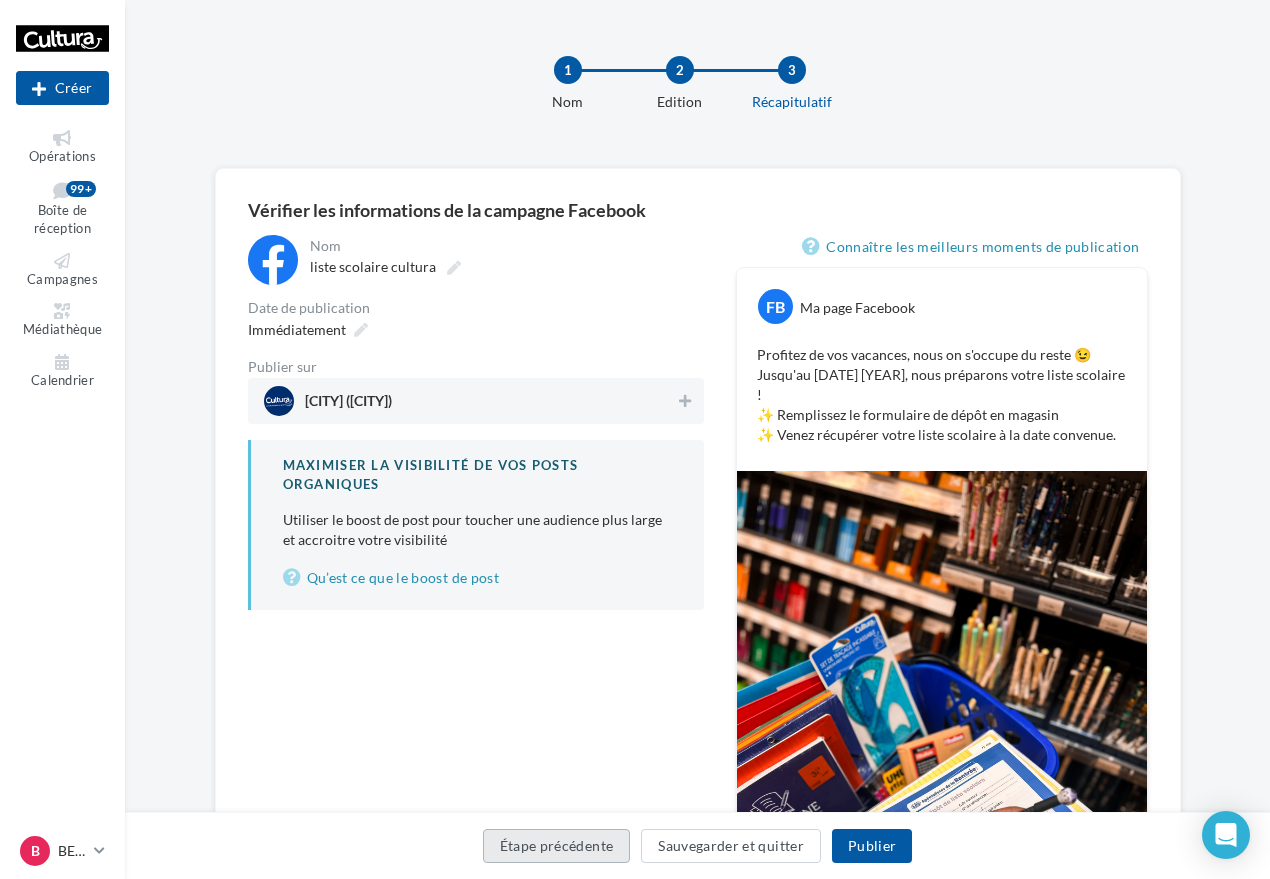 click on "Étape précédente" at bounding box center (557, 846) 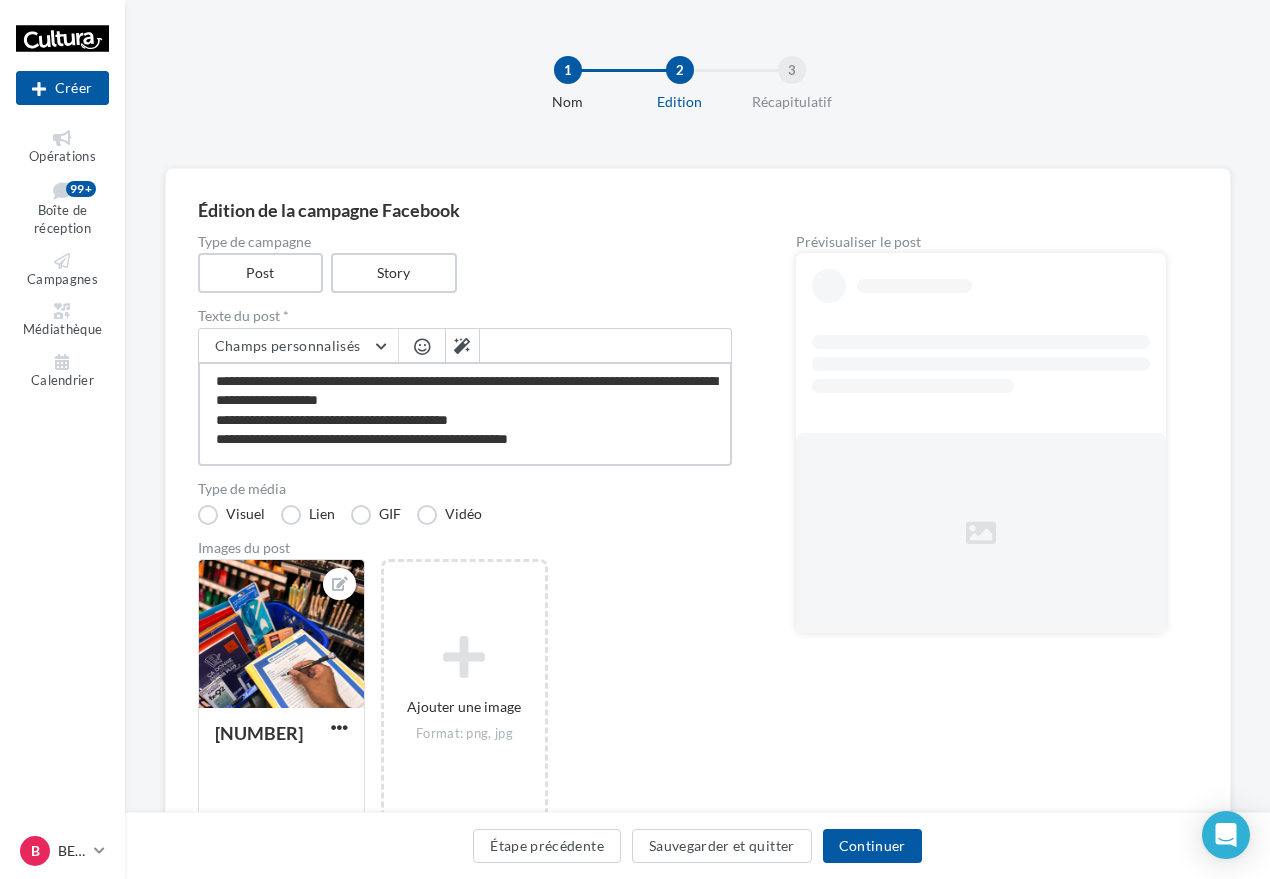 click on "**********" at bounding box center [465, 414] 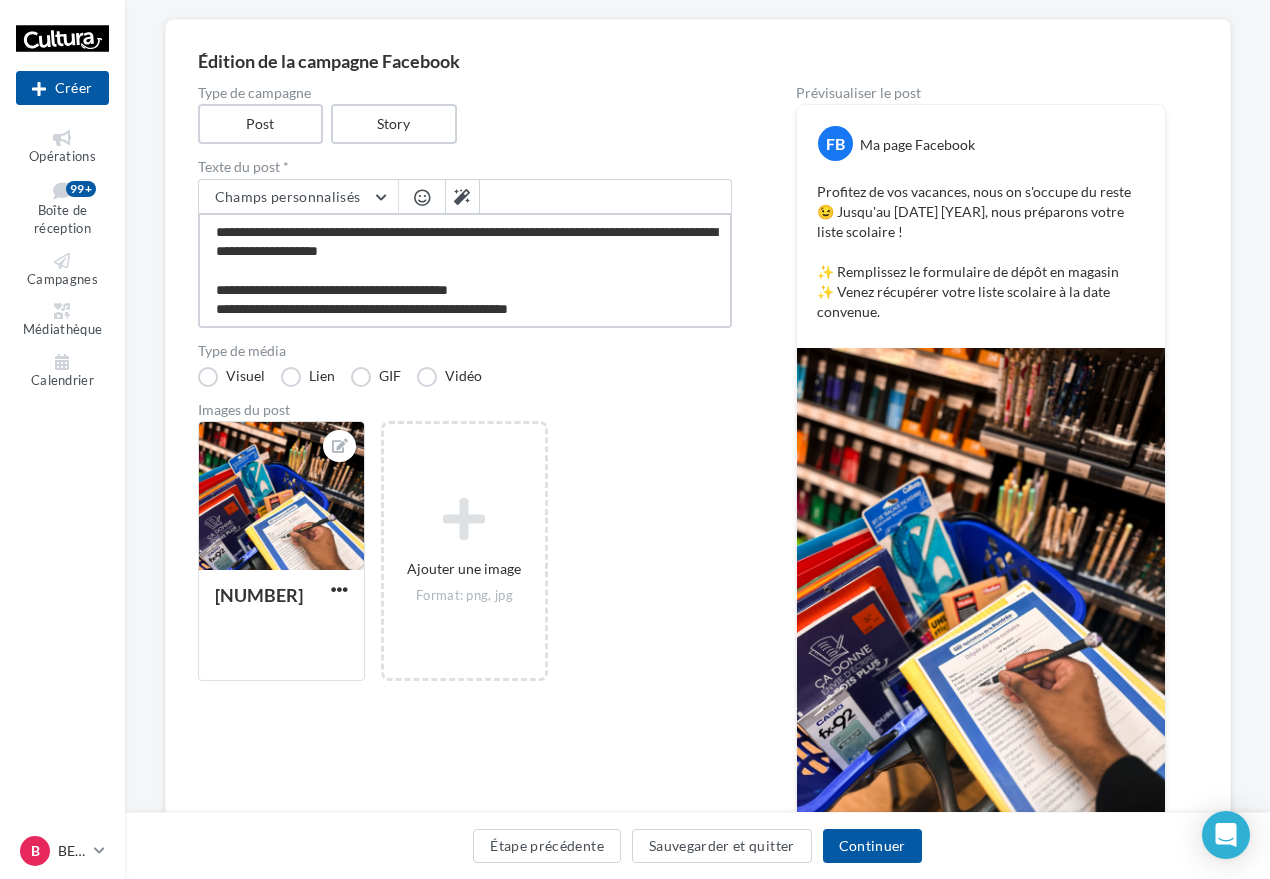 scroll, scrollTop: 100, scrollLeft: 0, axis: vertical 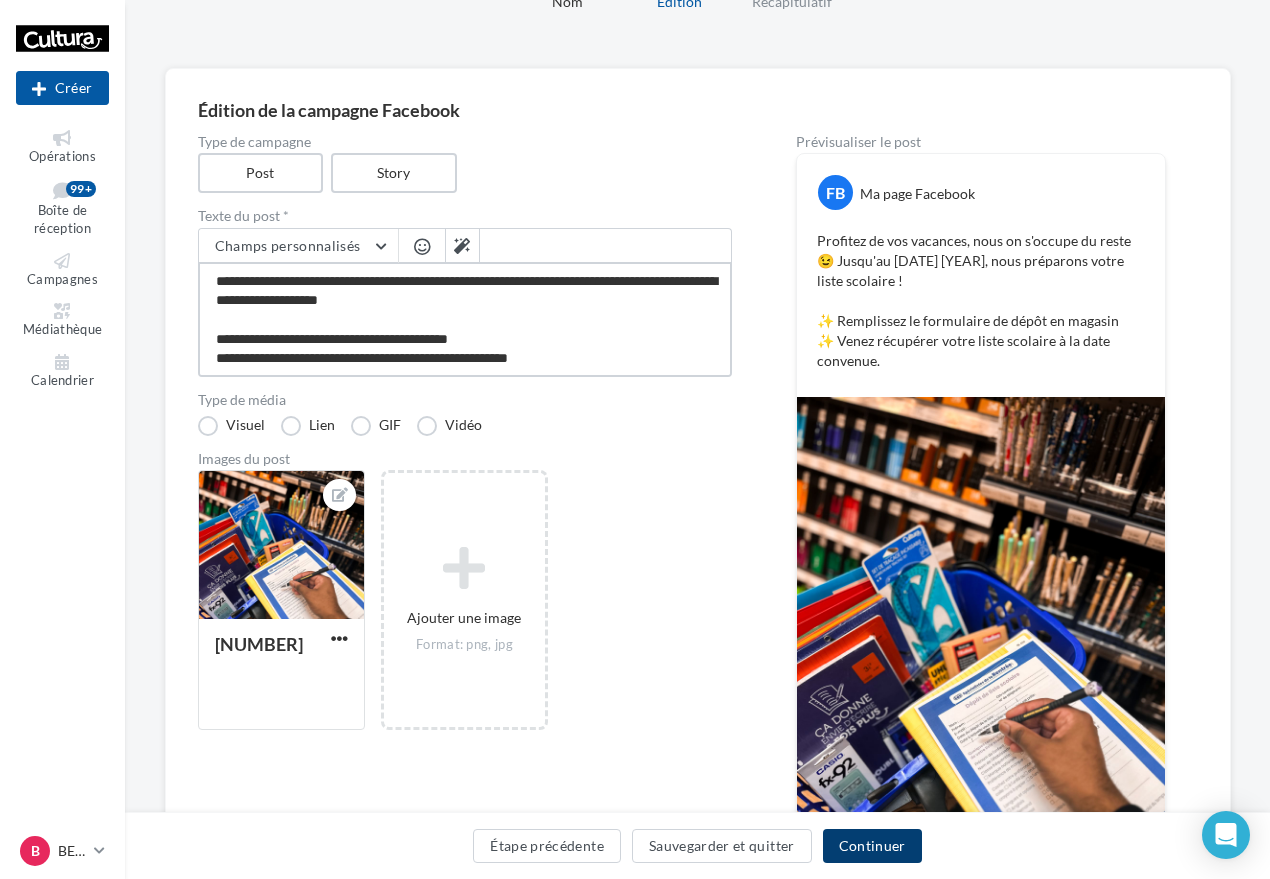 type on "**********" 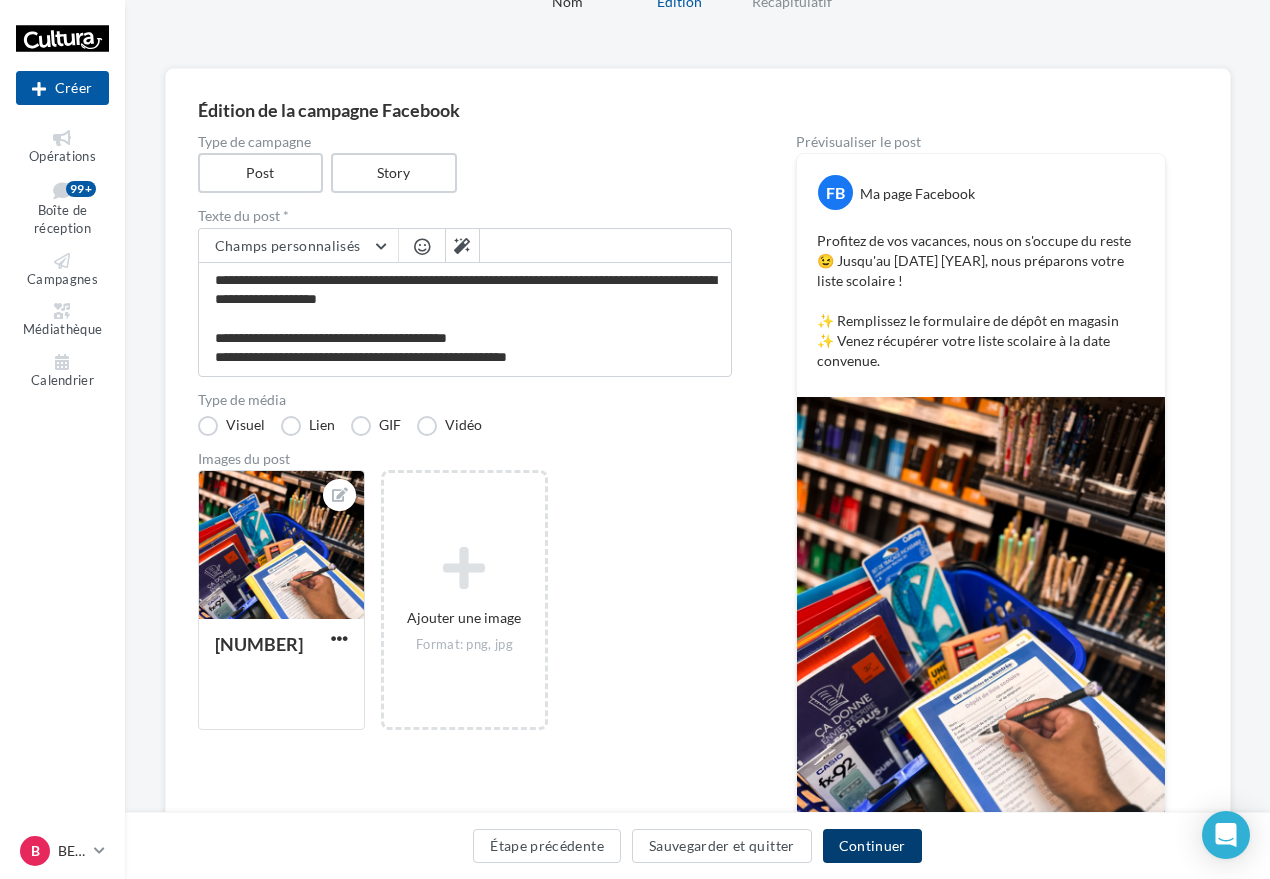 click on "Continuer" at bounding box center [872, 846] 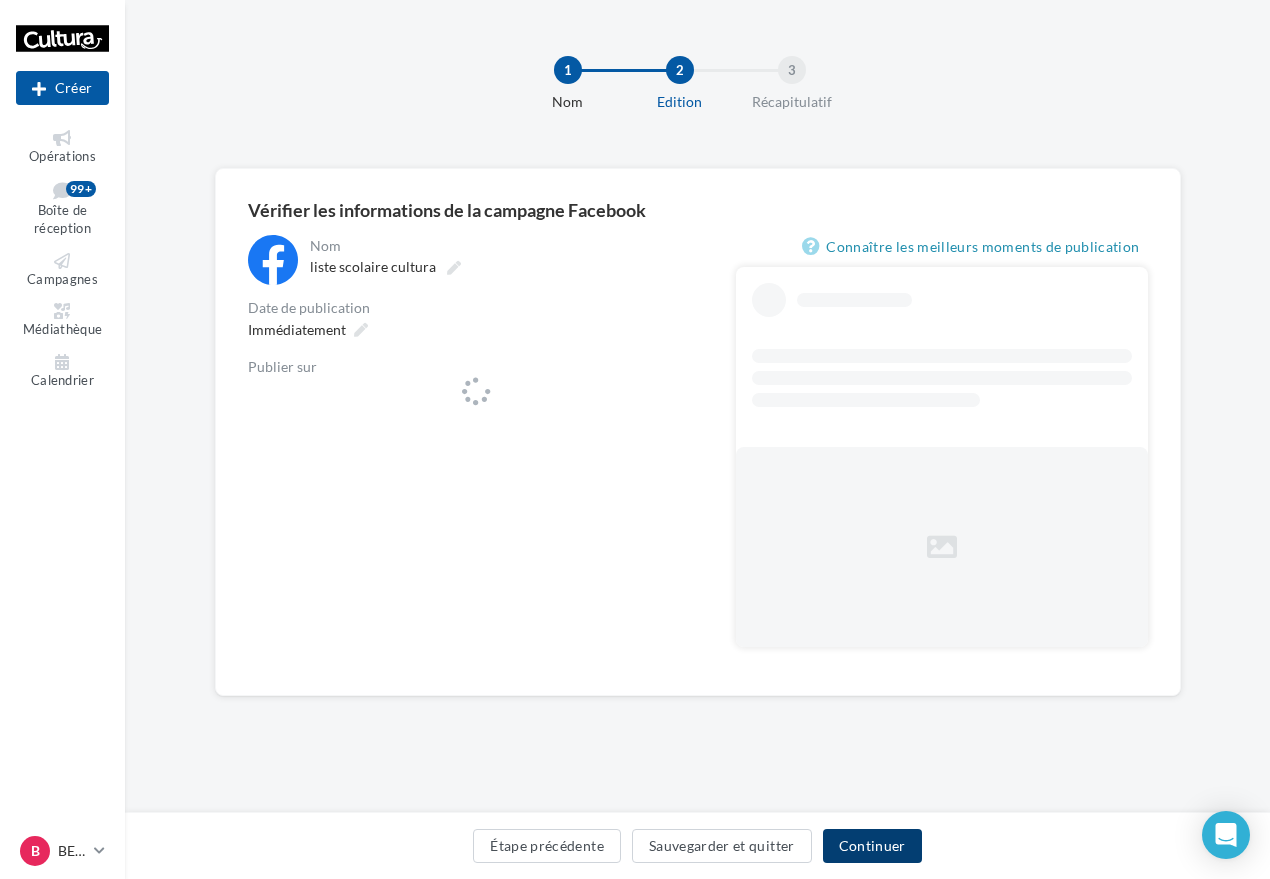 scroll, scrollTop: 0, scrollLeft: 0, axis: both 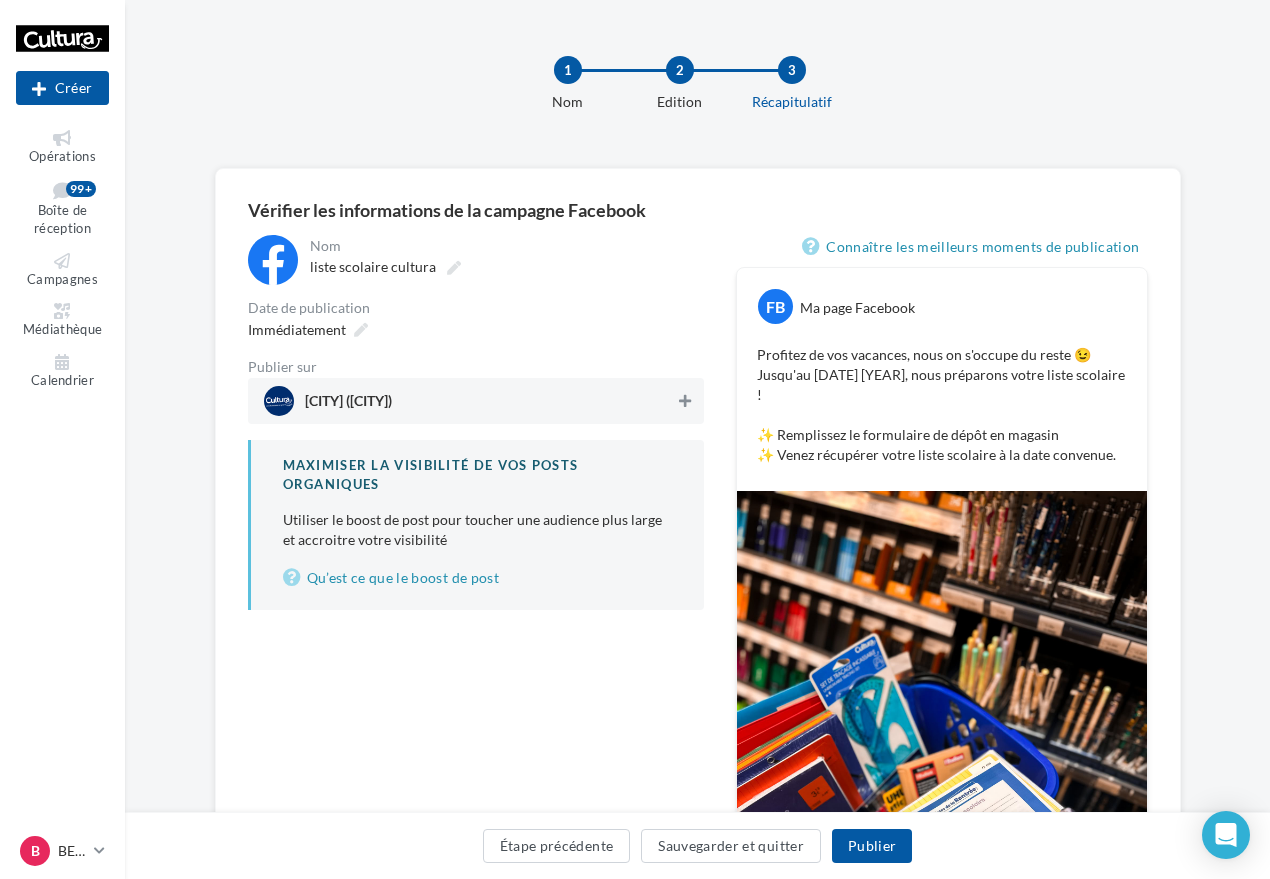 click at bounding box center [685, 401] 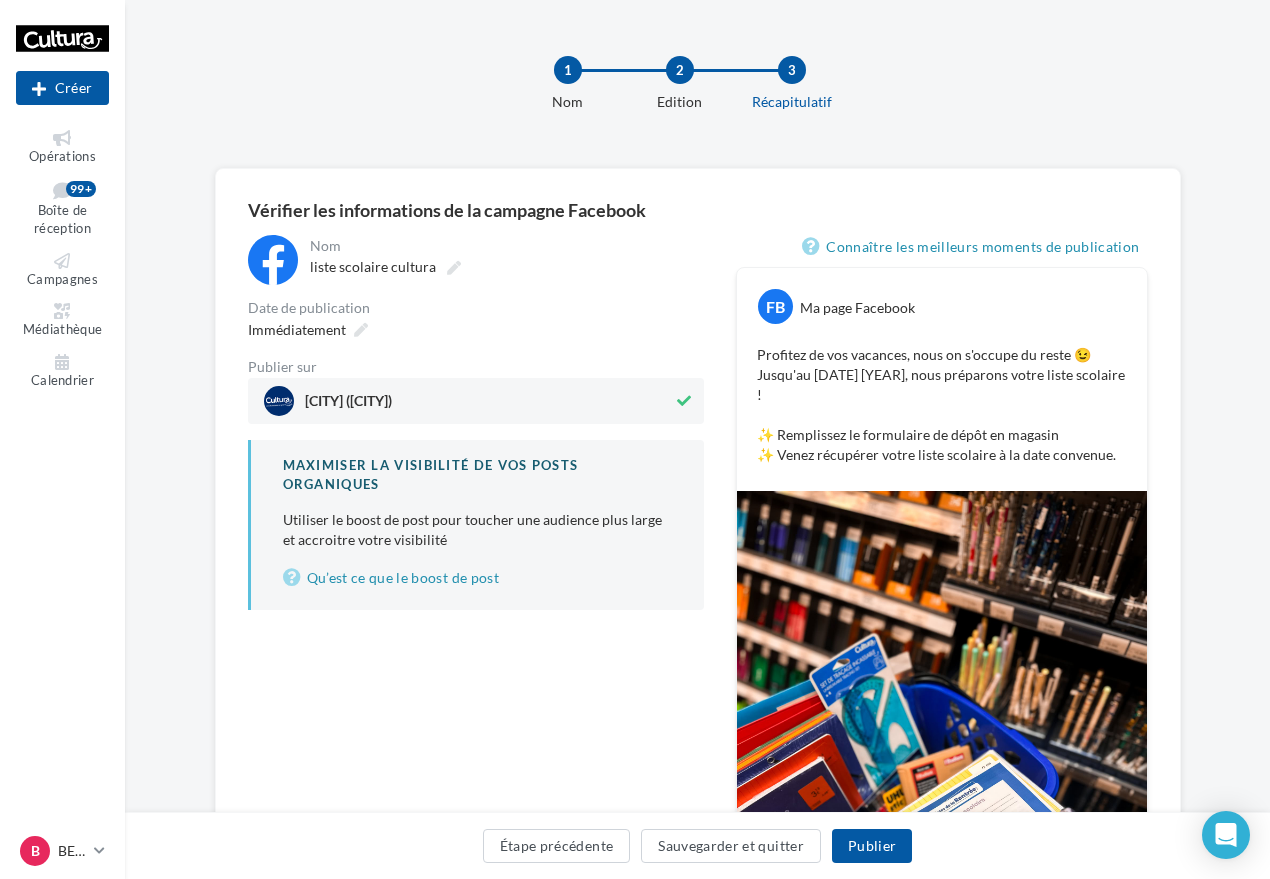 drag, startPoint x: 777, startPoint y: 351, endPoint x: 1081, endPoint y: 397, distance: 307.46057 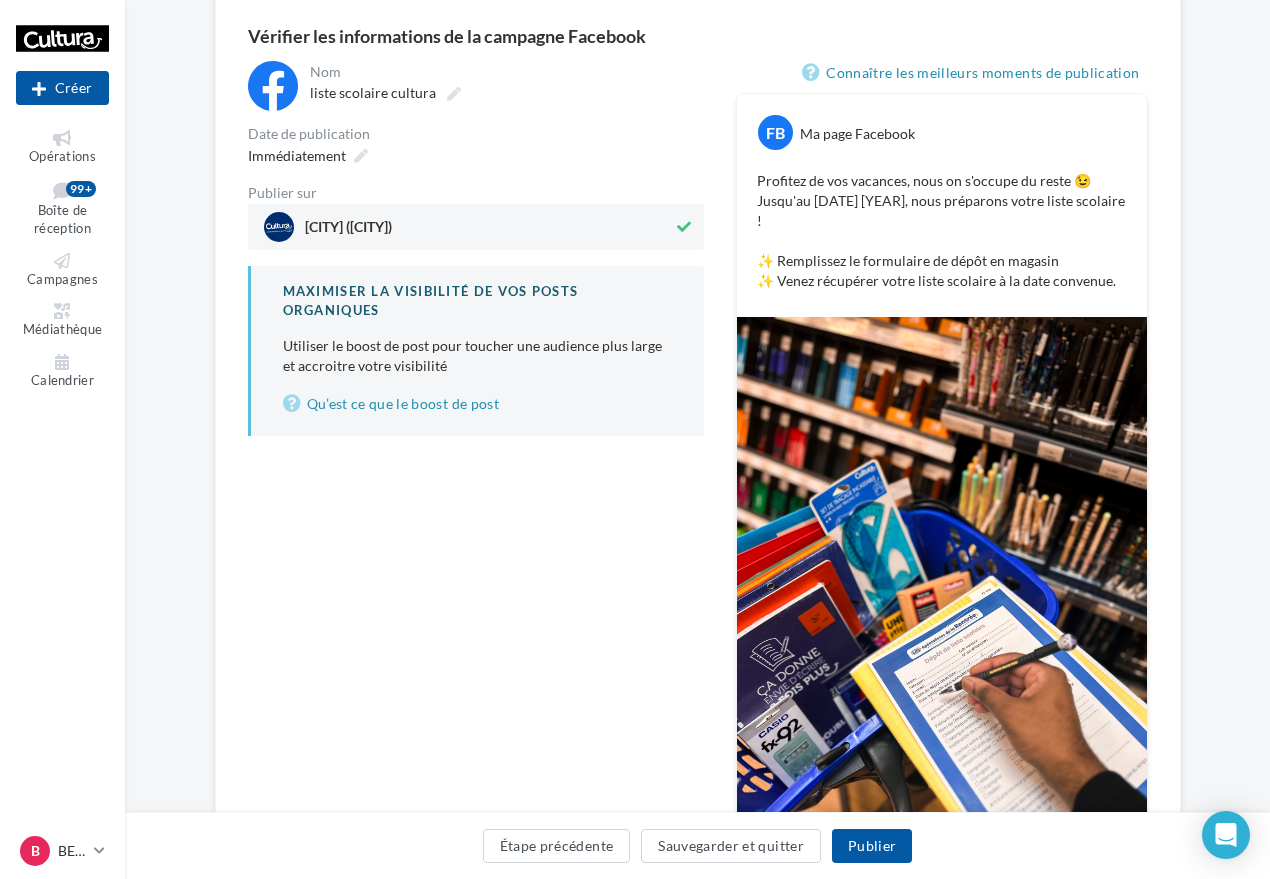 scroll, scrollTop: 200, scrollLeft: 0, axis: vertical 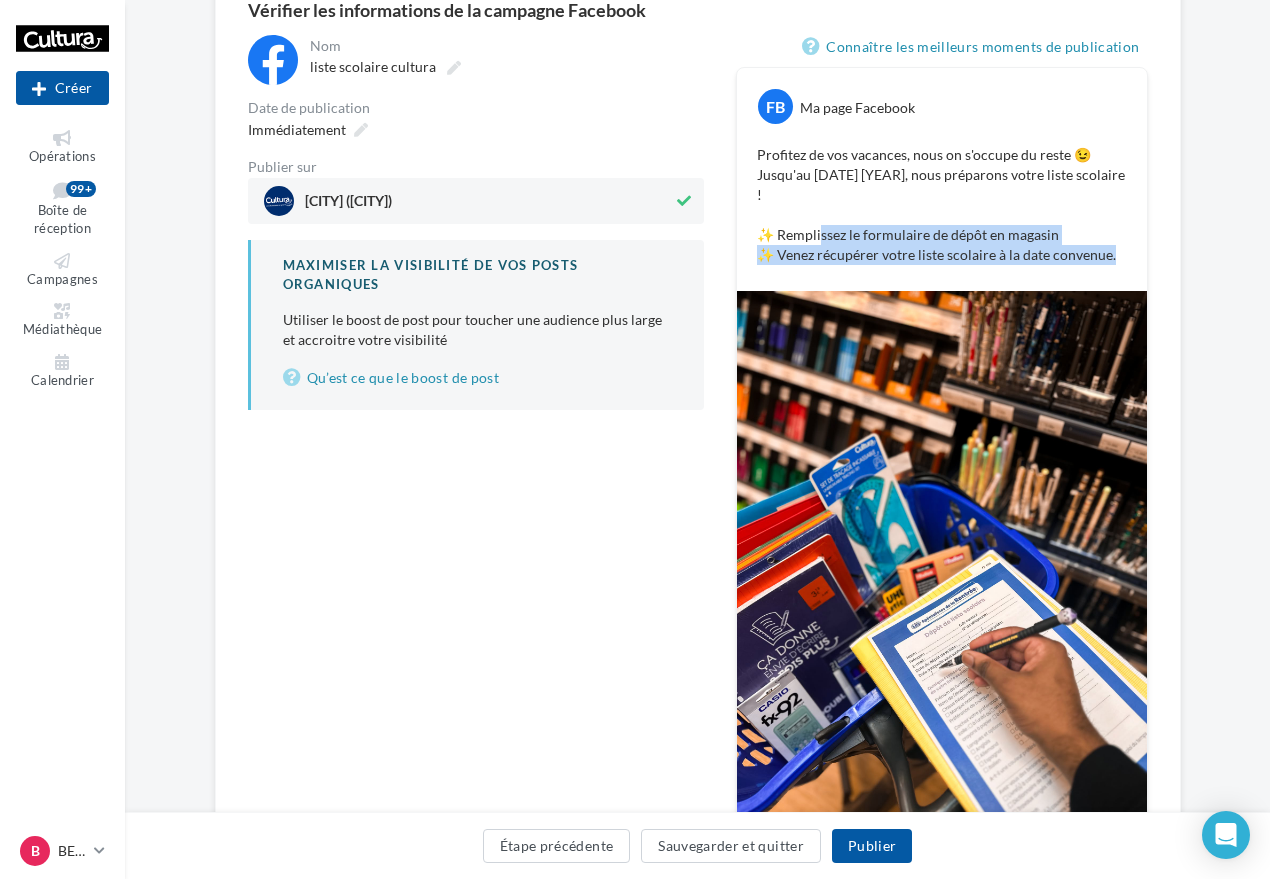 drag, startPoint x: 821, startPoint y: 232, endPoint x: 1123, endPoint y: 256, distance: 302.95215 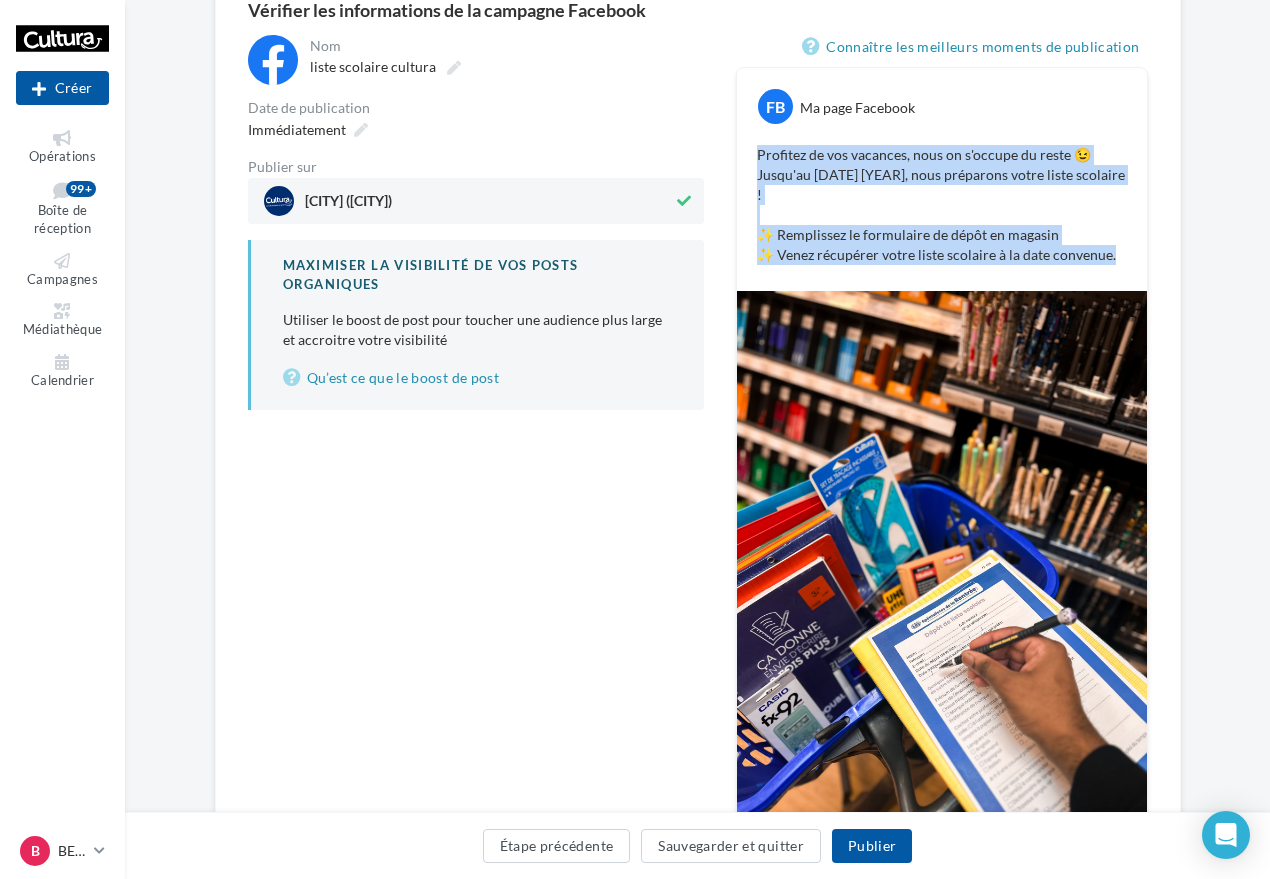 drag, startPoint x: 1119, startPoint y: 254, endPoint x: 926, endPoint y: 188, distance: 203.97304 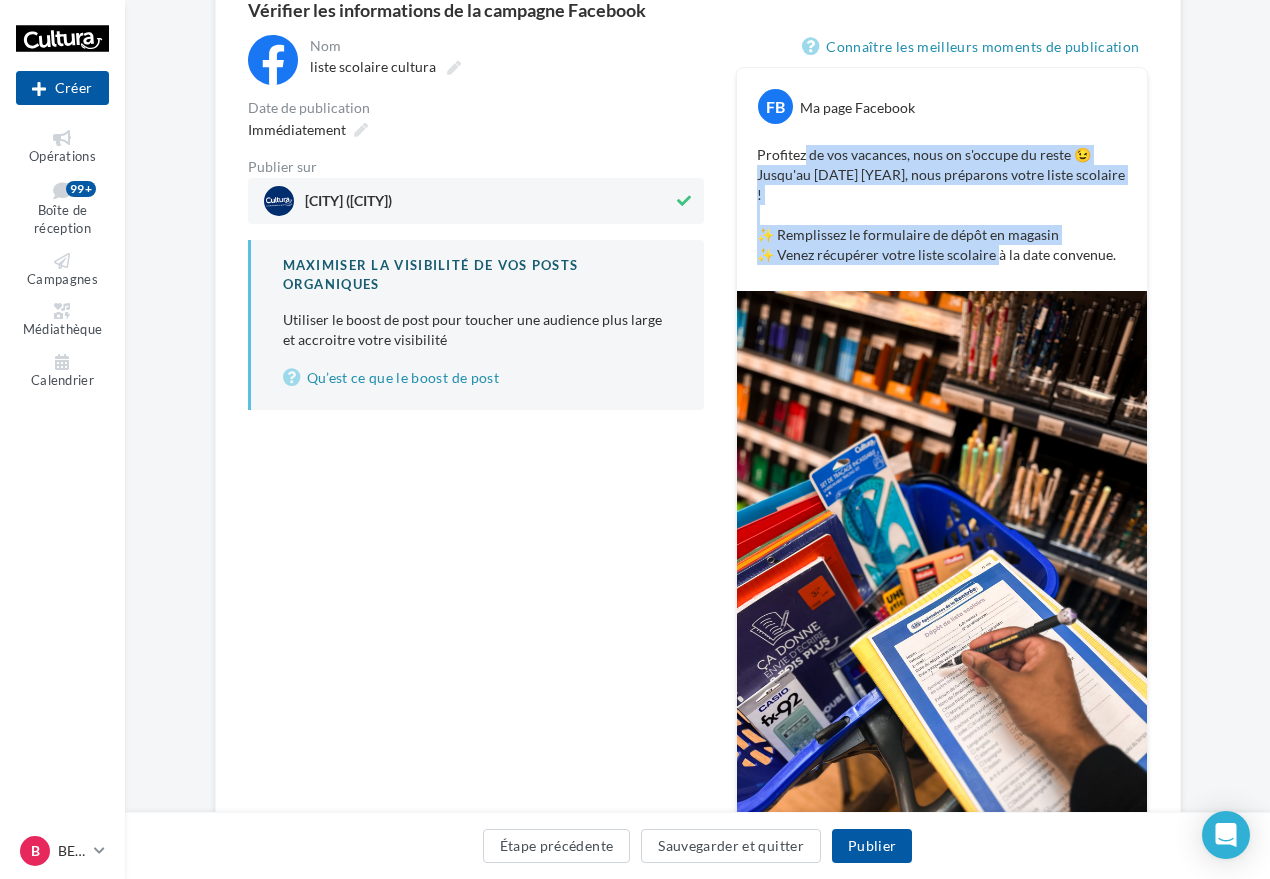 drag, startPoint x: 996, startPoint y: 246, endPoint x: 804, endPoint y: 159, distance: 210.79137 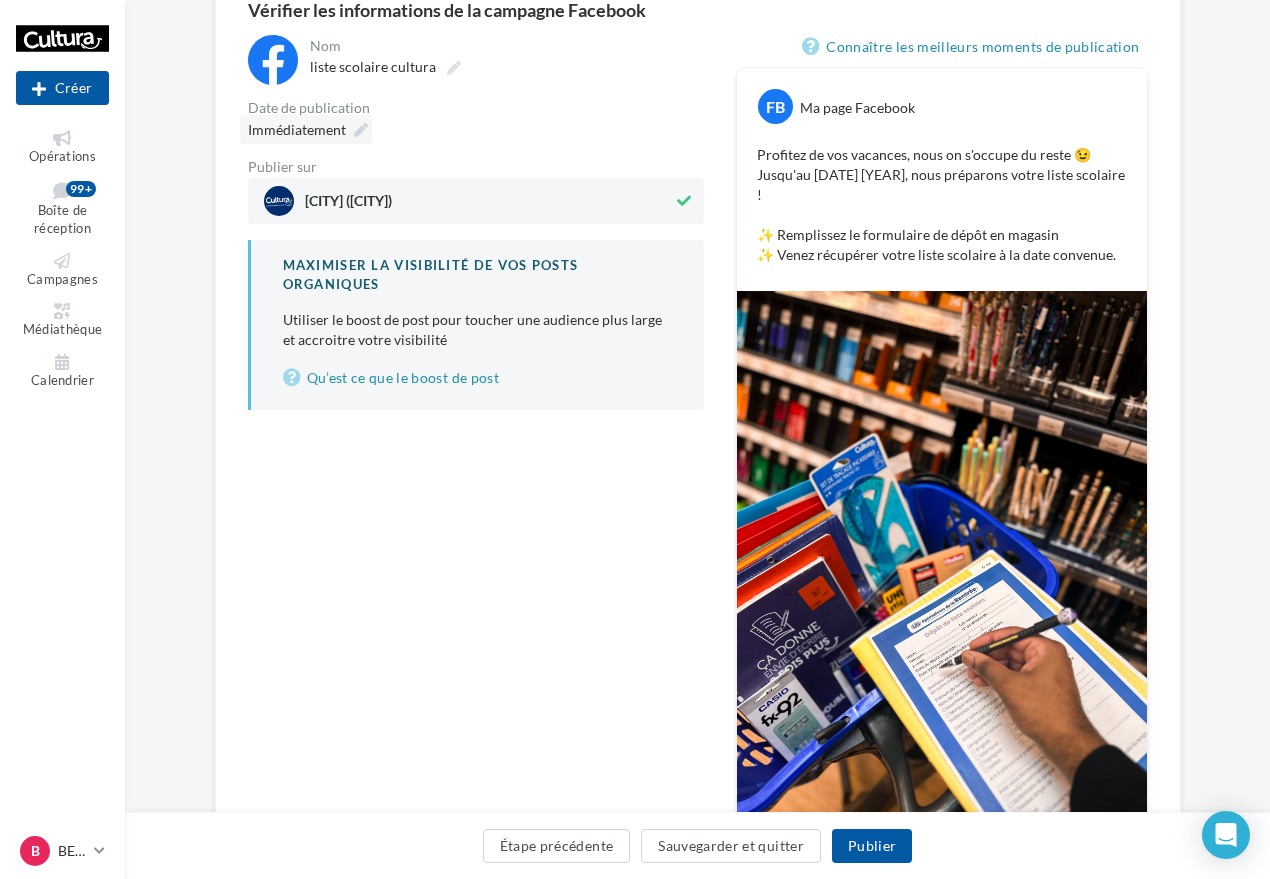 click on "Immédiatement" at bounding box center (297, 129) 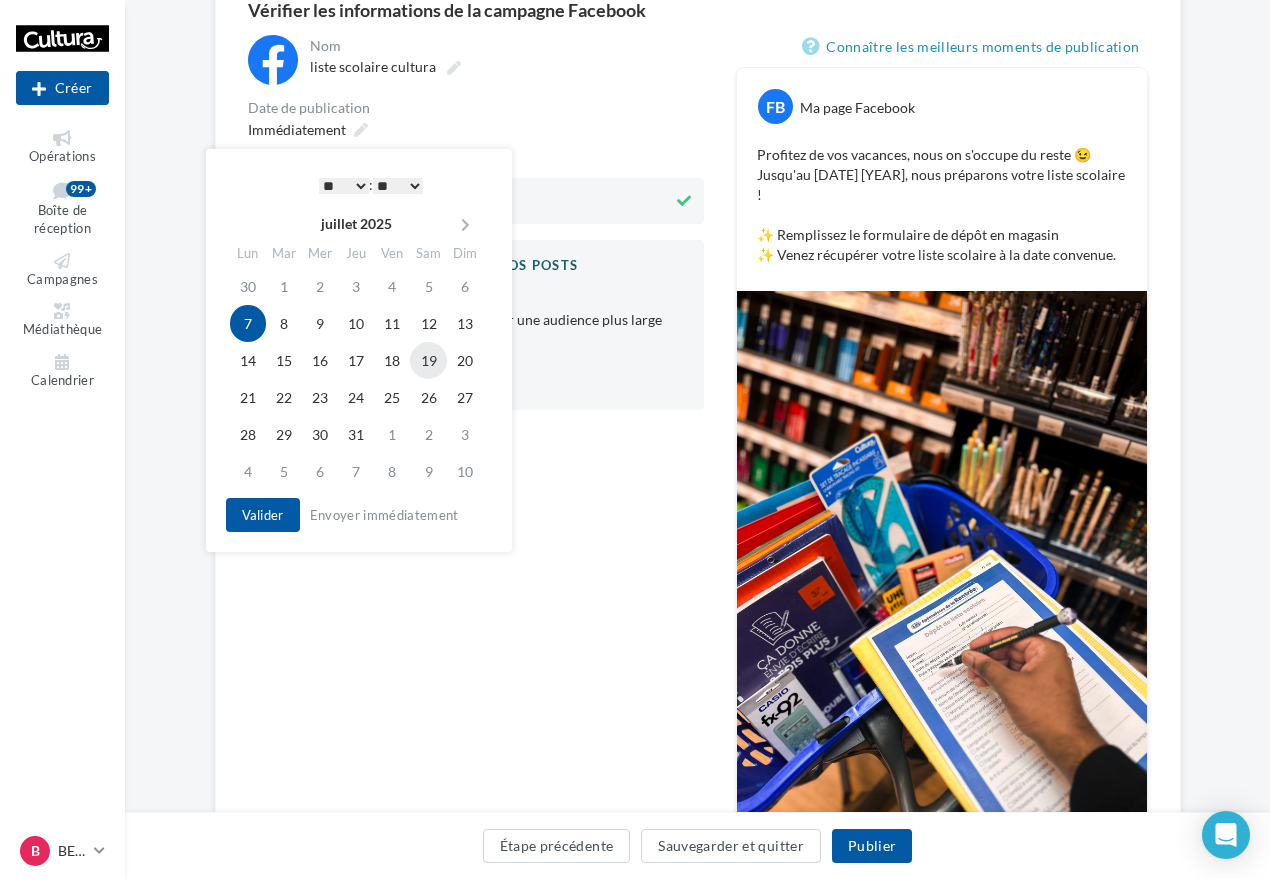 click on "19" at bounding box center (428, 323) 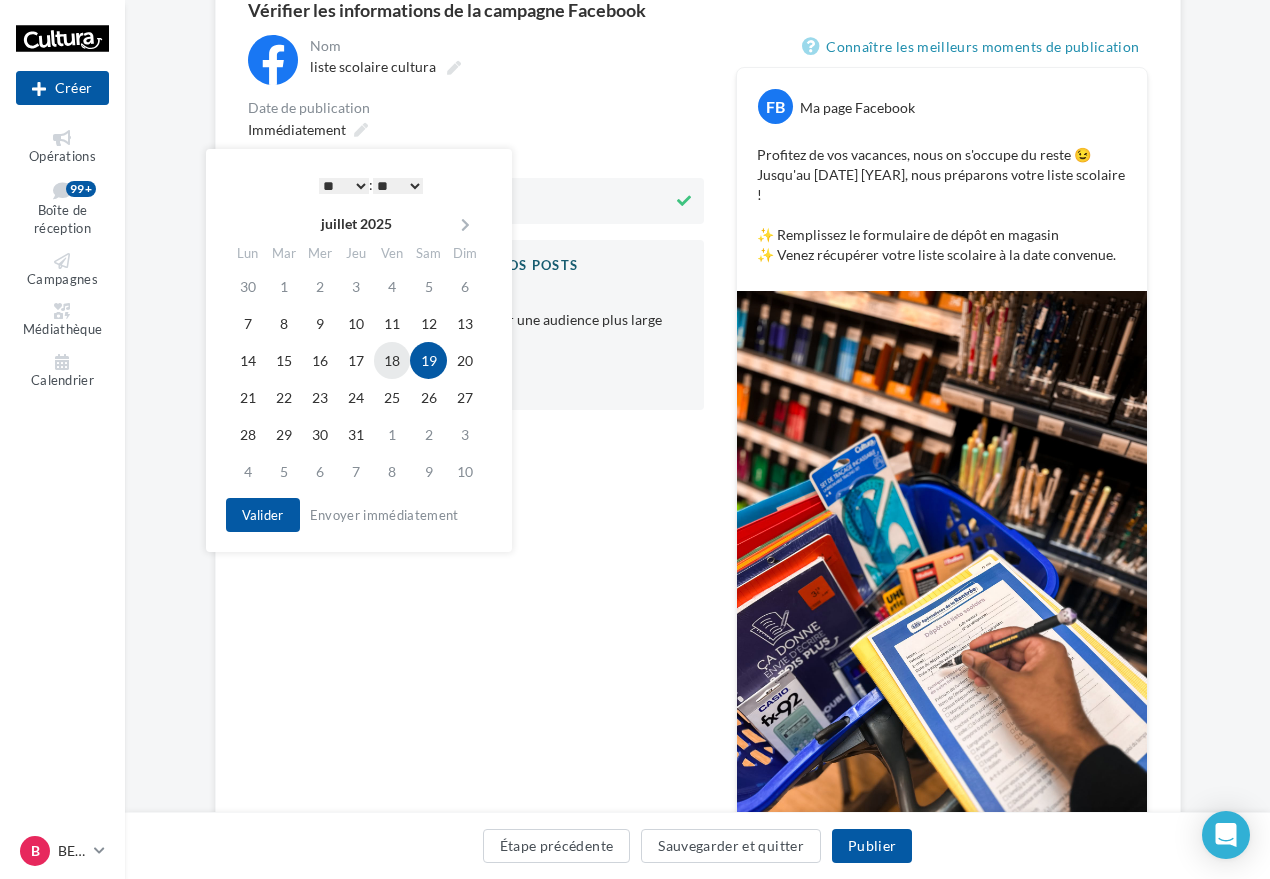 click on "18" at bounding box center [392, 323] 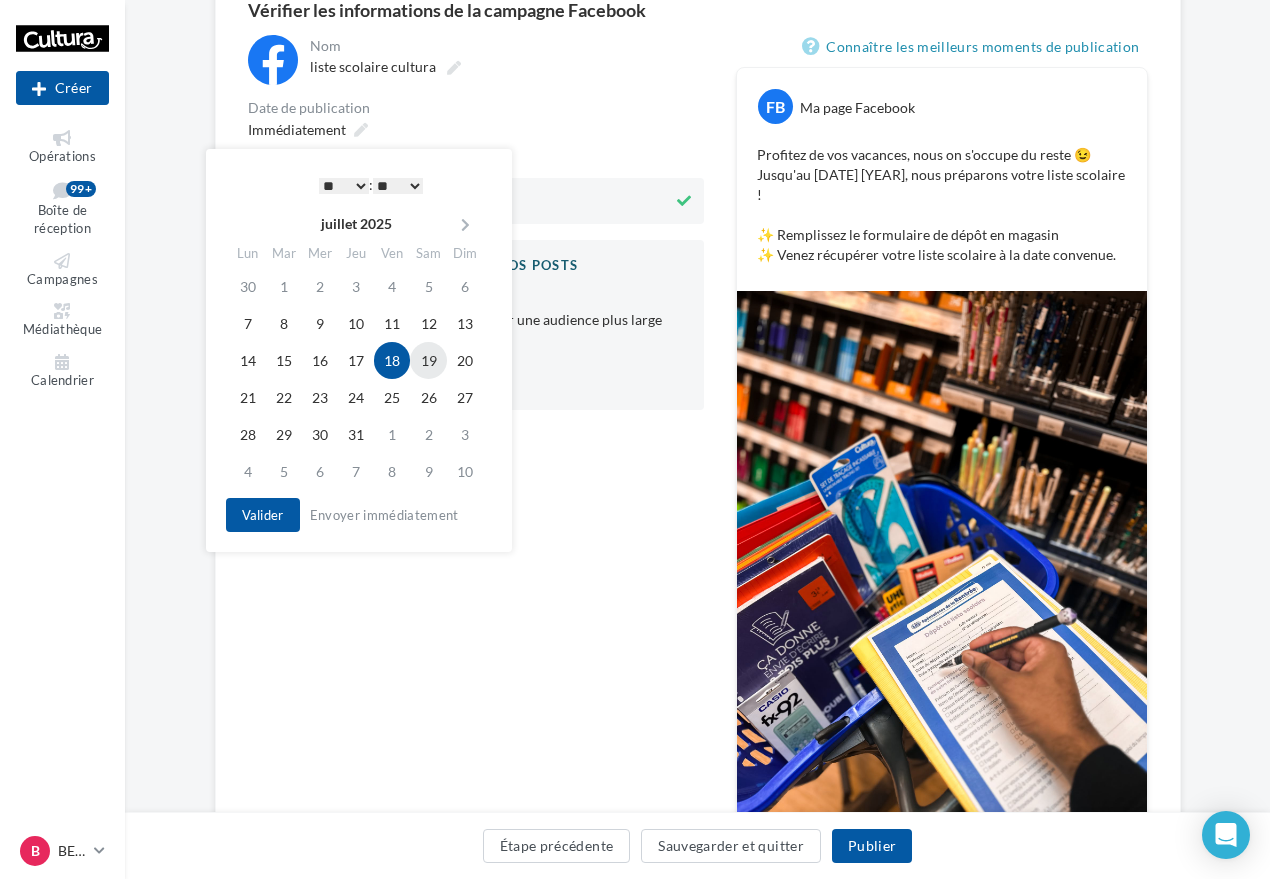 click on "19" at bounding box center (428, 323) 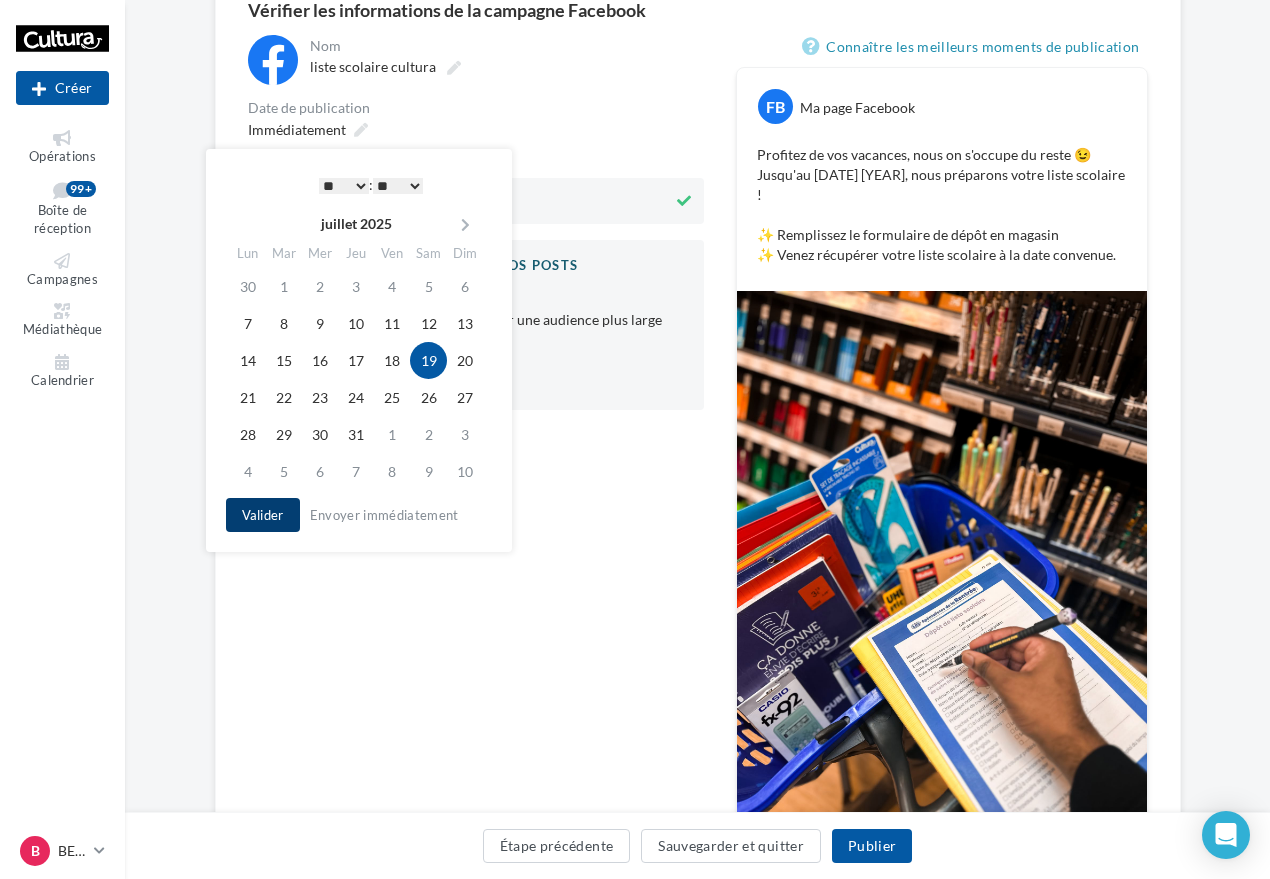 click on "Valider" at bounding box center [263, 515] 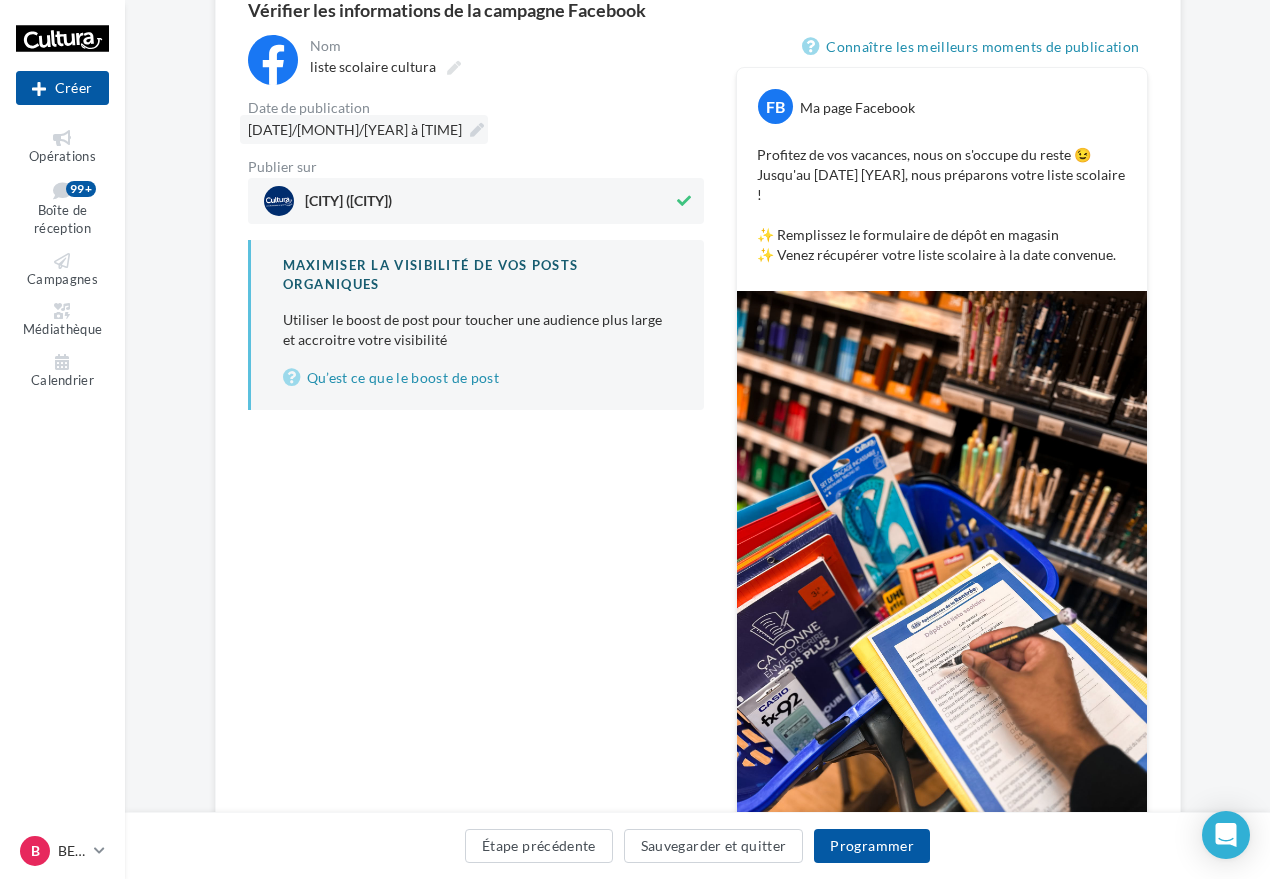click on "19/07/2025 à 13:10" at bounding box center (355, 129) 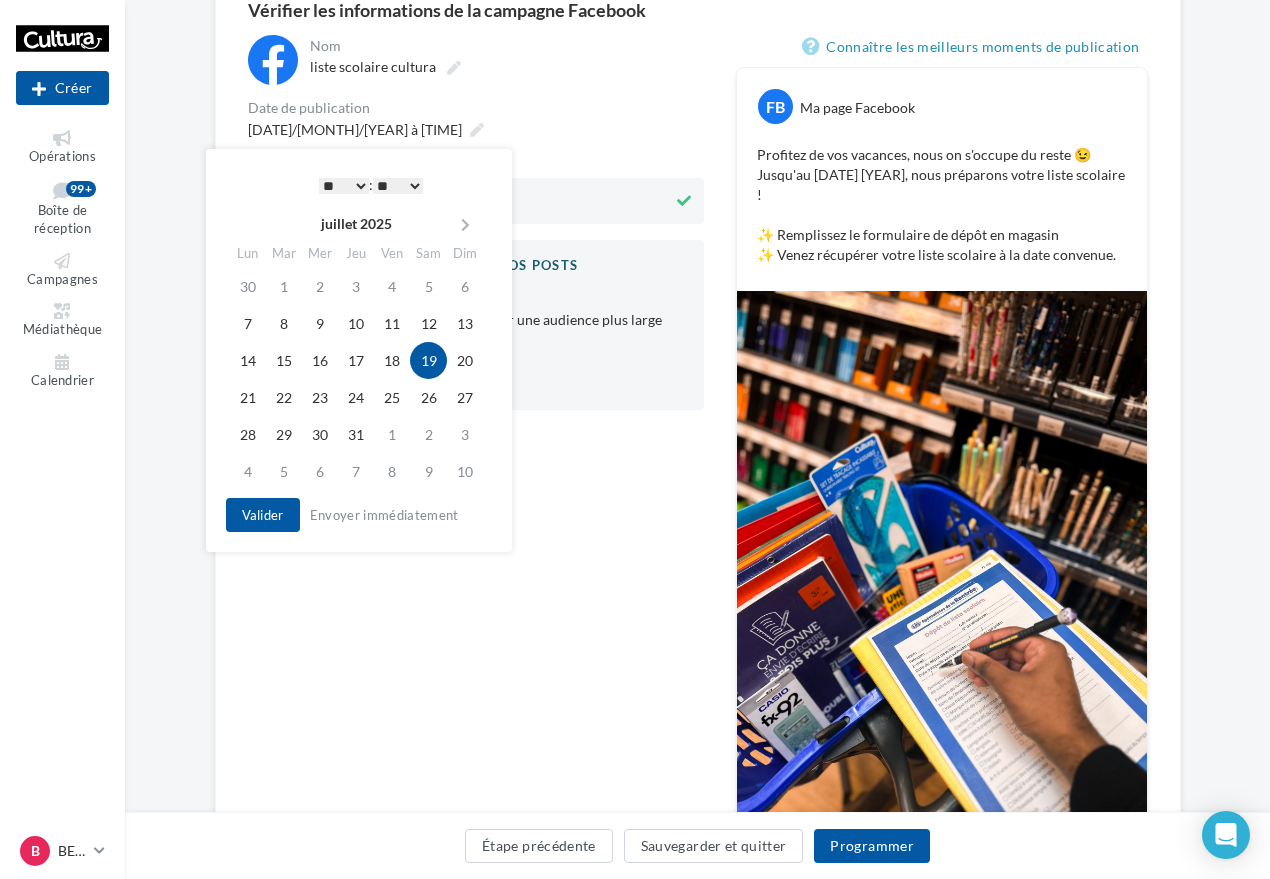 click on "* * * * * * * * * * ** ** ** ** ** ** ** ** ** ** ** ** ** **" at bounding box center (344, 186) 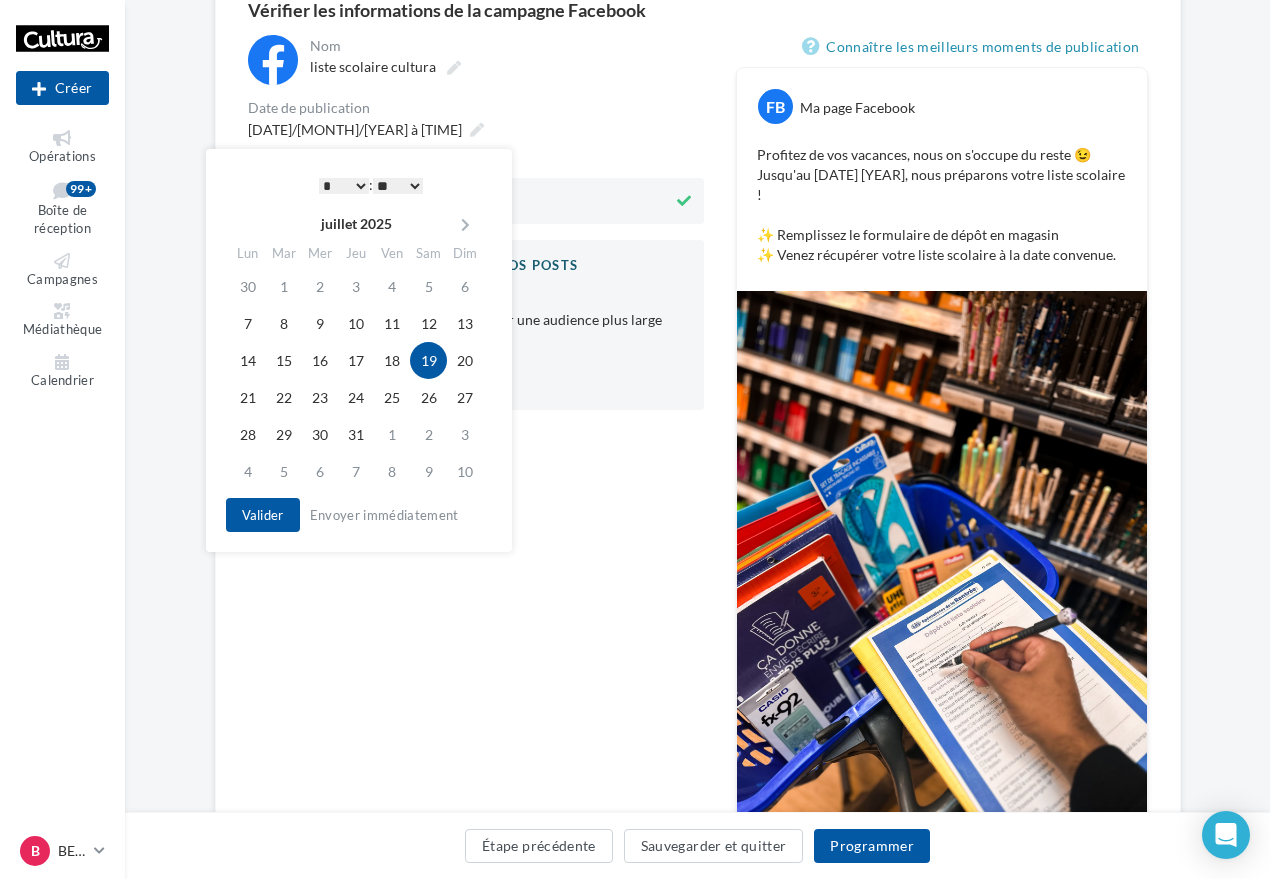 click on "** ** ** ** ** **" at bounding box center (398, 186) 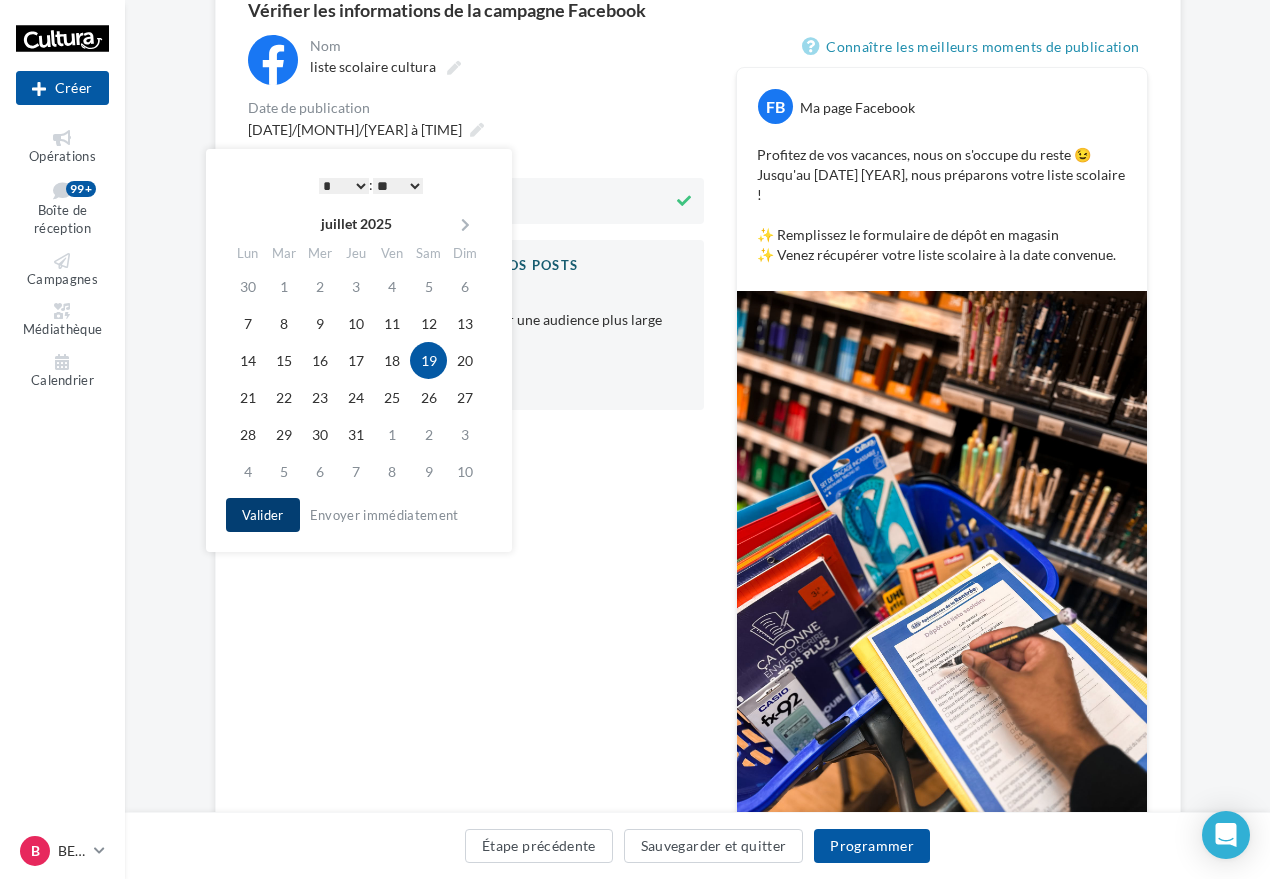click on "Valider" at bounding box center [263, 515] 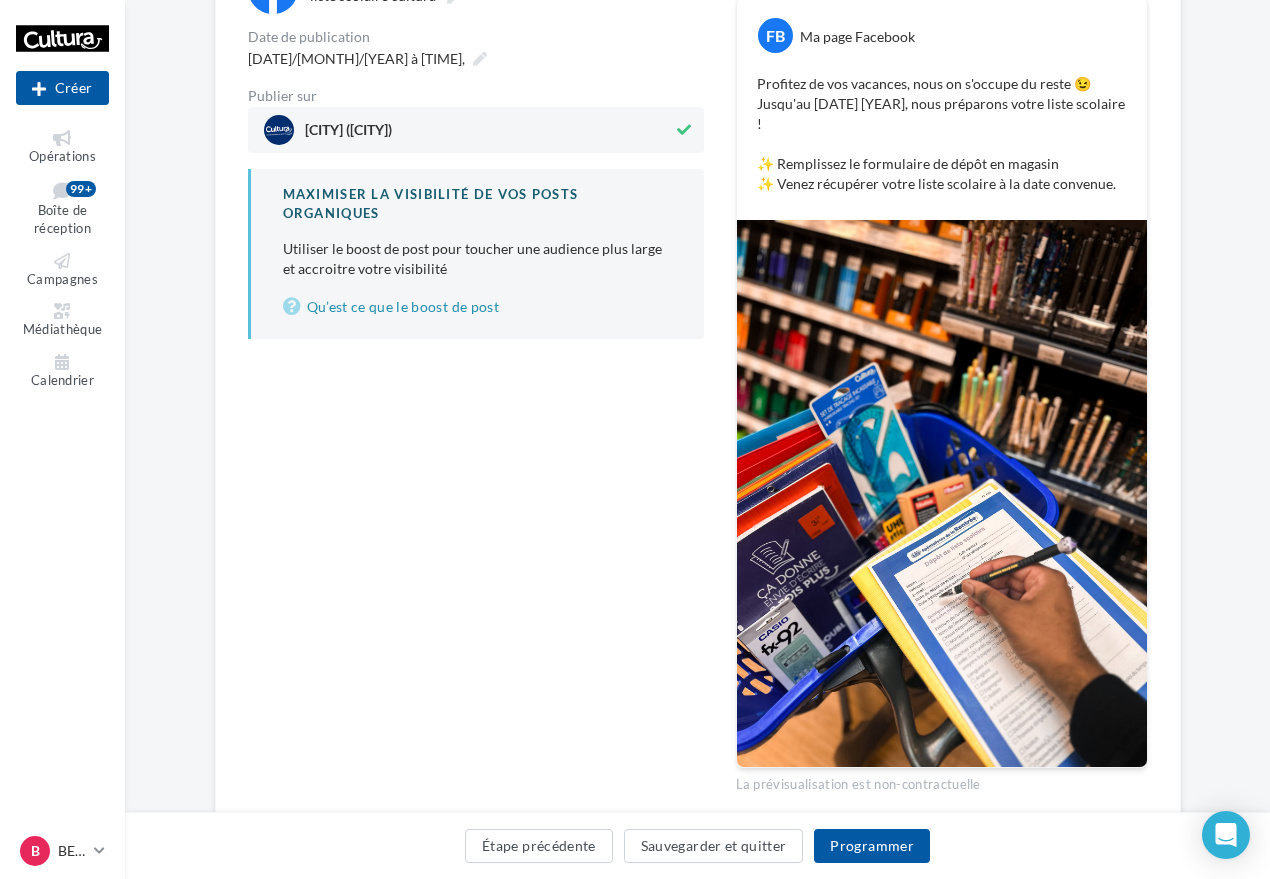 scroll, scrollTop: 337, scrollLeft: 0, axis: vertical 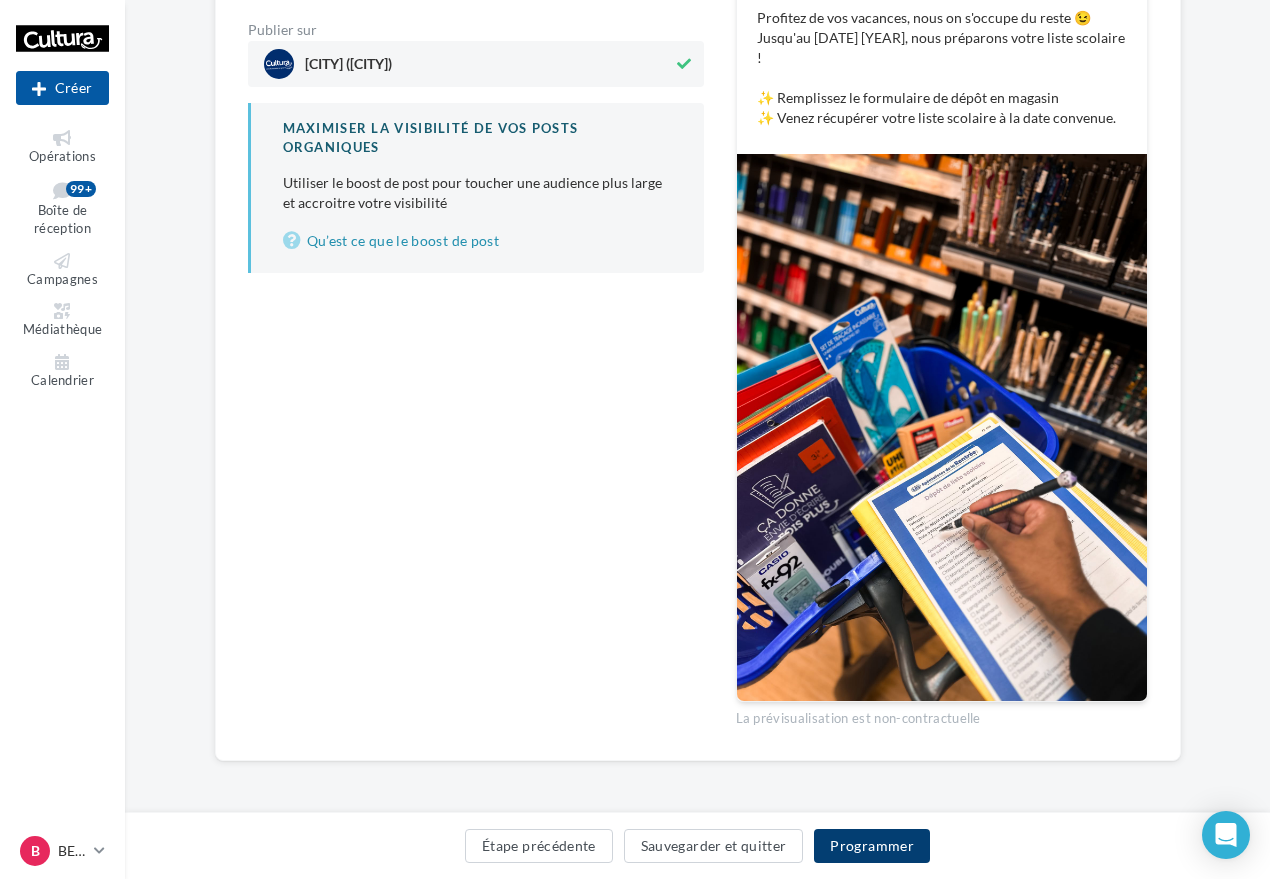 click on "Programmer" at bounding box center (872, 846) 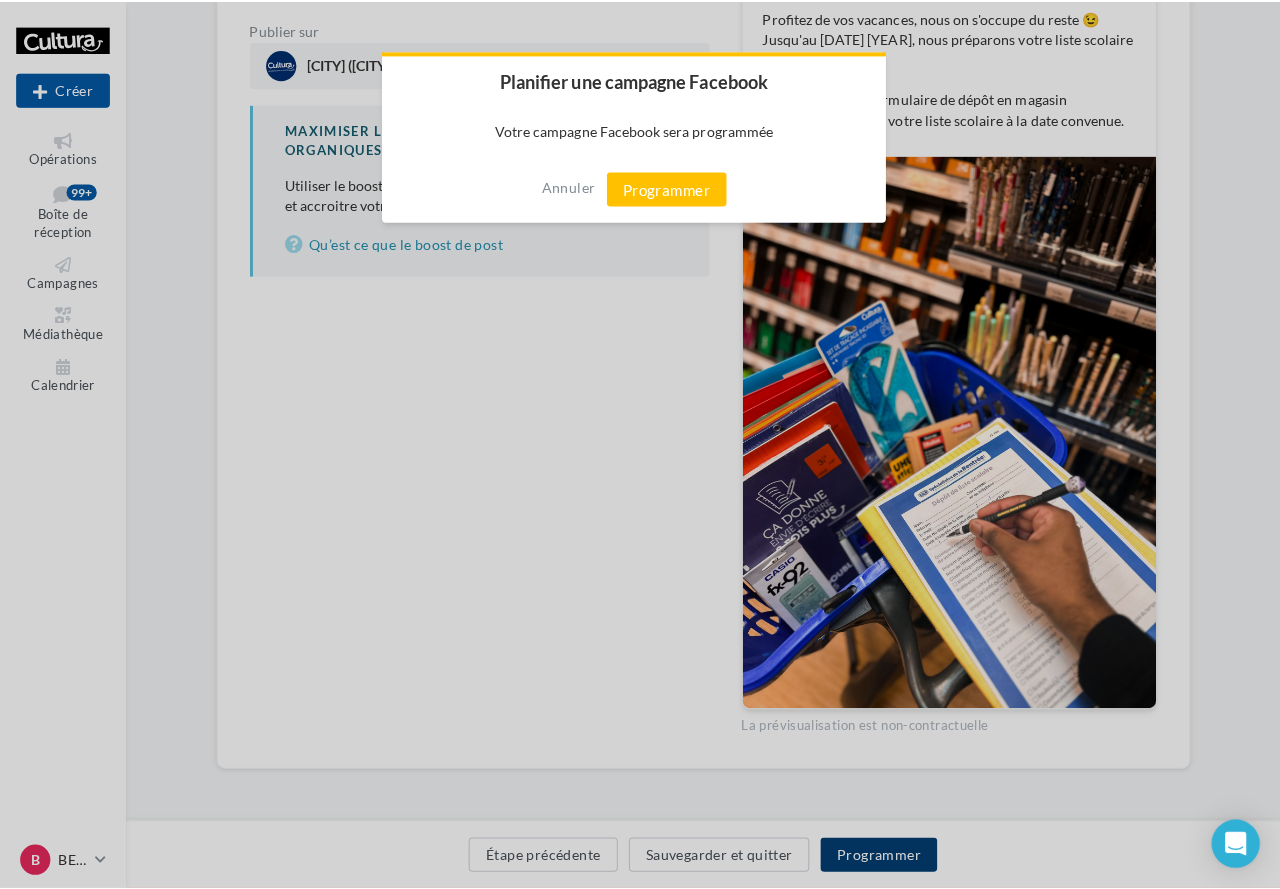 scroll, scrollTop: 327, scrollLeft: 0, axis: vertical 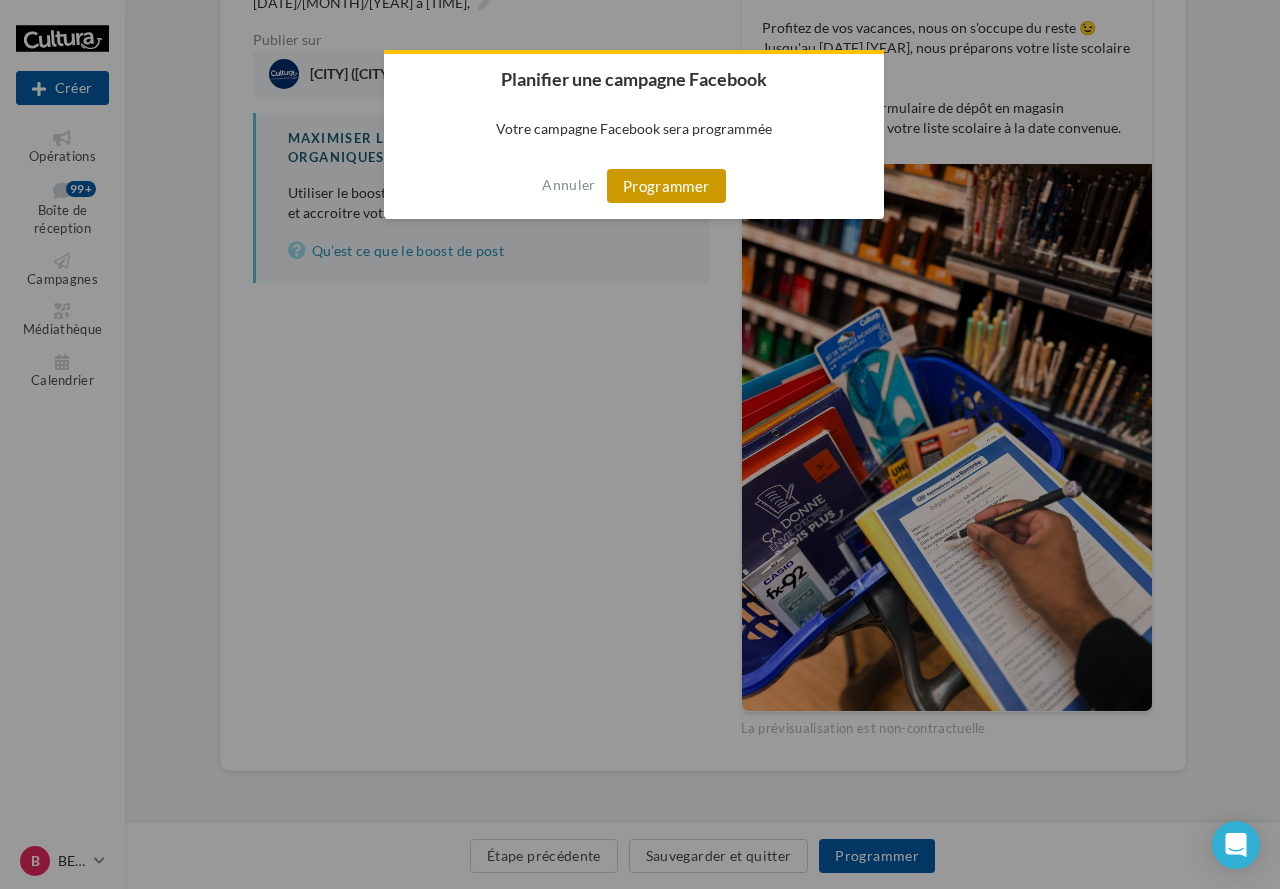 click on "Programmer" at bounding box center (666, 186) 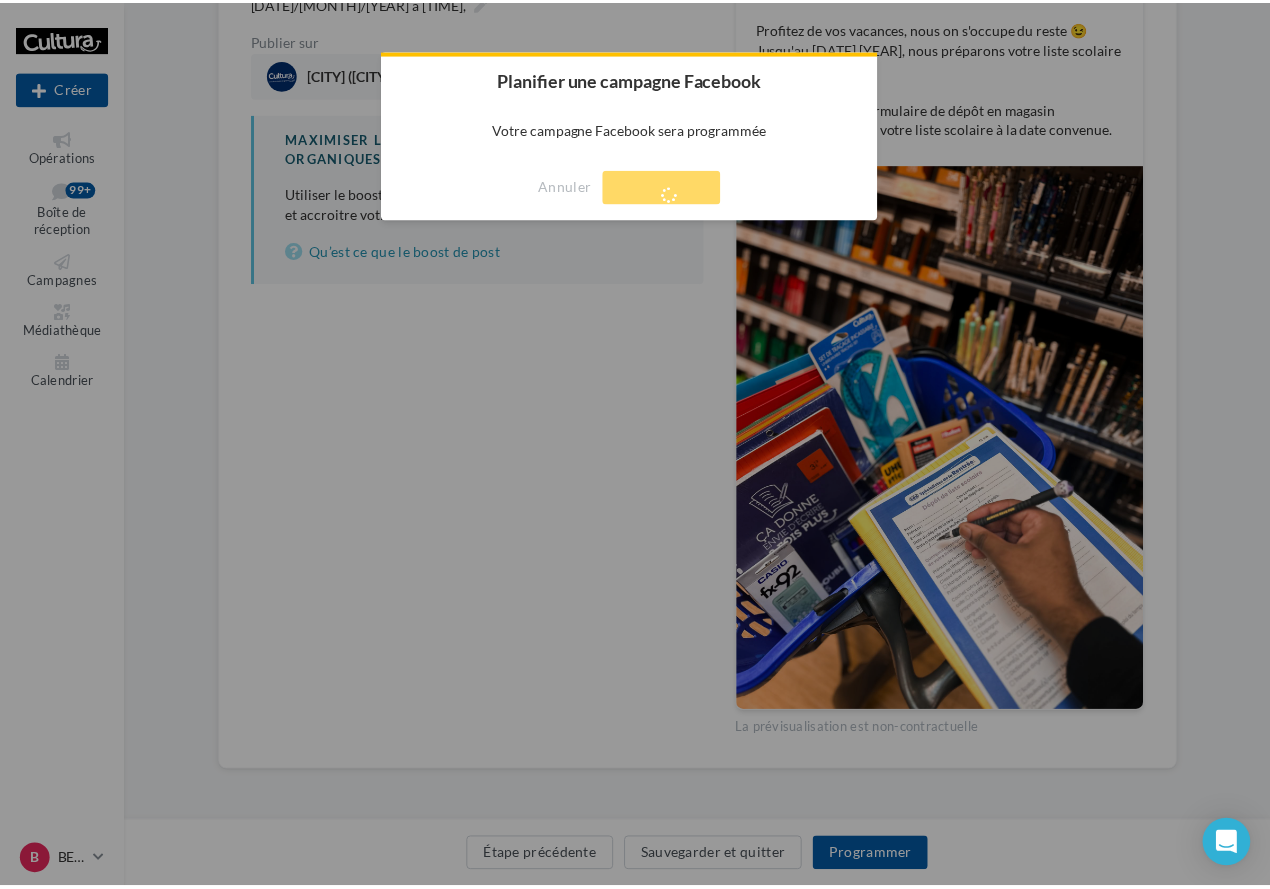 scroll, scrollTop: 32, scrollLeft: 0, axis: vertical 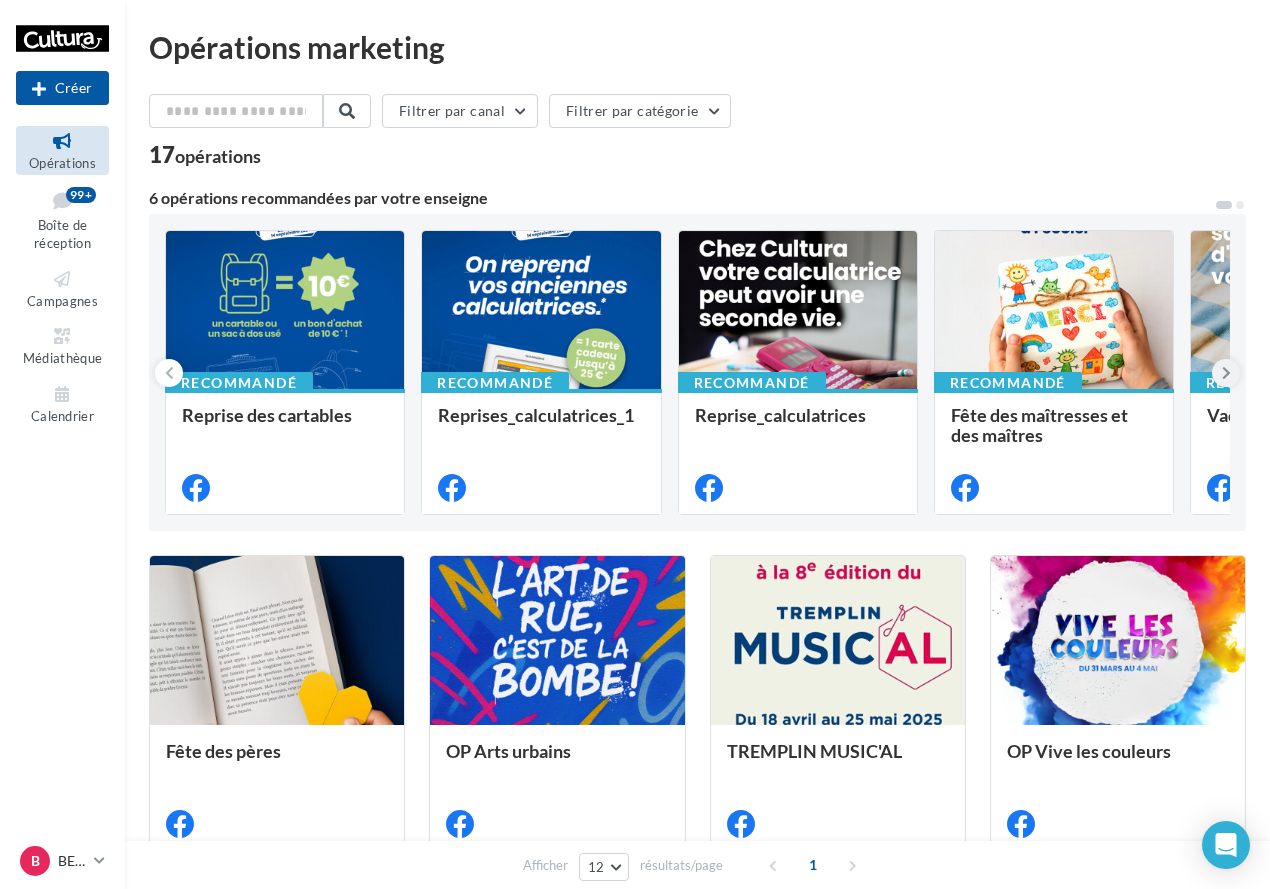 click at bounding box center [1226, 373] 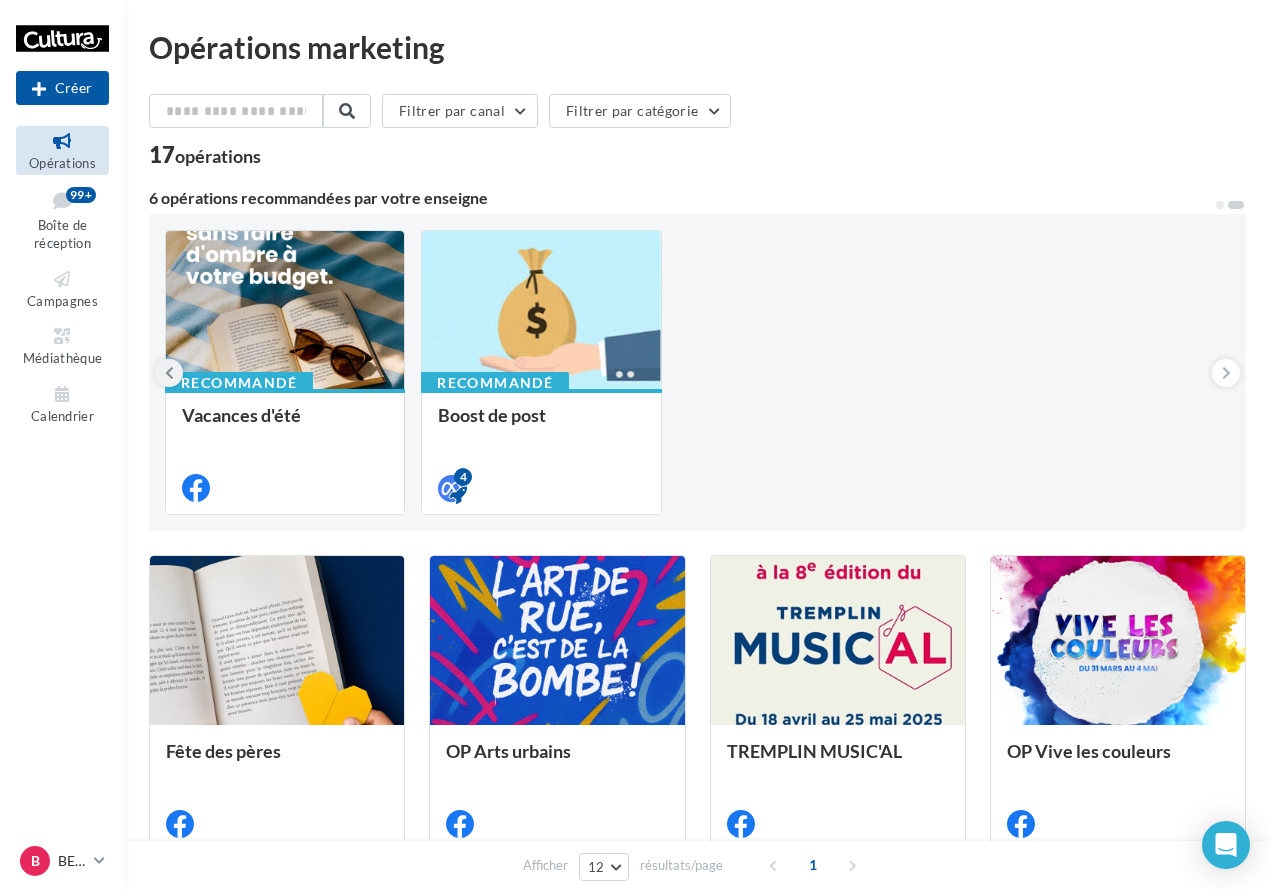 click at bounding box center (169, 373) 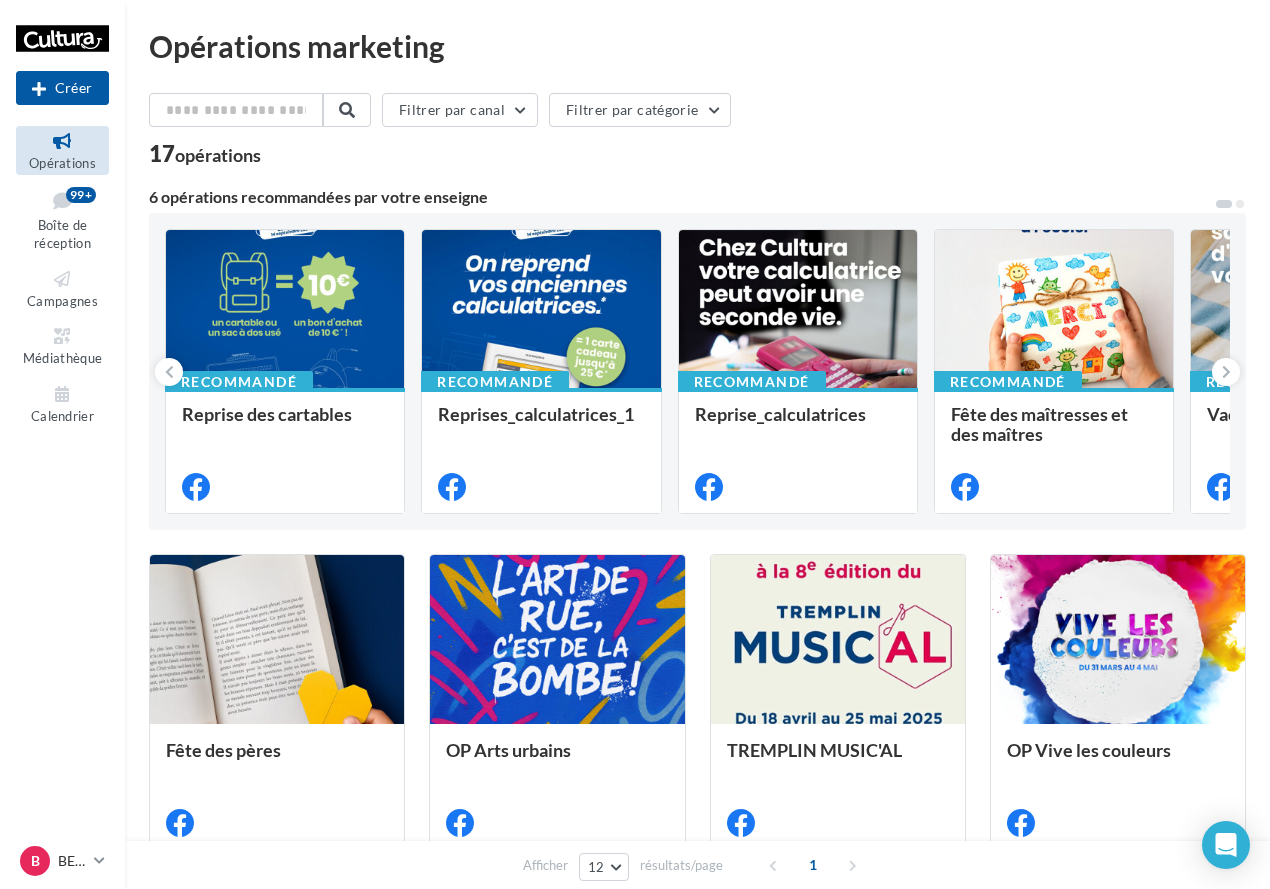 scroll, scrollTop: 0, scrollLeft: 0, axis: both 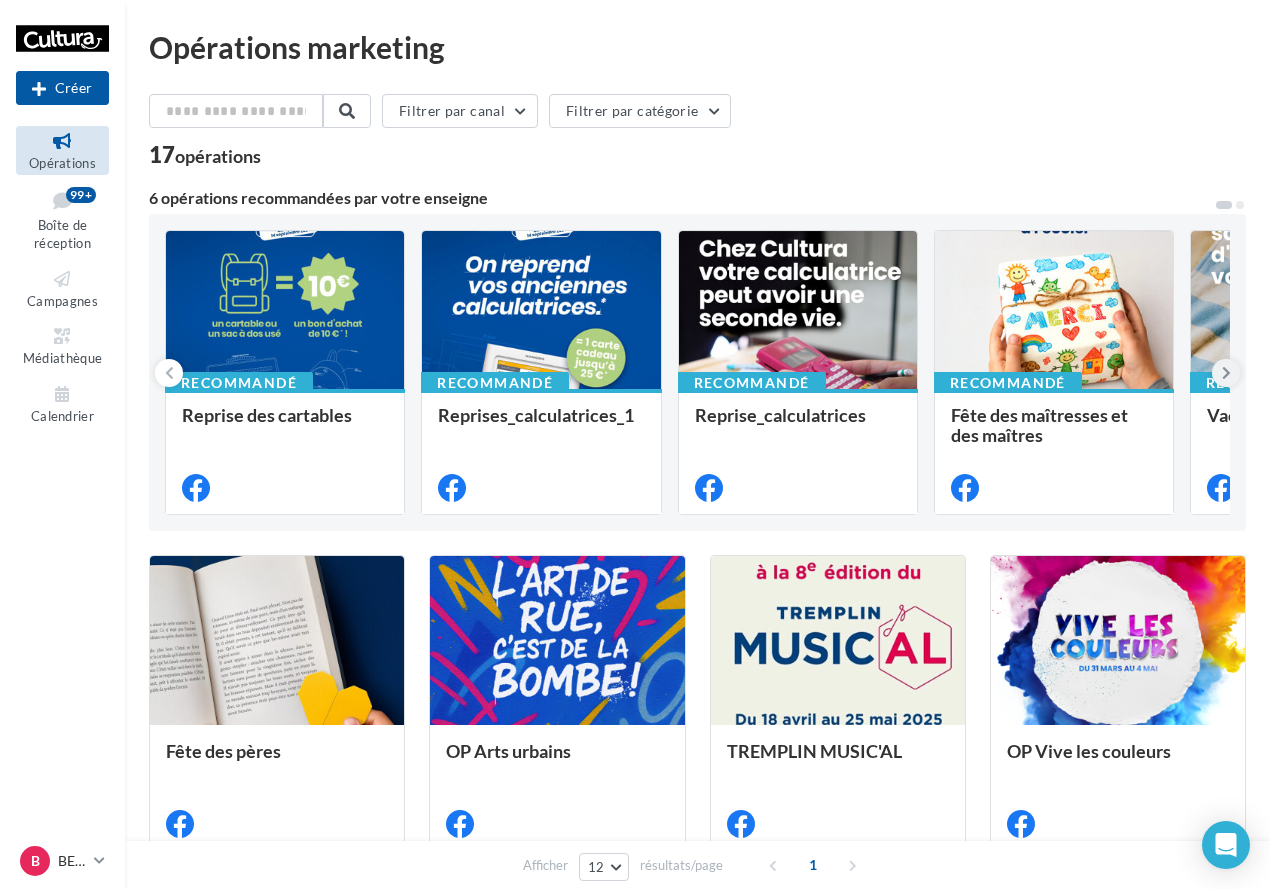 click at bounding box center [1226, 373] 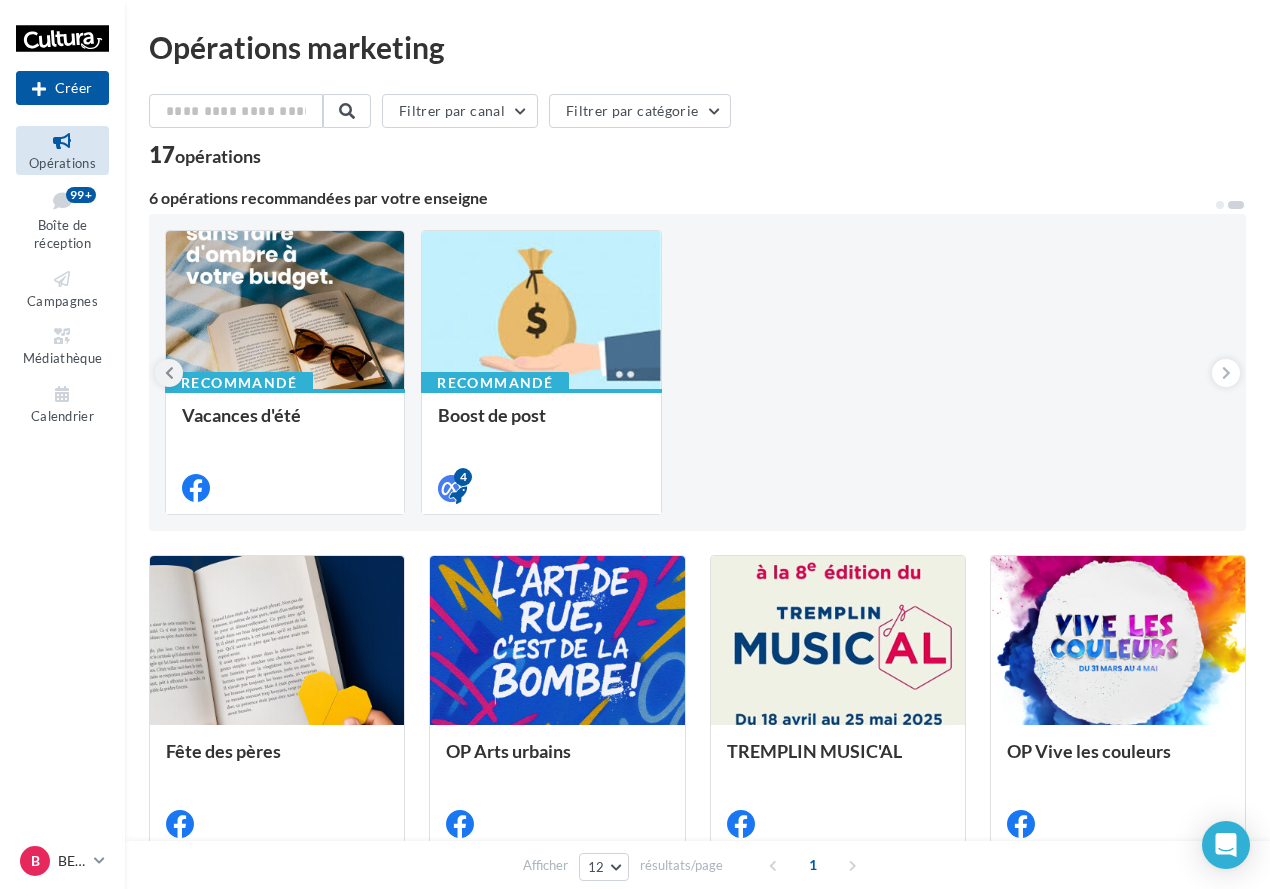click at bounding box center [169, 373] 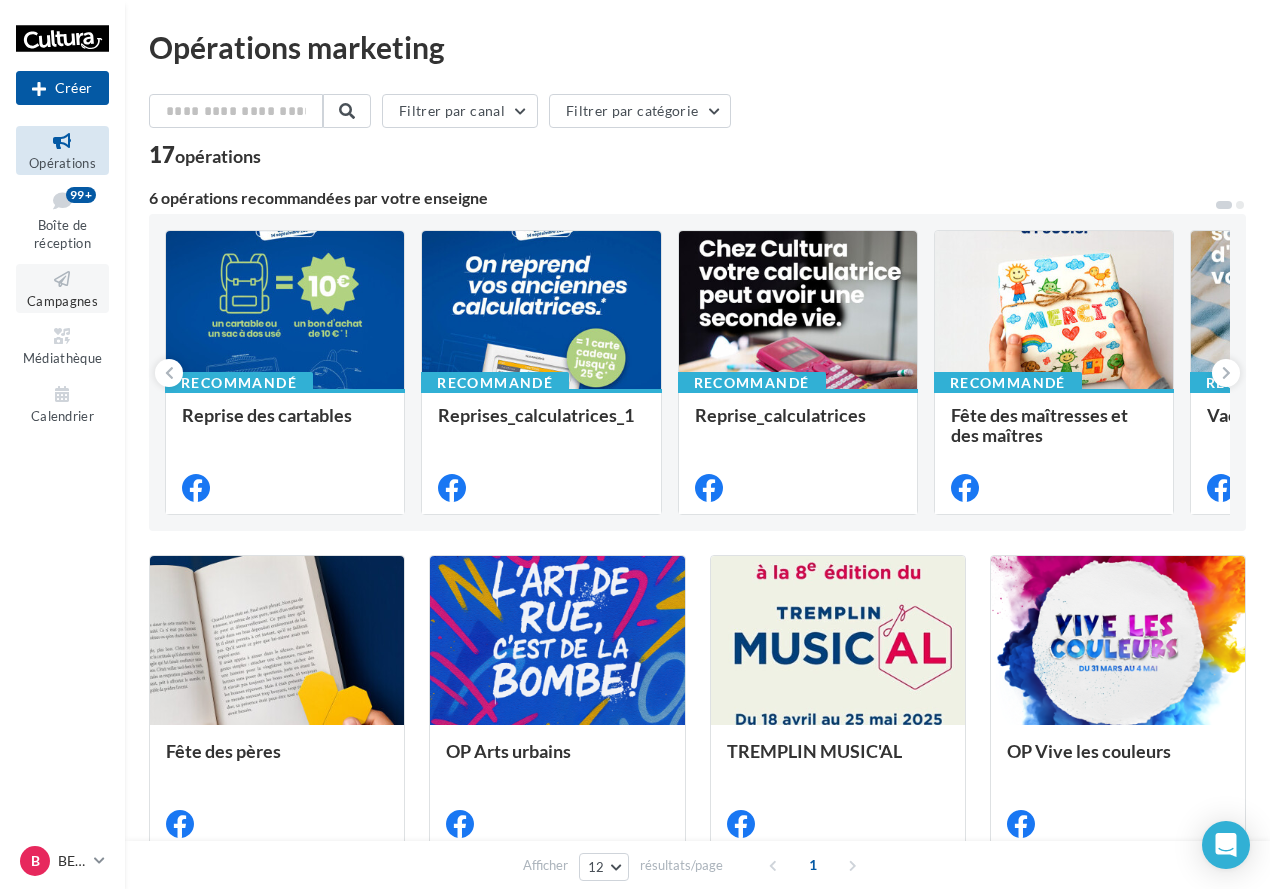 click on "Campagnes" at bounding box center [62, 288] 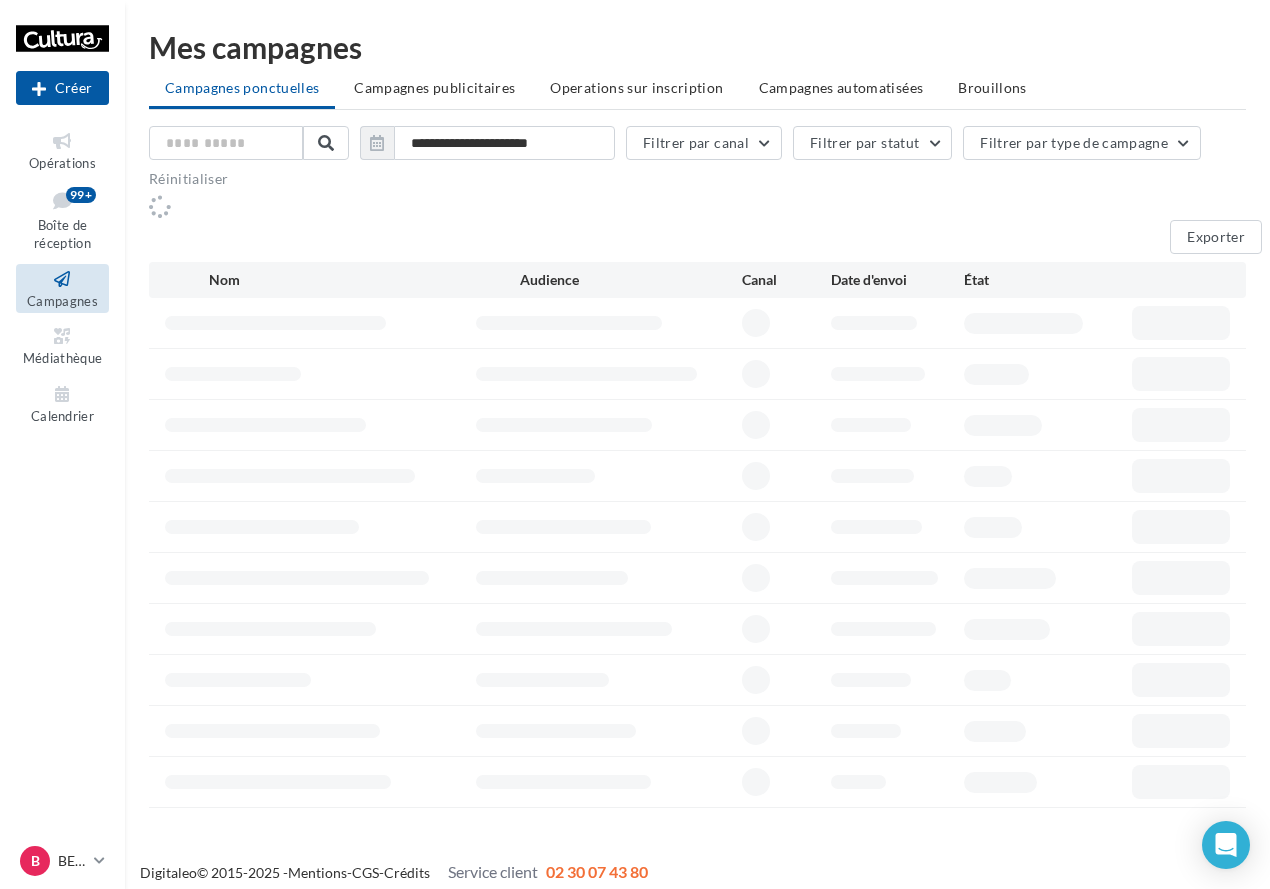 scroll, scrollTop: 0, scrollLeft: 0, axis: both 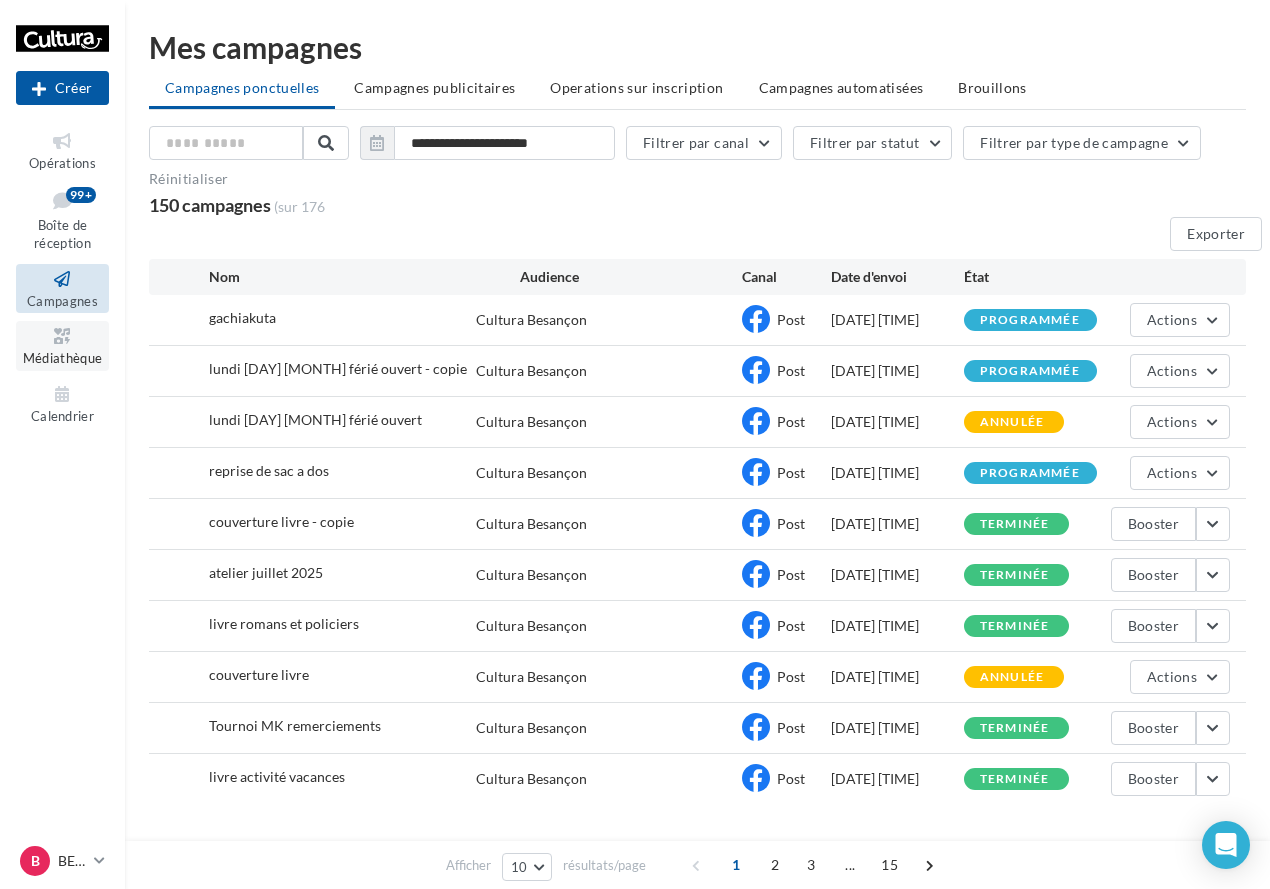 click at bounding box center (62, 336) 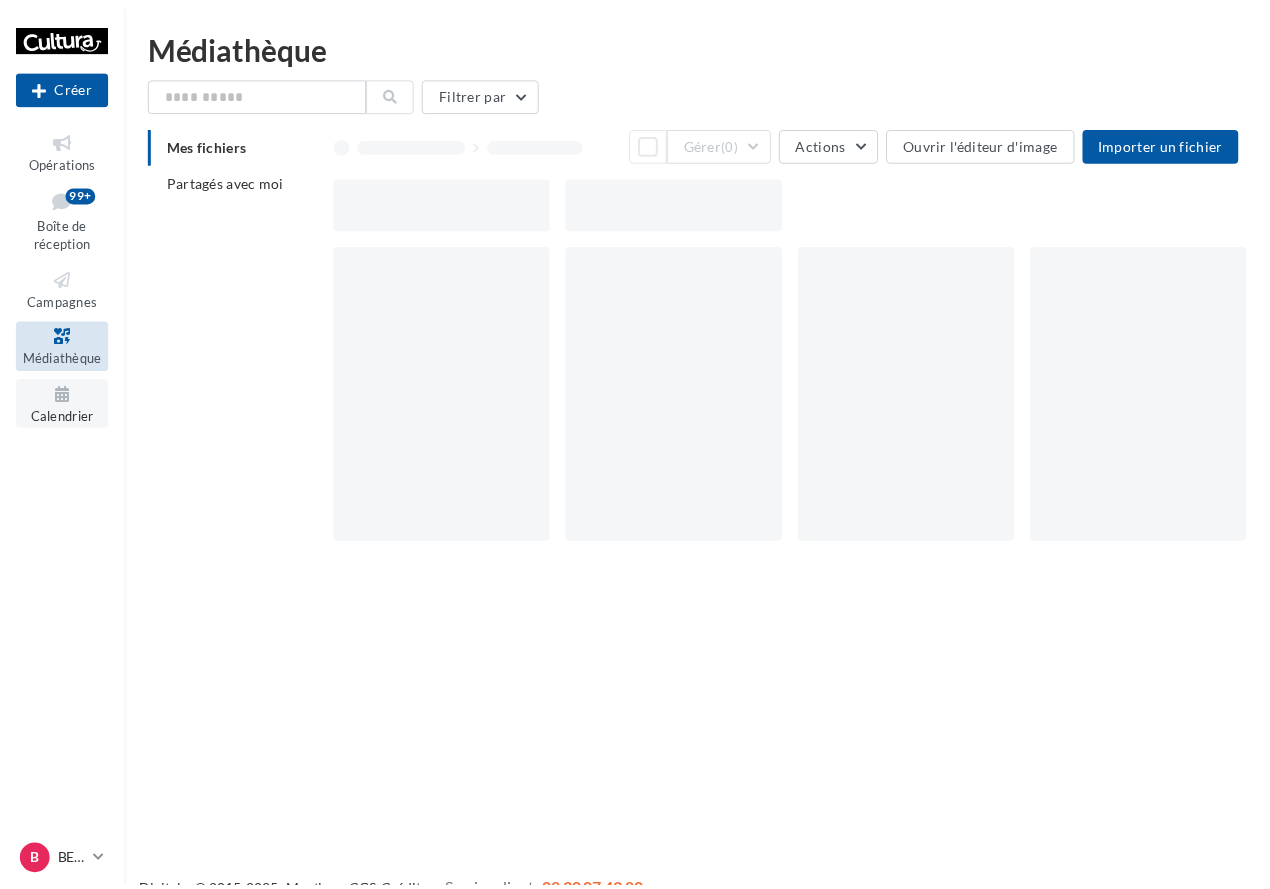 scroll, scrollTop: 0, scrollLeft: 0, axis: both 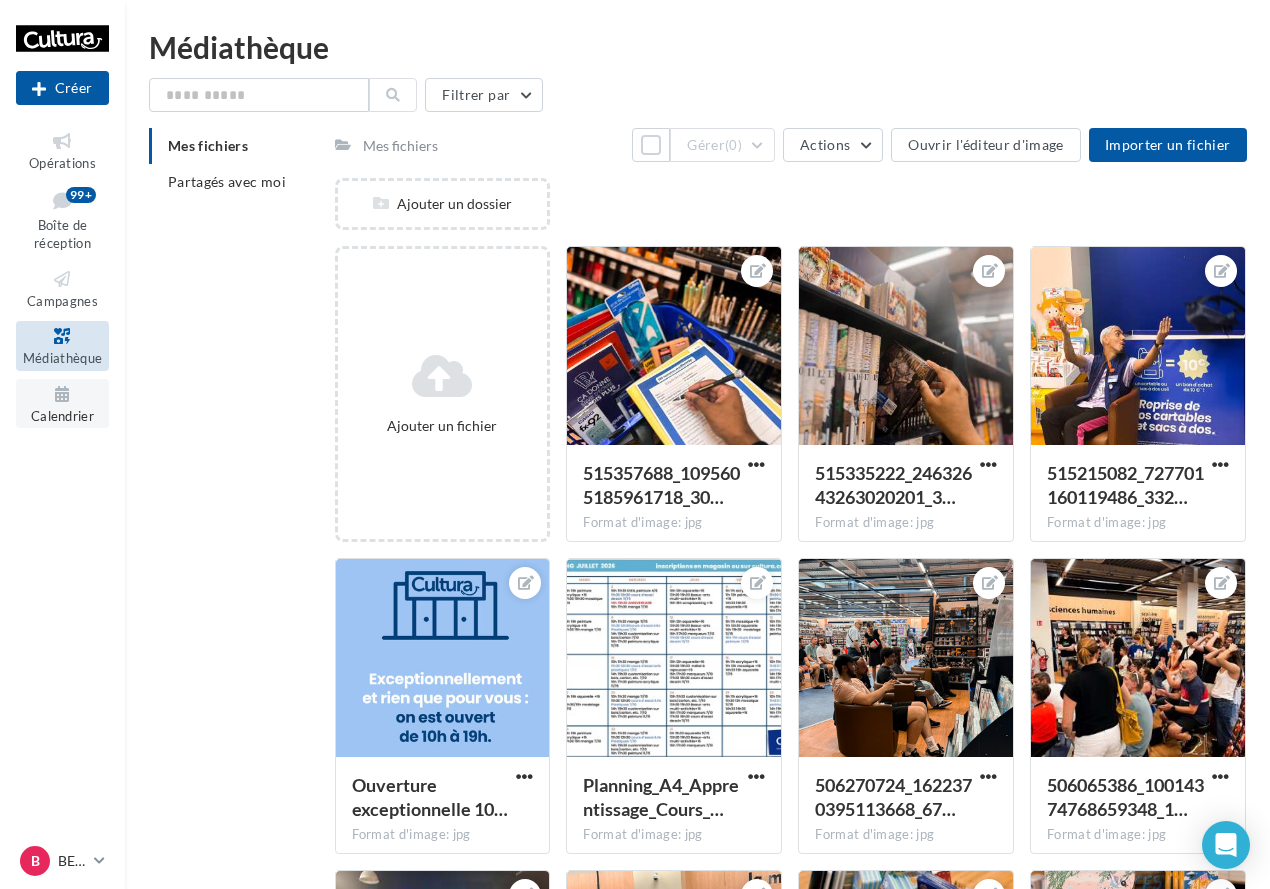 click on "Calendrier" at bounding box center (62, 416) 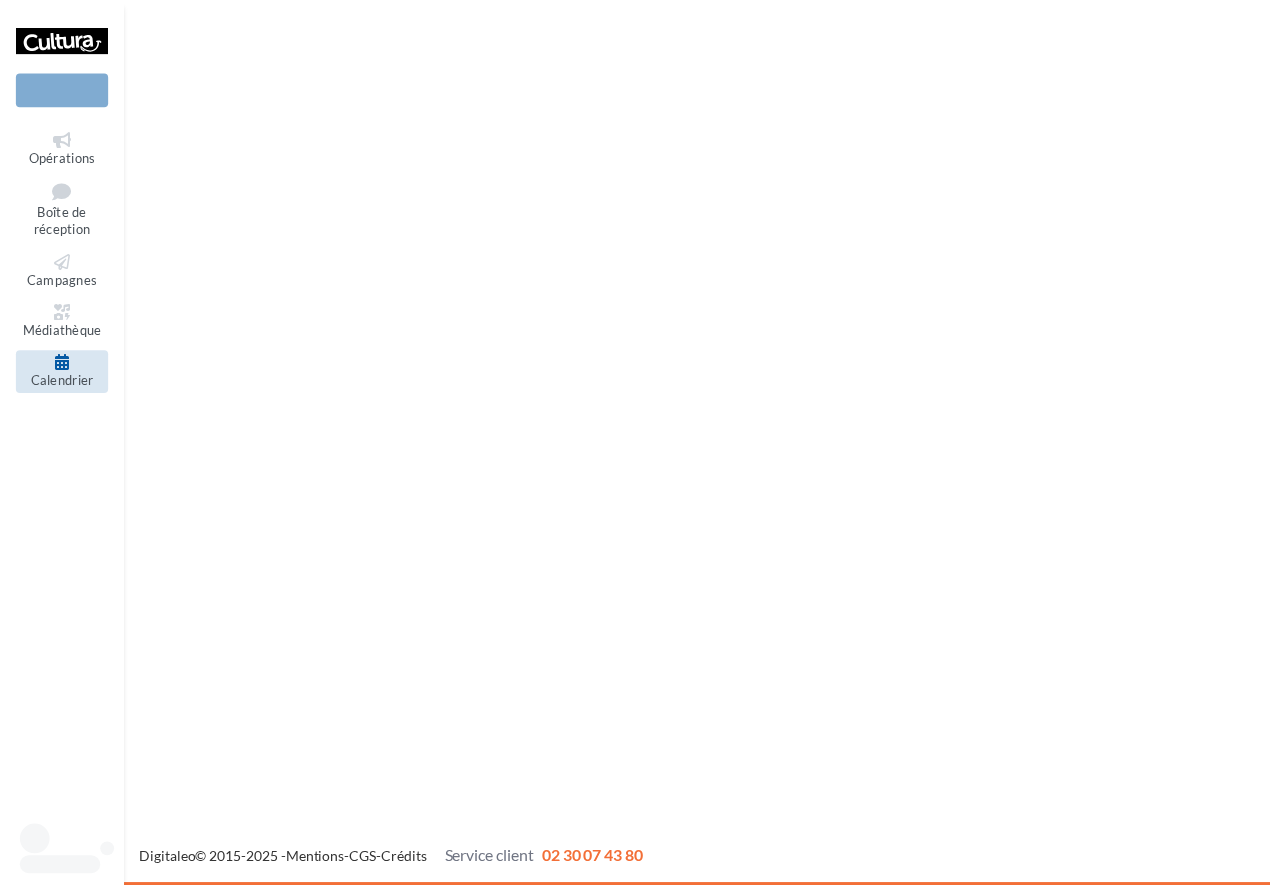 scroll, scrollTop: 0, scrollLeft: 0, axis: both 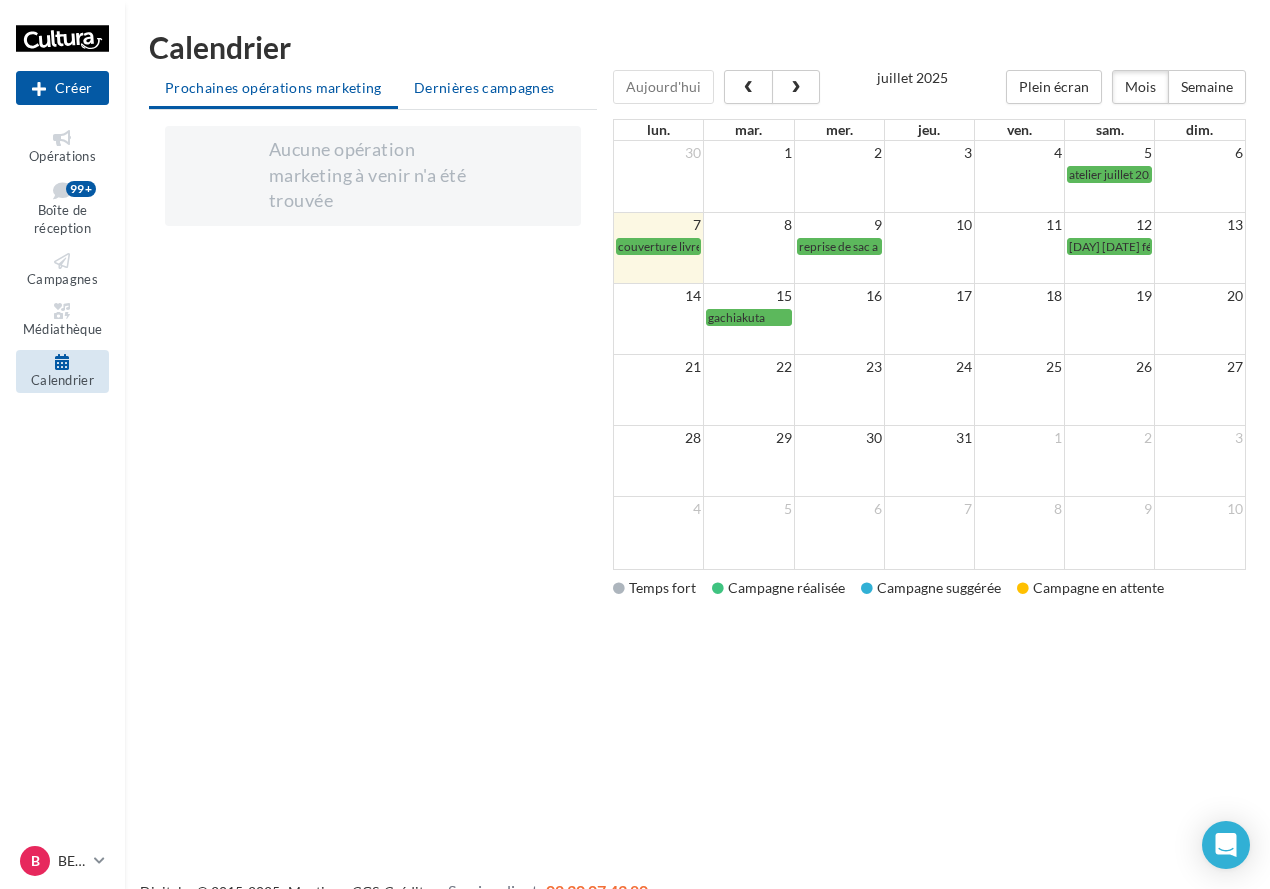click on "Dernières campagnes" at bounding box center (273, 87) 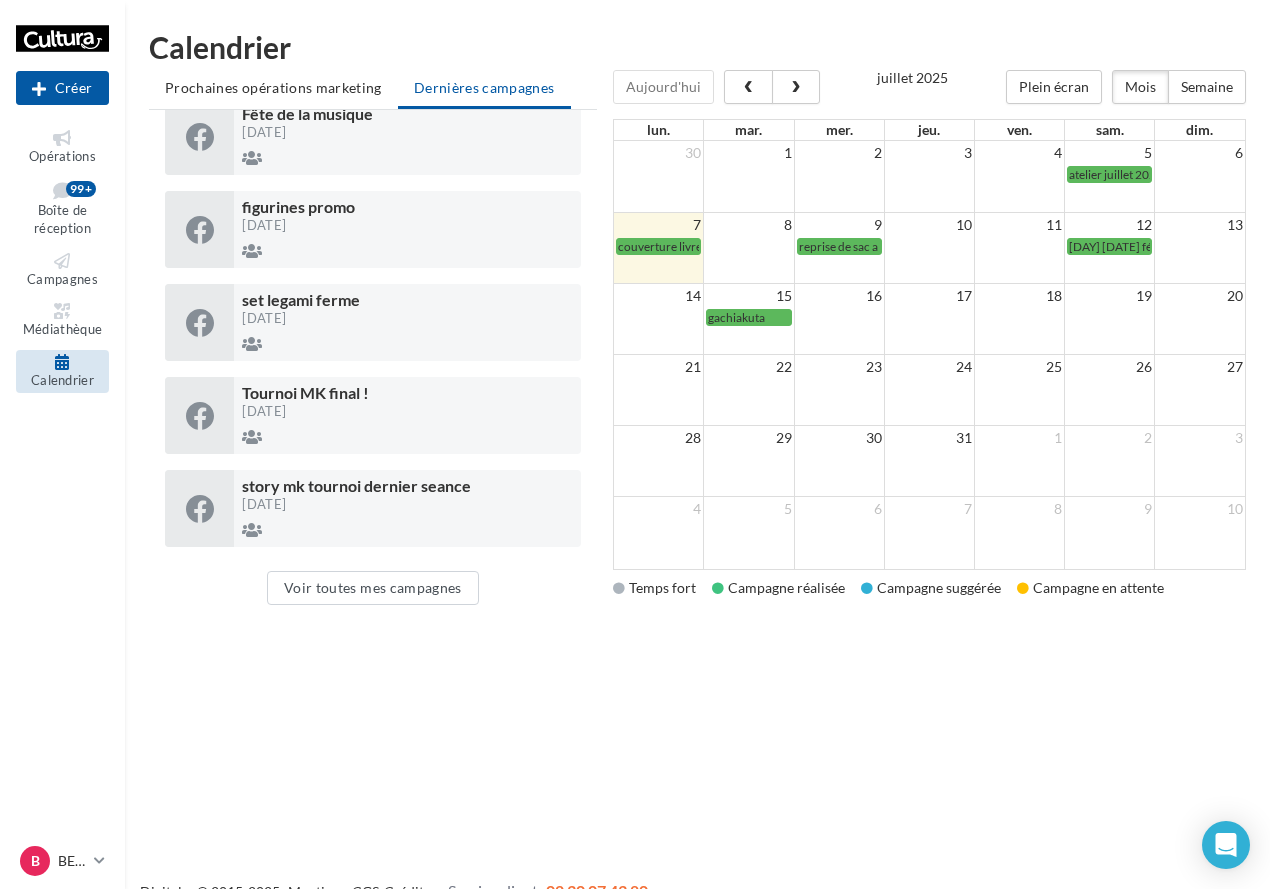 scroll, scrollTop: 501, scrollLeft: 0, axis: vertical 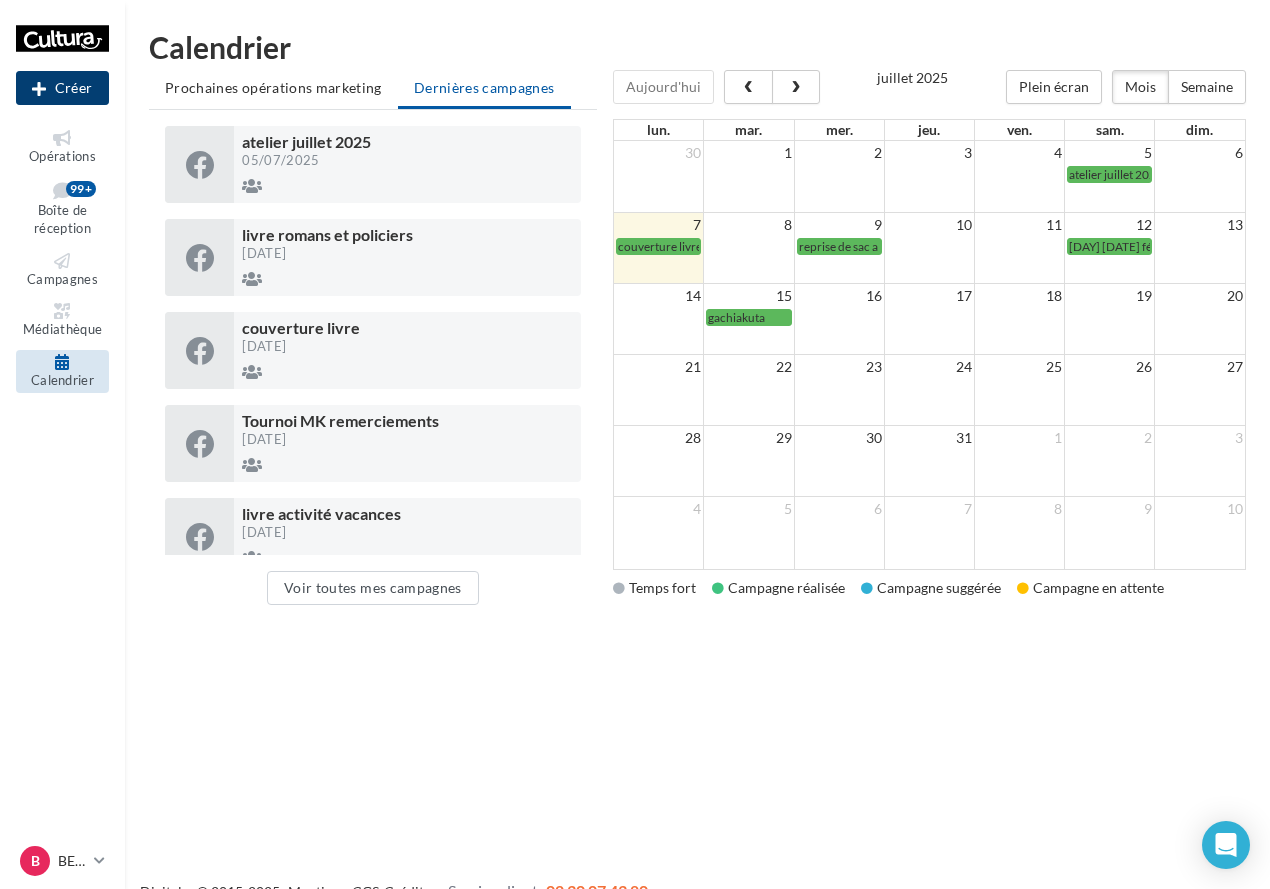 click on "Créer" at bounding box center (62, 88) 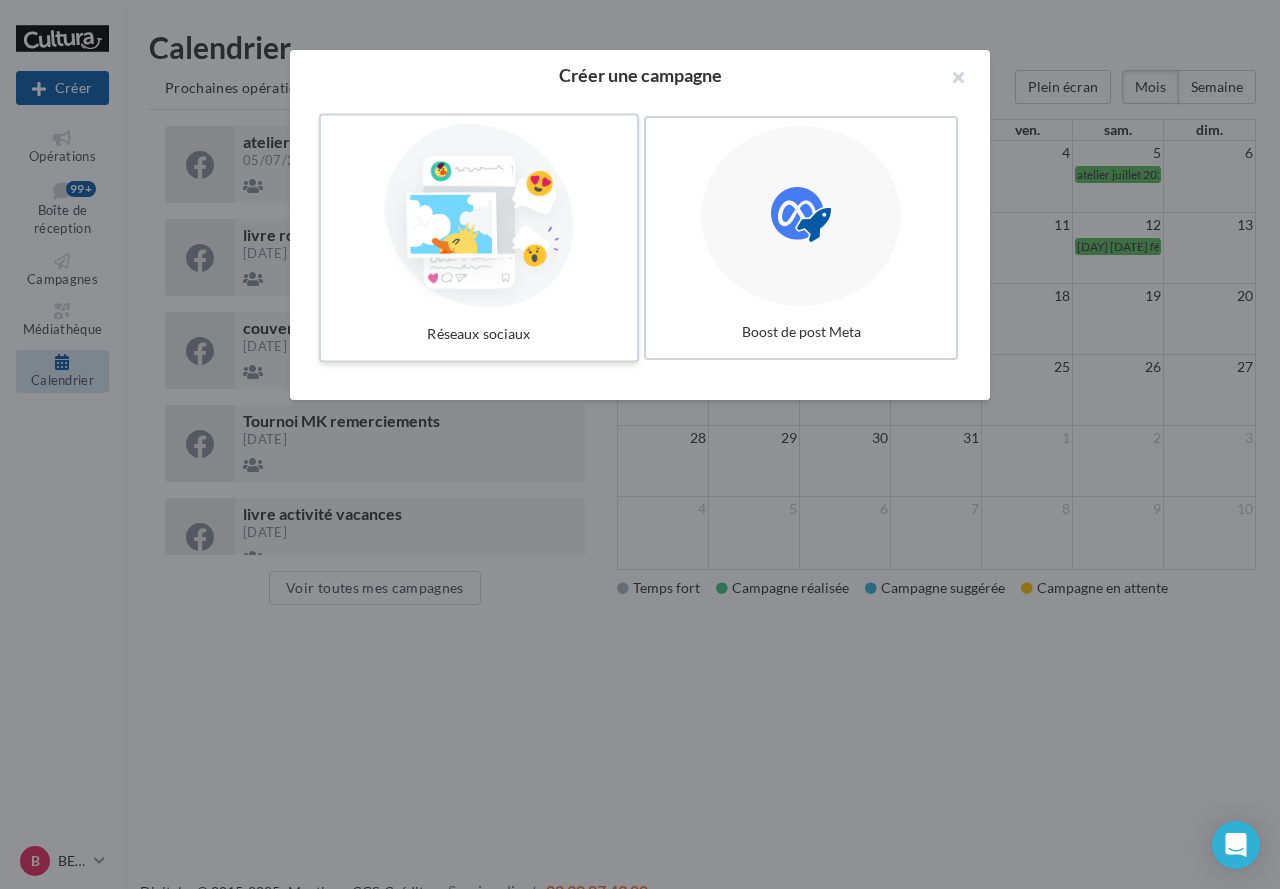 click at bounding box center [479, 216] 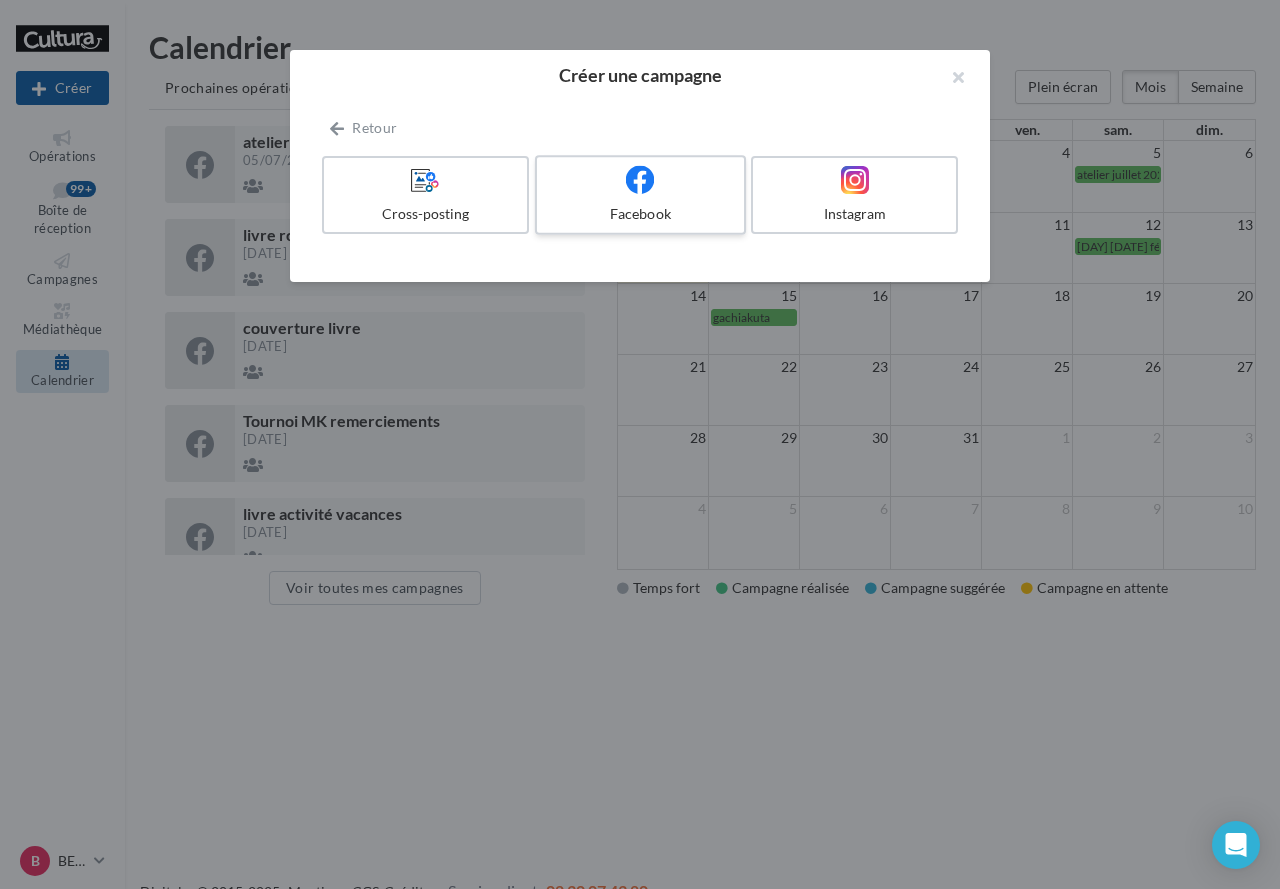 click at bounding box center (640, 179) 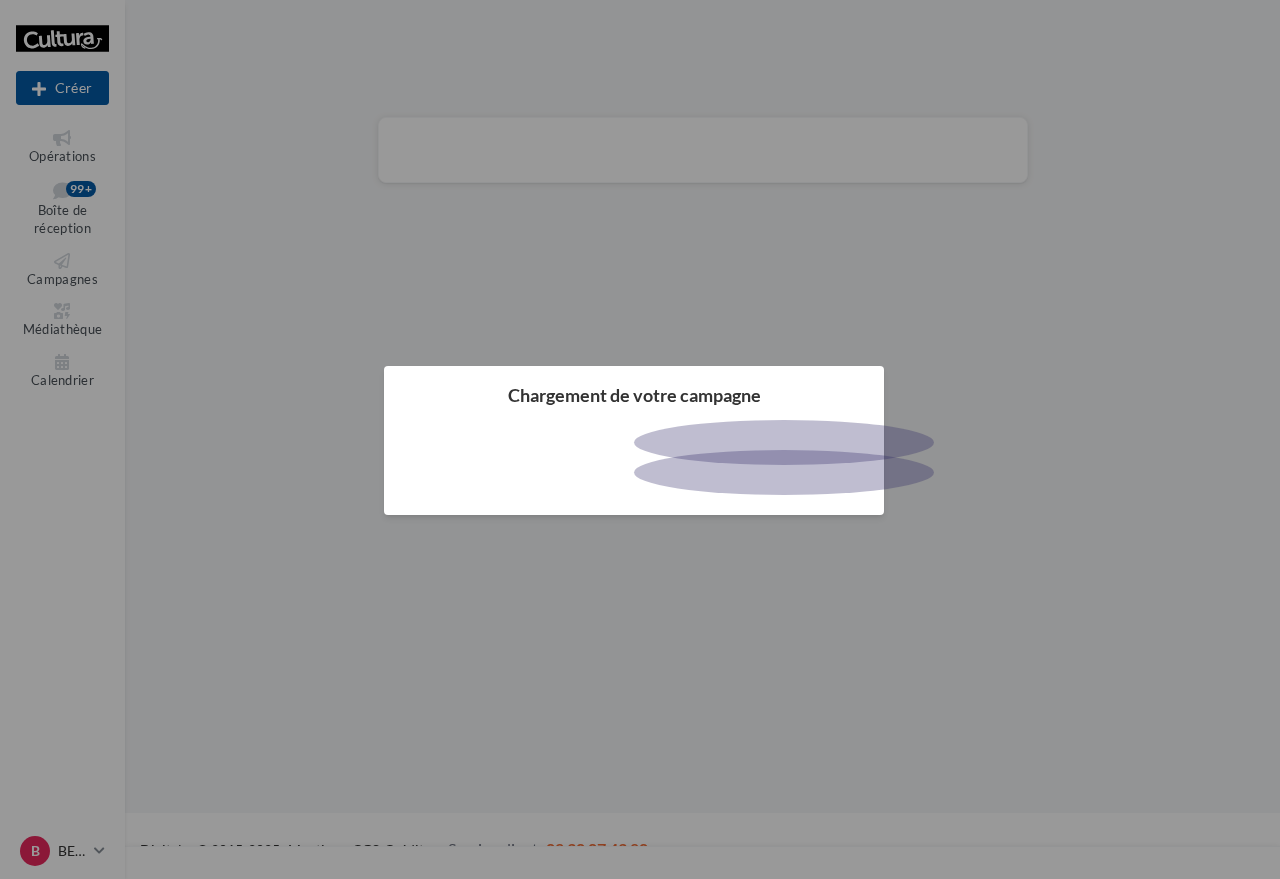 scroll, scrollTop: 0, scrollLeft: 0, axis: both 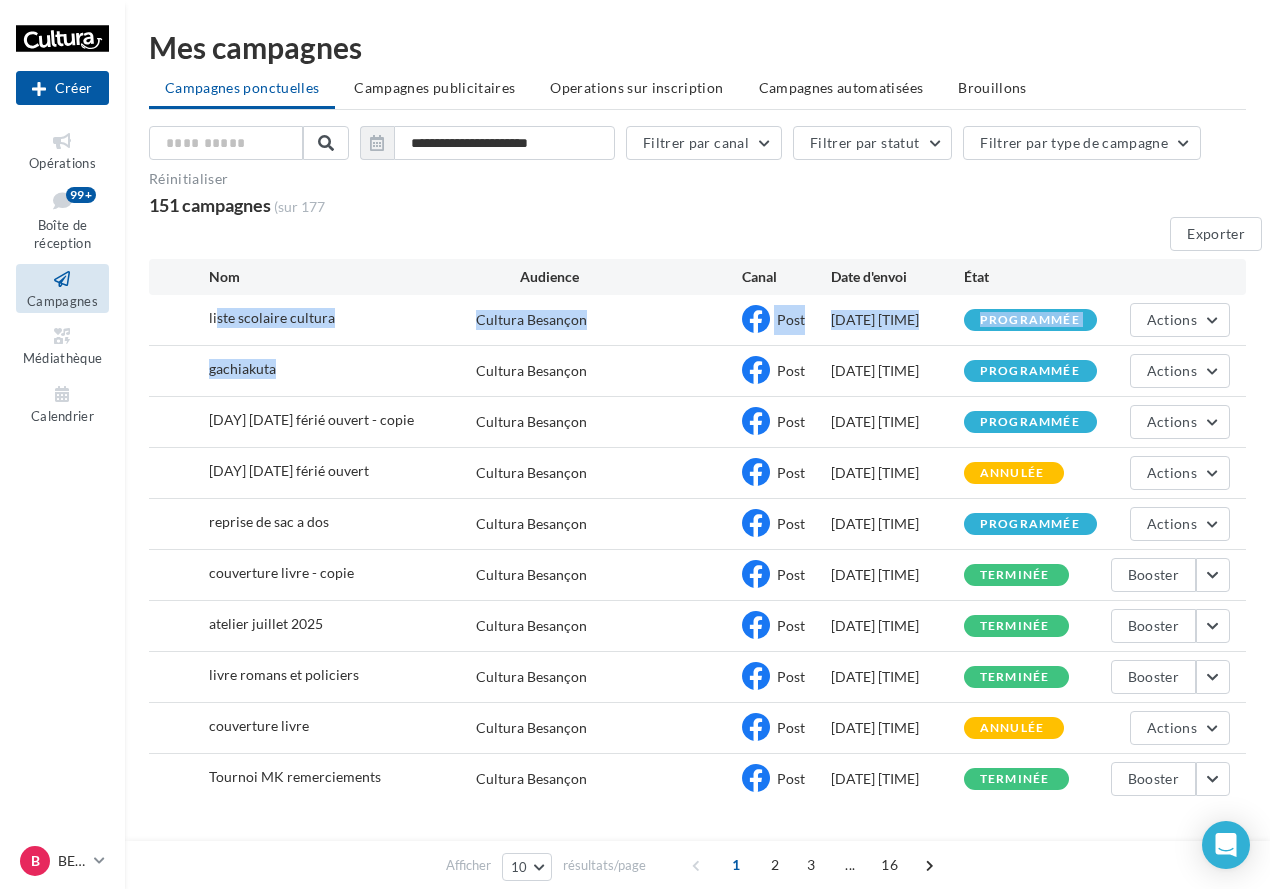drag, startPoint x: 219, startPoint y: 320, endPoint x: 370, endPoint y: 358, distance: 155.70805 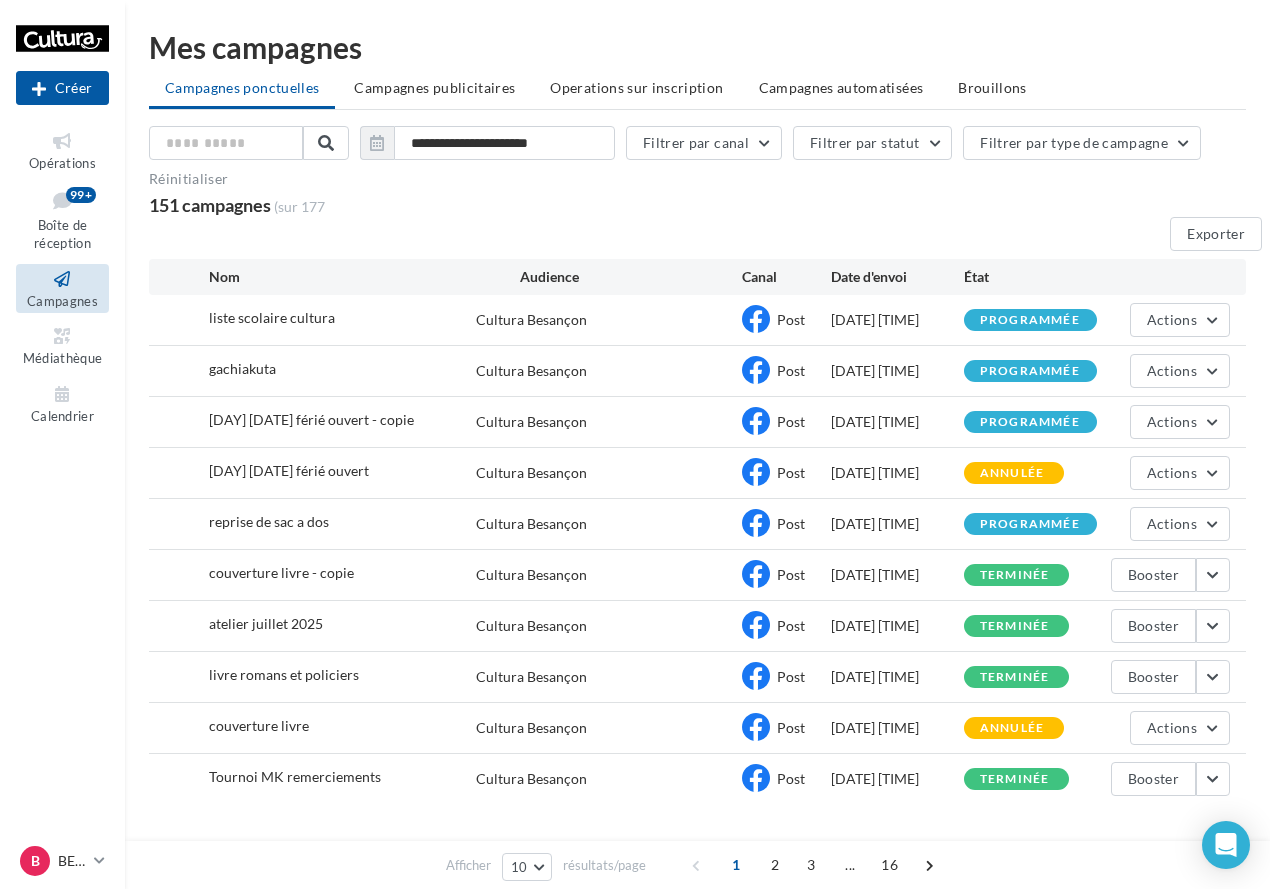 click on "gachiakuta" at bounding box center (342, 320) 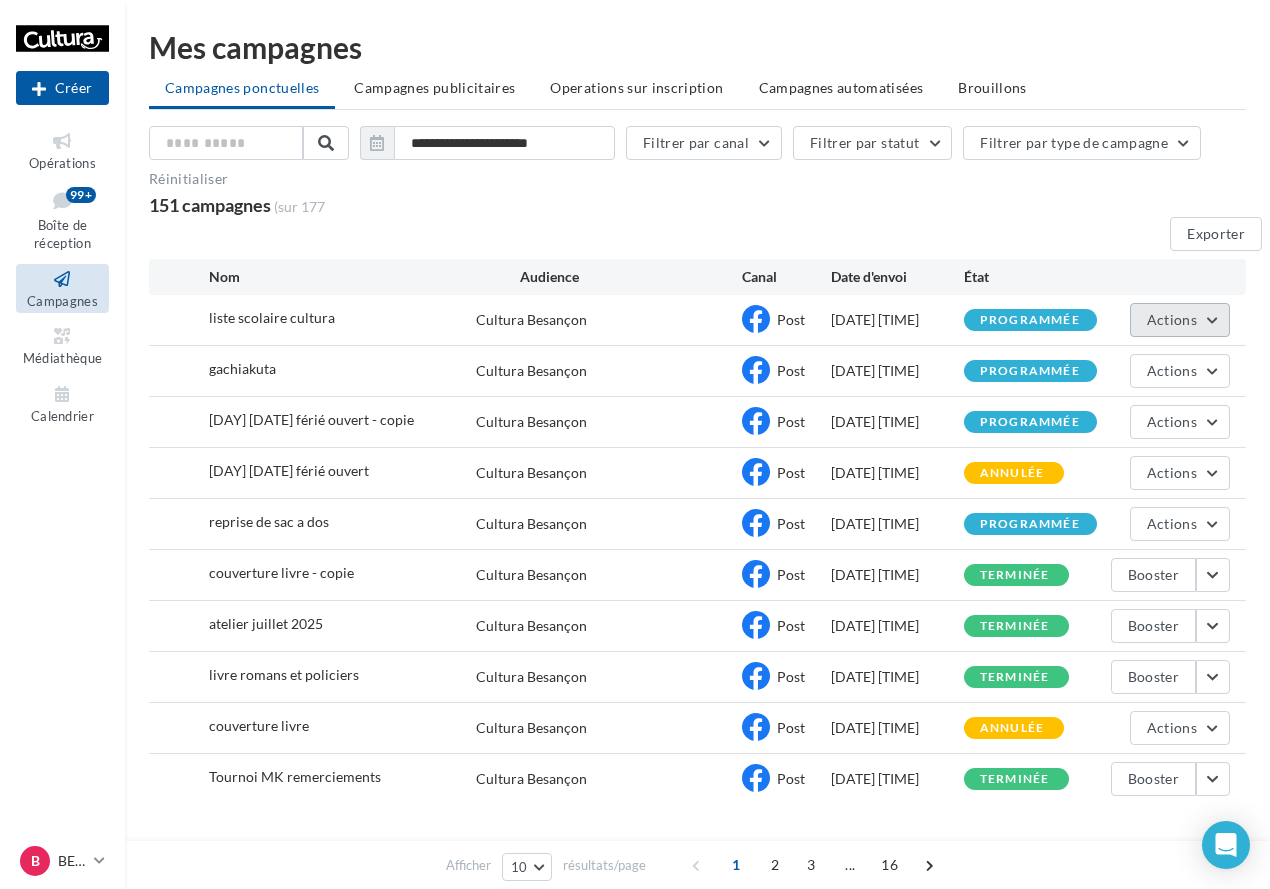 click on "Actions" at bounding box center [1172, 319] 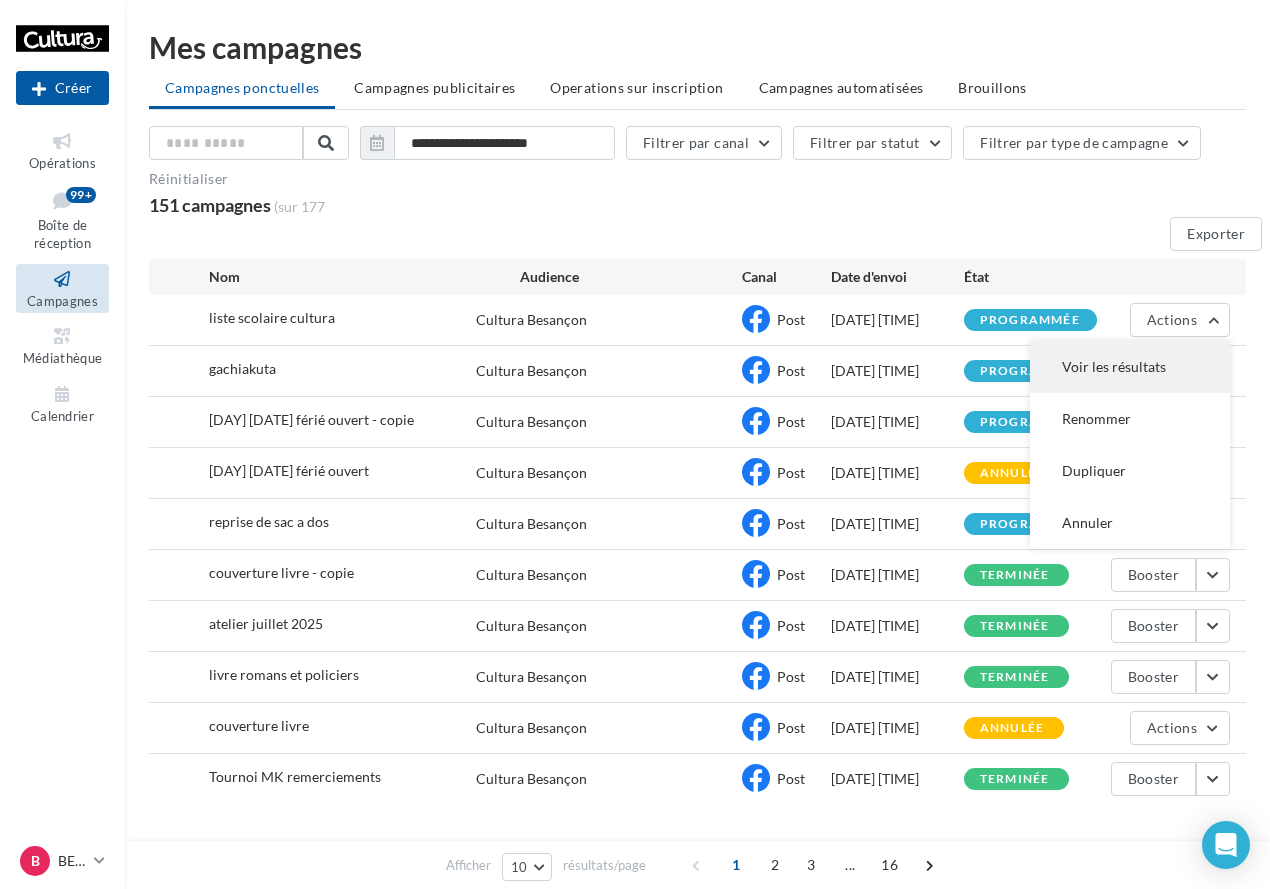click on "Voir les résultats" at bounding box center [1130, 367] 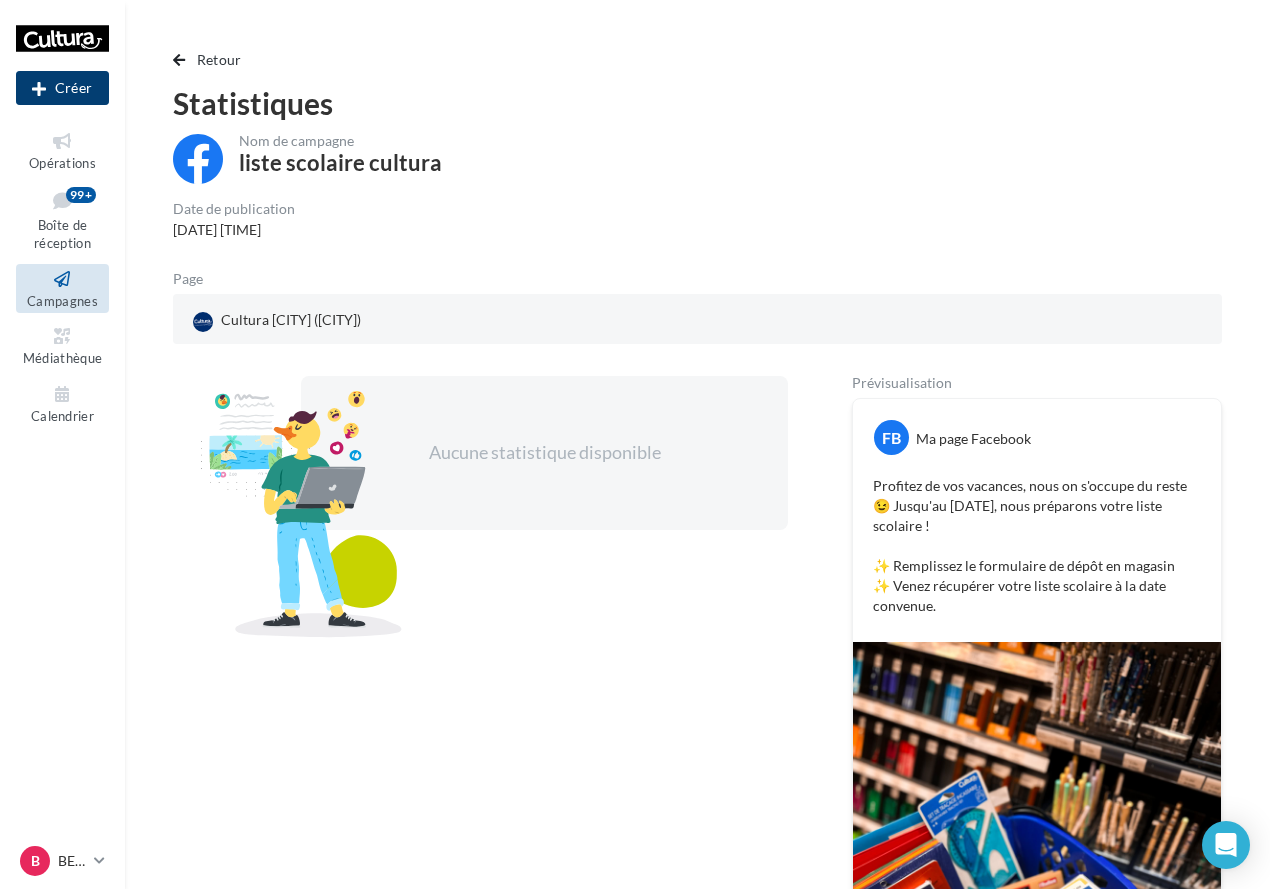 click on "Créer" at bounding box center (62, 88) 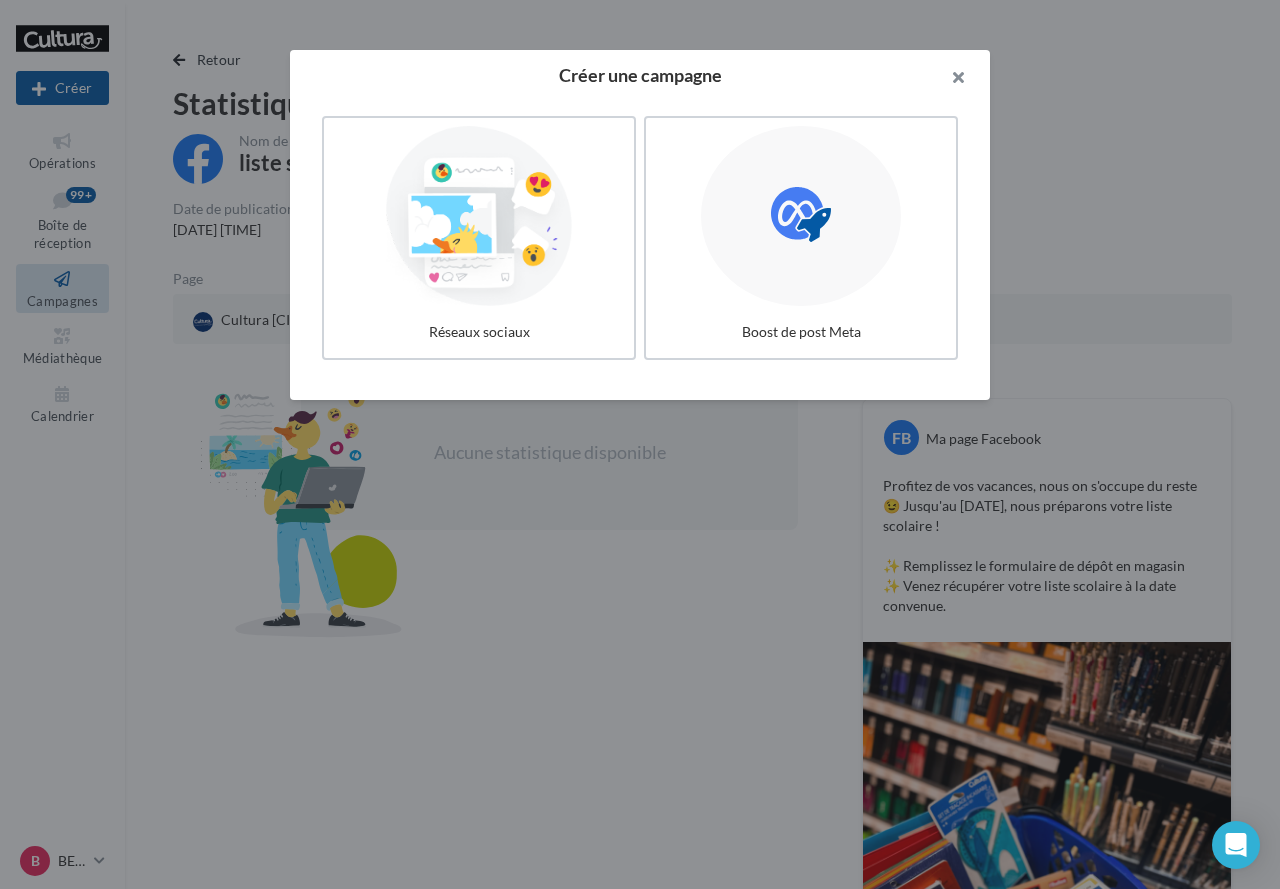 click at bounding box center [950, 80] 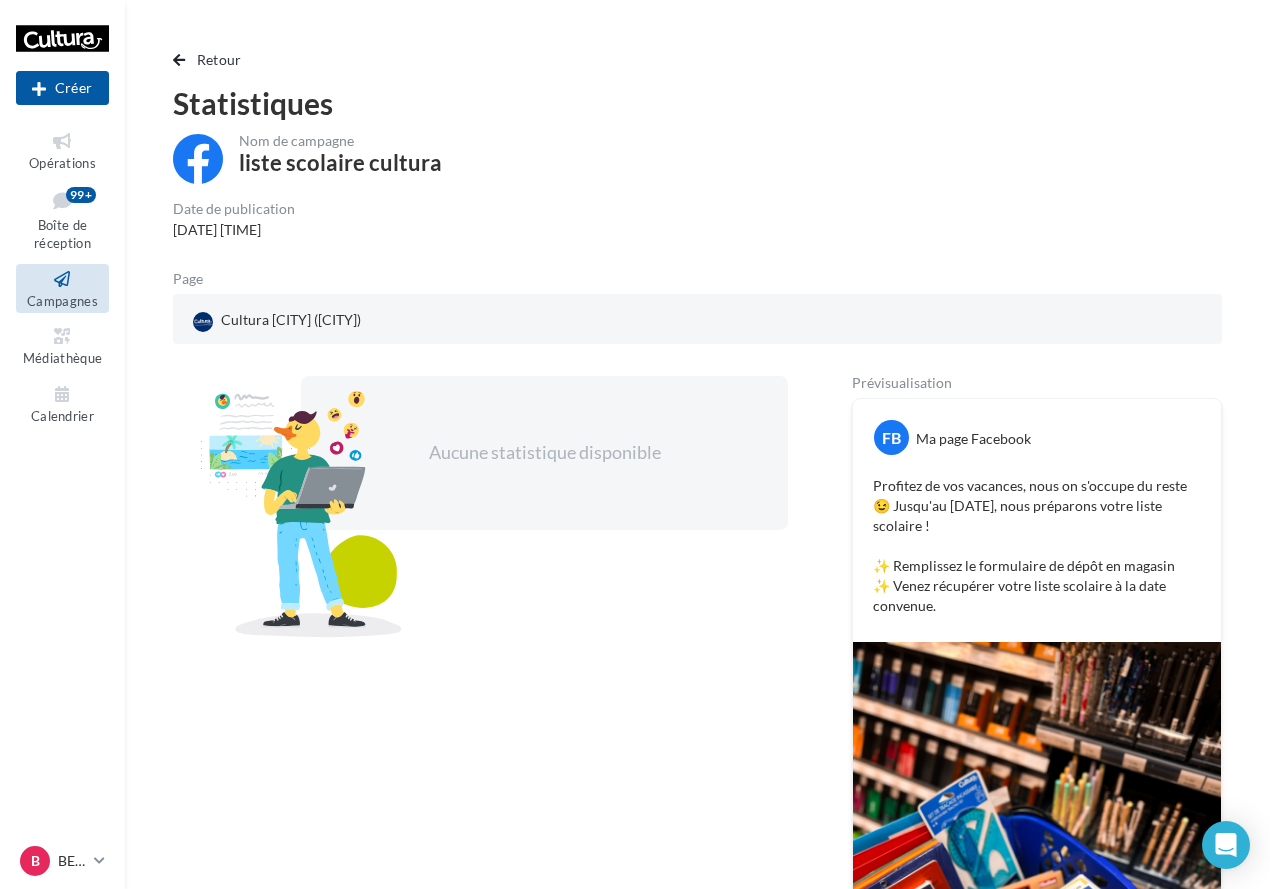 click on "Campagnes" at bounding box center [62, 301] 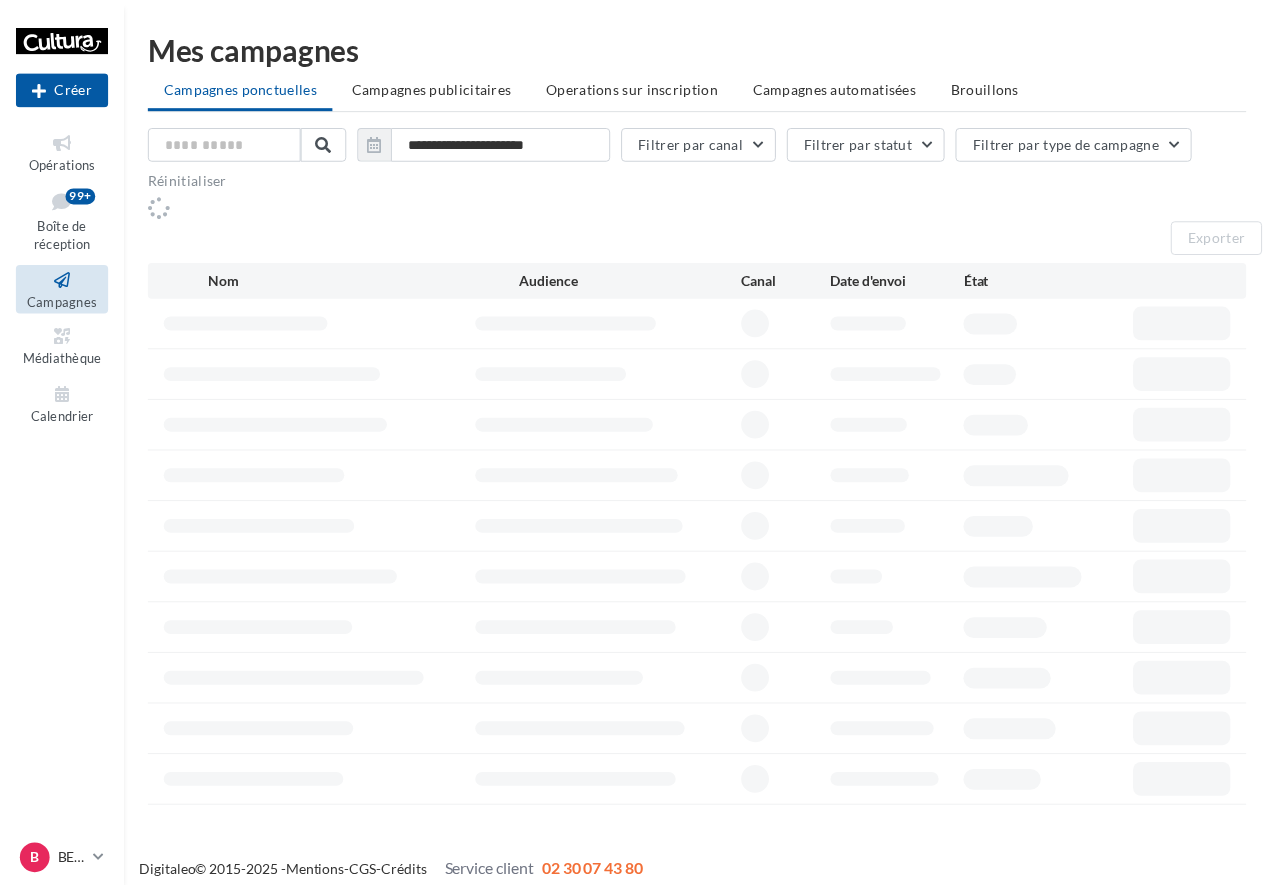 scroll, scrollTop: 0, scrollLeft: 0, axis: both 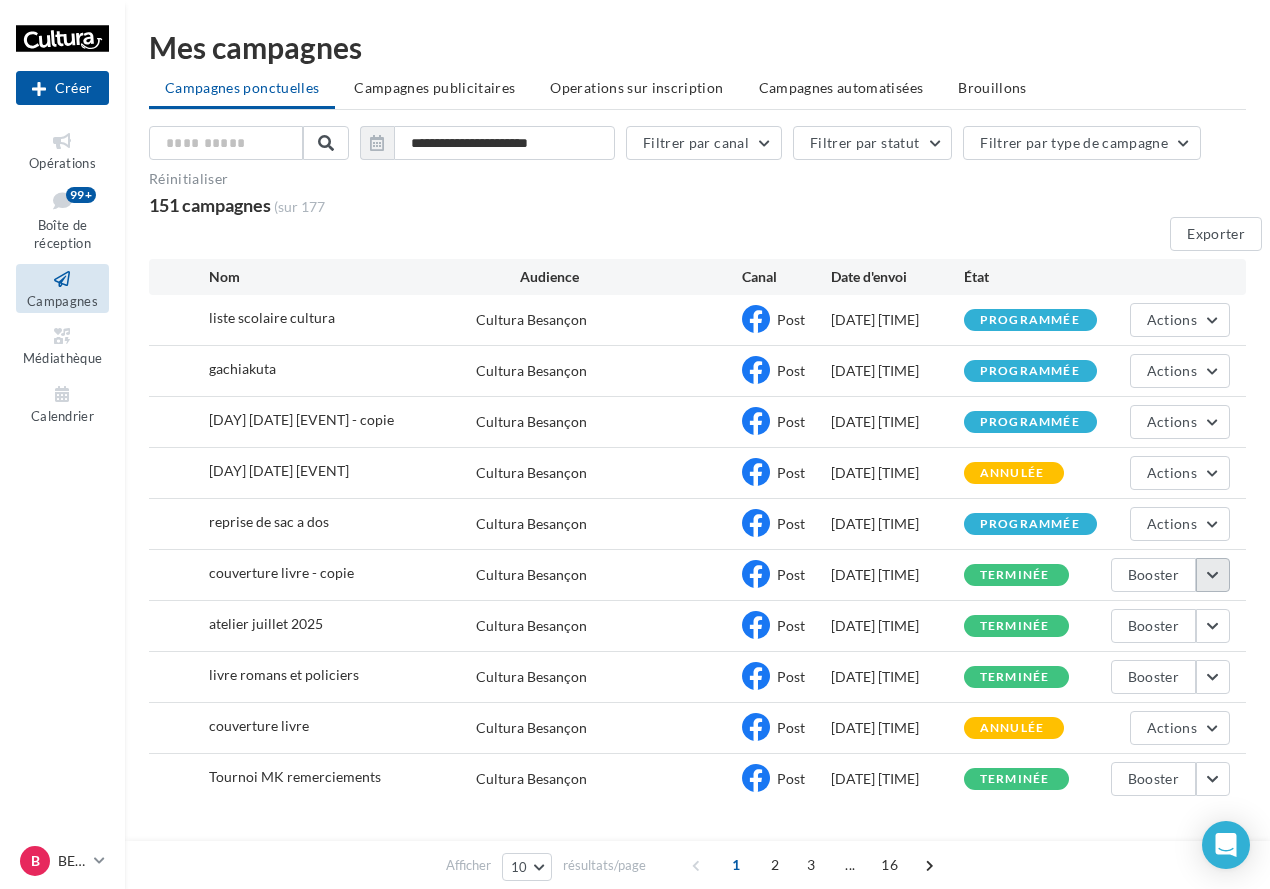 click at bounding box center (1213, 575) 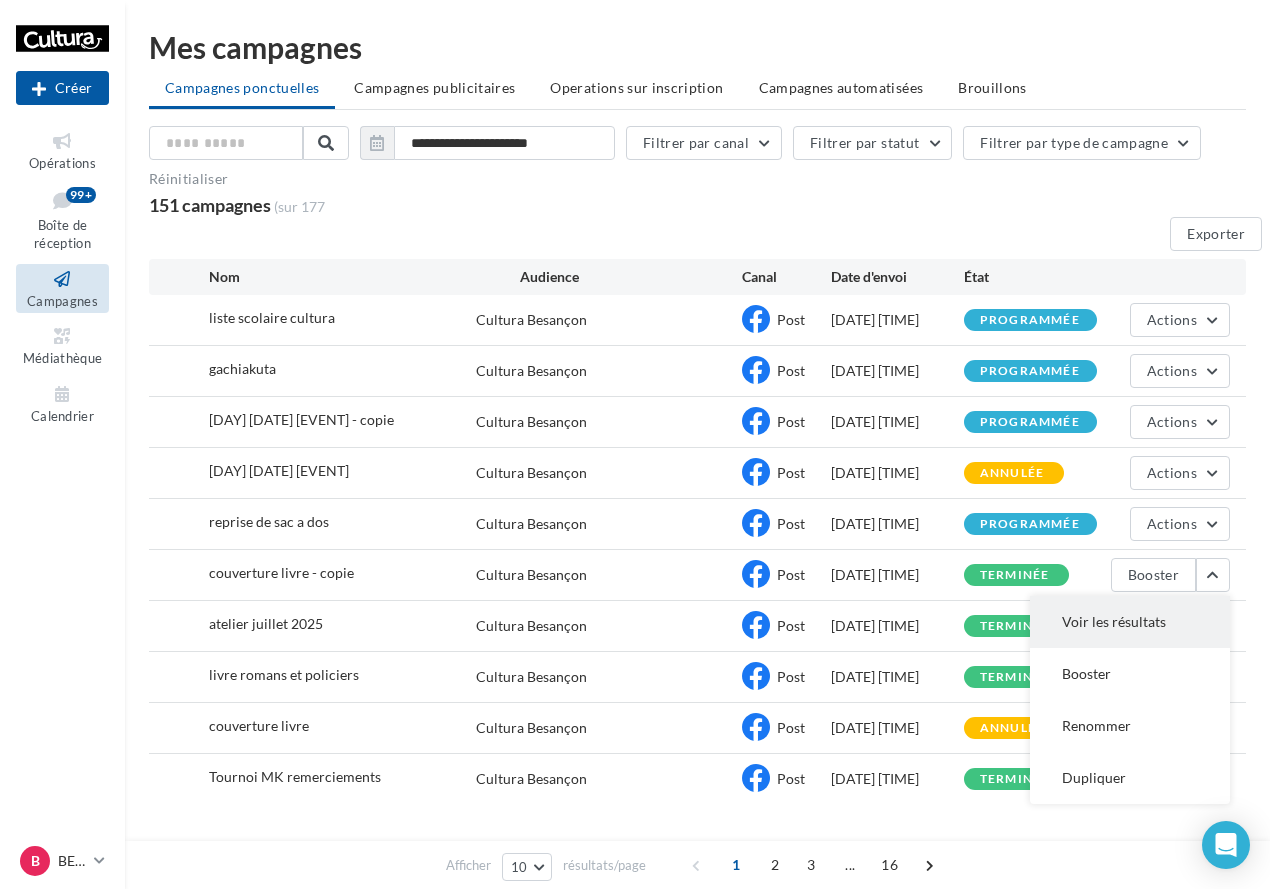 click on "Voir les résultats" at bounding box center (1130, 622) 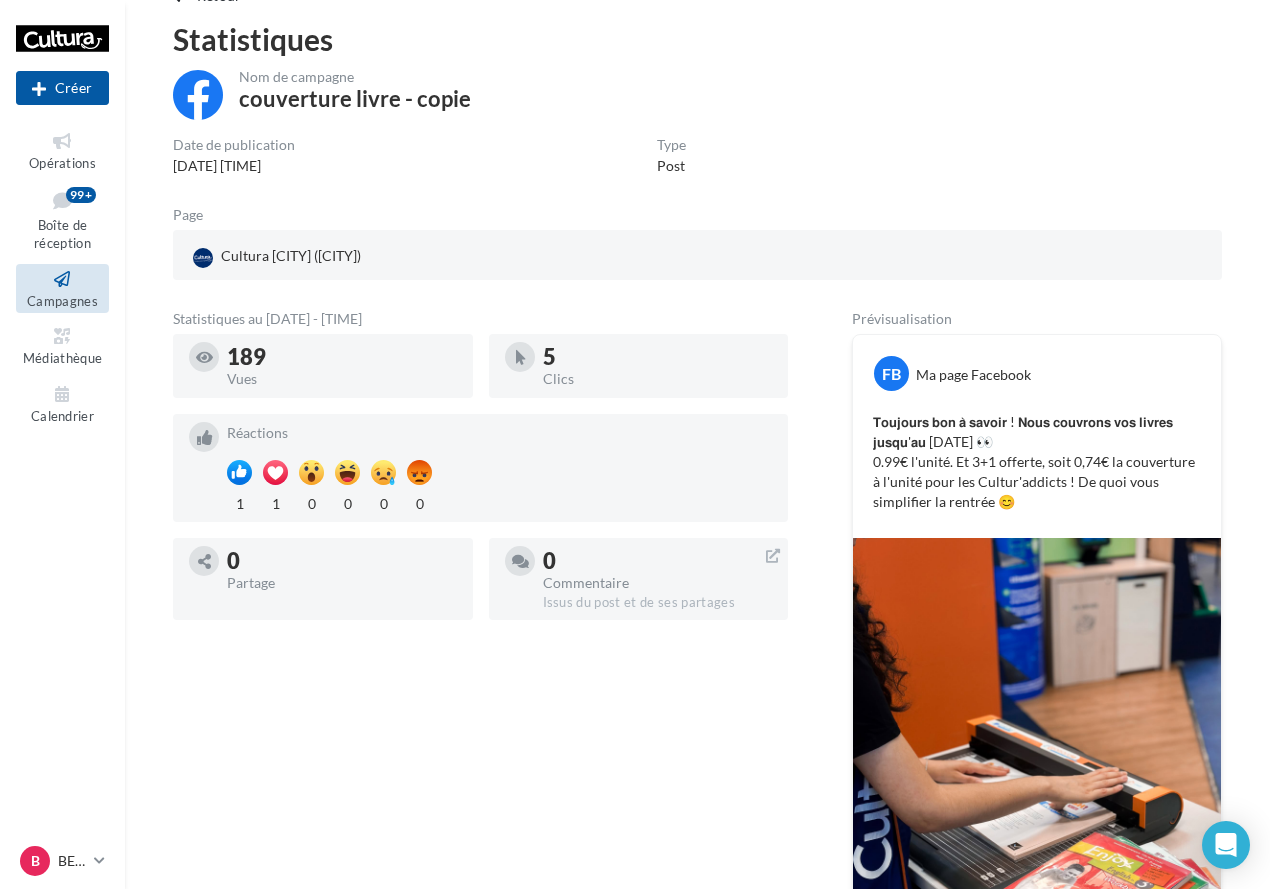 scroll, scrollTop: 0, scrollLeft: 0, axis: both 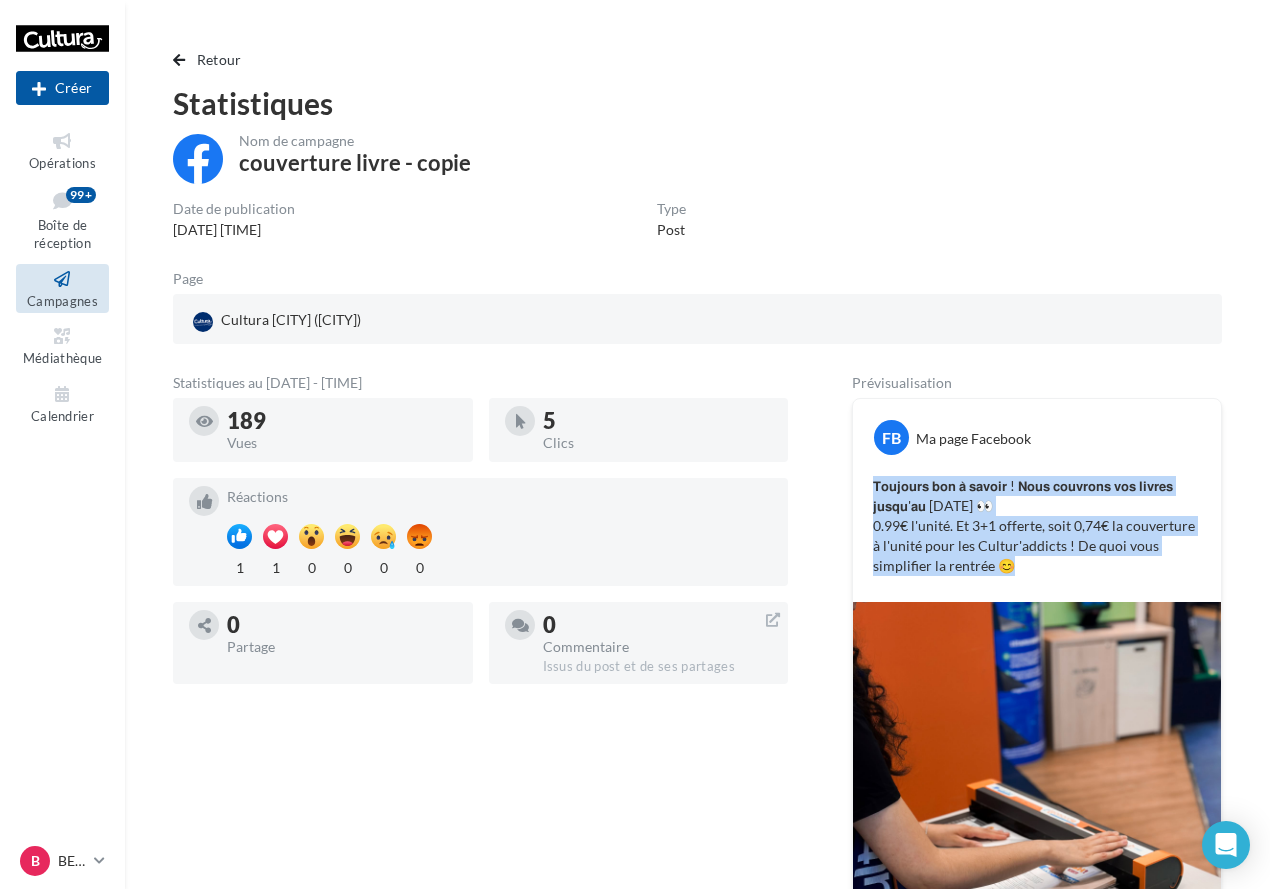 drag, startPoint x: 1095, startPoint y: 573, endPoint x: 848, endPoint y: 488, distance: 261.2164 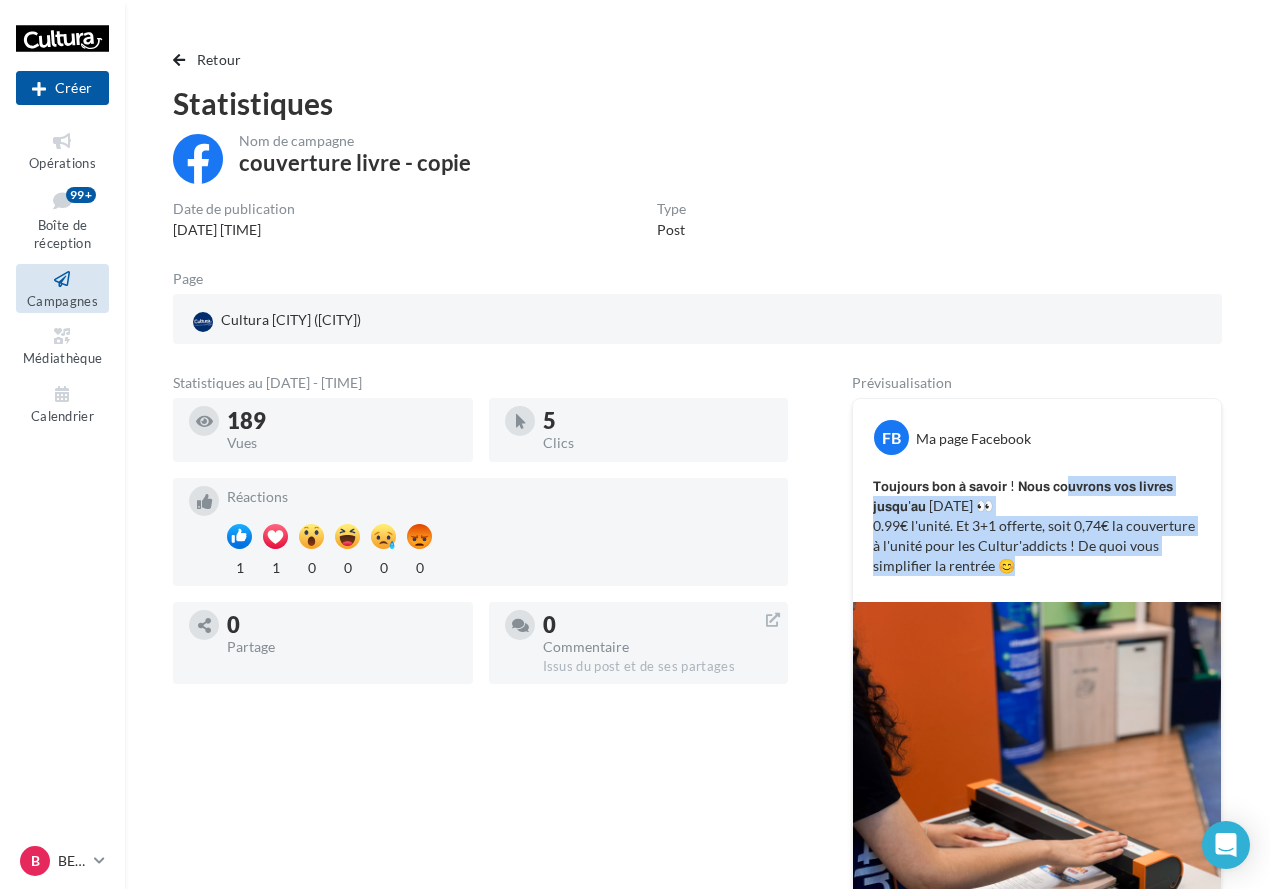 drag, startPoint x: 1106, startPoint y: 571, endPoint x: 1065, endPoint y: 483, distance: 97.082436 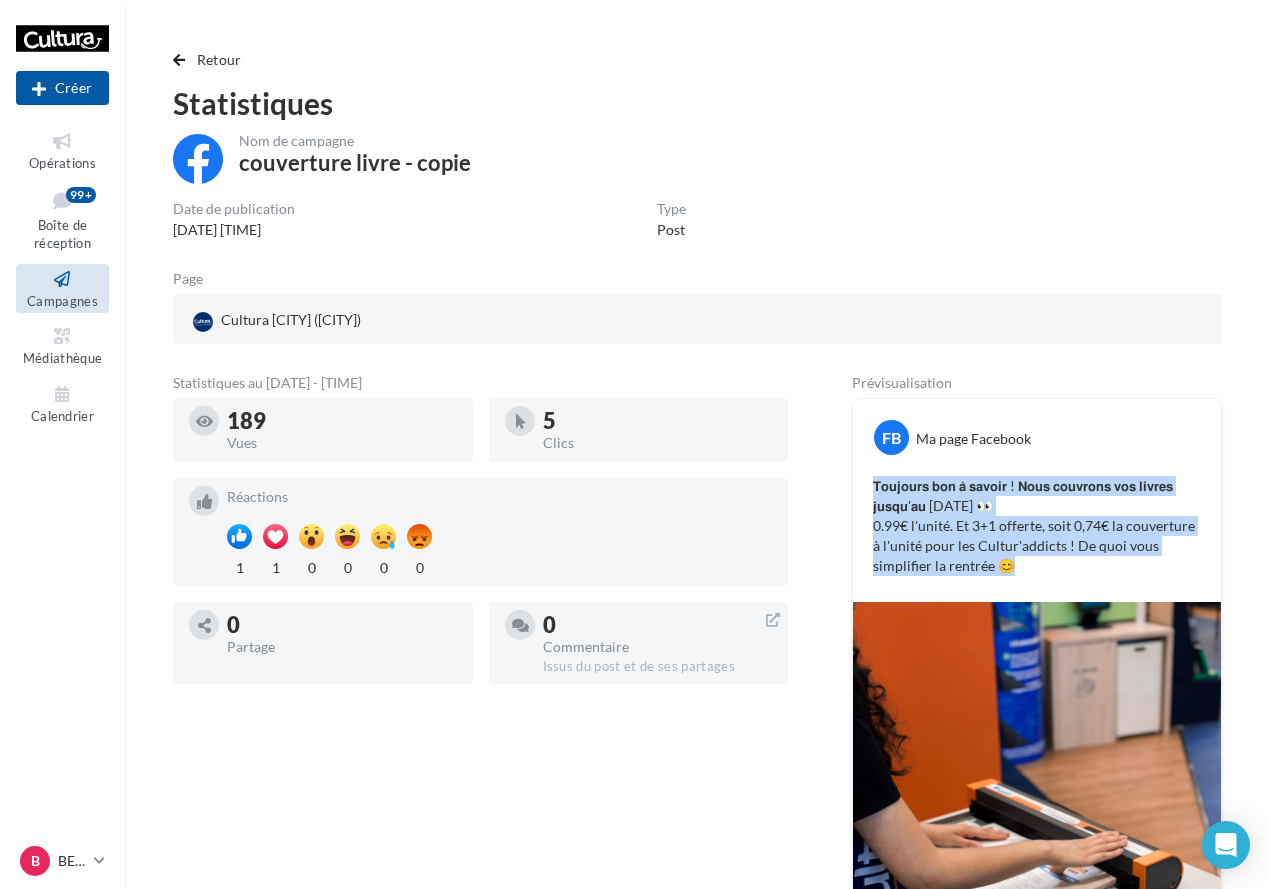 drag, startPoint x: 1089, startPoint y: 568, endPoint x: 866, endPoint y: 490, distance: 236.24776 